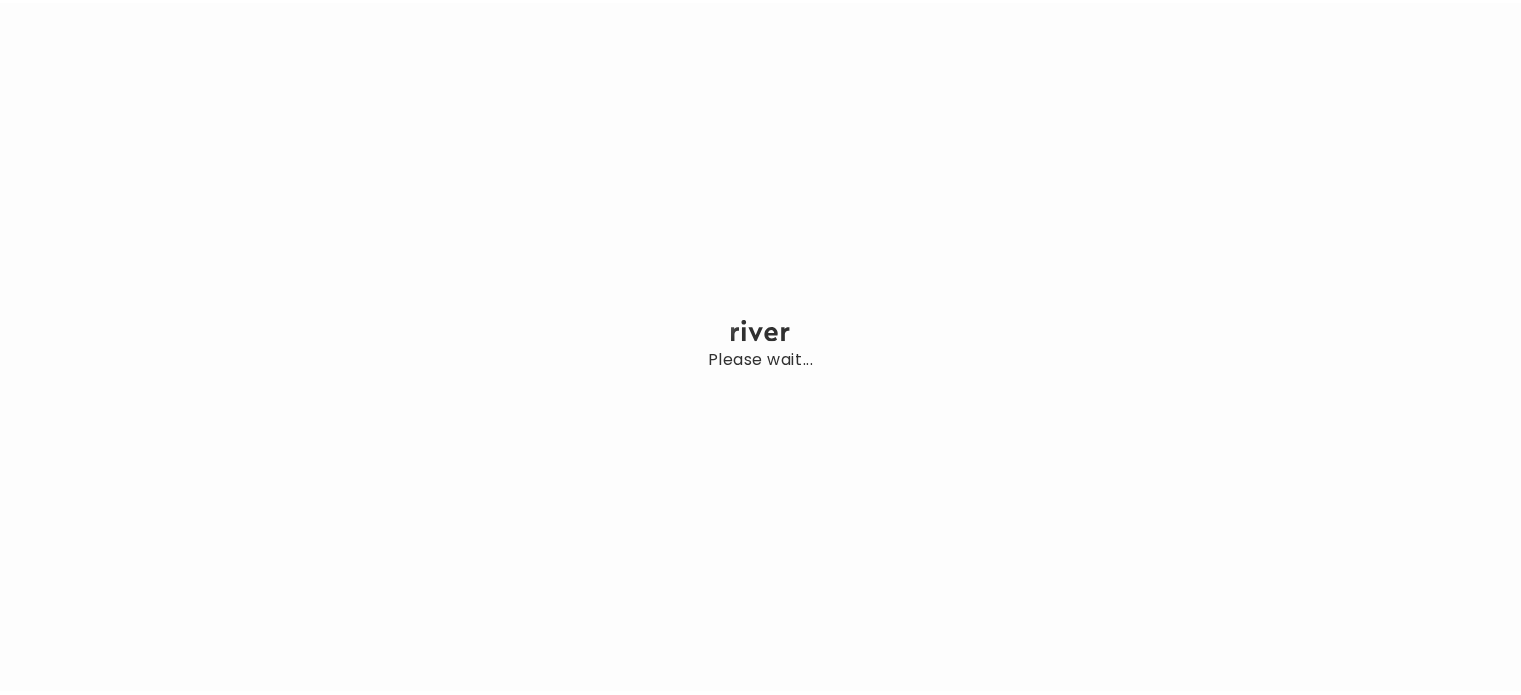 scroll, scrollTop: 0, scrollLeft: 0, axis: both 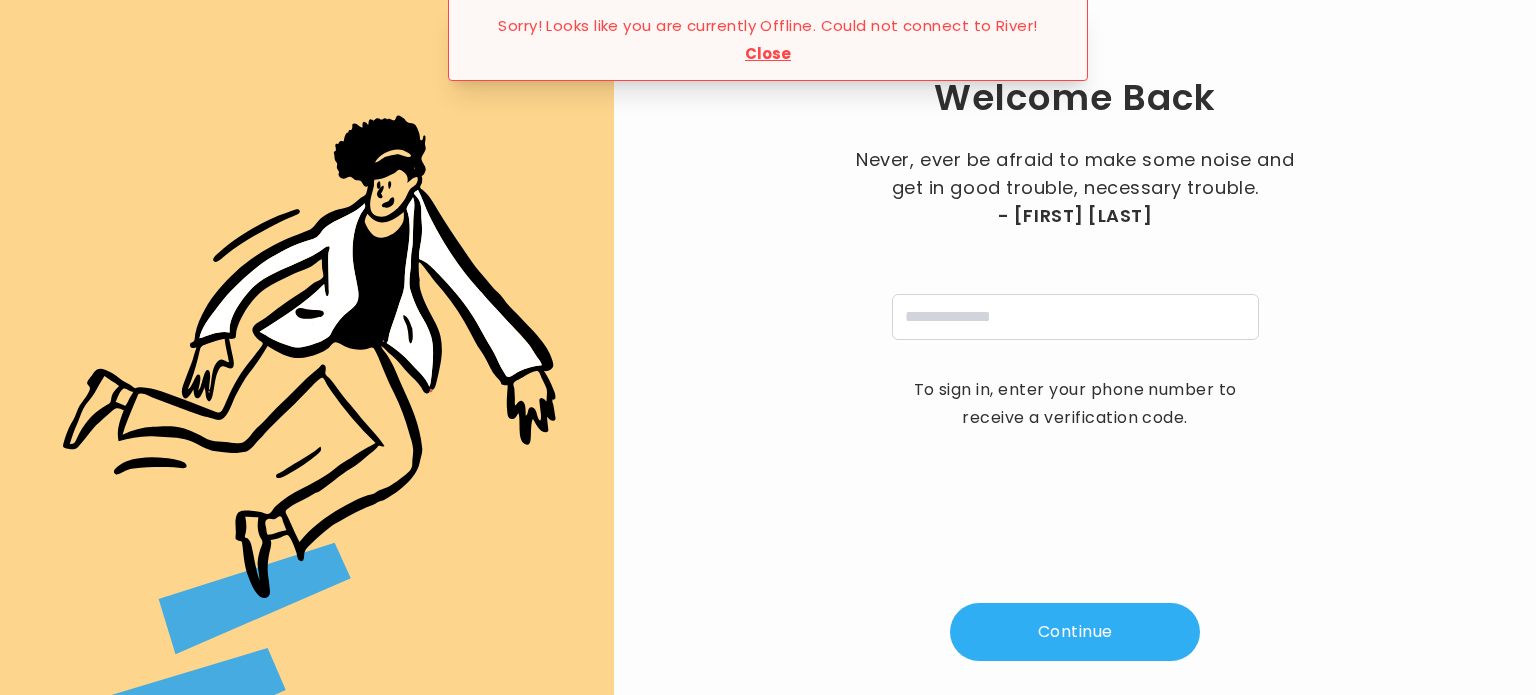 click on "Close" at bounding box center (768, 54) 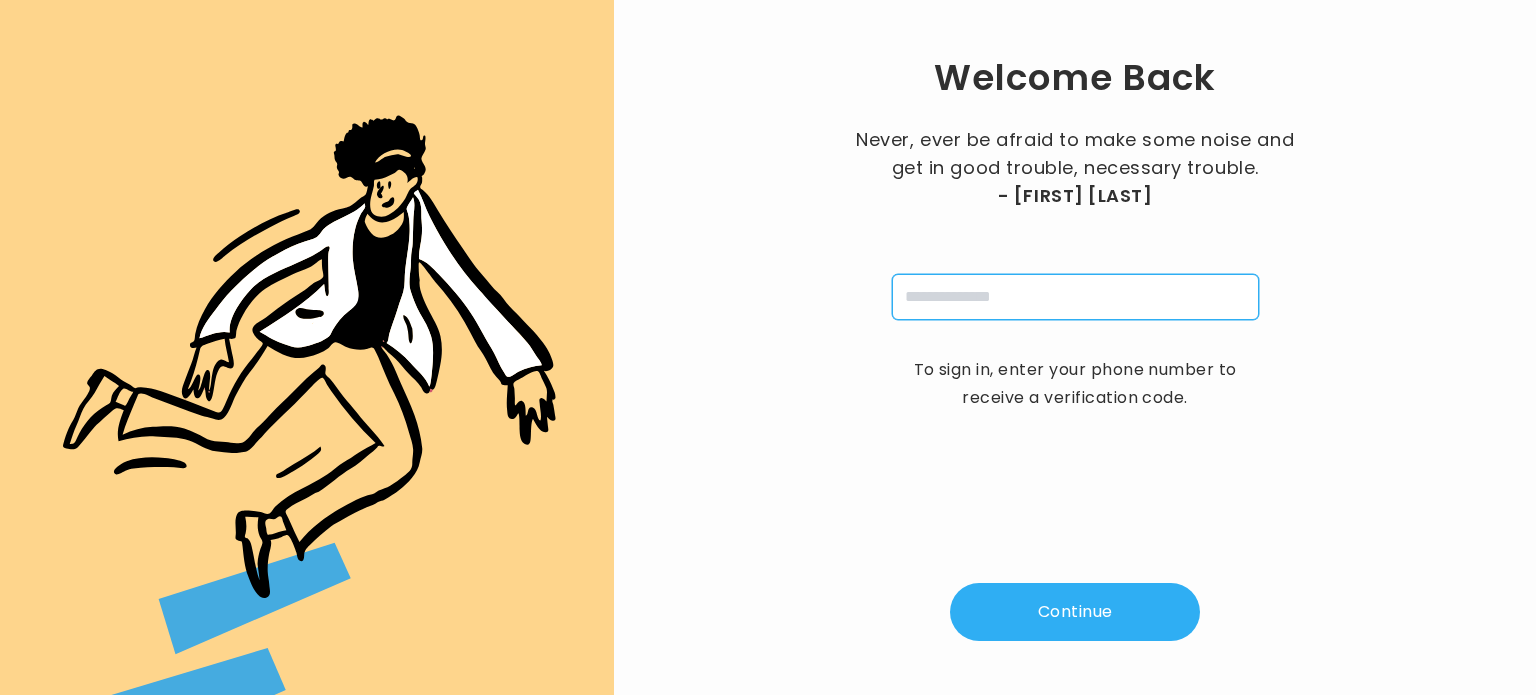 click at bounding box center (1075, 297) 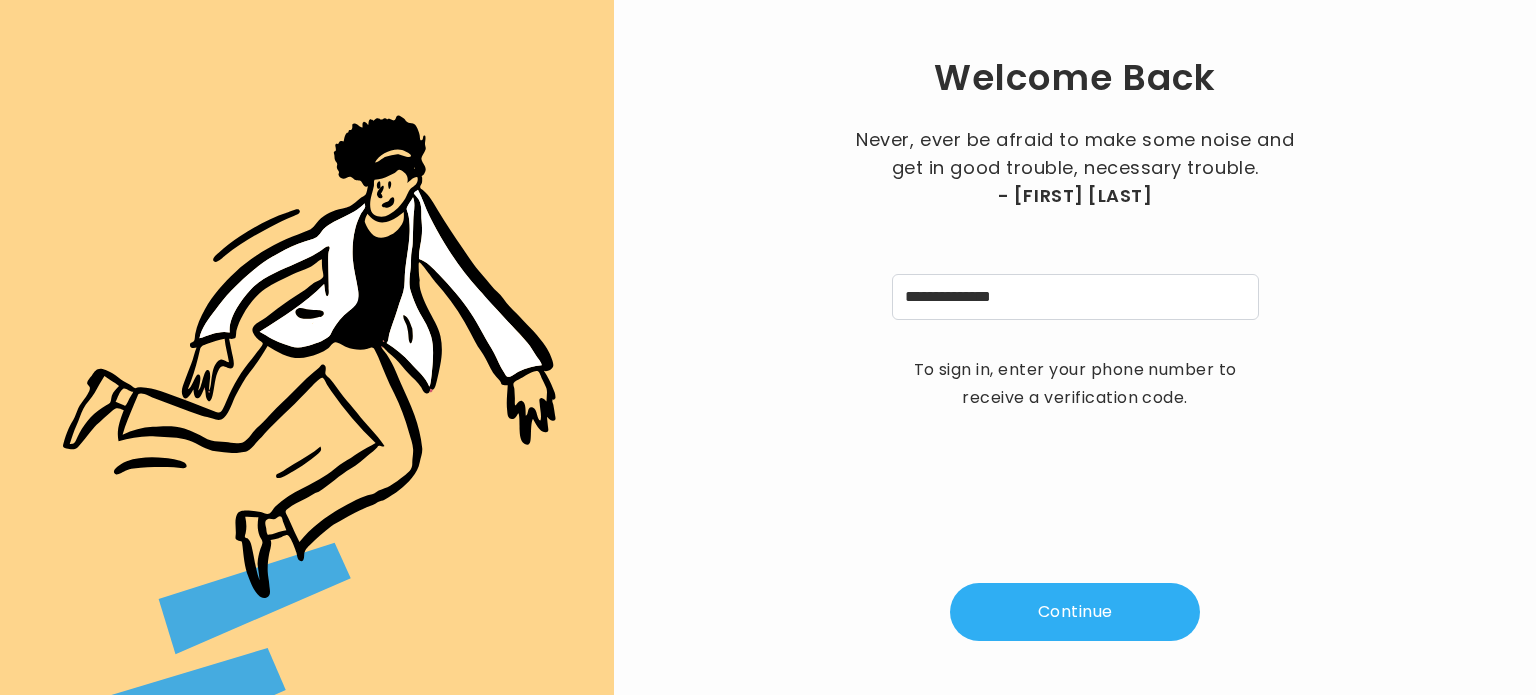 click on "Continue" at bounding box center (1075, 612) 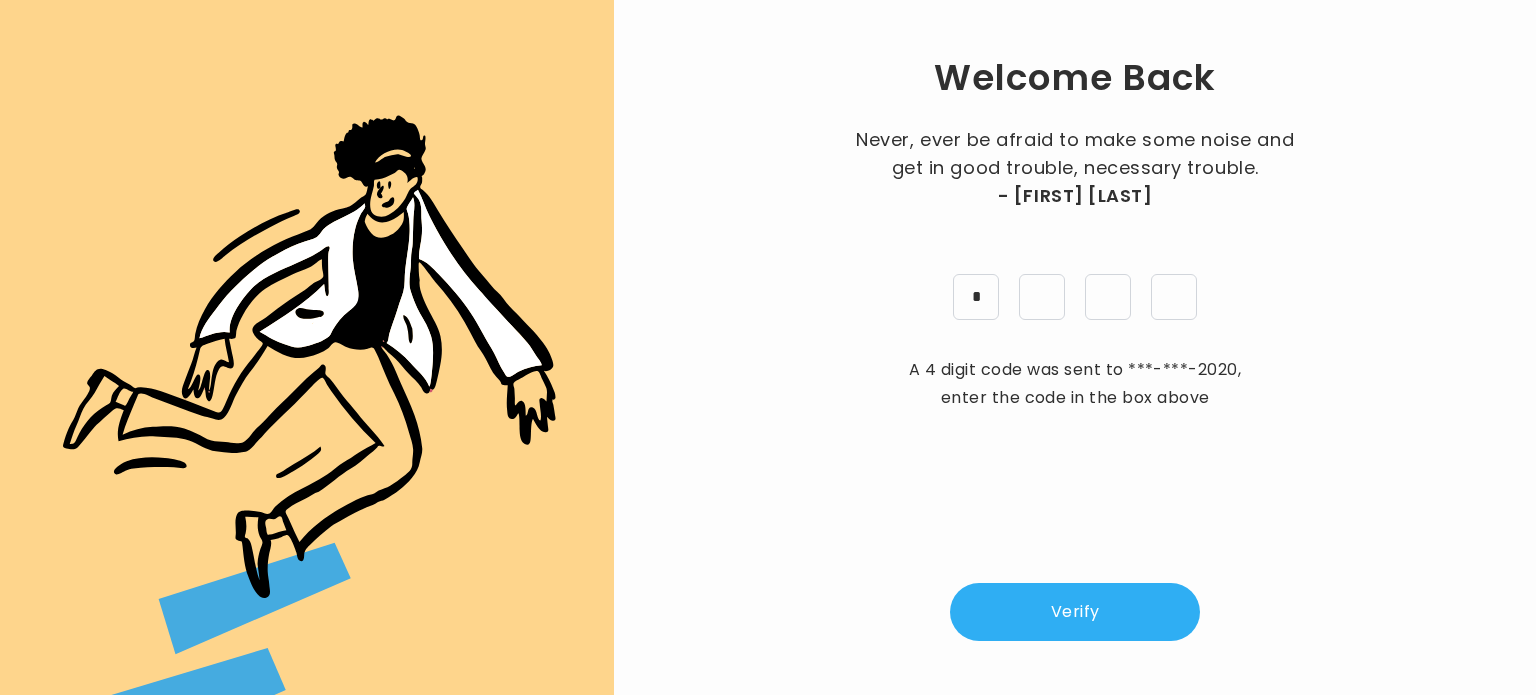 type on "*" 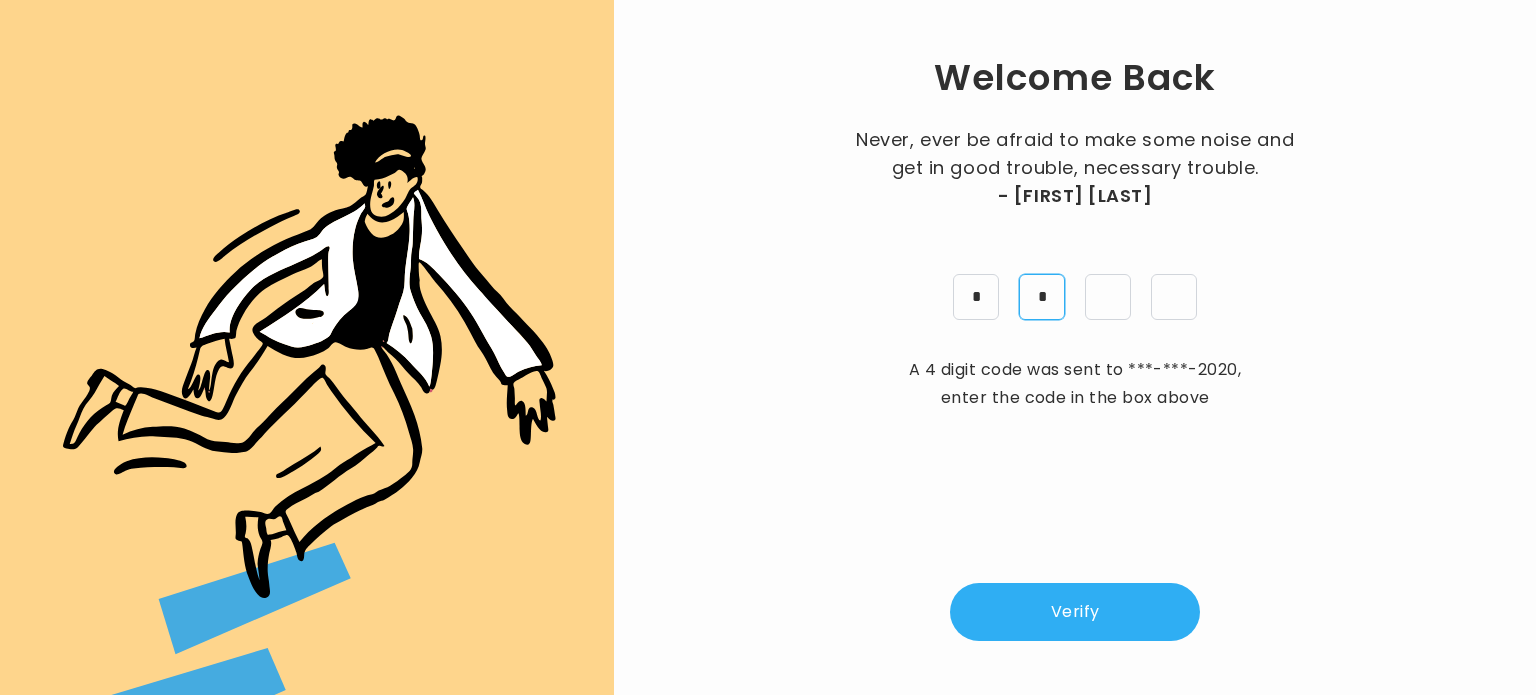 type on "*" 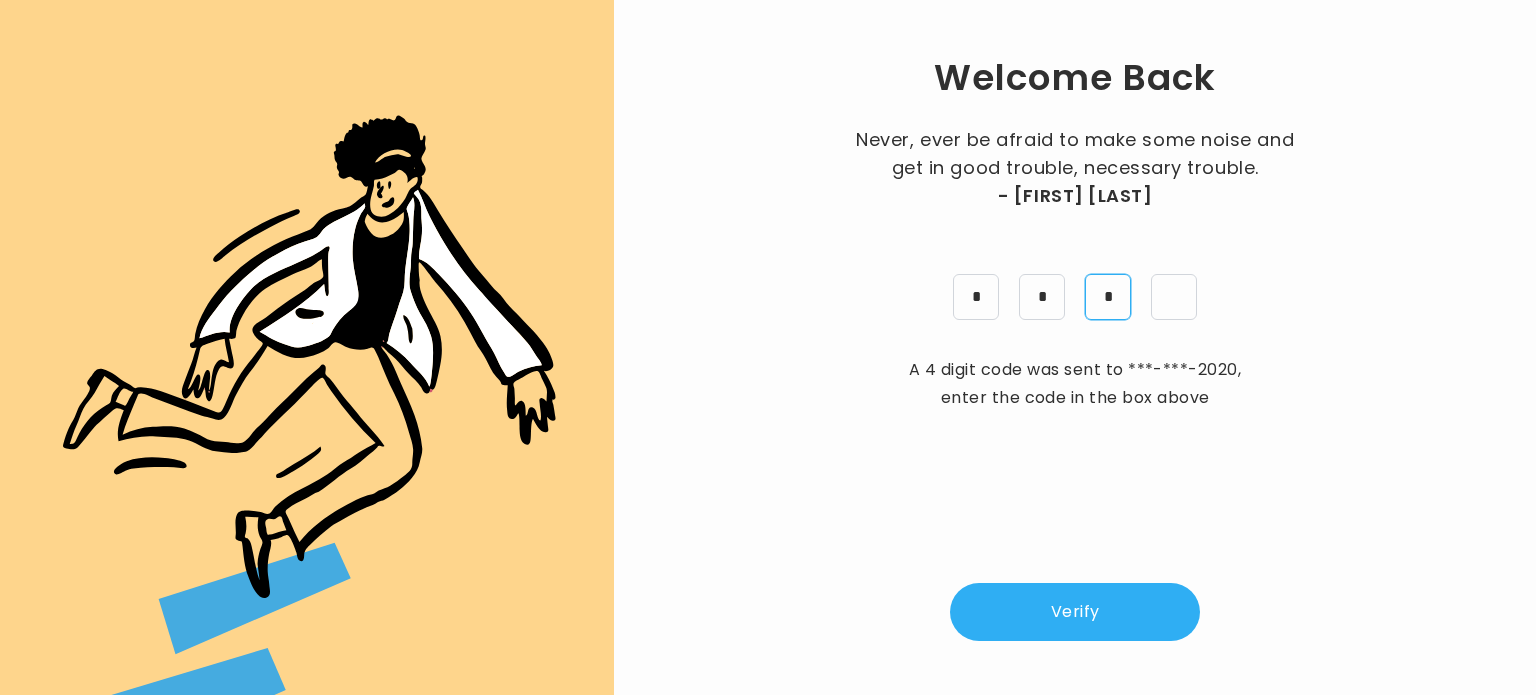 type on "*" 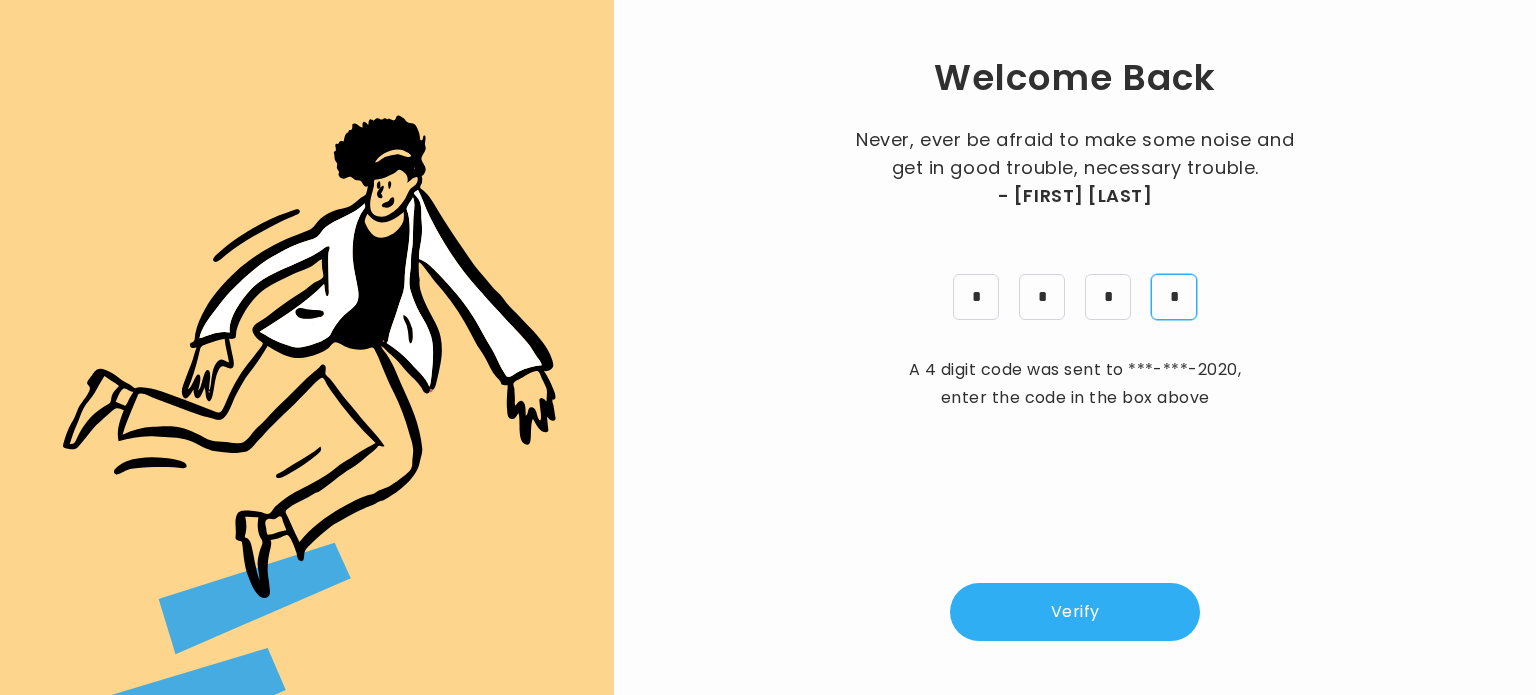 type on "*" 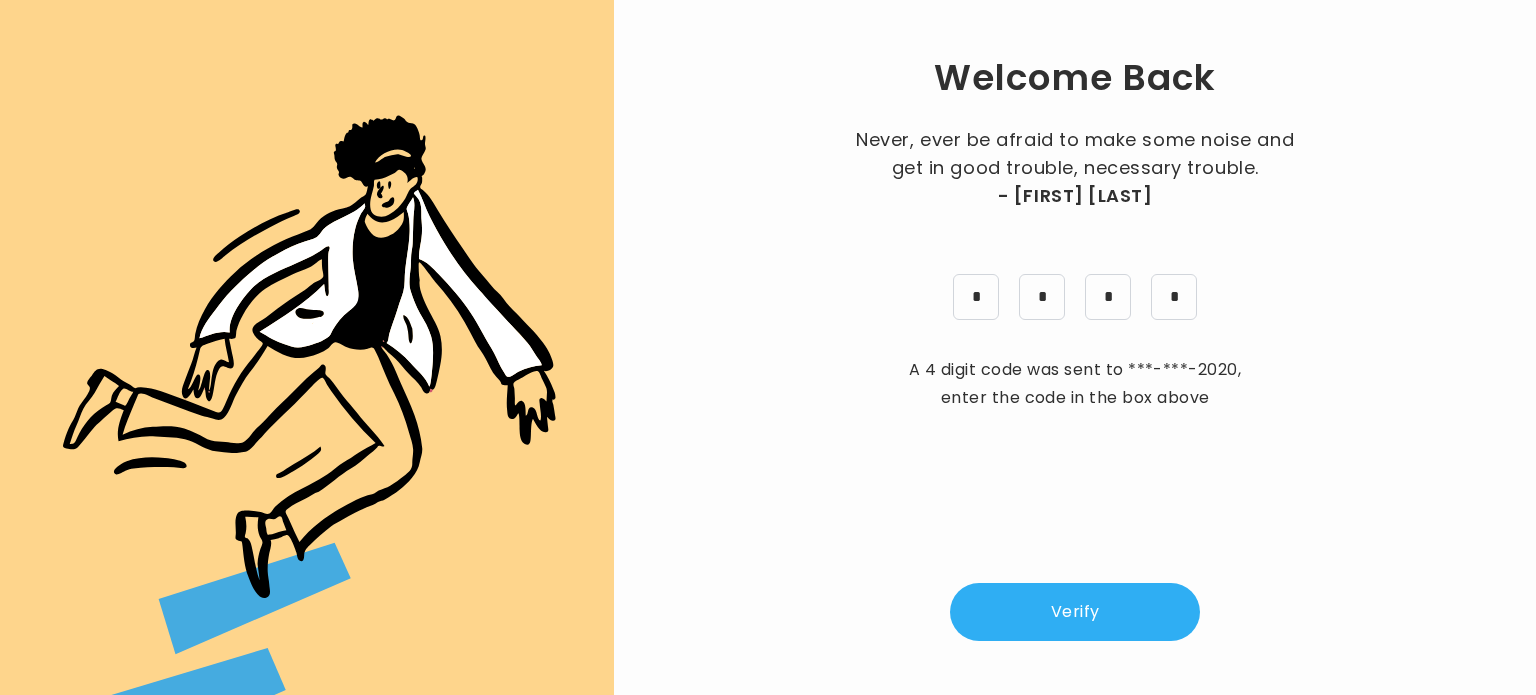 click on "Verify" at bounding box center (1075, 612) 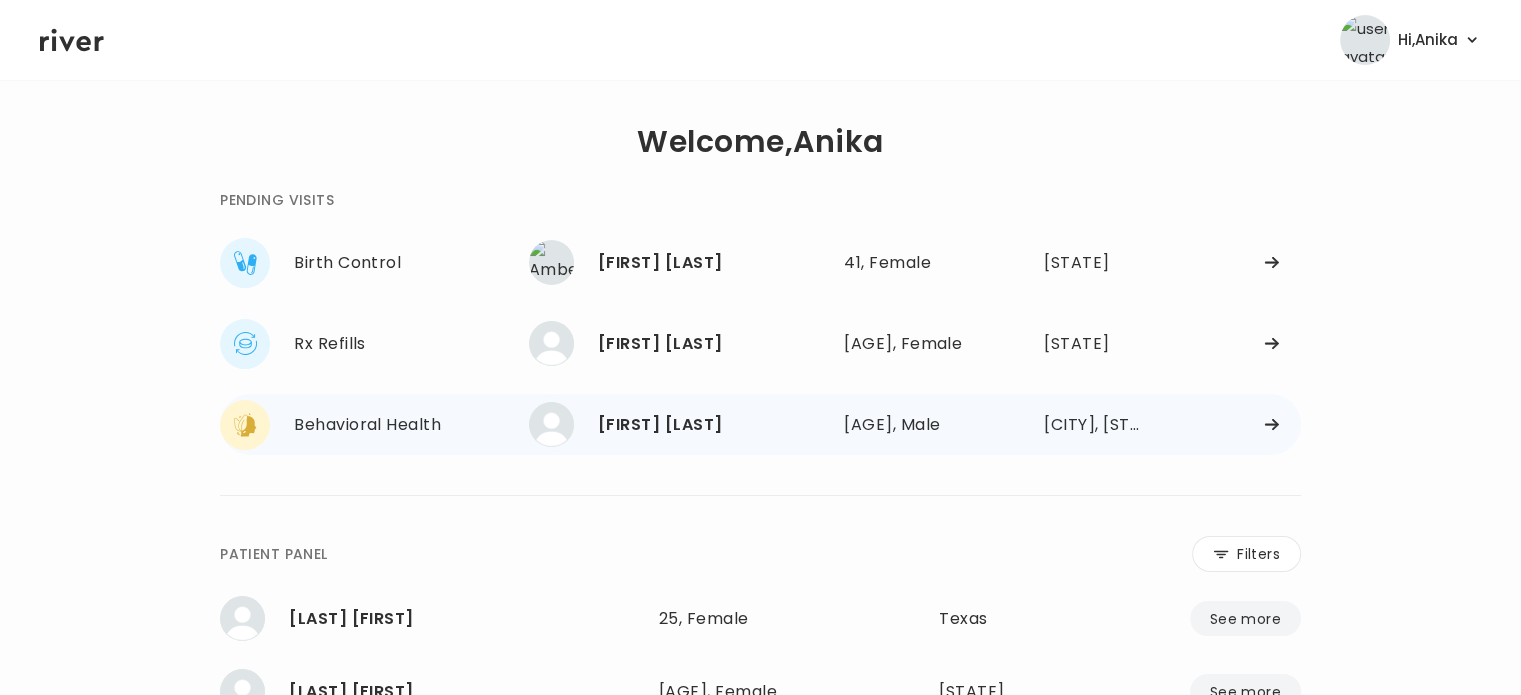 click on "[PERSON]" at bounding box center (713, 425) 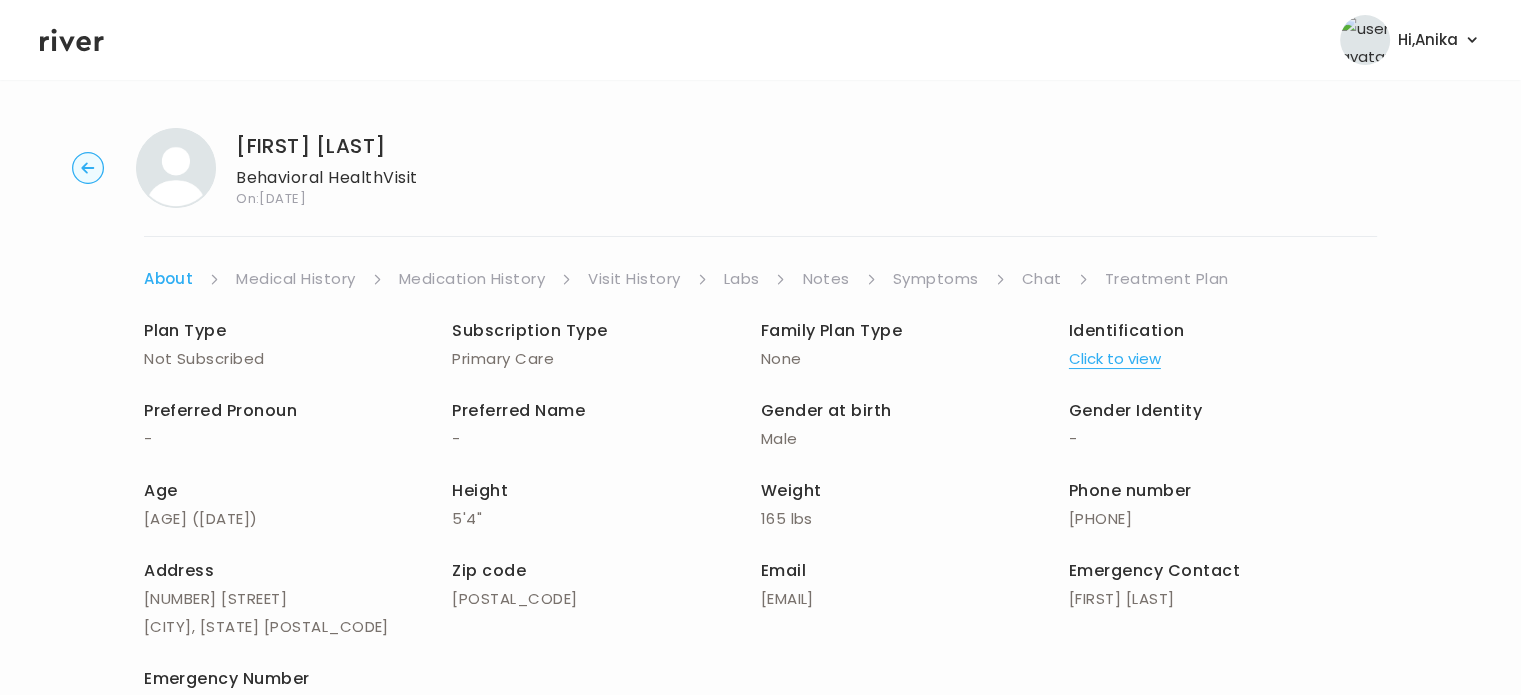 click on "CHRISTIAN MOORE Behavioral Health  Visit On:  12 Jul 2025 About Medical History Medication History Visit History Labs Notes Symptoms Chat Treatment Plan Plan Type Not Subscribed Subscription Type Primary Care Family Plan Type None Identification Click to view Preferred Pronoun - Preferred Name - Gender at birth Male Gender Identity - Age 37   ( 05 June 1988 ) Height 5'4" Weight 165 lbs Phone number +1 (856) 583-9666 Address 122 Clarence Drive  Syracuse, NY 13212 Zip code 13212 Email actorchristianmoore@gmail.com Emergency Contact Darryl Moore Emergency Number +1 (267) 275-3931 Identification Click to view Next" at bounding box center [760, 474] 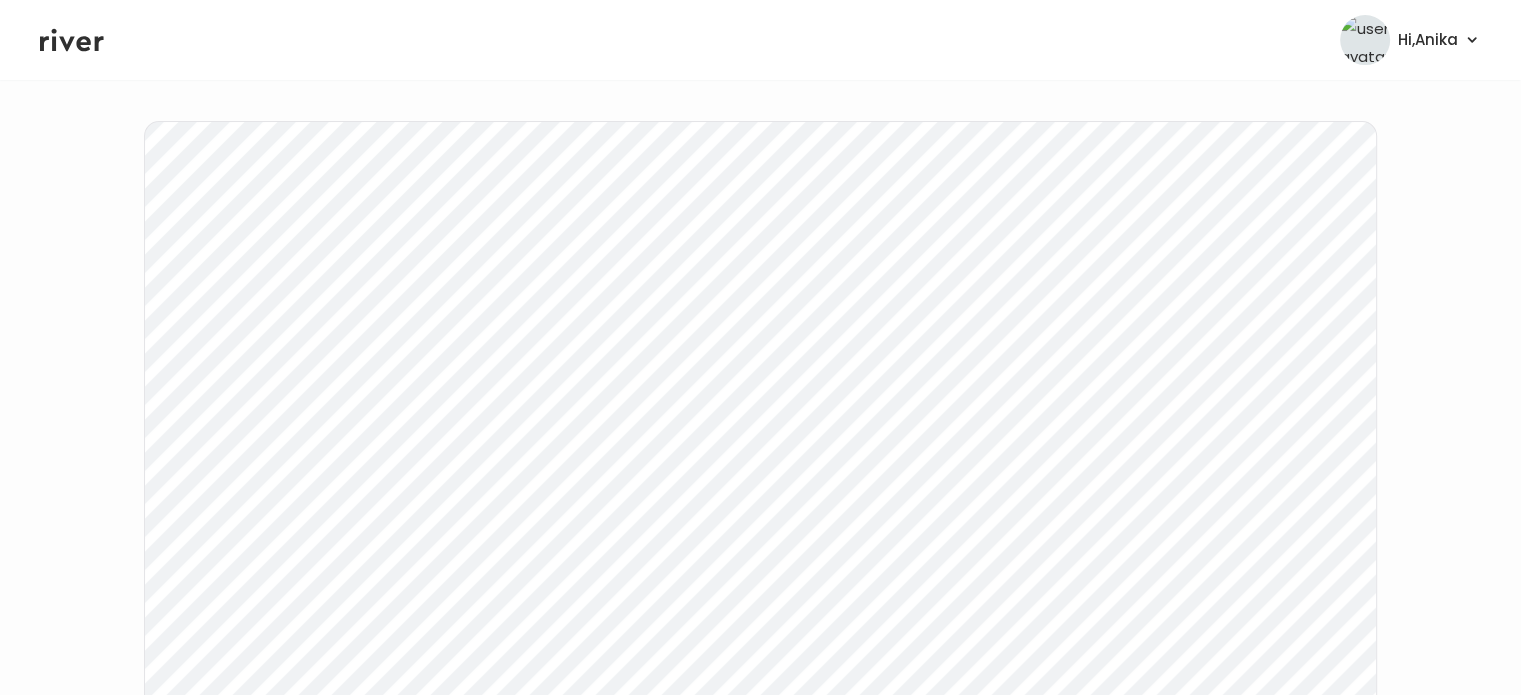 scroll, scrollTop: 0, scrollLeft: 0, axis: both 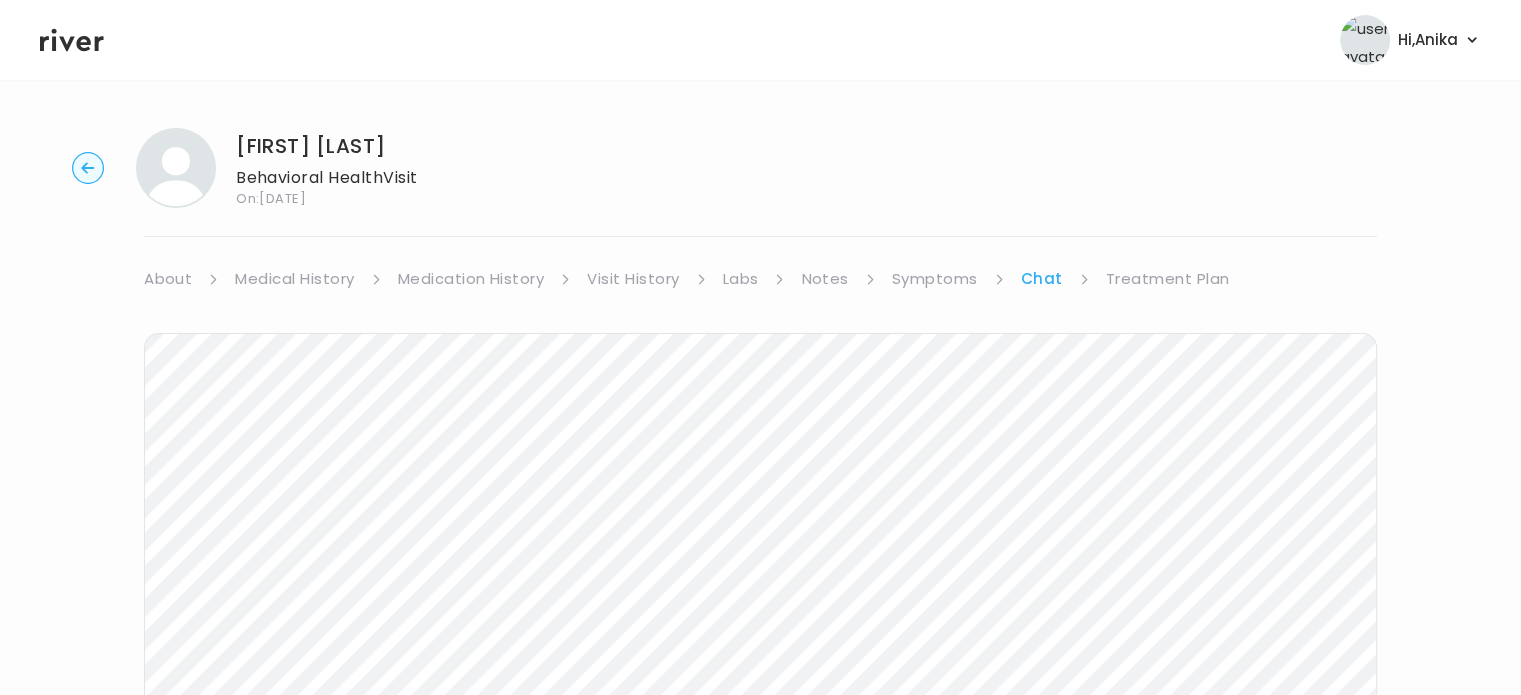 click on "Hi,  Anika Profile Logout" at bounding box center [760, 40] 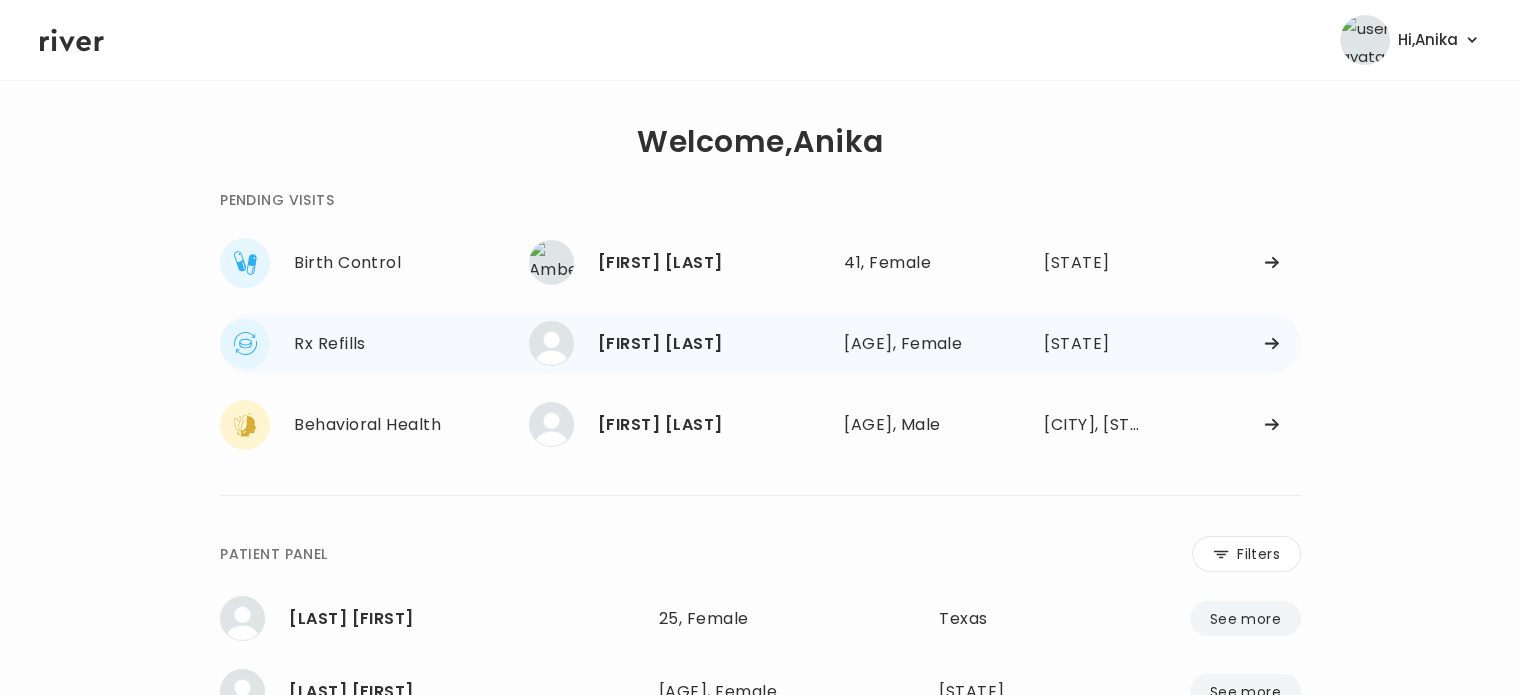 click on "[FIRST] [LAST]" at bounding box center (713, 344) 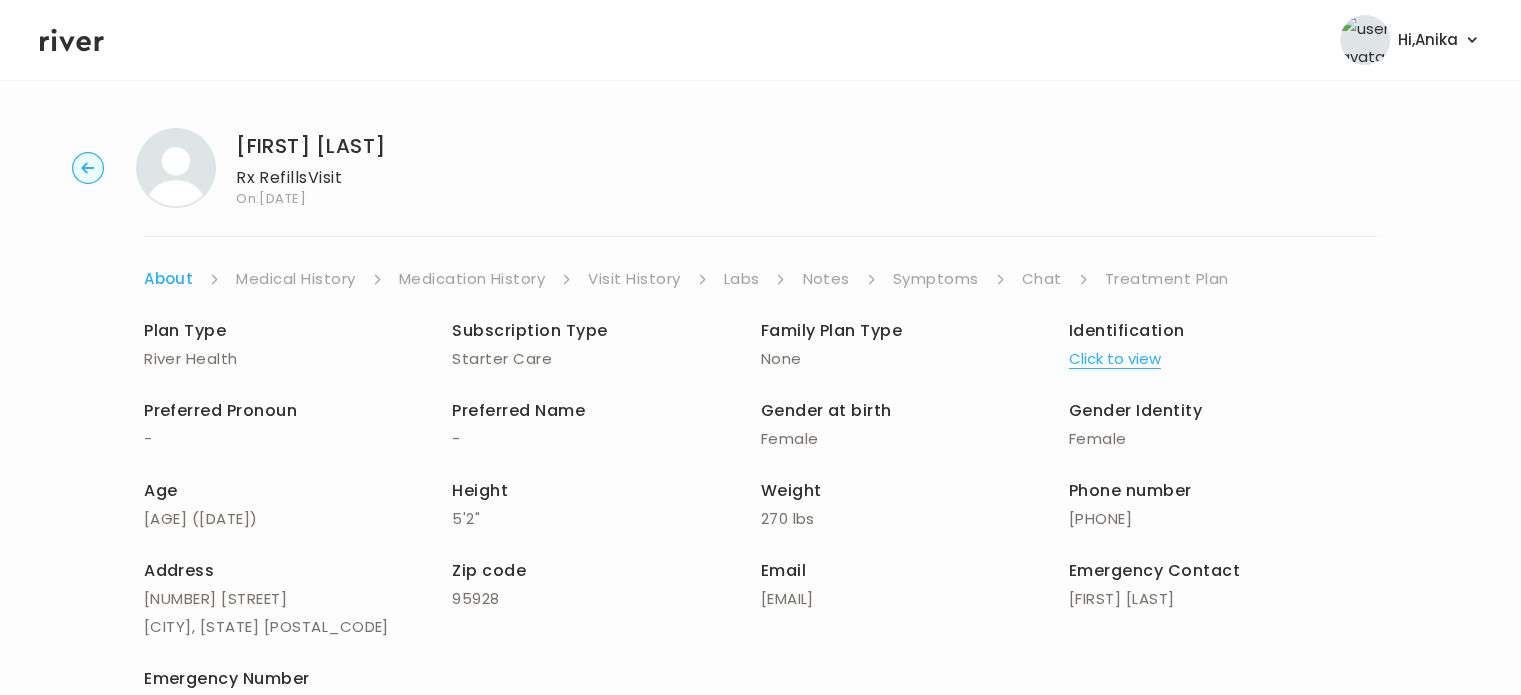 click on "Treatment Plan" at bounding box center (1167, 279) 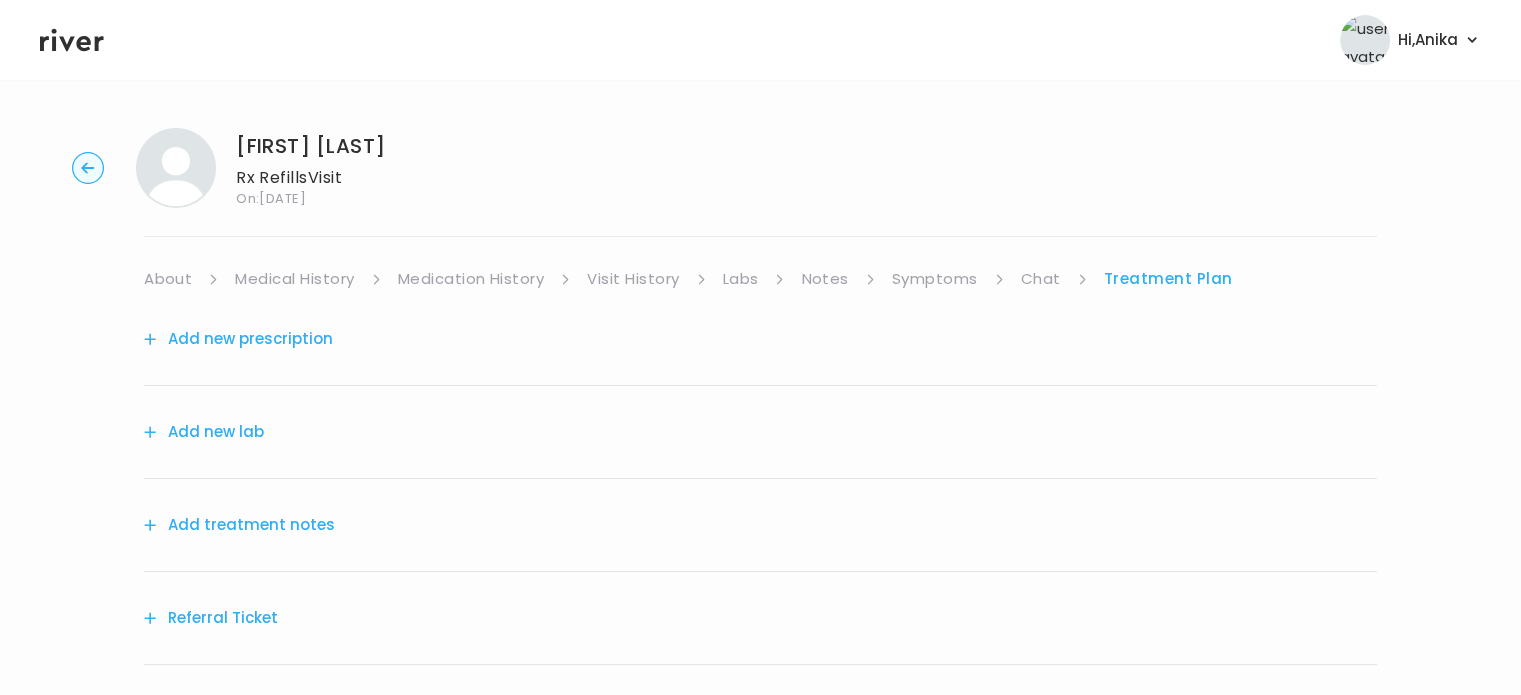 click on "Add treatment notes" at bounding box center (239, 525) 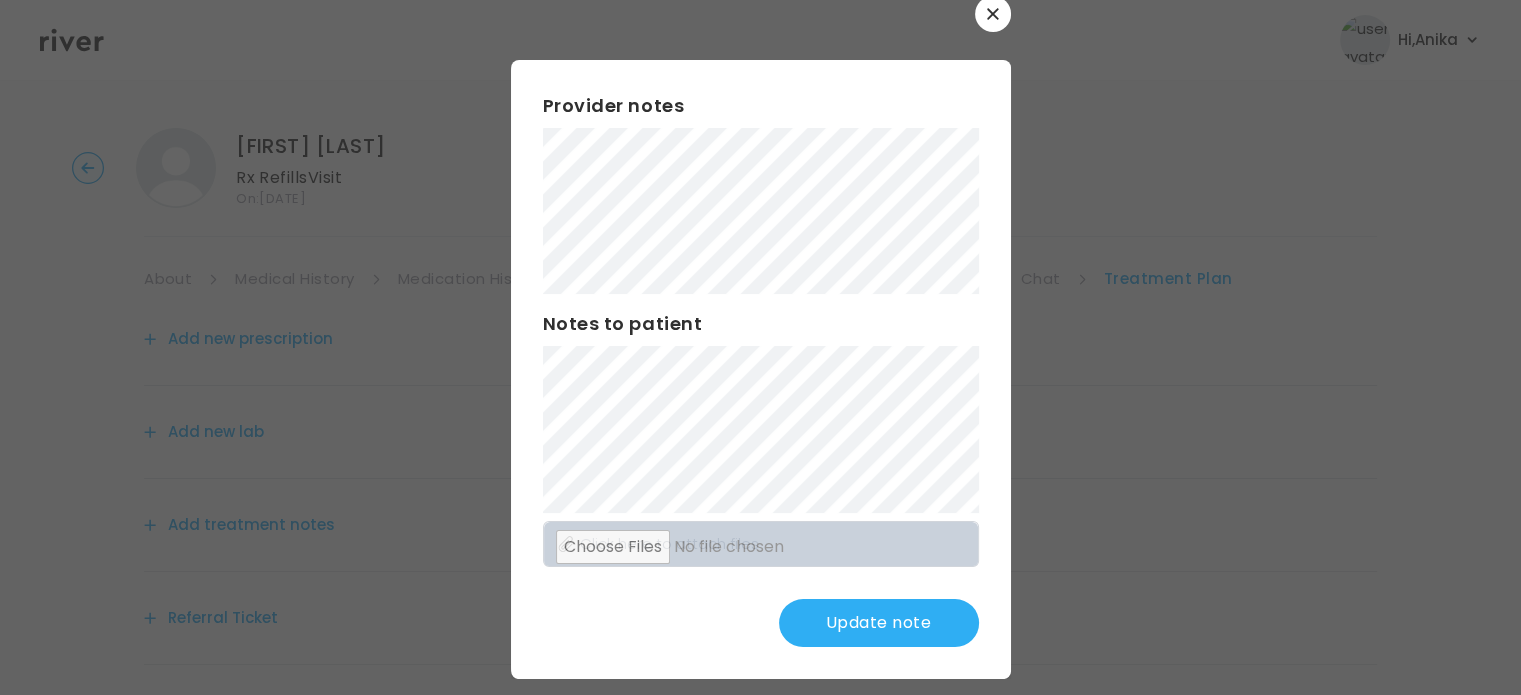 scroll, scrollTop: 36, scrollLeft: 0, axis: vertical 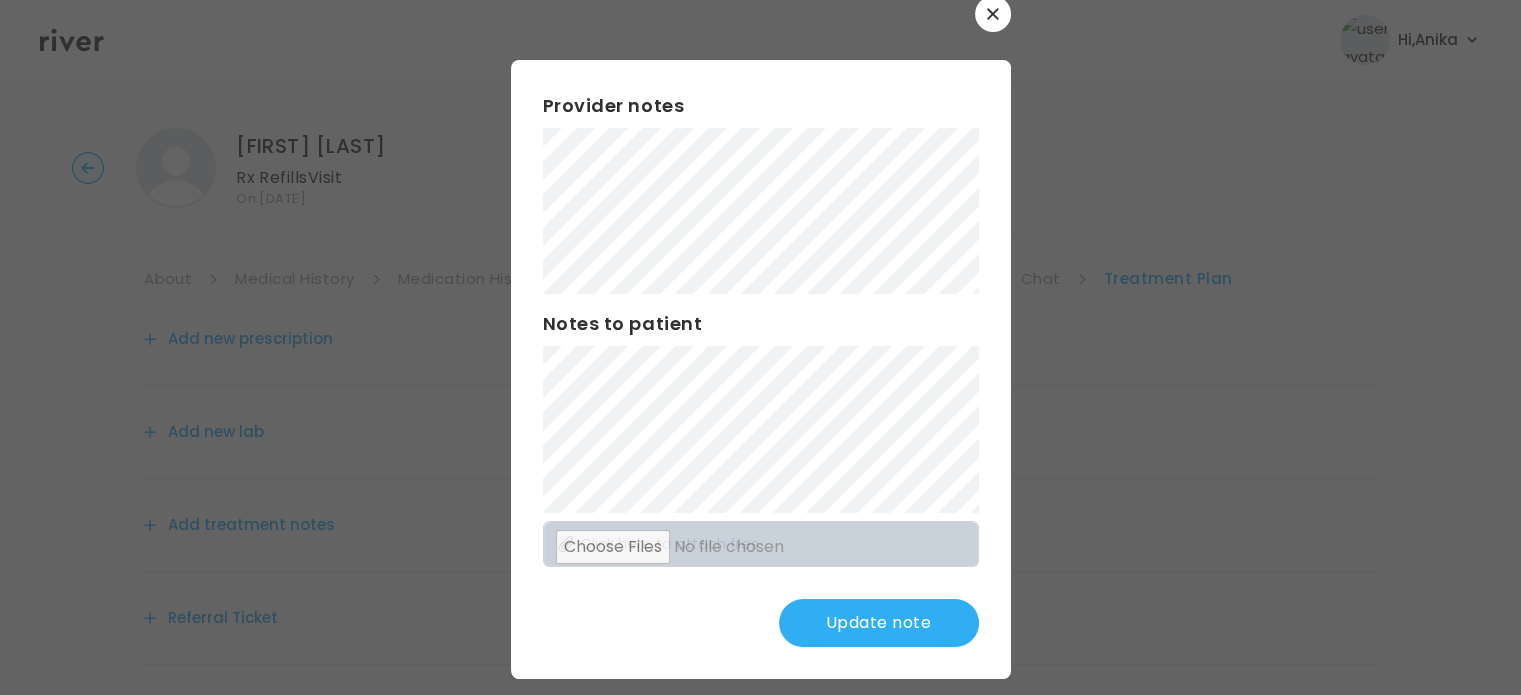 click at bounding box center [760, 347] 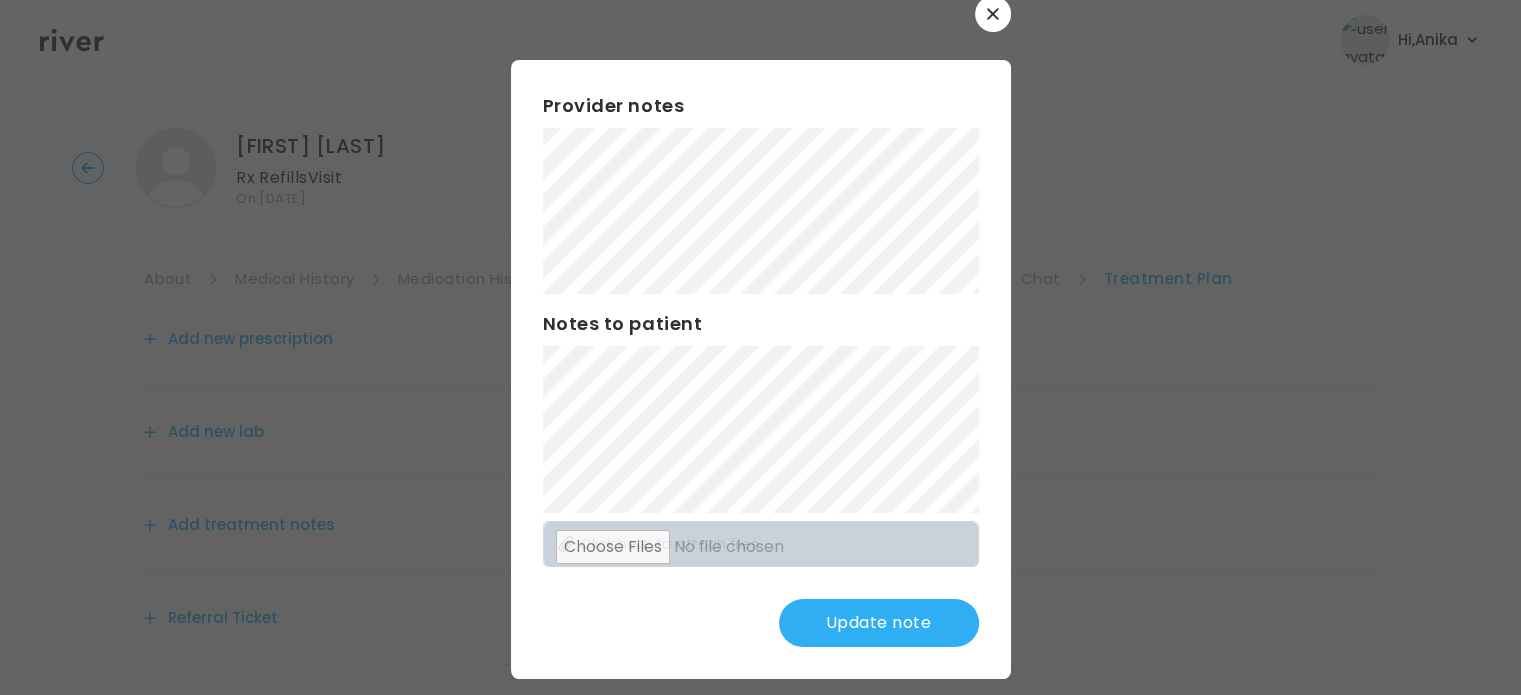 scroll, scrollTop: 0, scrollLeft: 0, axis: both 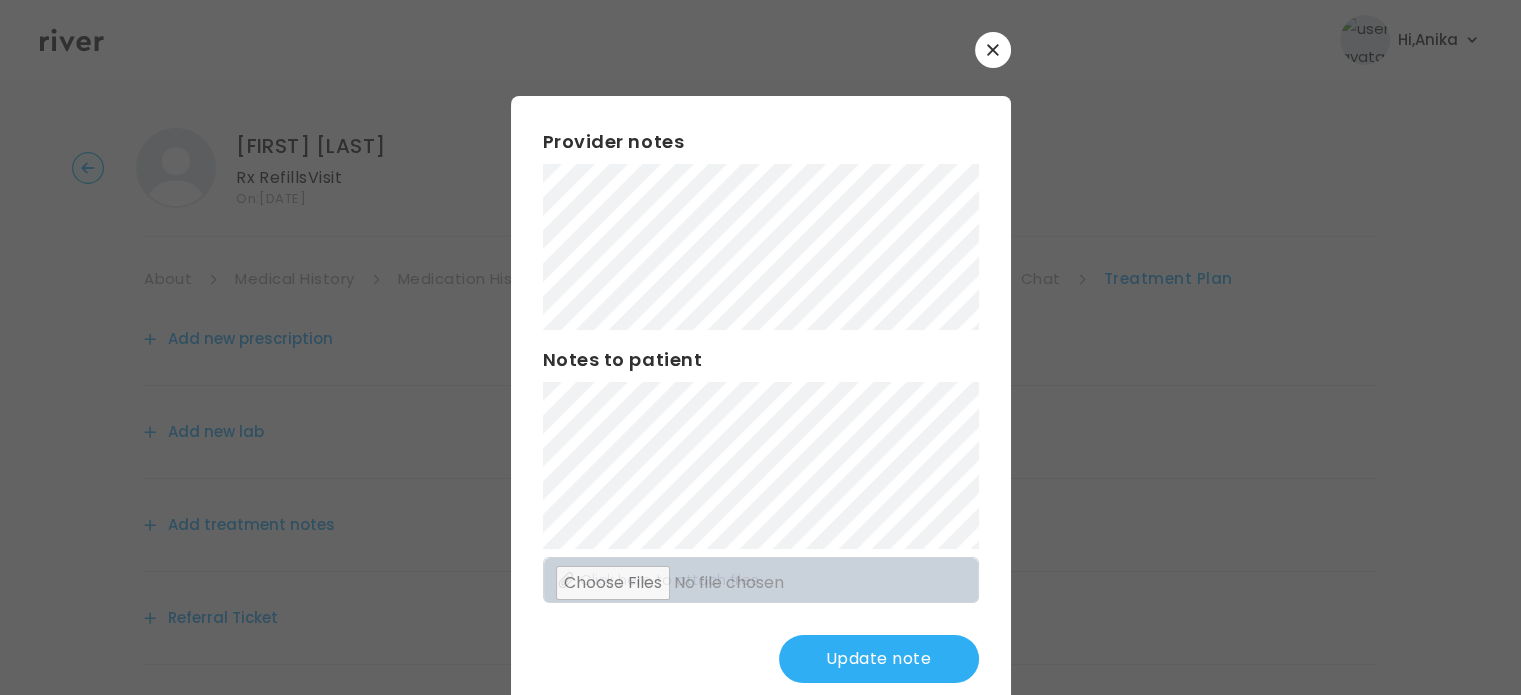 click on "Update note" at bounding box center (879, 659) 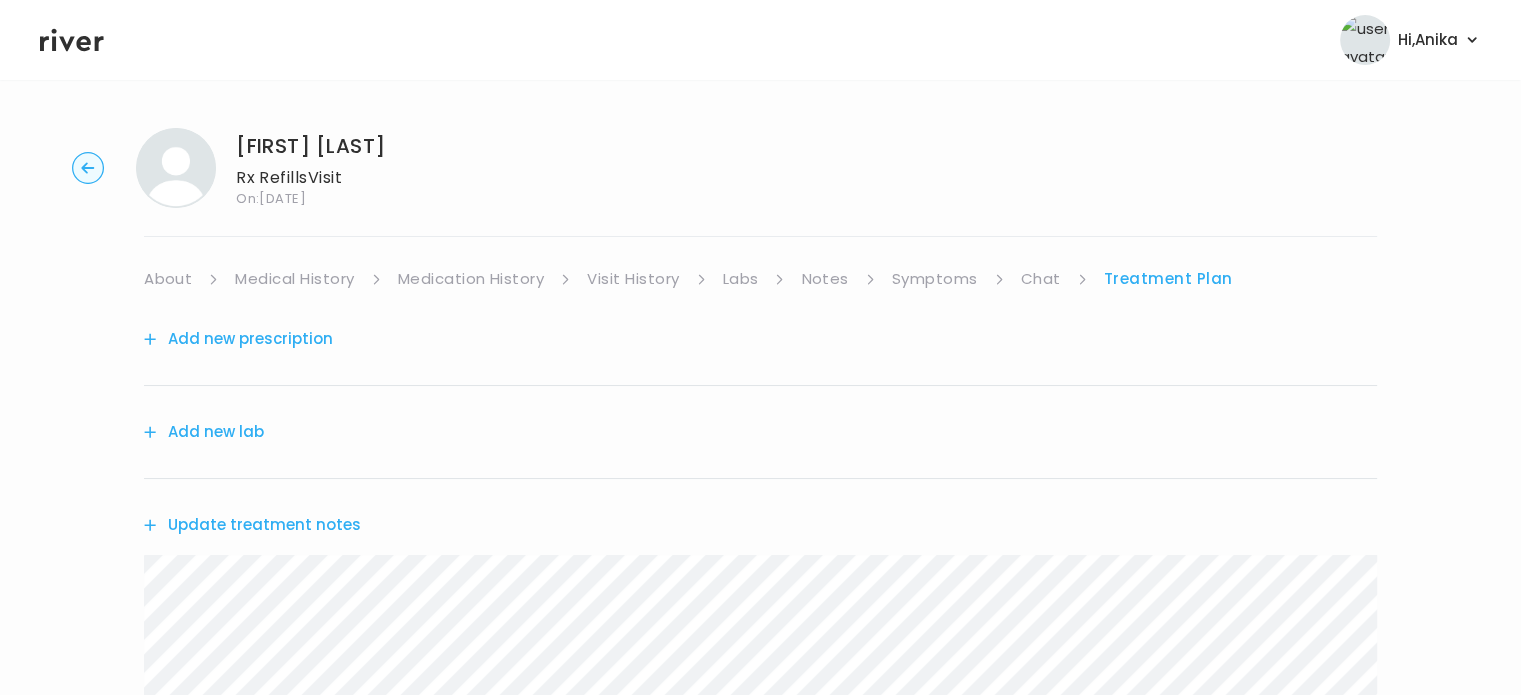 click on "Symptoms" at bounding box center [935, 279] 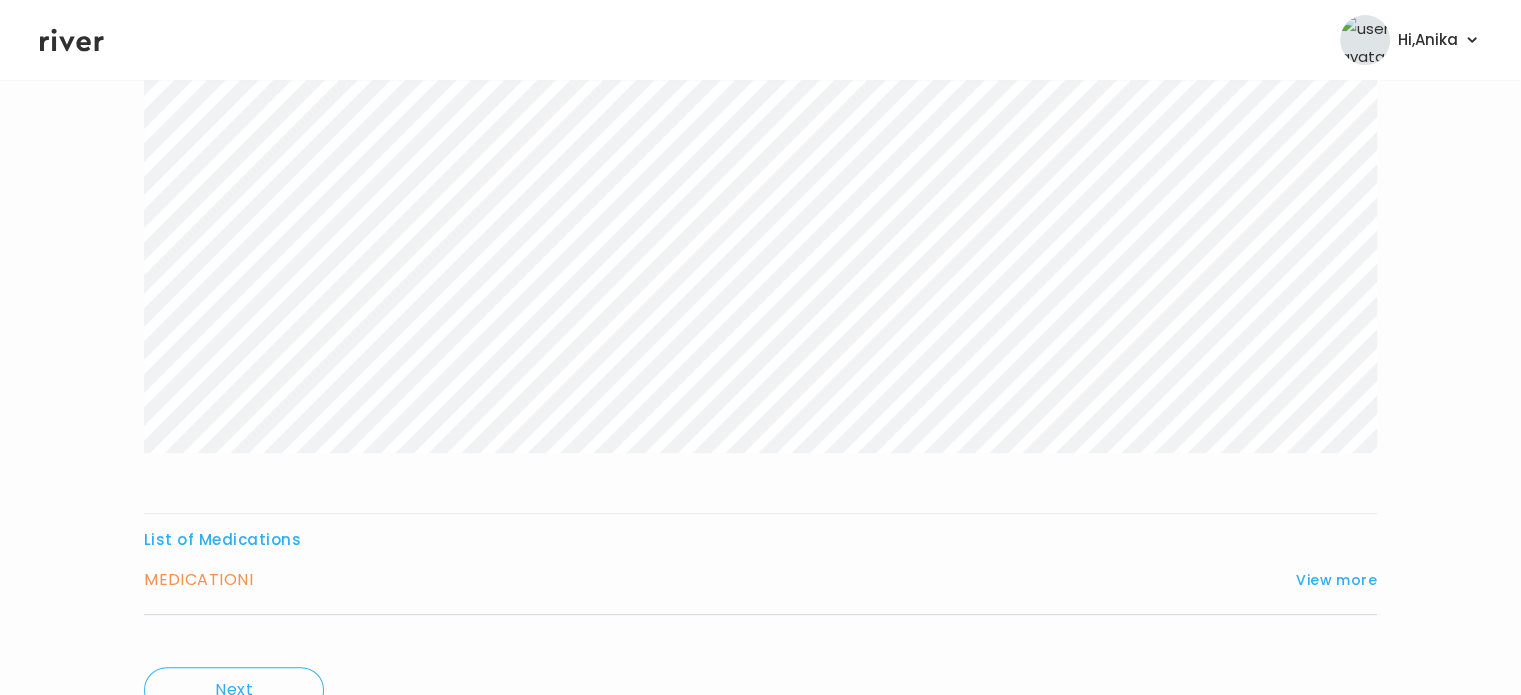 scroll, scrollTop: 372, scrollLeft: 0, axis: vertical 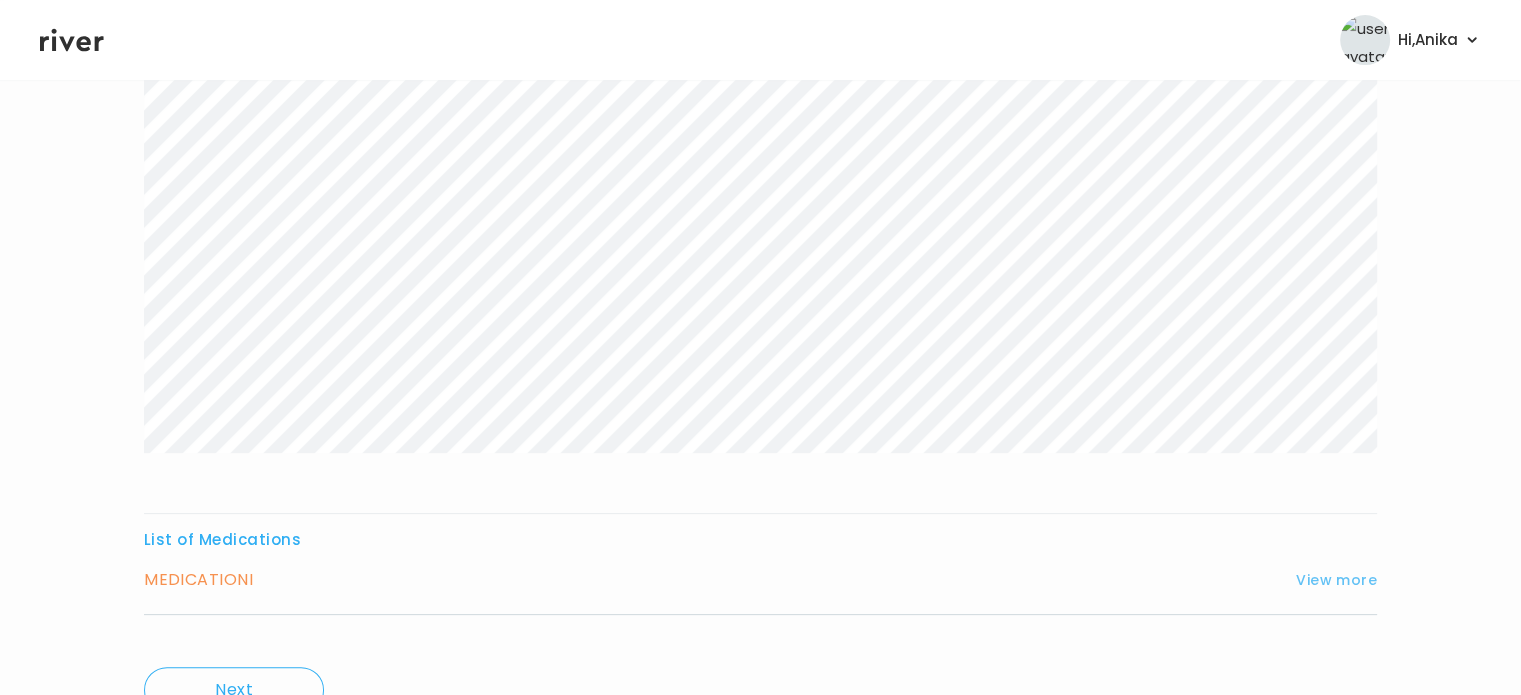 click on "View more" at bounding box center [1336, 580] 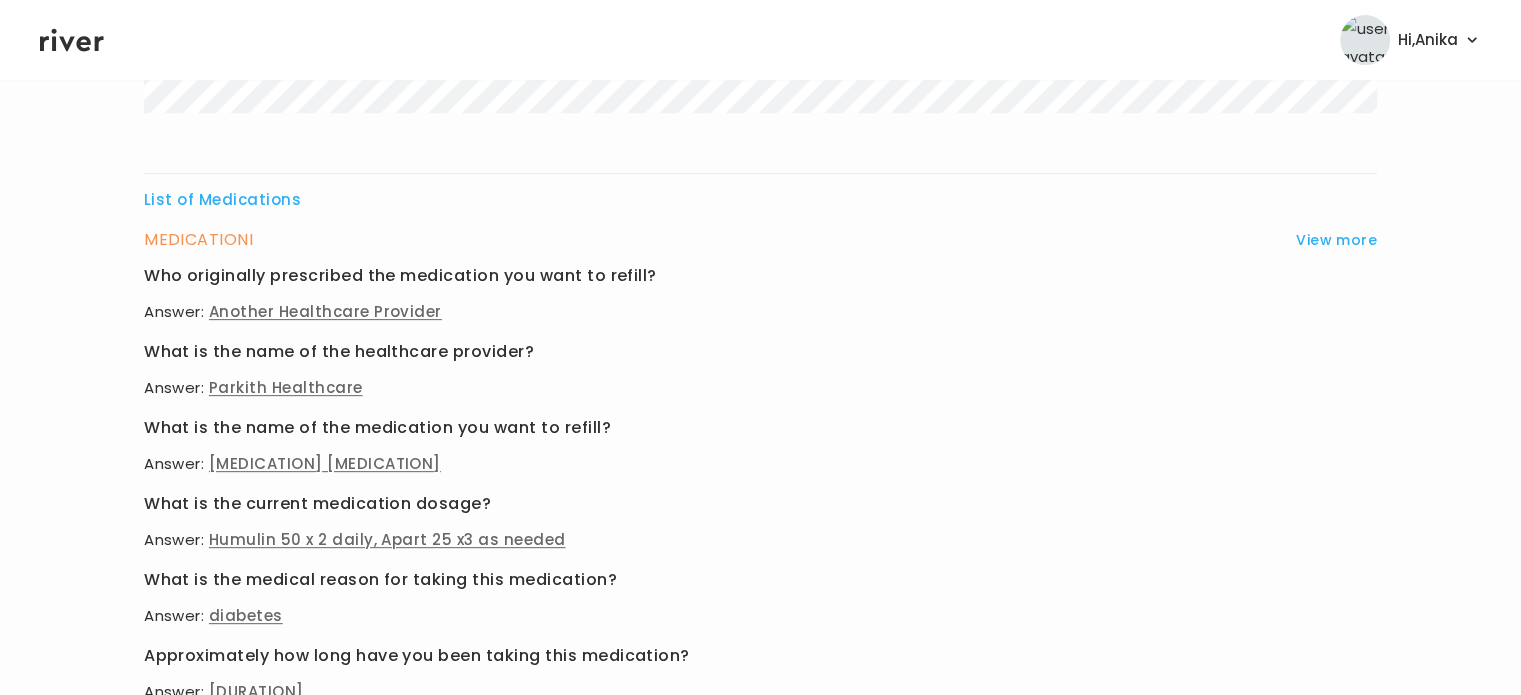 scroll, scrollTop: 713, scrollLeft: 0, axis: vertical 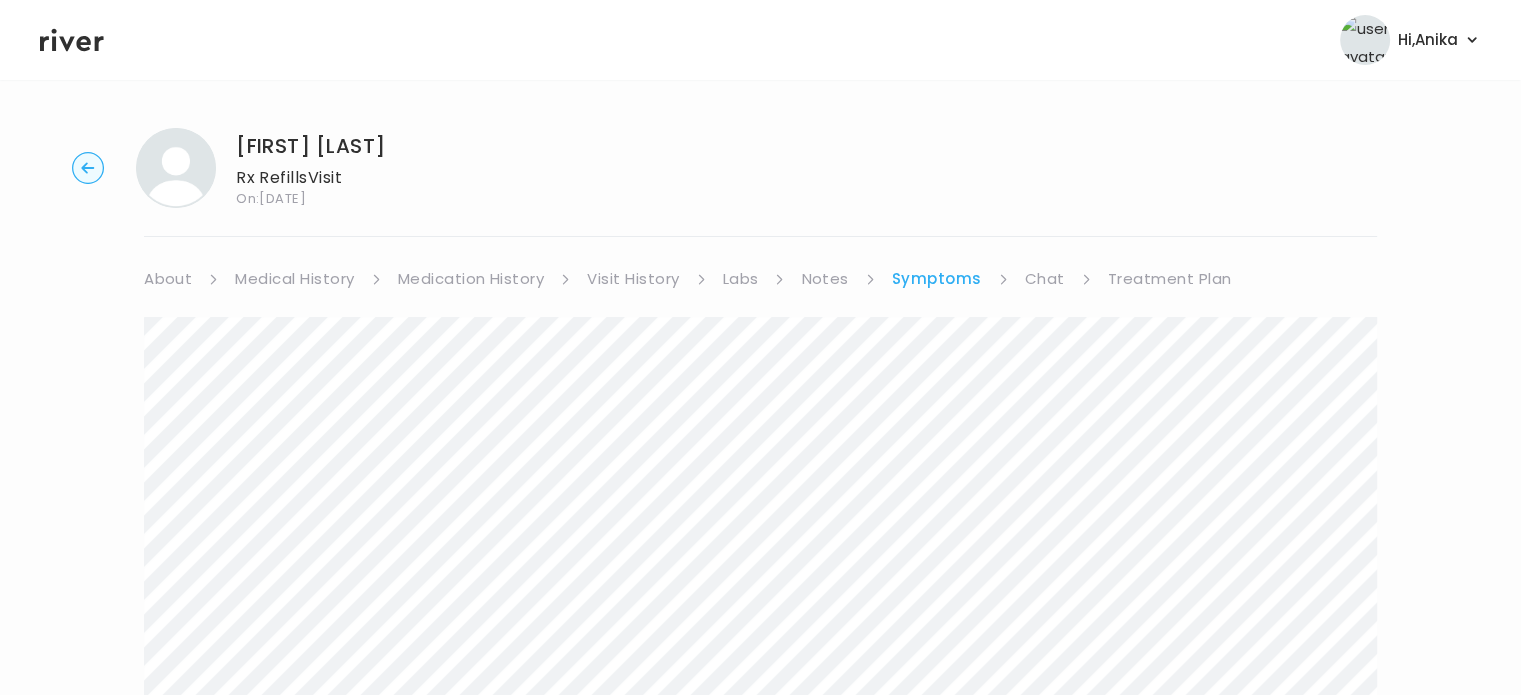 click on "Treatment Plan" at bounding box center [1170, 279] 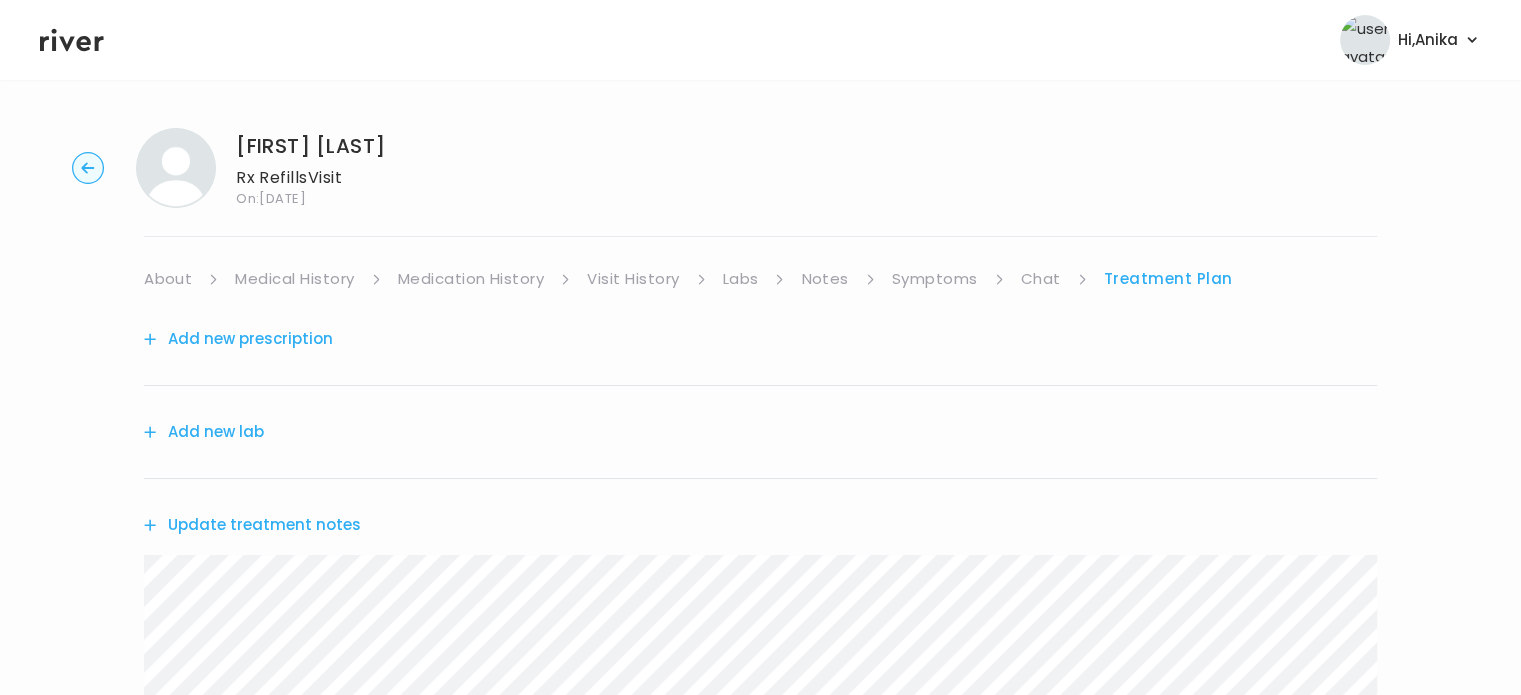 click on "Notes" at bounding box center (824, 279) 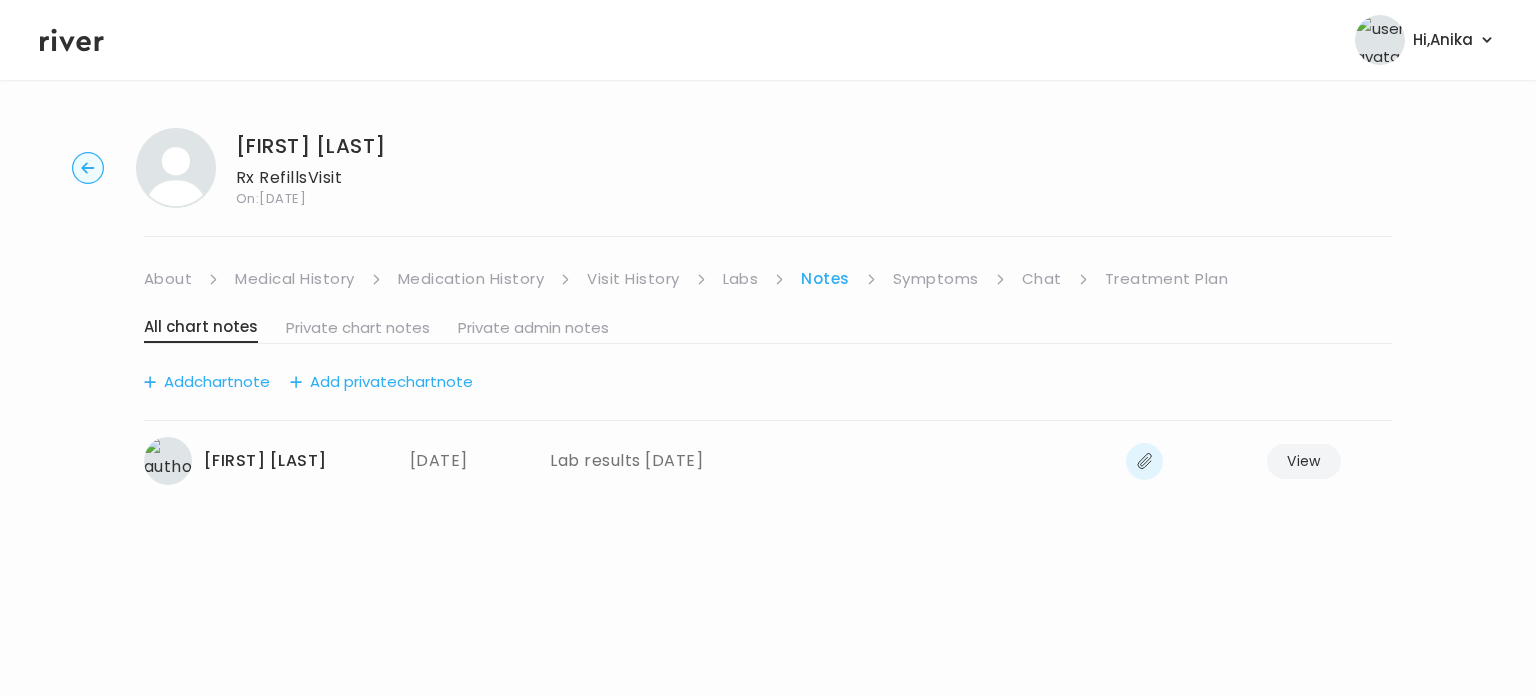 click on "Labs" at bounding box center (741, 279) 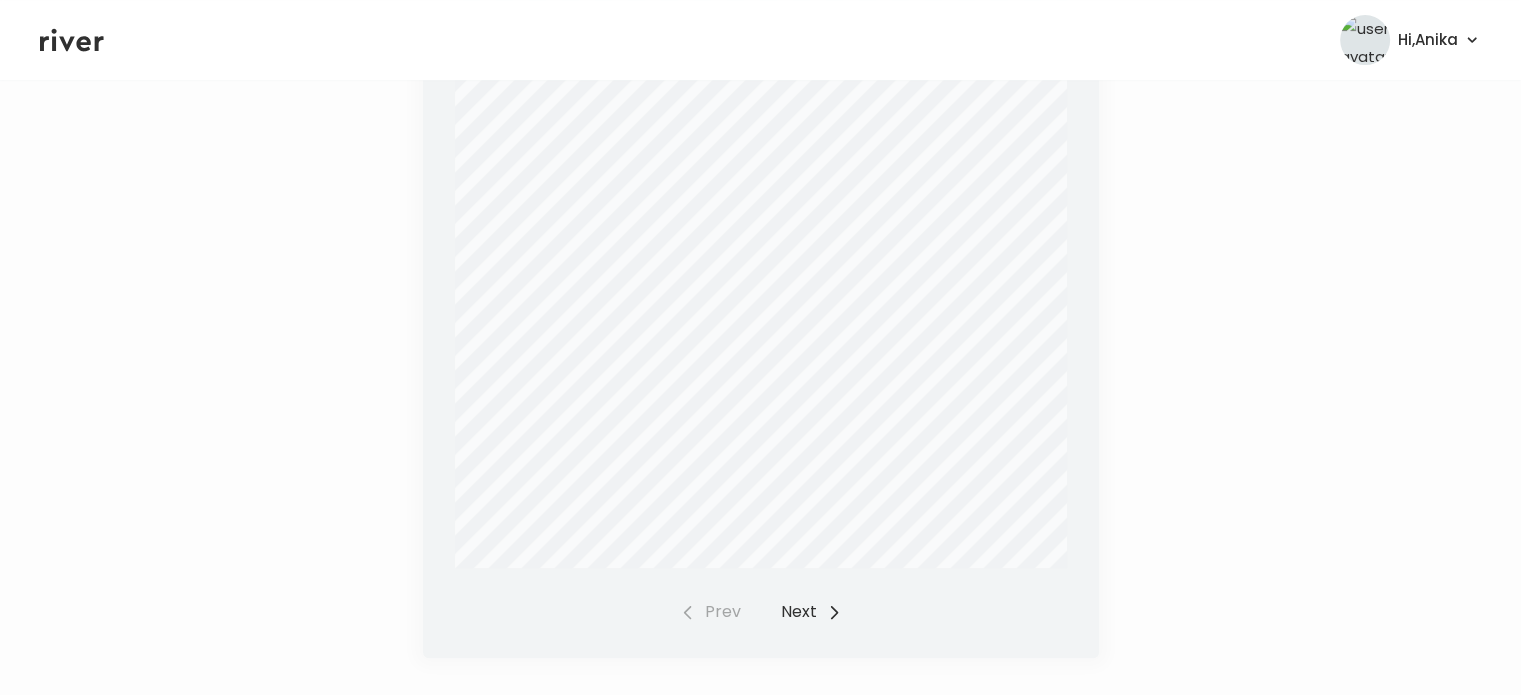 scroll, scrollTop: 720, scrollLeft: 0, axis: vertical 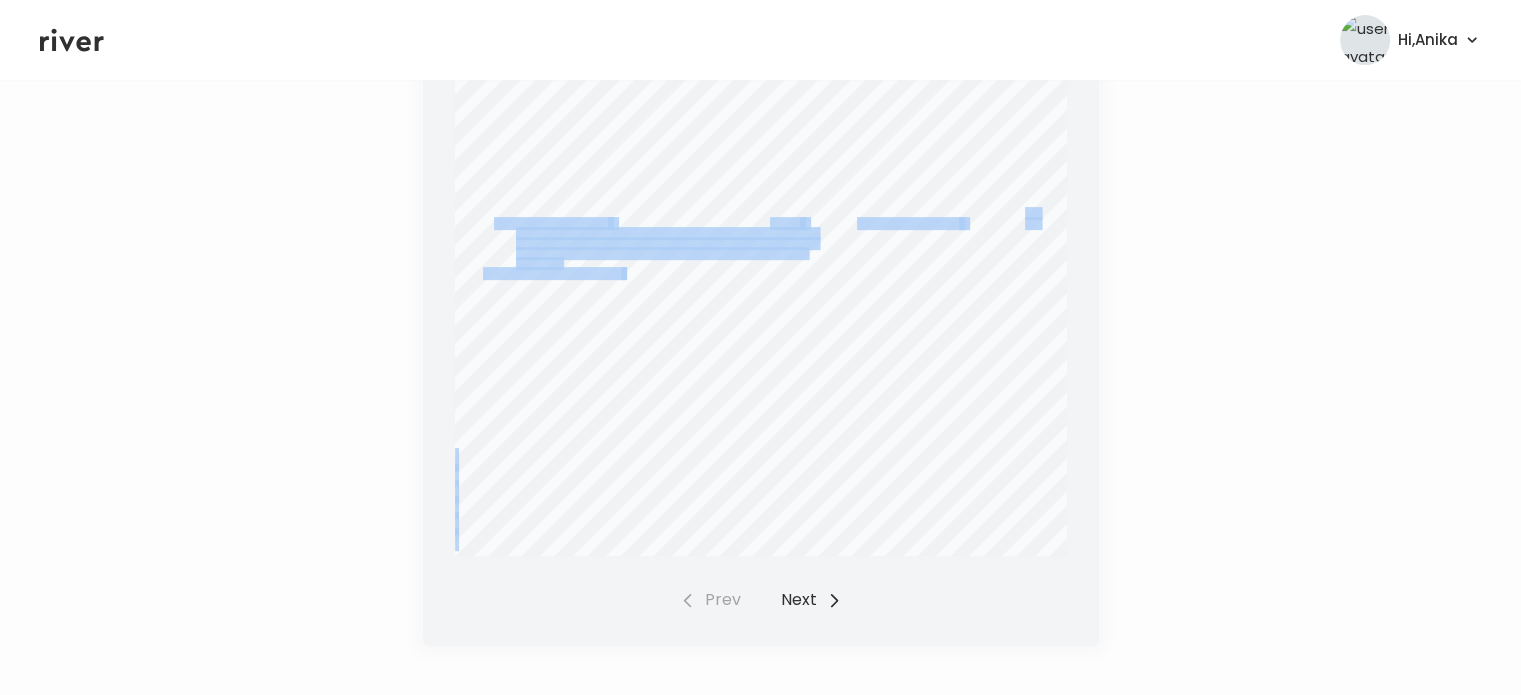 drag, startPoint x: 752, startPoint y: 460, endPoint x: 812, endPoint y: 575, distance: 129.71121 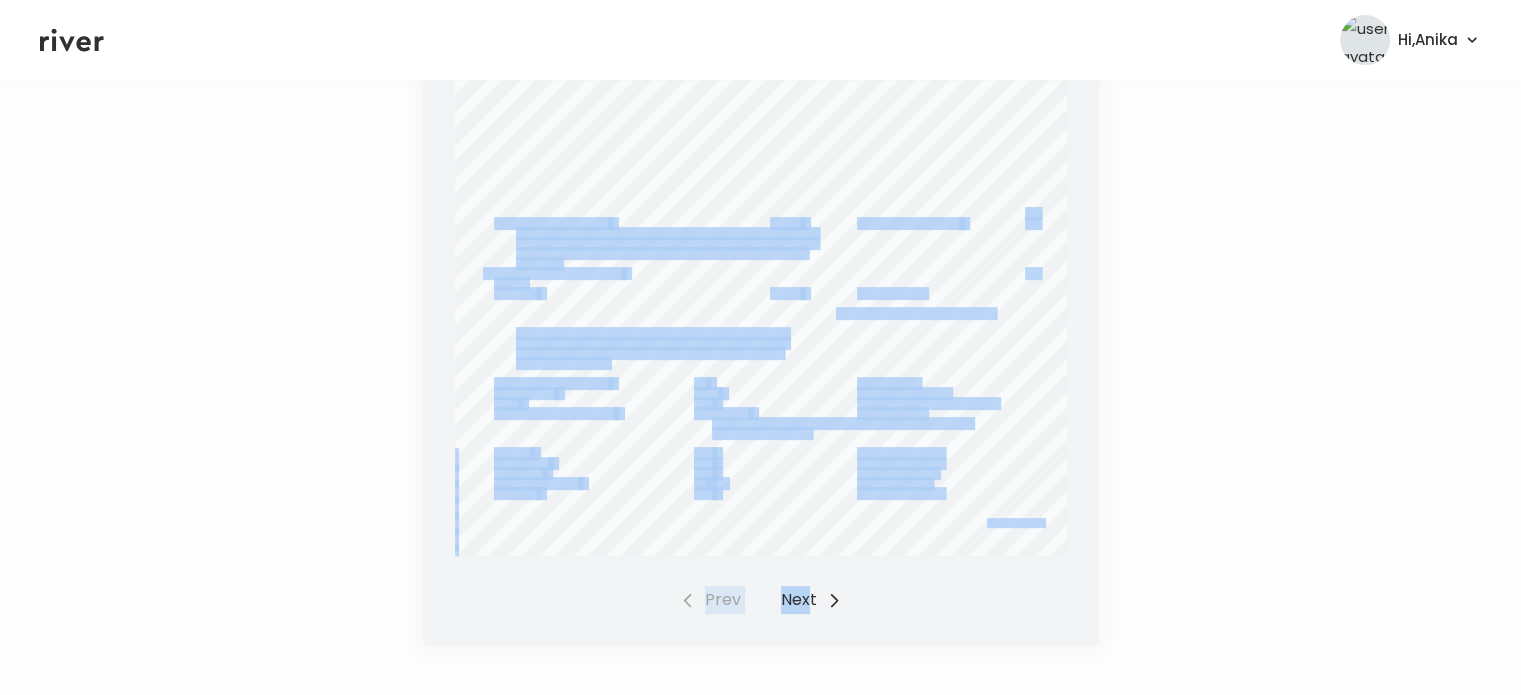 click on "Next" at bounding box center [811, 600] 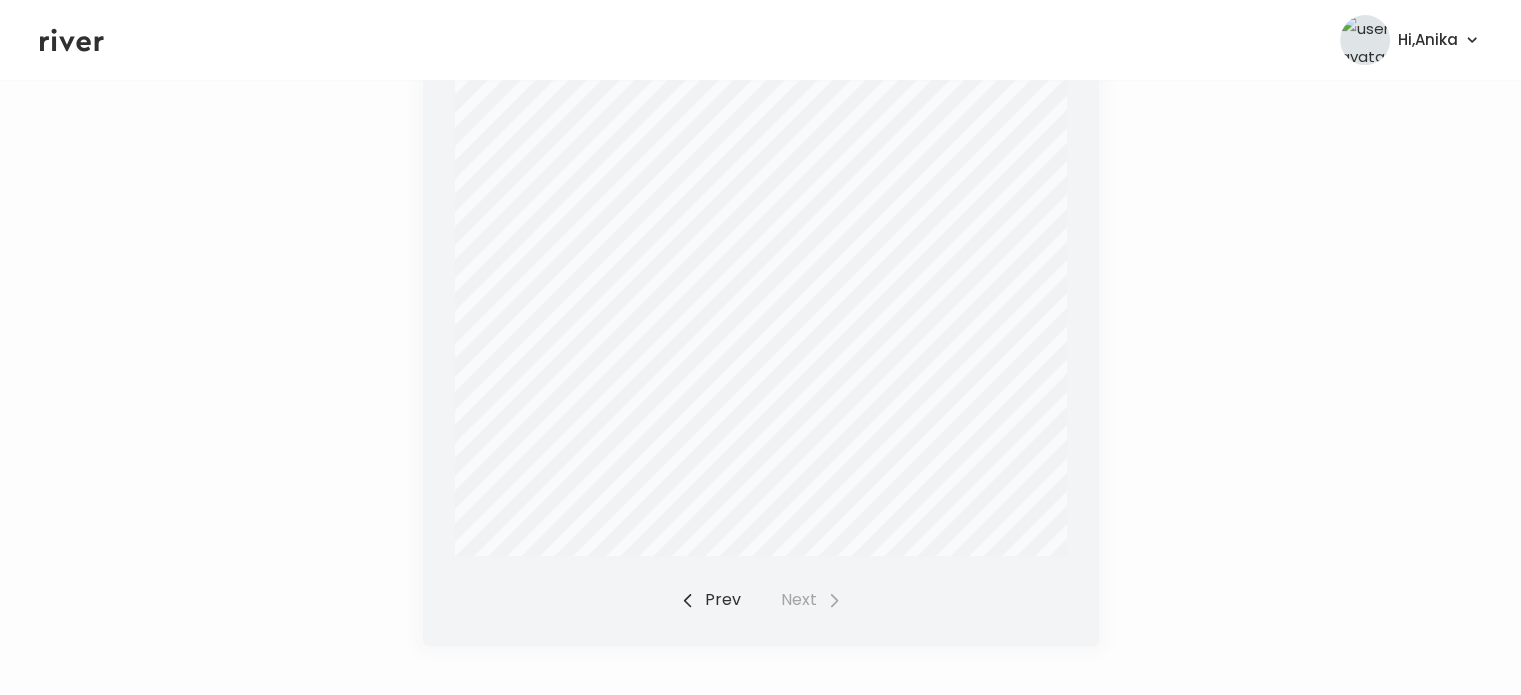 click on "Lab Results CBC (includes Differential and Platelets), Comprehensive Metabolic Panel, Lipid Panel, Standard, TSH and Hemoglobin A1c Patient name DONNA MENDEZ Date of birth 30 October 1961 Date Requested 06/04/2025 Report Status: Final MENDEZ, DONNA Patient Information   Specimen Information   Client Information MENDEZ, DONNA DOB: 10/30/1961   AGE: 63 Gender:   F   Fasting: Y Patient ID: 354608 Health ID: 8573036677698015 Specimen:   SZ619236U Collected:   06/26/2025 / 10:33 PDT Received:   06/26/2025 / 22:51 PDT Reported:   06/27/2025 / 02:56 PDT Client #: 97553290 DAMASCO, LEO CLIENT SERVICES: 866.697.8378   SPECIMEN: SZ619236U Quest, Quest Diagnostics, the associated logo and all associated Quest Diagnostics marks are the trademarks of Quest Diagnostics. Test Name   In Range   Out Of Range   Reference Range   Lab PROTEIN, TOTAL   6.8   6.1-8.1 g/dL ALBUMIN   4.1   3.6-5.1 g/dL GLOBULIN   2.7   1.9-3.7 g/dL (calc) ALBUMIN/GLOBULIN RATIO   1.5   1.0-2.5 (calc) BILIRUBIN, TOTAL   0.8   0.2-1.2 mg/dL   82   AST" at bounding box center (760, 47) 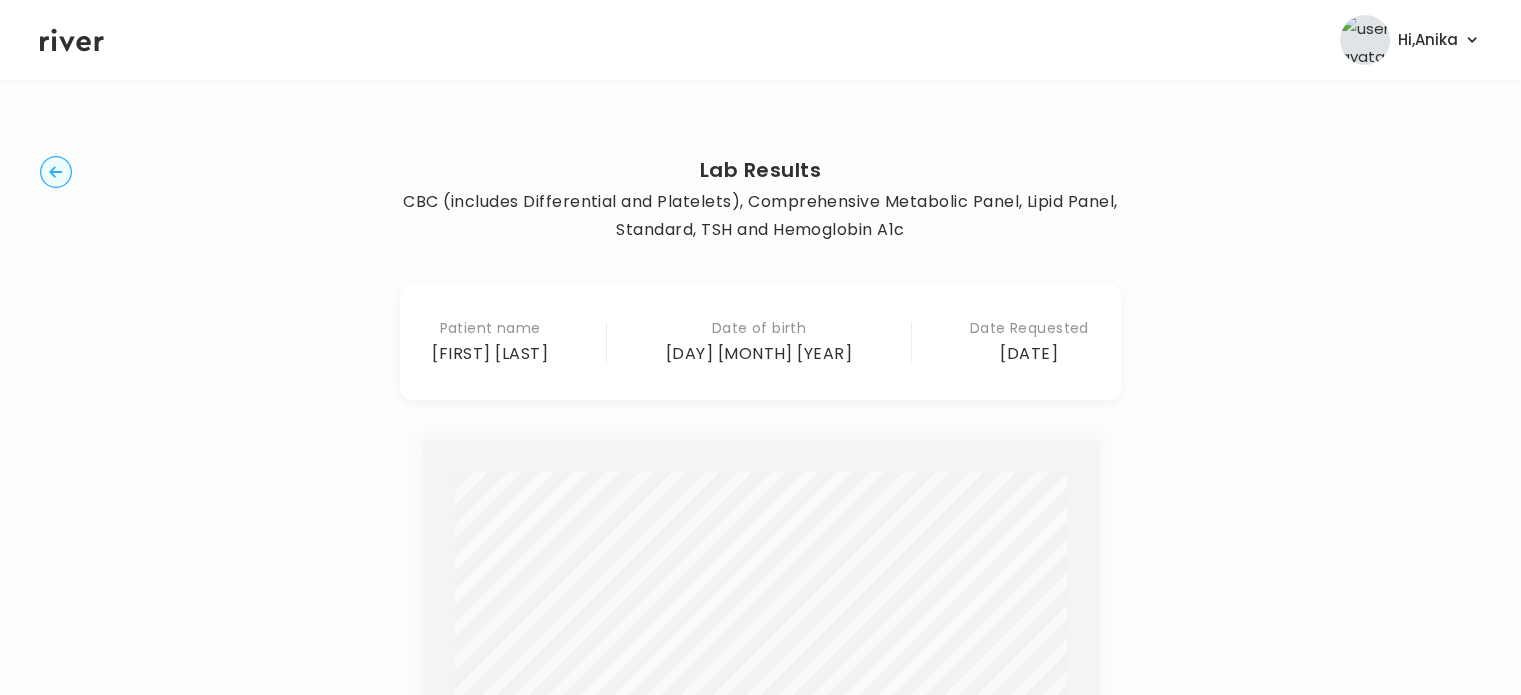 scroll, scrollTop: 0, scrollLeft: 0, axis: both 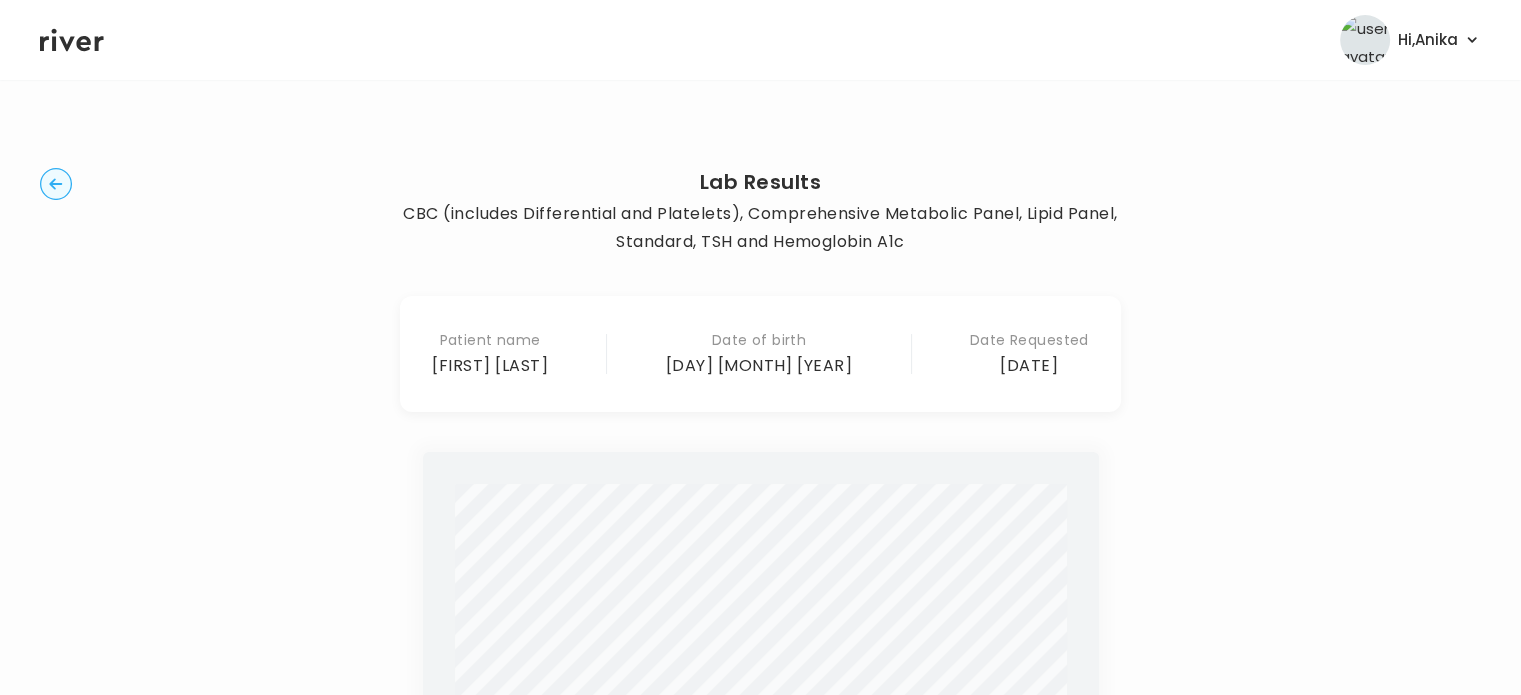 click 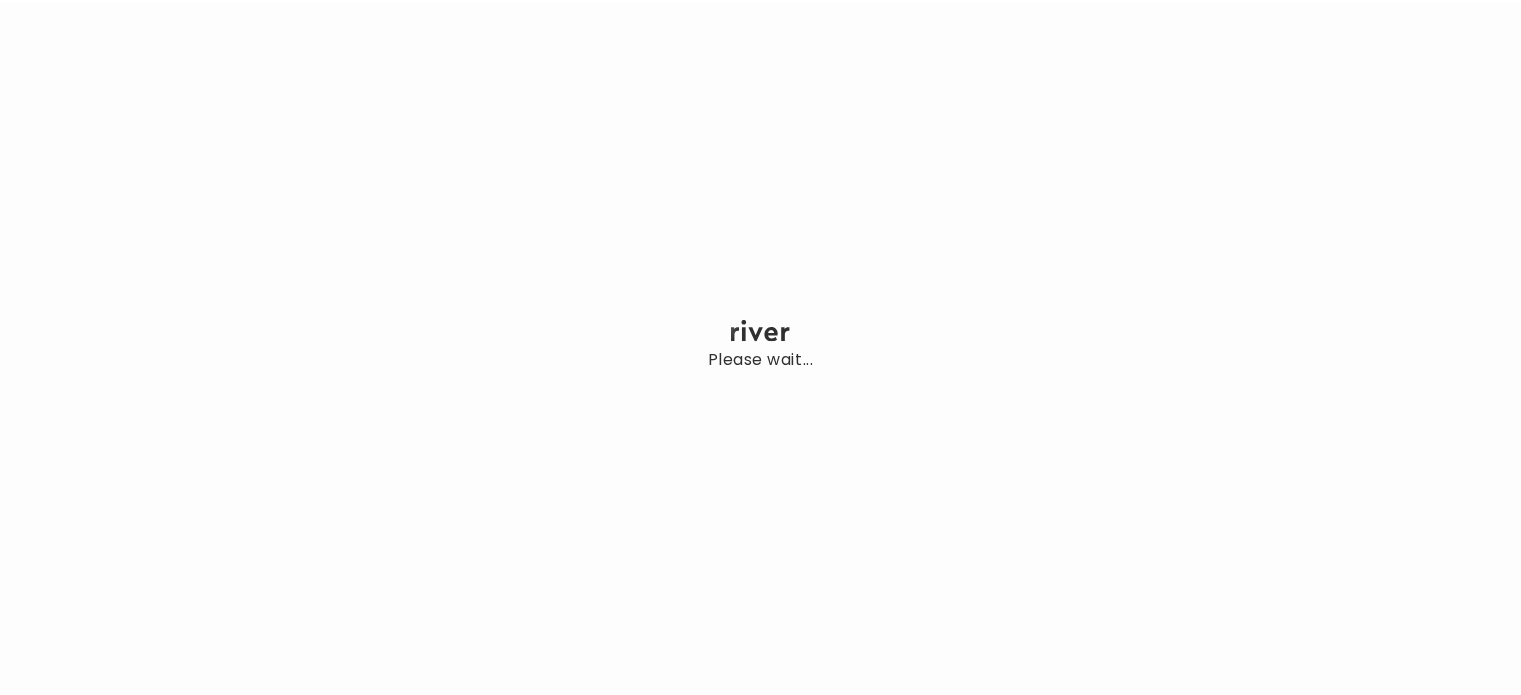 scroll, scrollTop: 0, scrollLeft: 0, axis: both 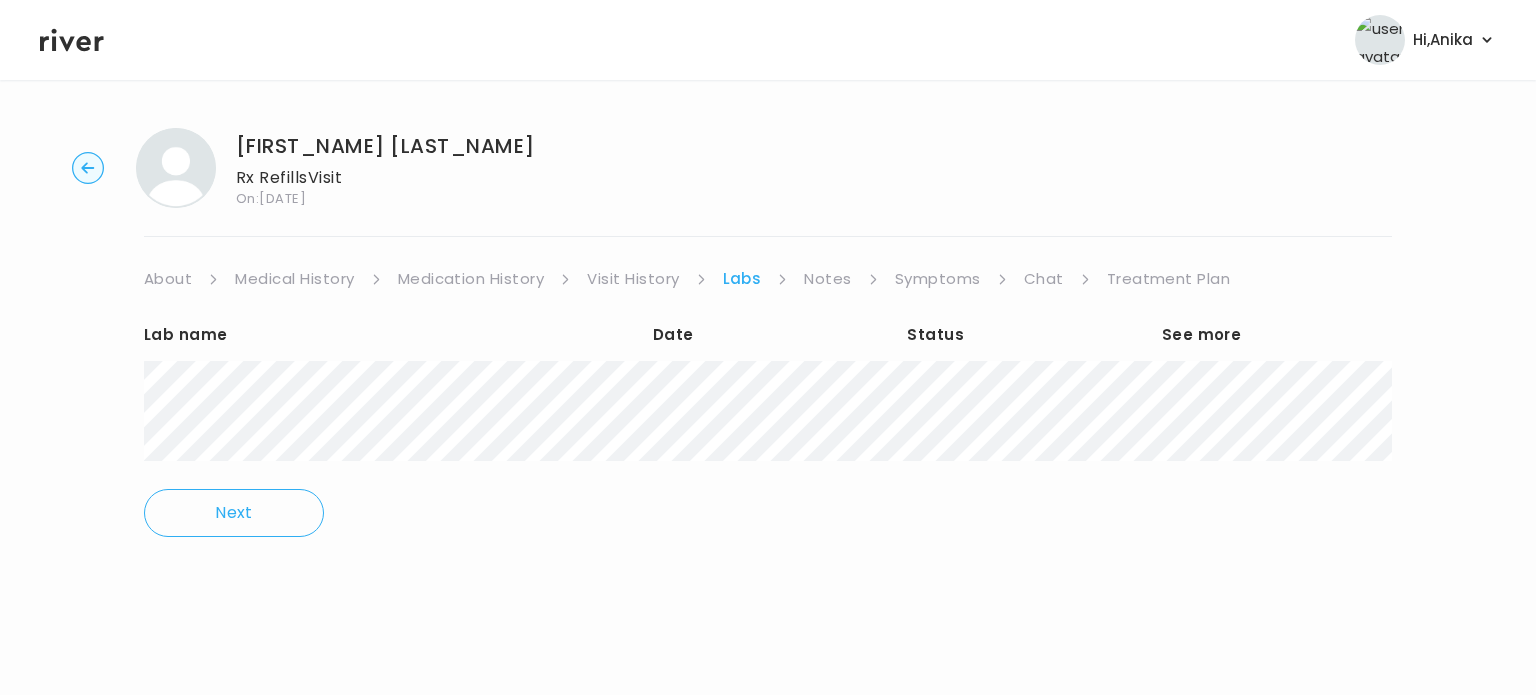 click on "Medication History" at bounding box center [471, 279] 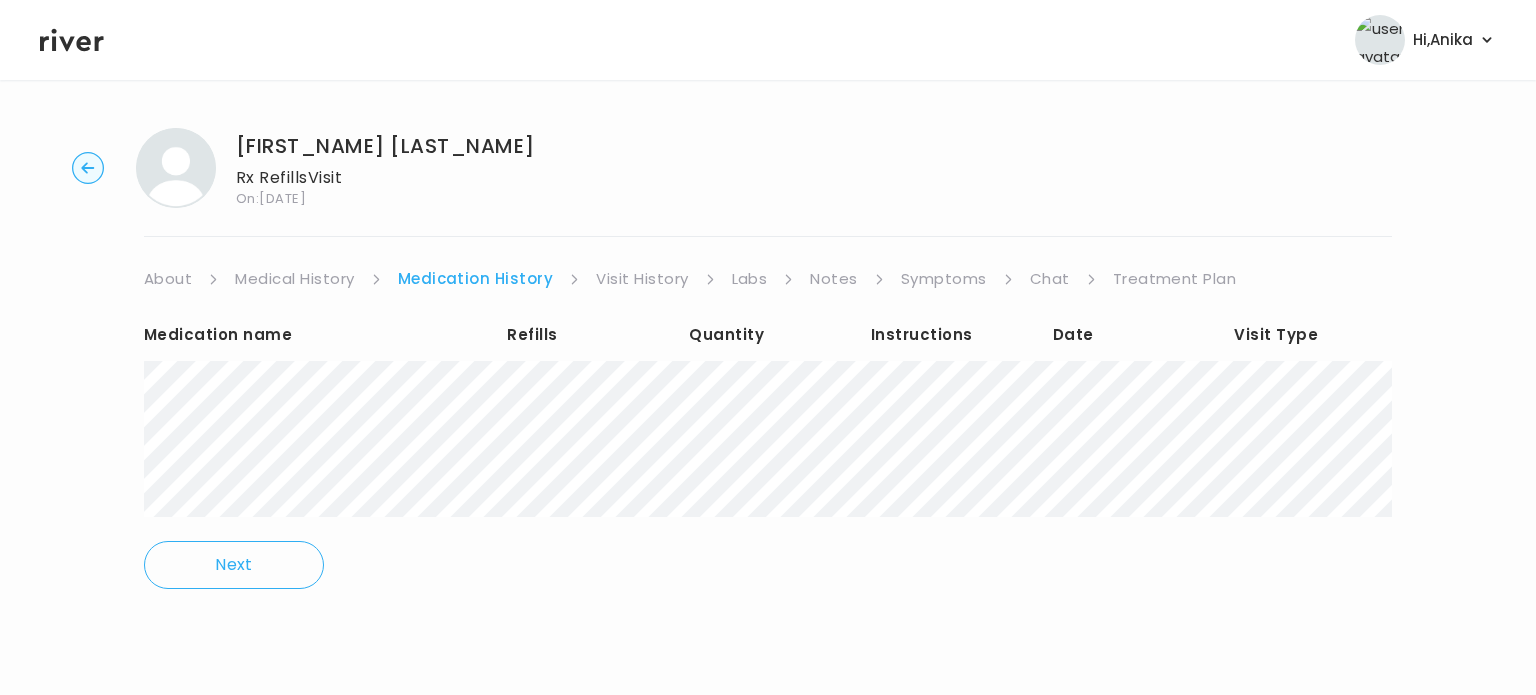 click on "Visit History" at bounding box center (642, 279) 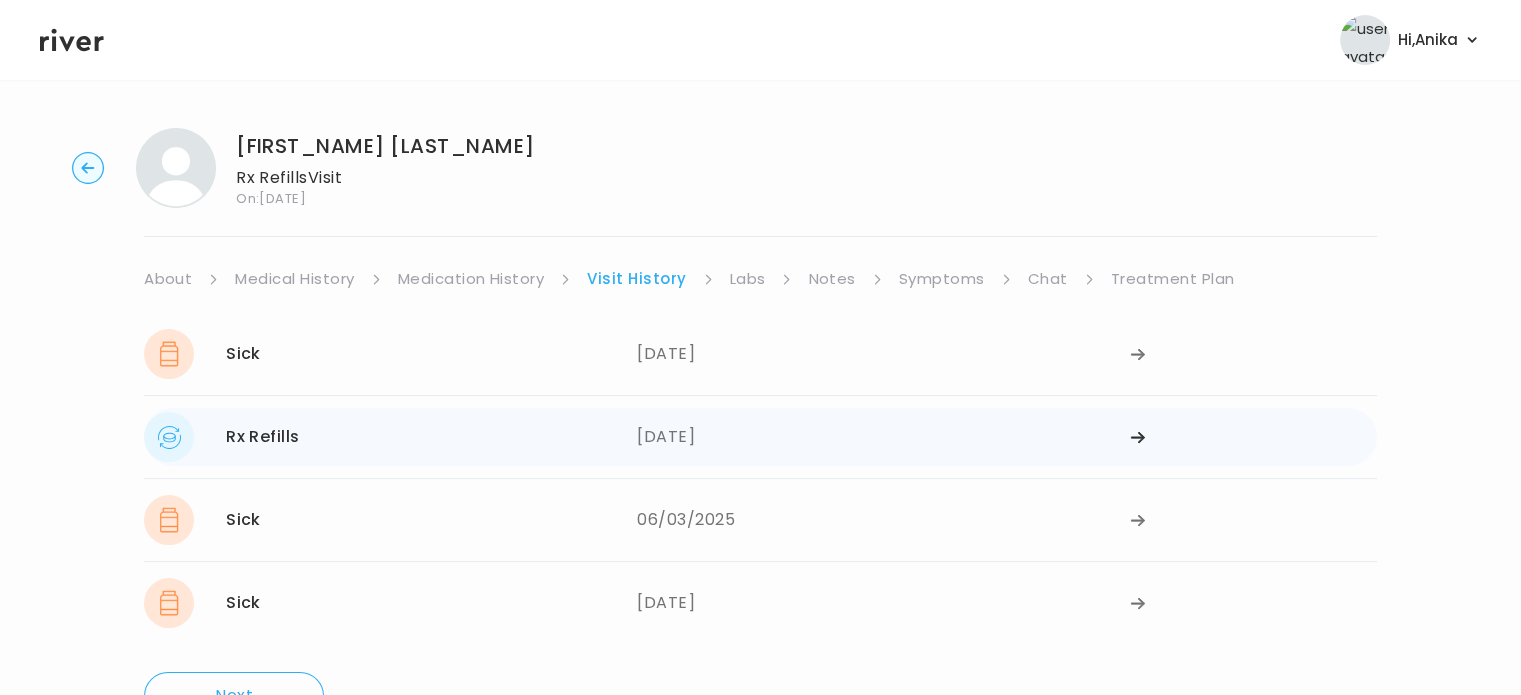 click on "[DATE]" at bounding box center [883, 437] 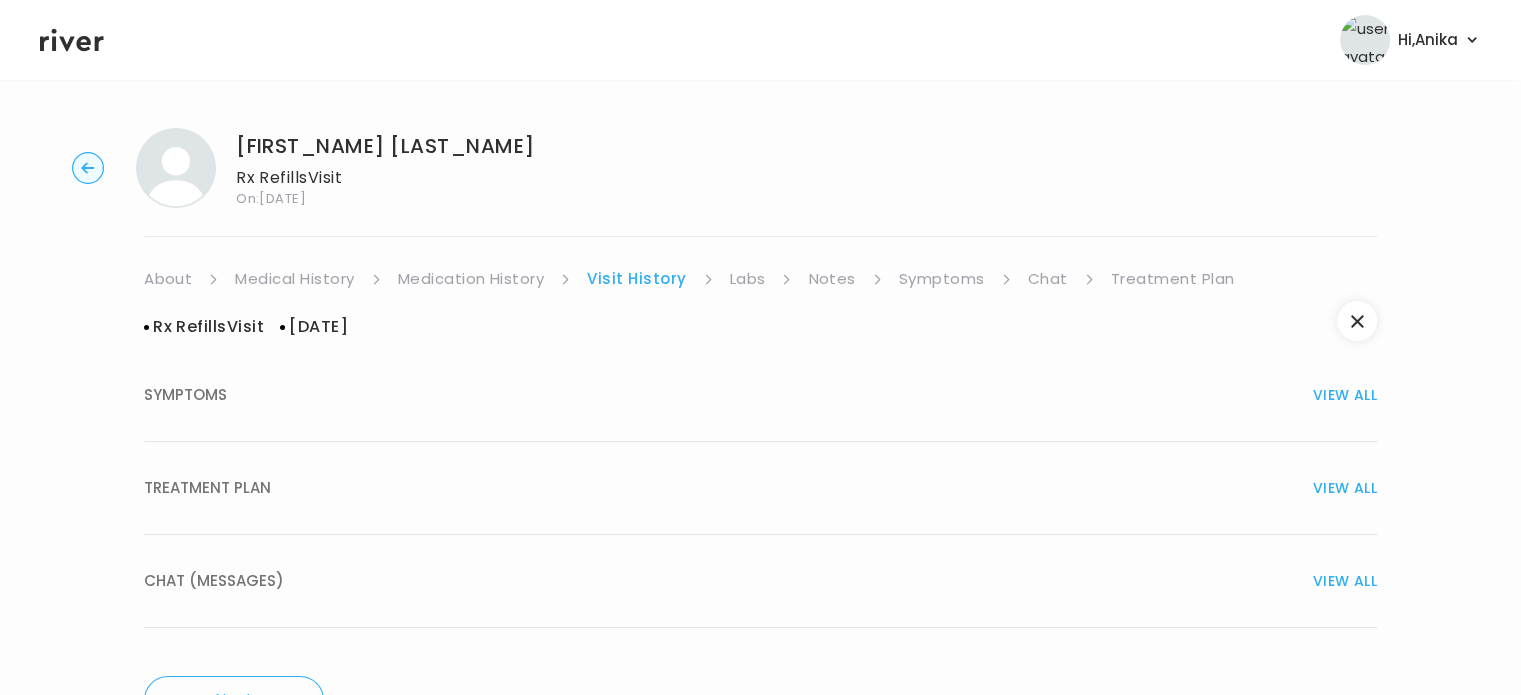 click on "TREATMENT PLAN VIEW ALL" at bounding box center (760, 488) 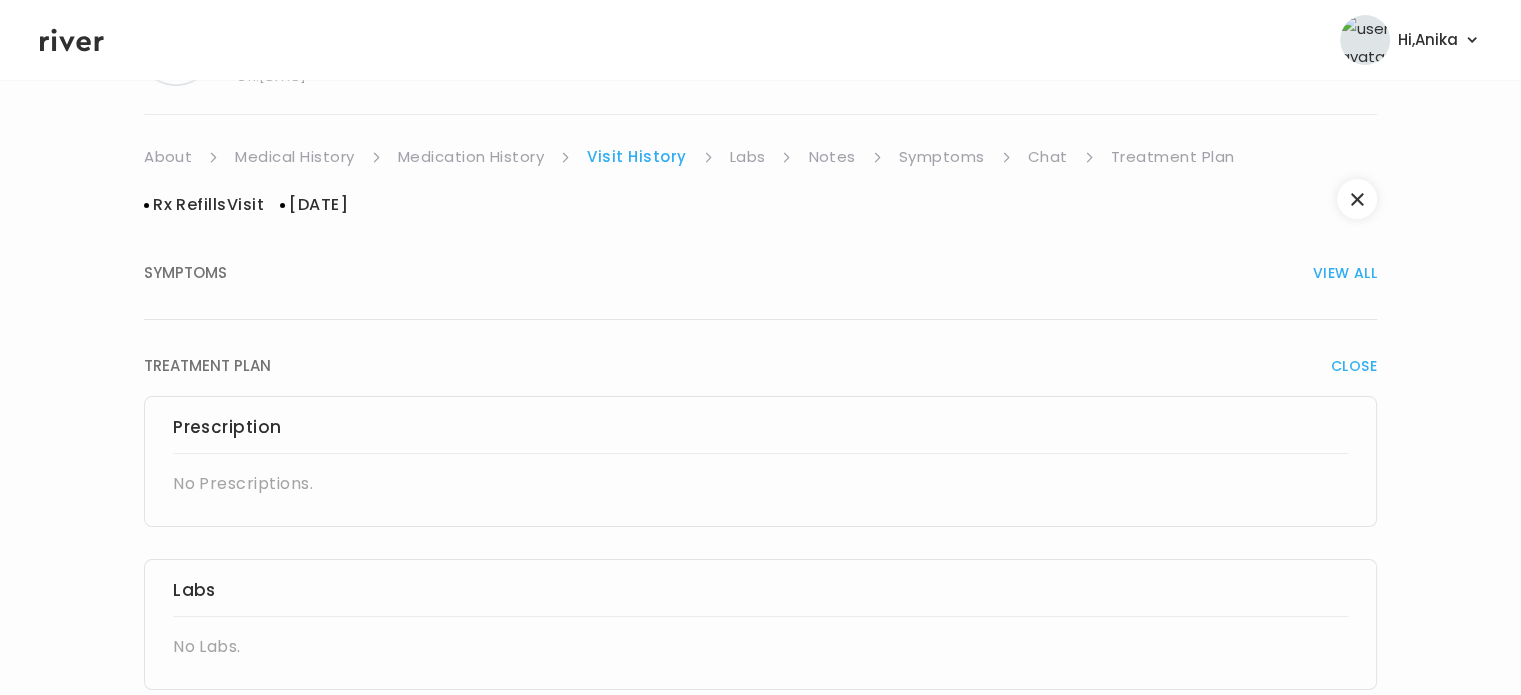 scroll, scrollTop: 52, scrollLeft: 0, axis: vertical 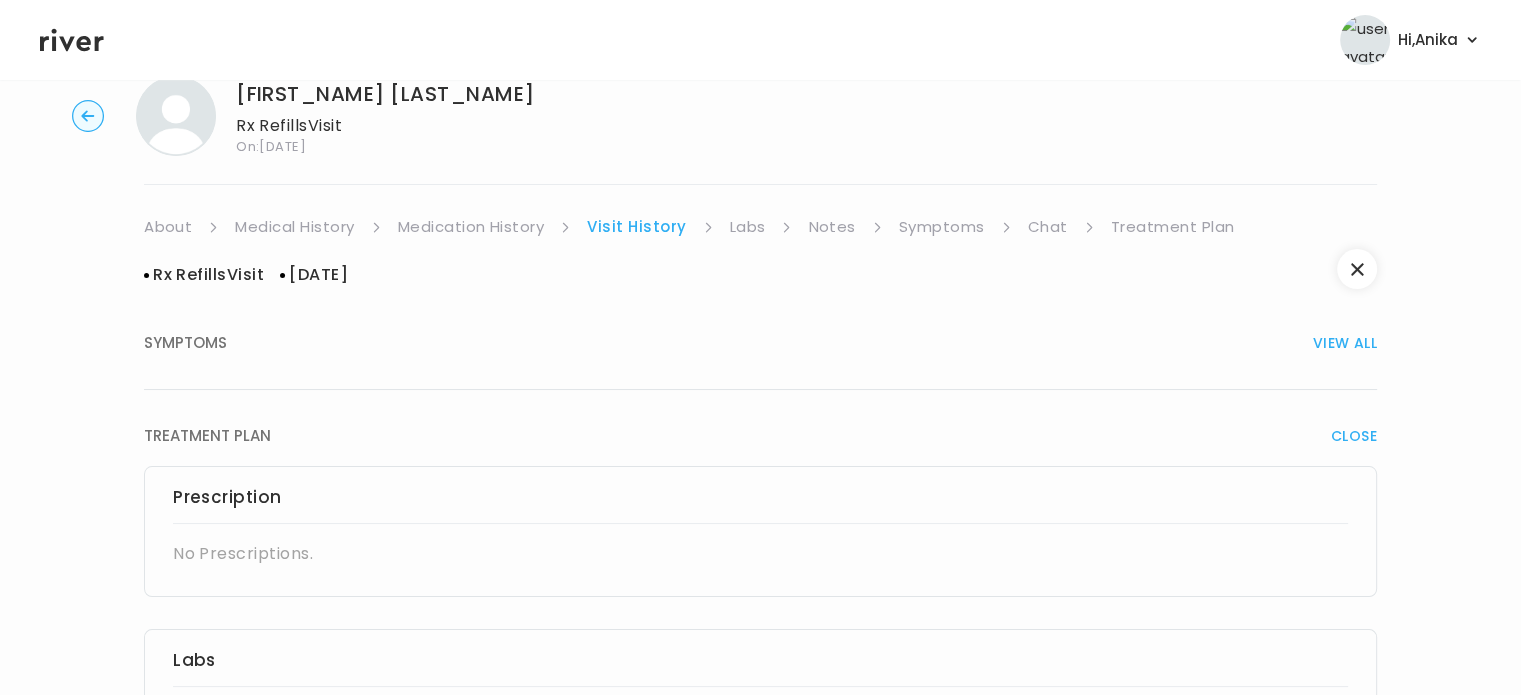 click on "Labs" at bounding box center (748, 227) 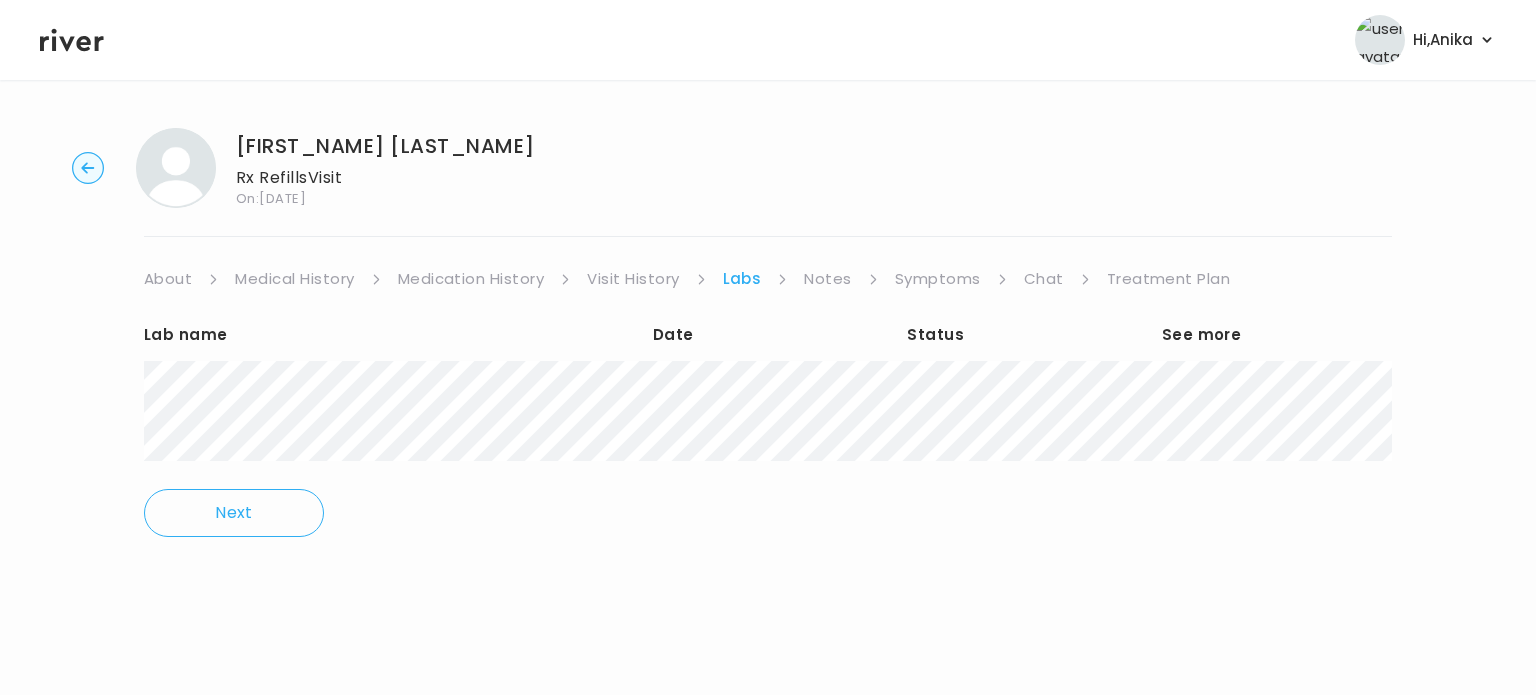 click on "Notes" at bounding box center (827, 279) 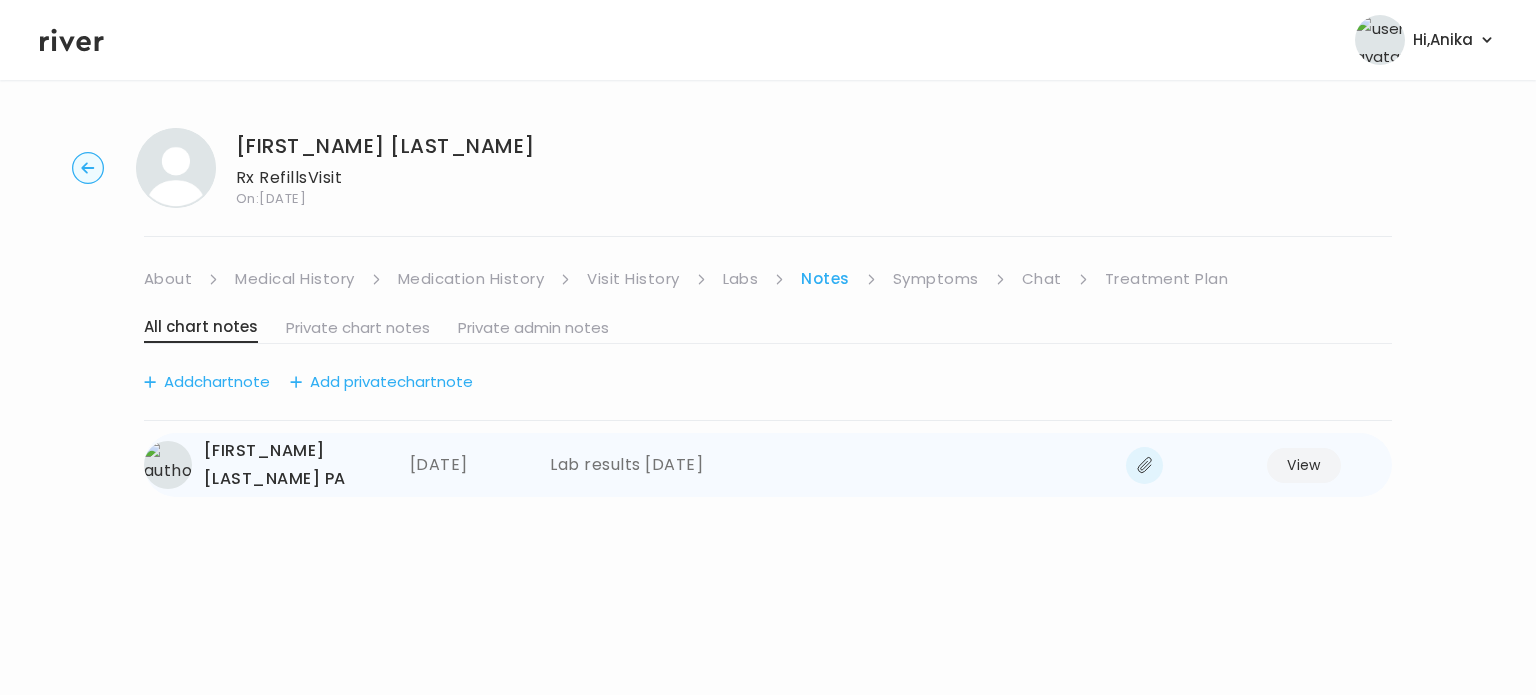 click on "View" at bounding box center [1304, 465] 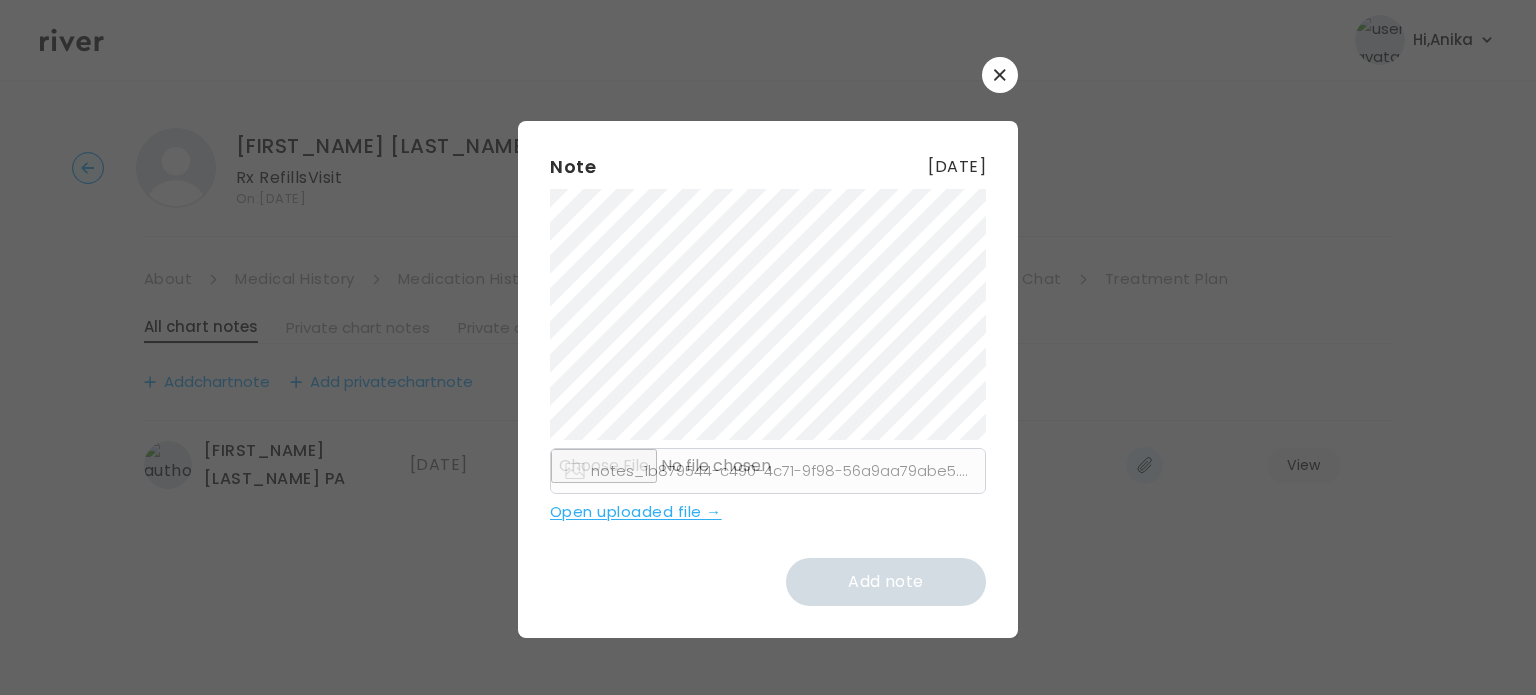 click at bounding box center [1000, 75] 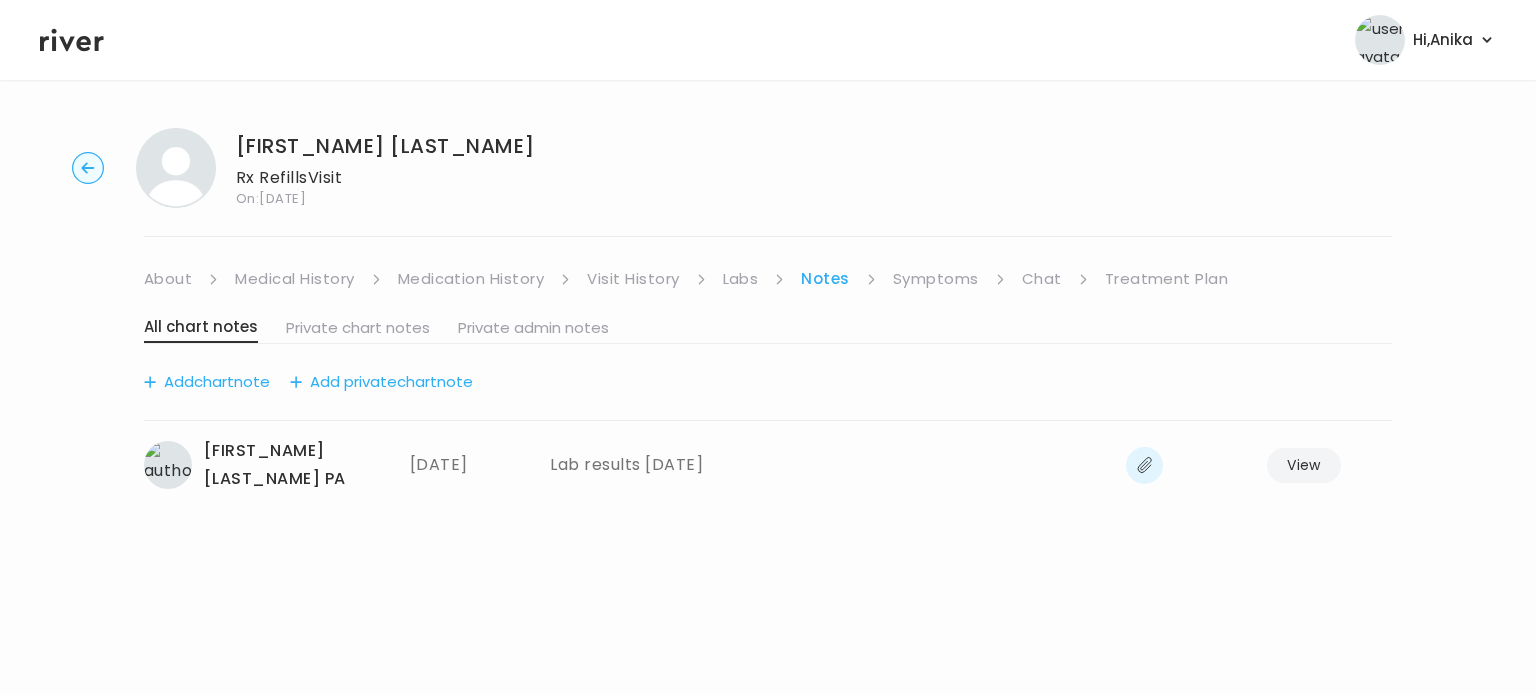 click on "Visit History" at bounding box center (633, 279) 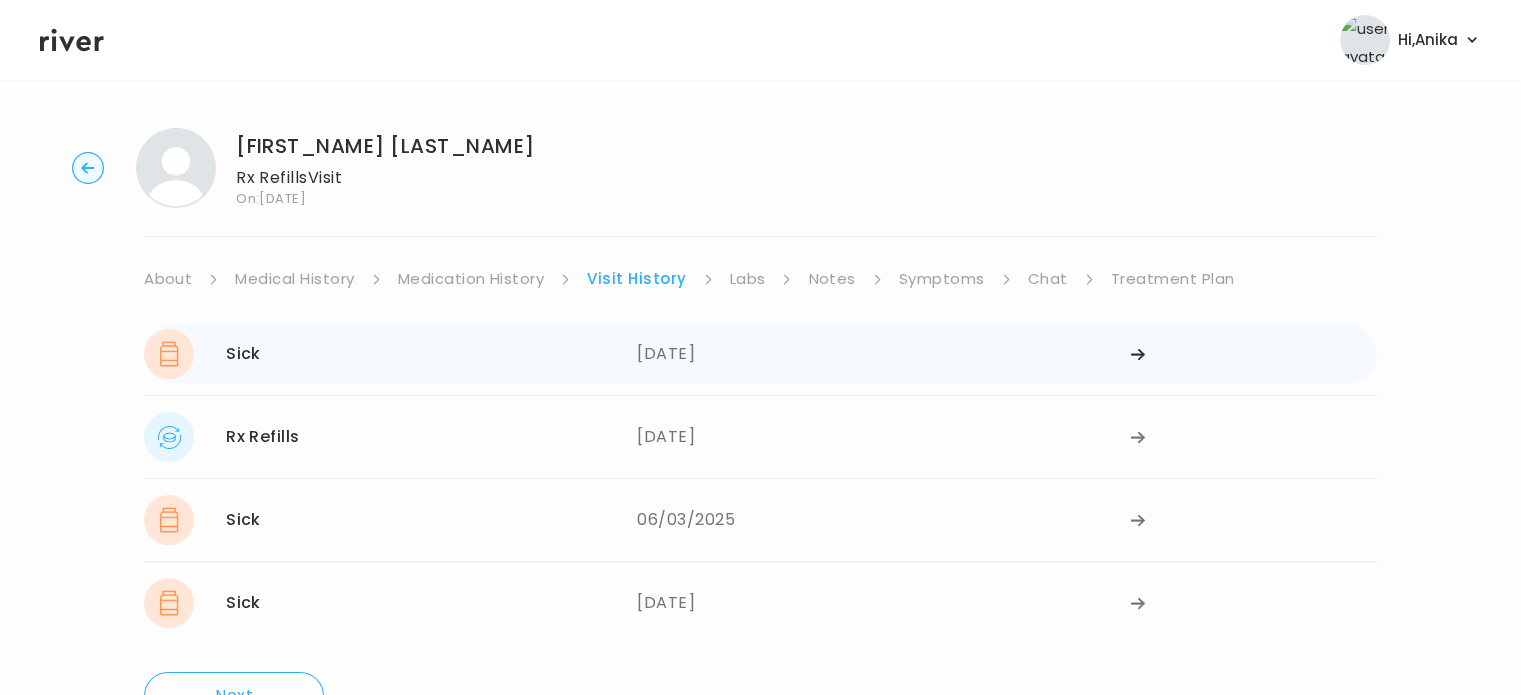 click on "07/03/2025" at bounding box center (883, 354) 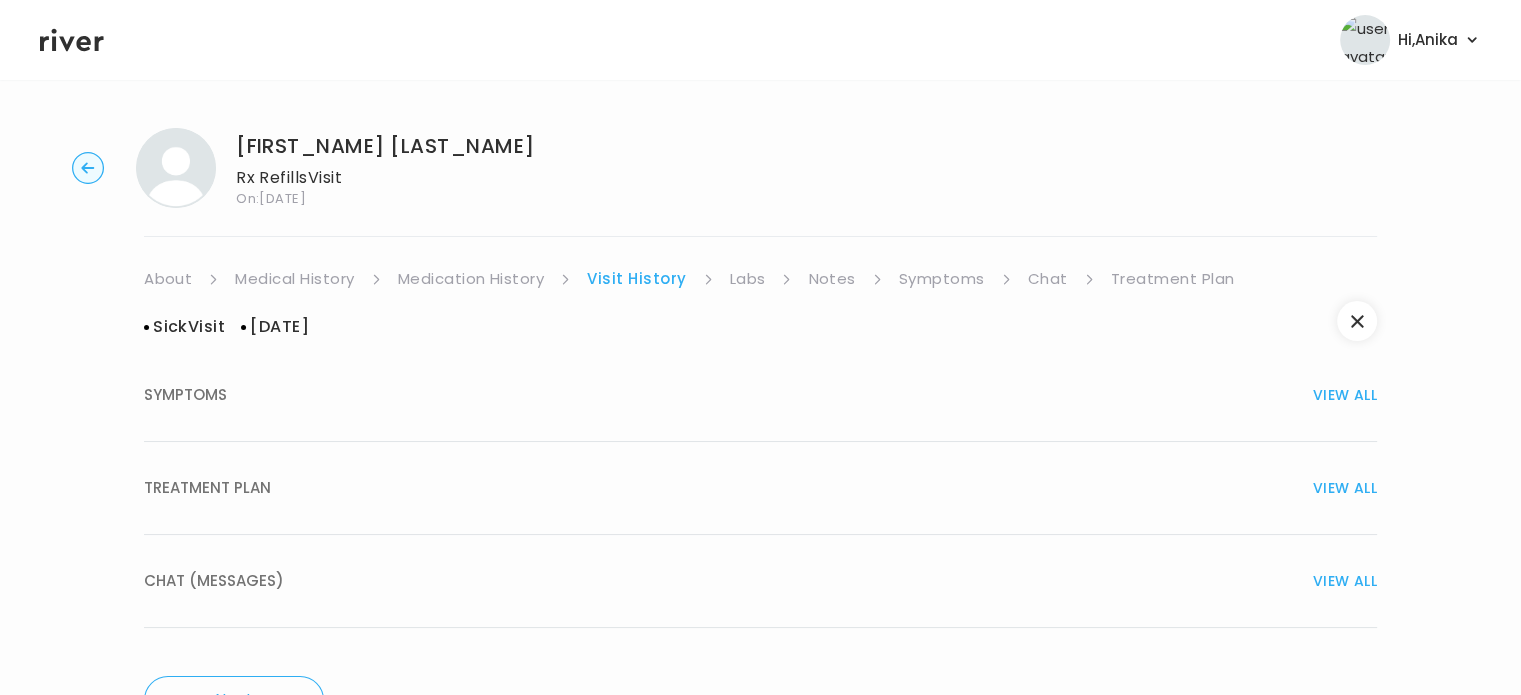 click on "TREATMENT PLAN VIEW ALL" at bounding box center [760, 488] 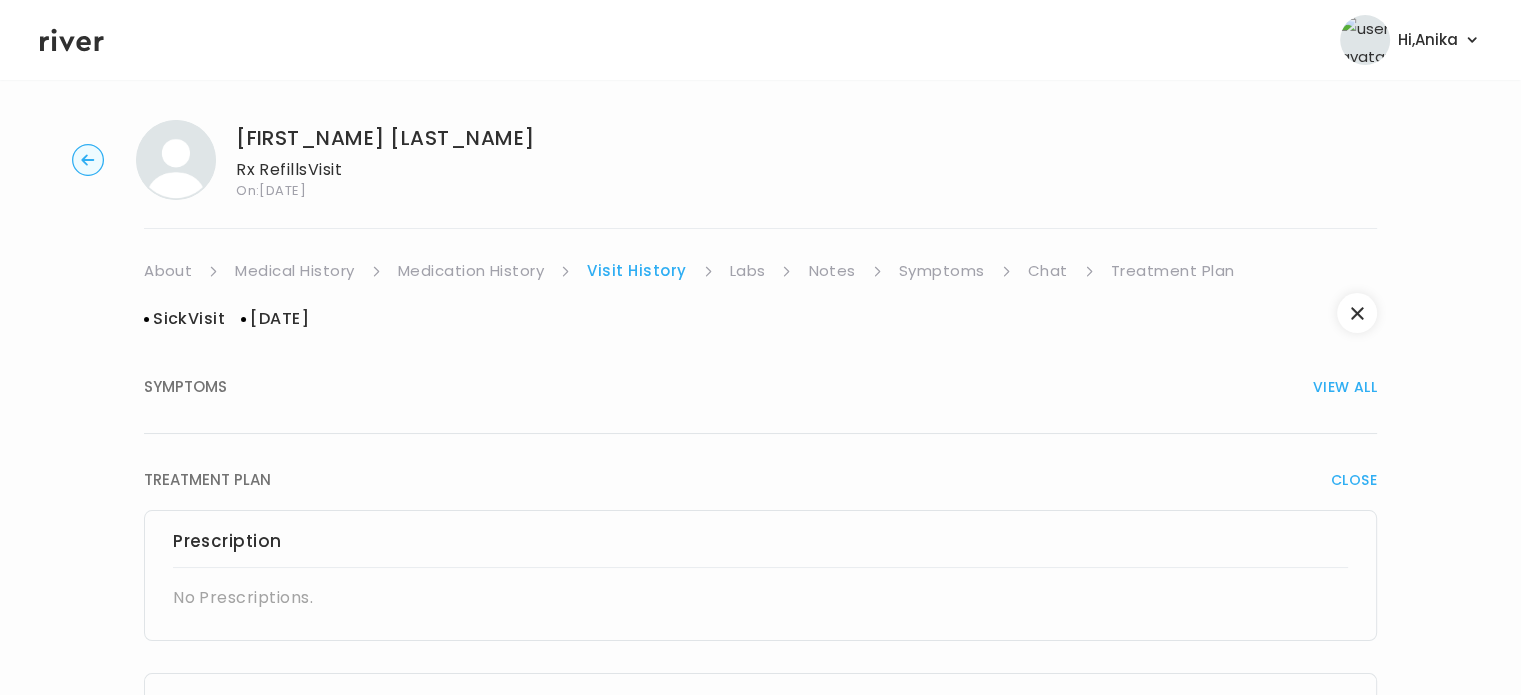 scroll, scrollTop: 0, scrollLeft: 0, axis: both 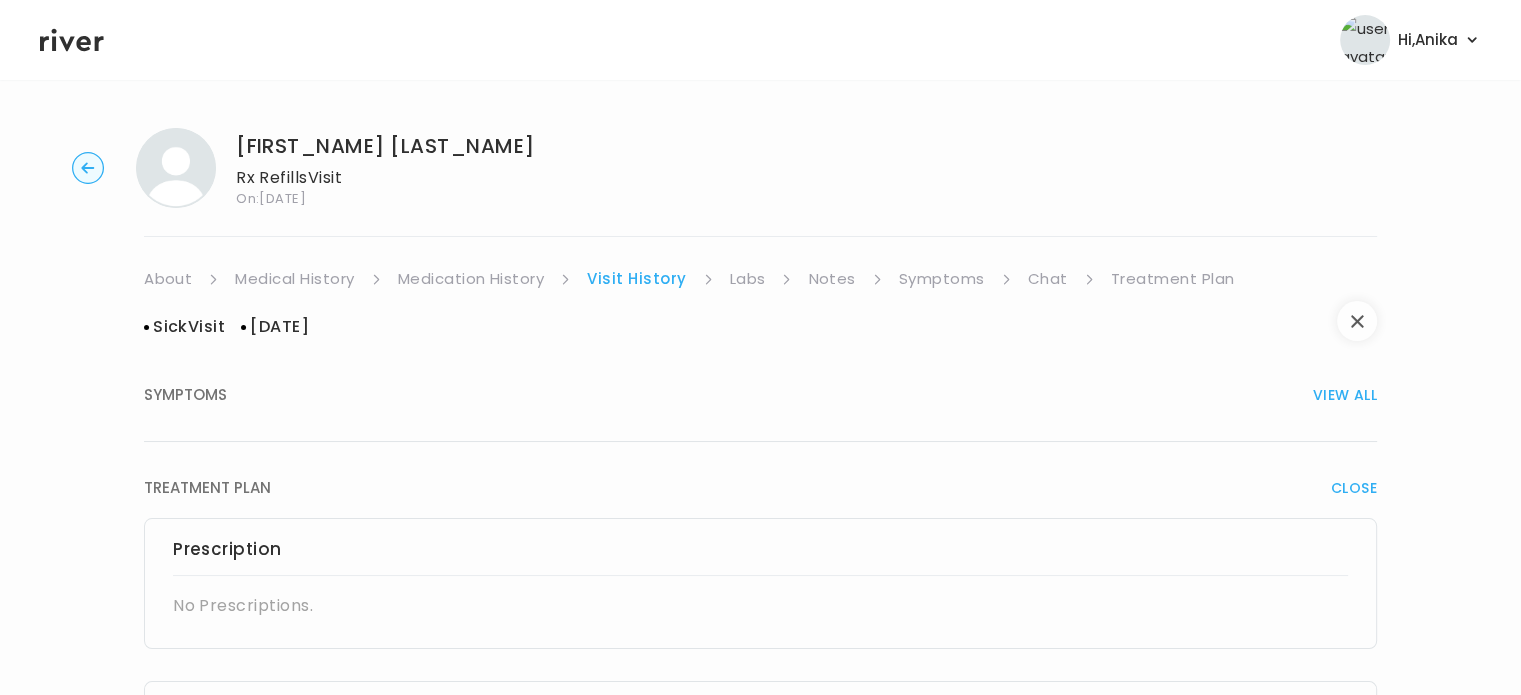 click at bounding box center (1357, 321) 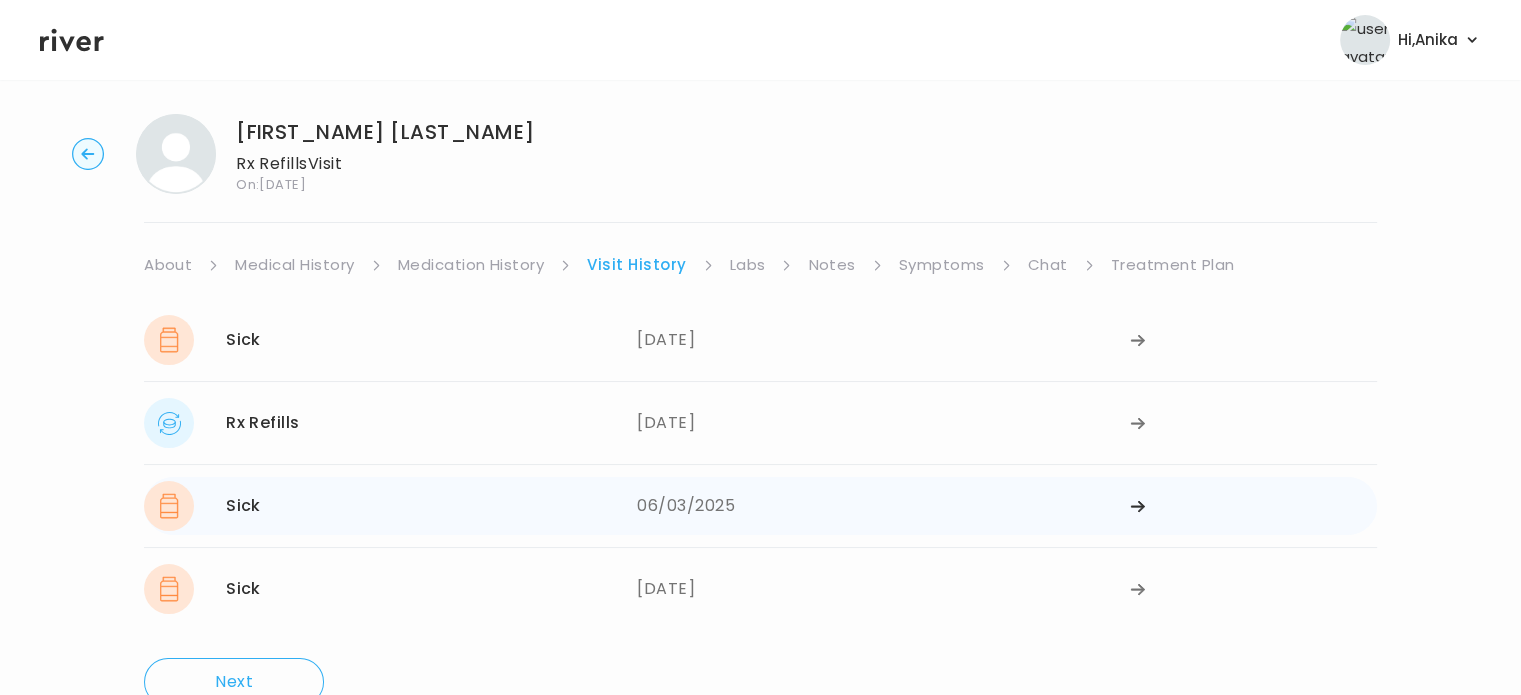 scroll, scrollTop: 15, scrollLeft: 0, axis: vertical 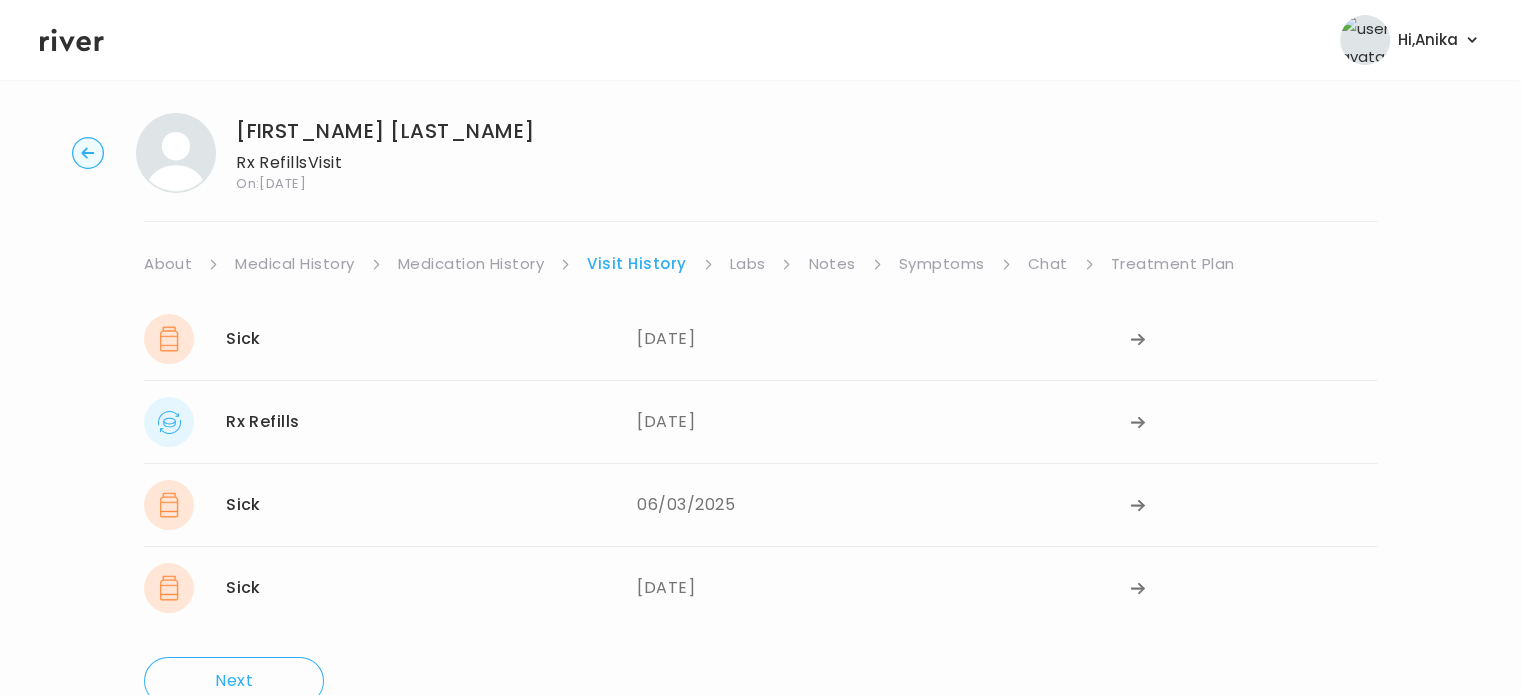 click on "Treatment Plan" at bounding box center (1173, 264) 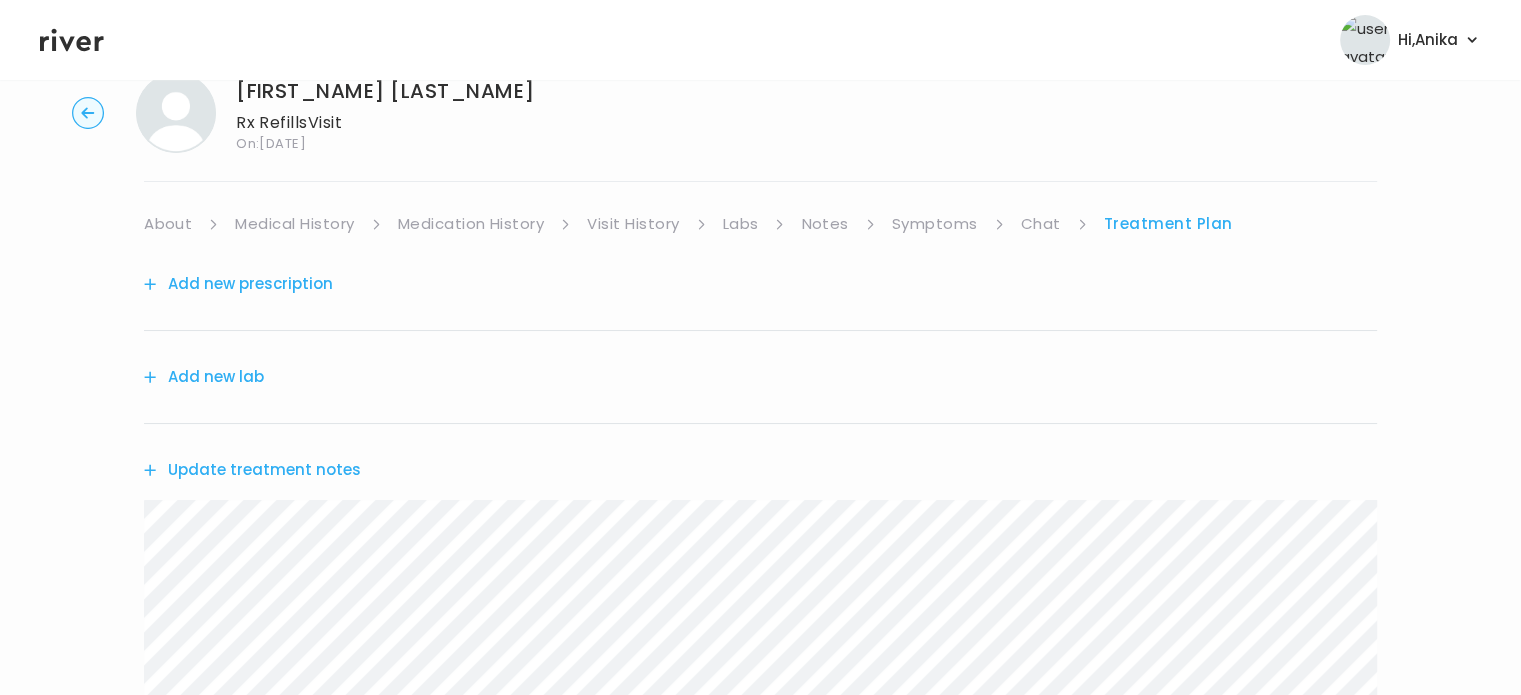 scroll, scrollTop: 0, scrollLeft: 0, axis: both 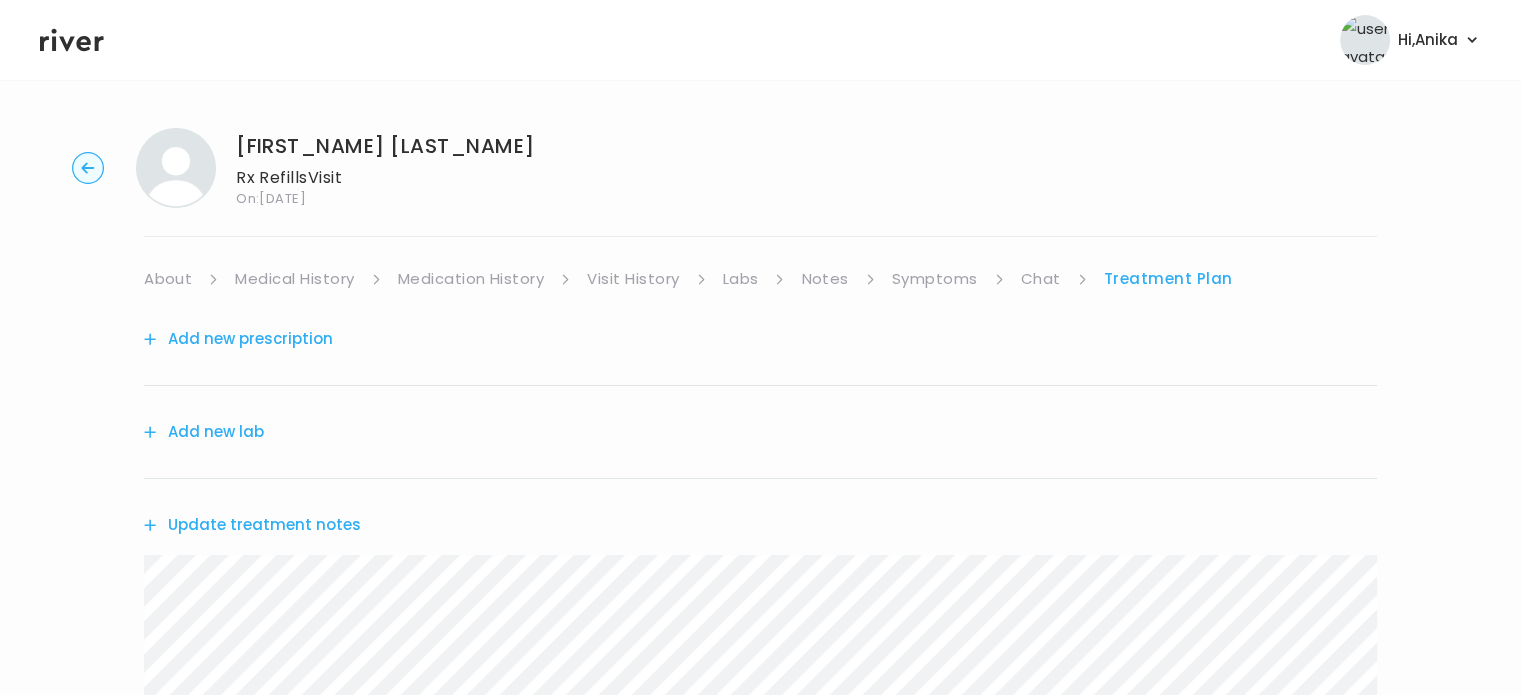 click 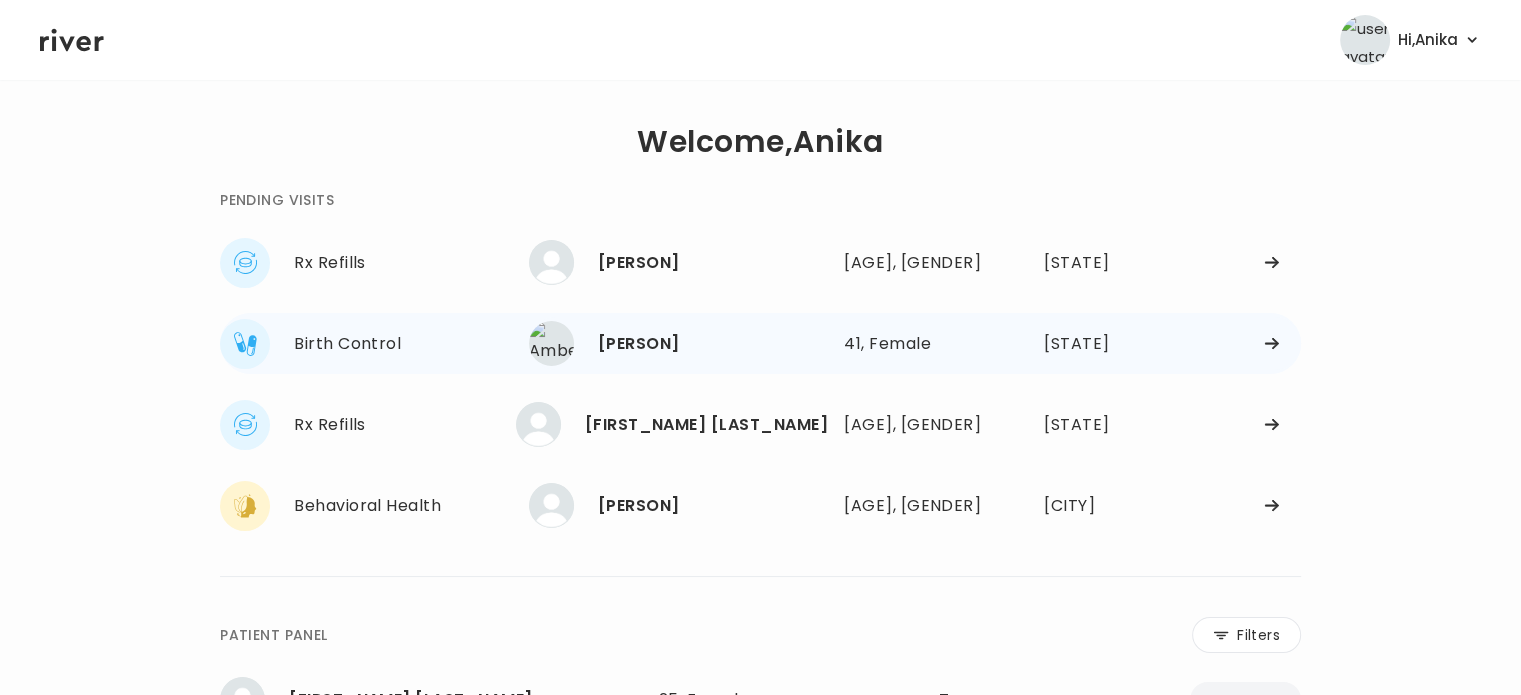 click on "Amberlee Smathers" at bounding box center (713, 344) 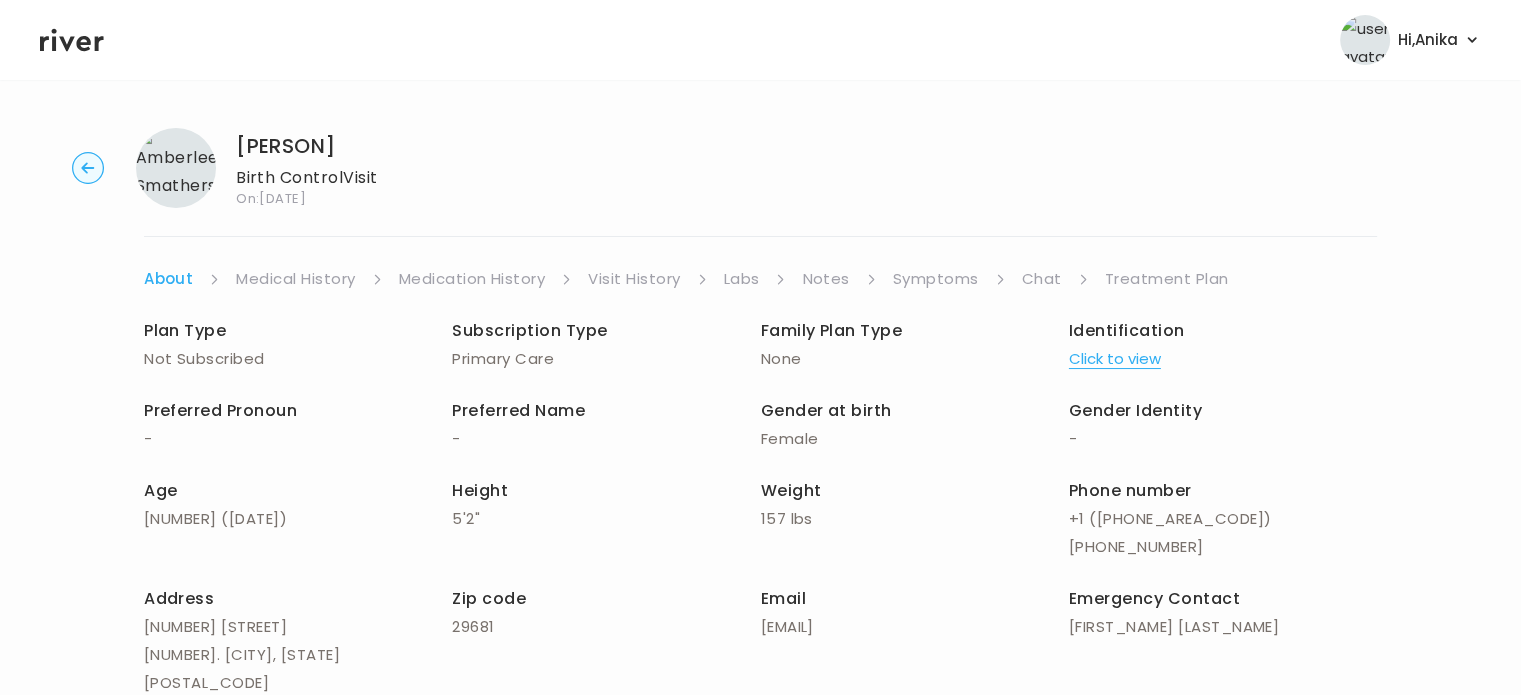 click on "Symptoms" at bounding box center (936, 279) 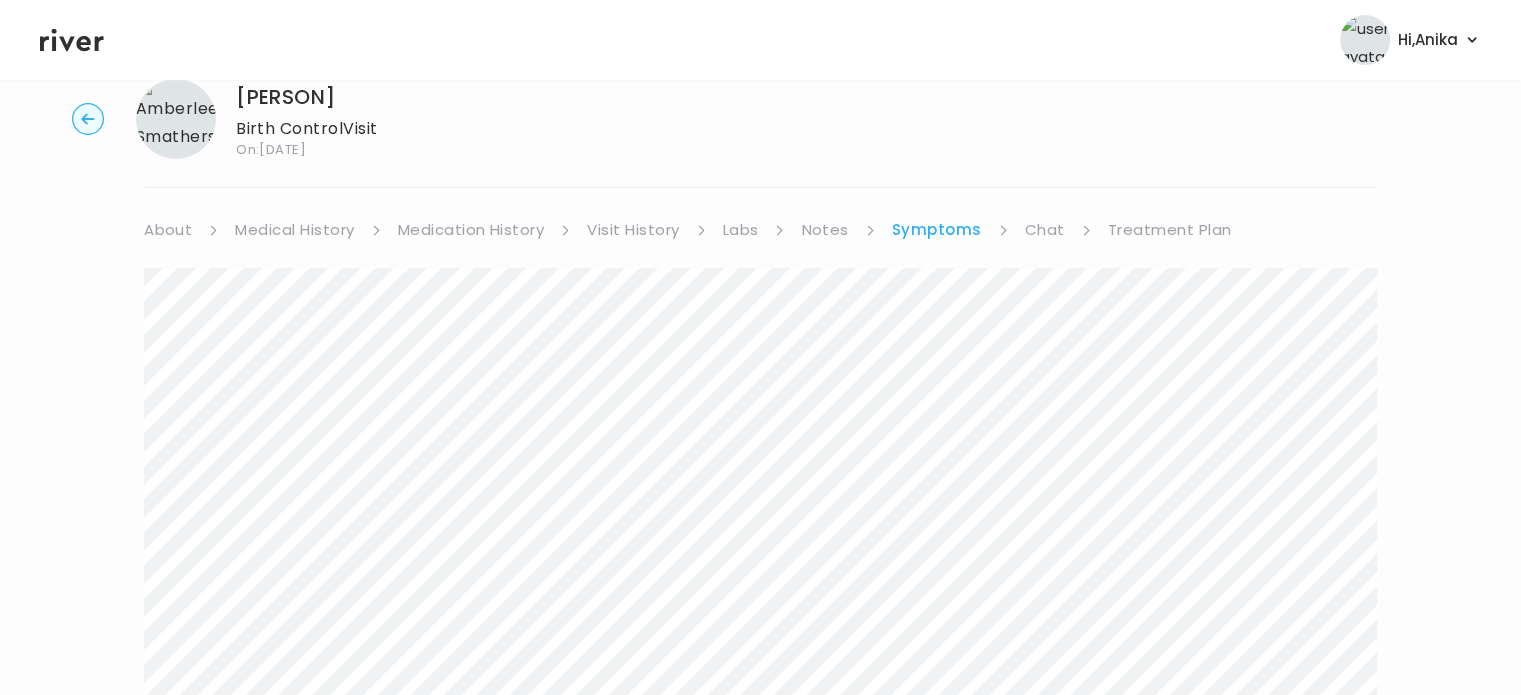 scroll, scrollTop: 0, scrollLeft: 0, axis: both 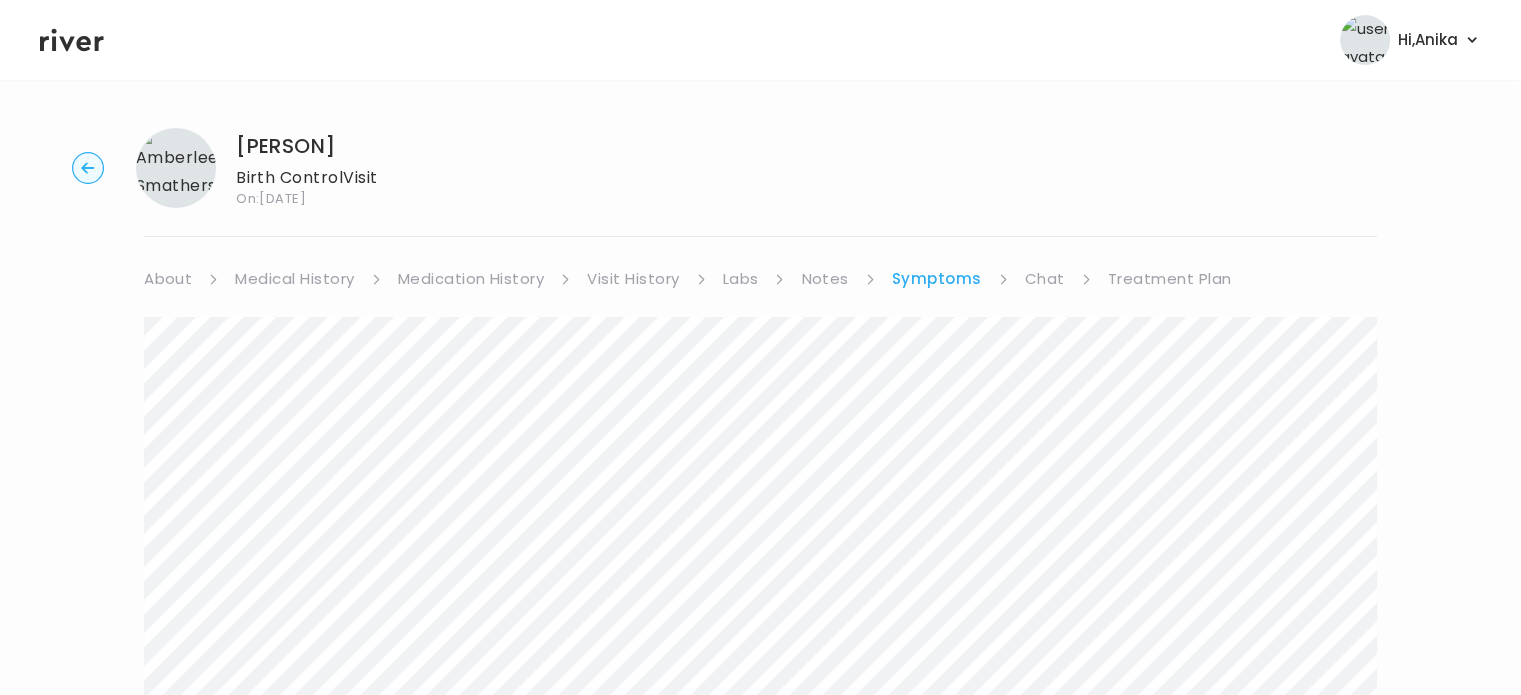 click on "Chat" at bounding box center (1045, 279) 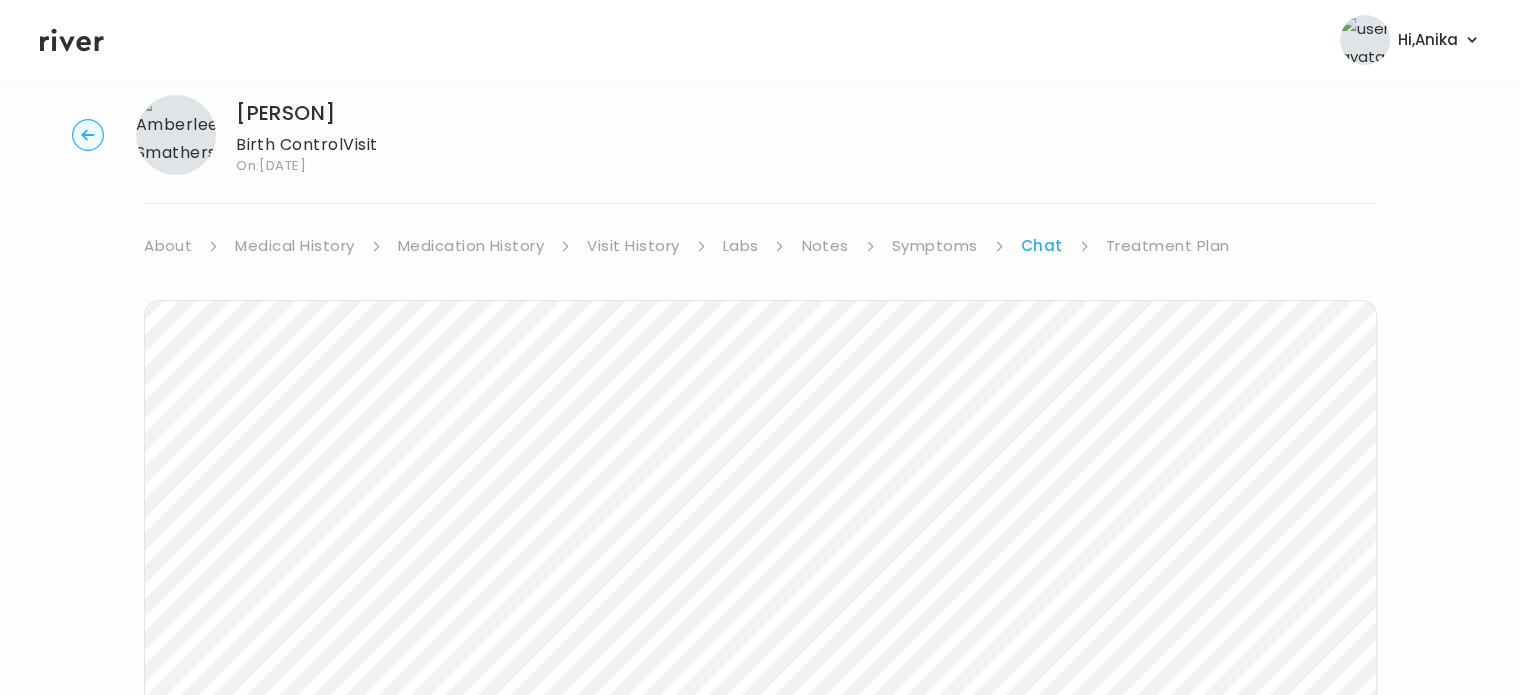 scroll, scrollTop: 0, scrollLeft: 0, axis: both 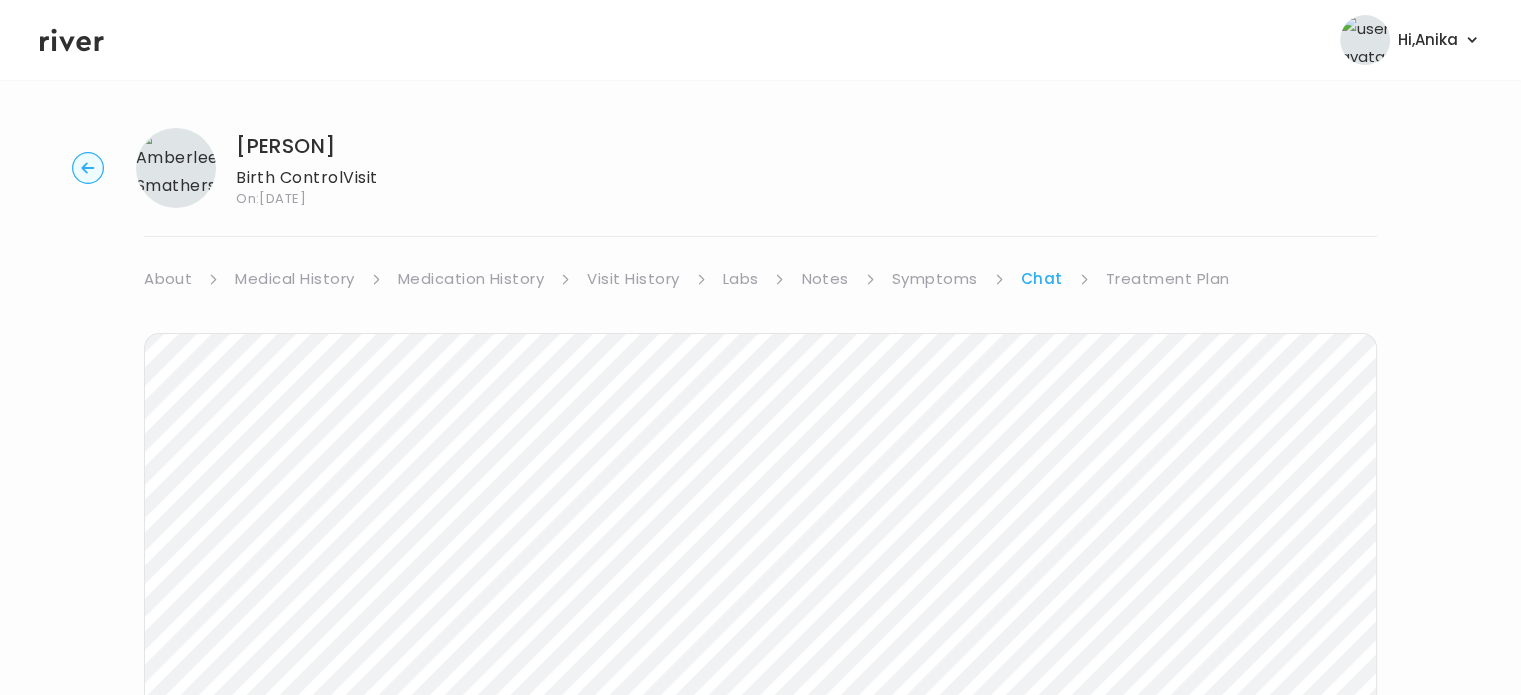 click on "Symptoms" at bounding box center (935, 279) 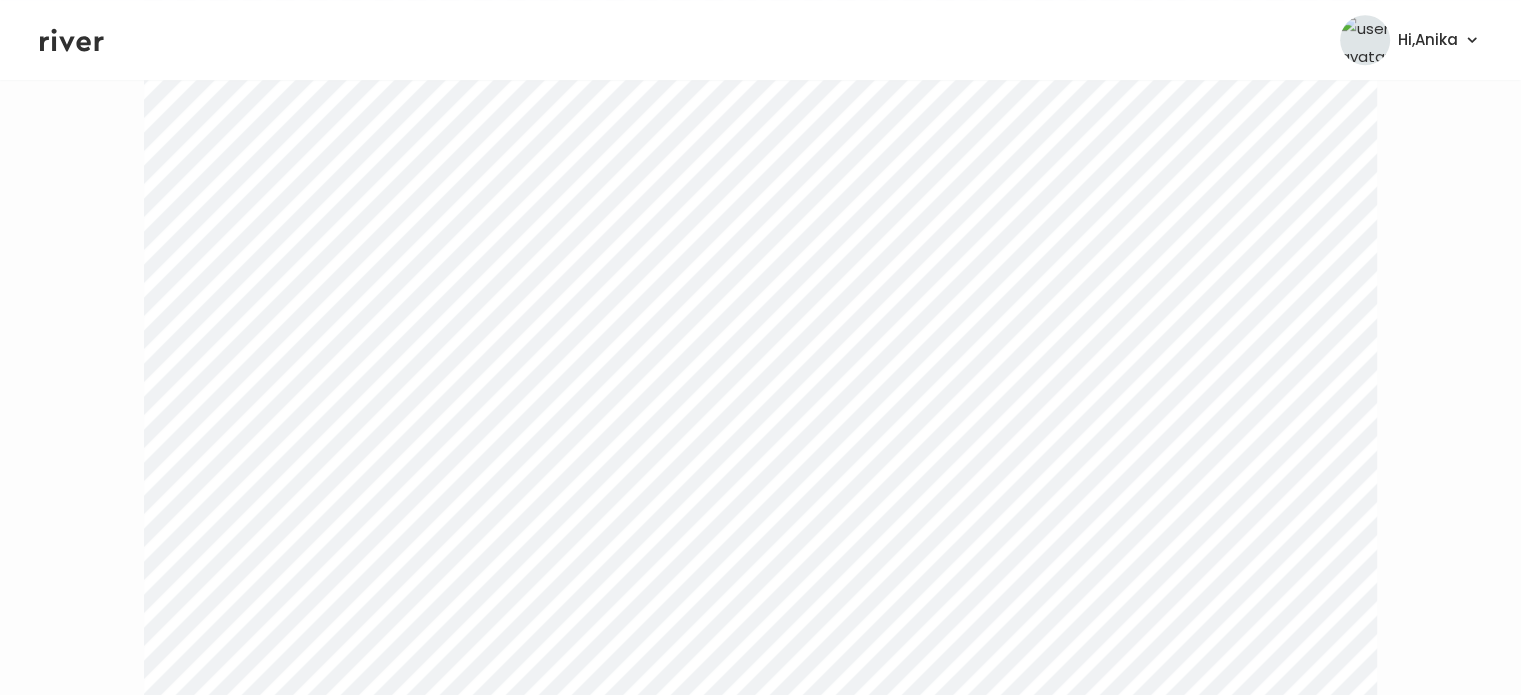 scroll, scrollTop: 1052, scrollLeft: 0, axis: vertical 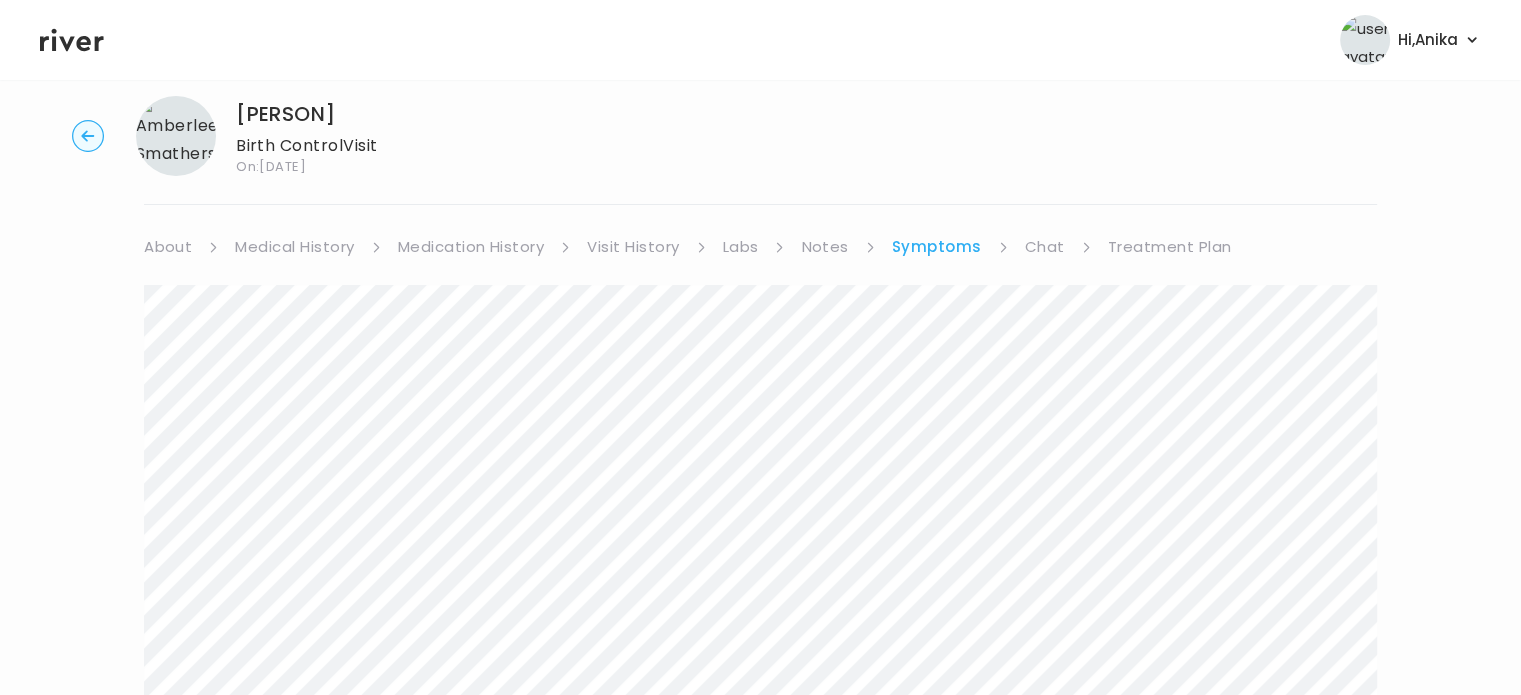click on "Chat" at bounding box center [1045, 247] 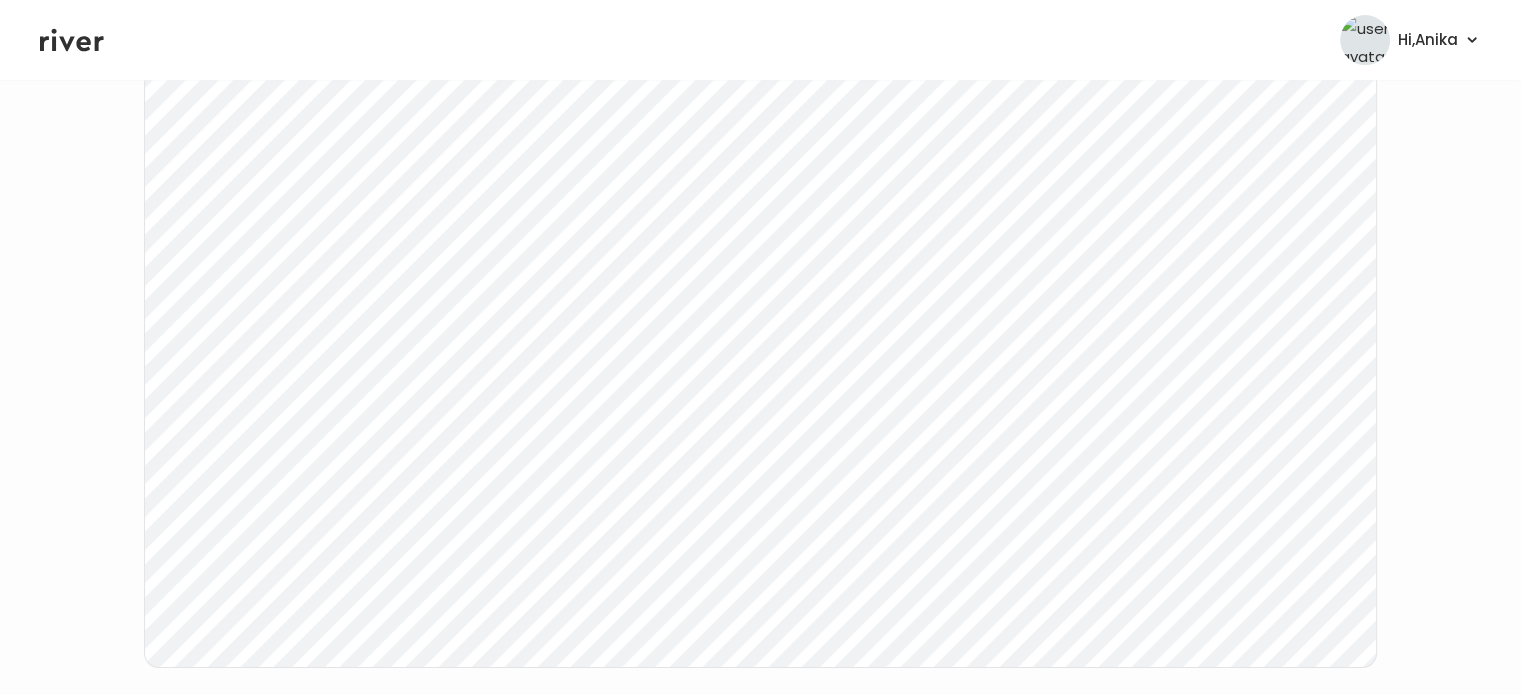 scroll, scrollTop: 277, scrollLeft: 0, axis: vertical 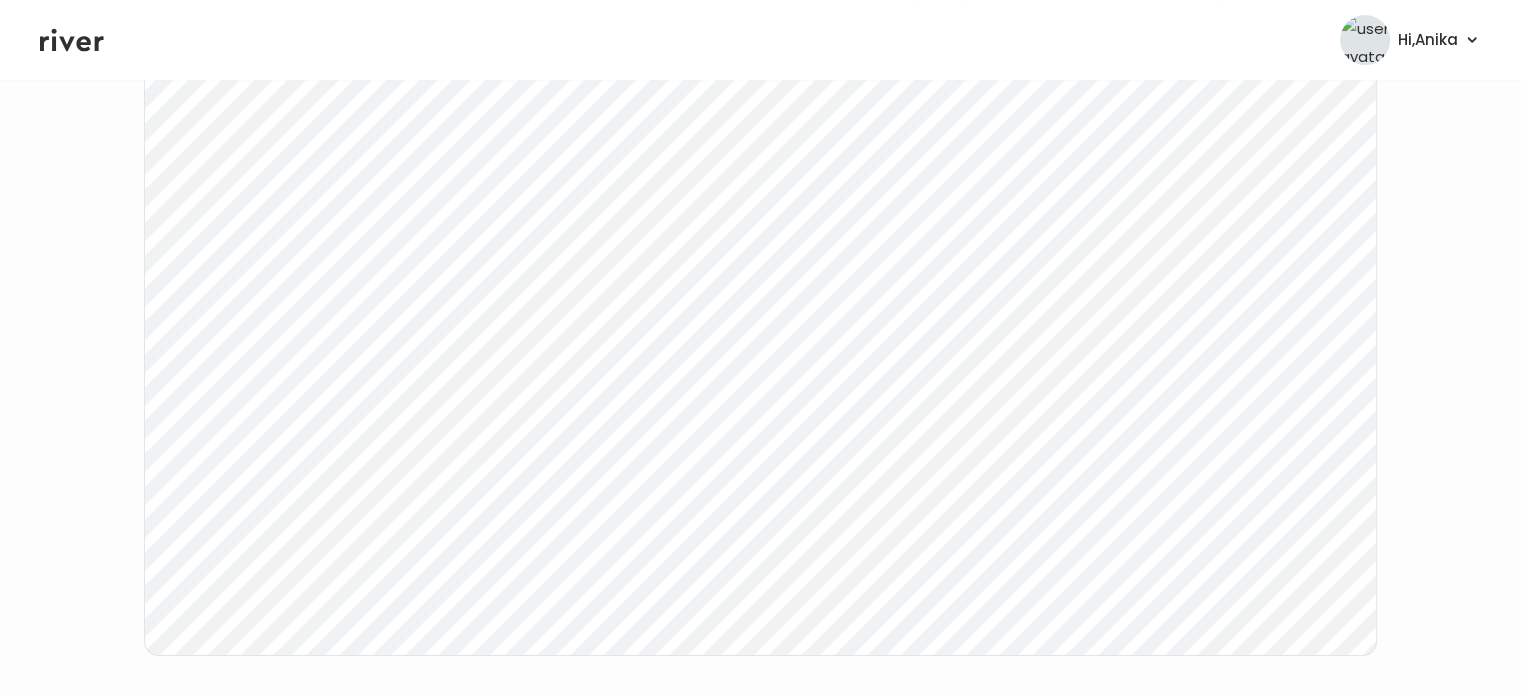click on "Amberlee Smathers Birth Control  Visit On:  14 Jul 2025 About Medical History Medication History Visit History Labs Notes Symptoms Chat Treatment Plan Next Ping message sent" at bounding box center [760, 318] 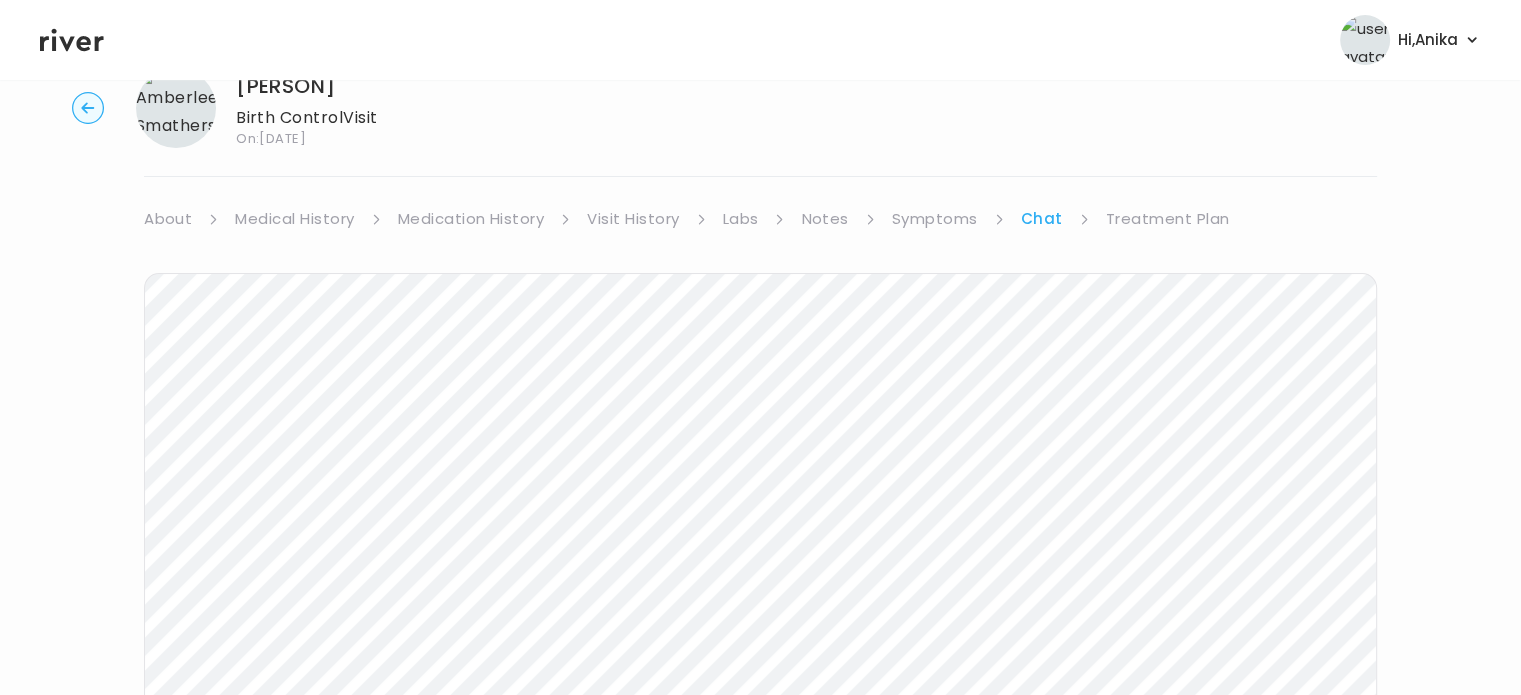 scroll, scrollTop: 0, scrollLeft: 0, axis: both 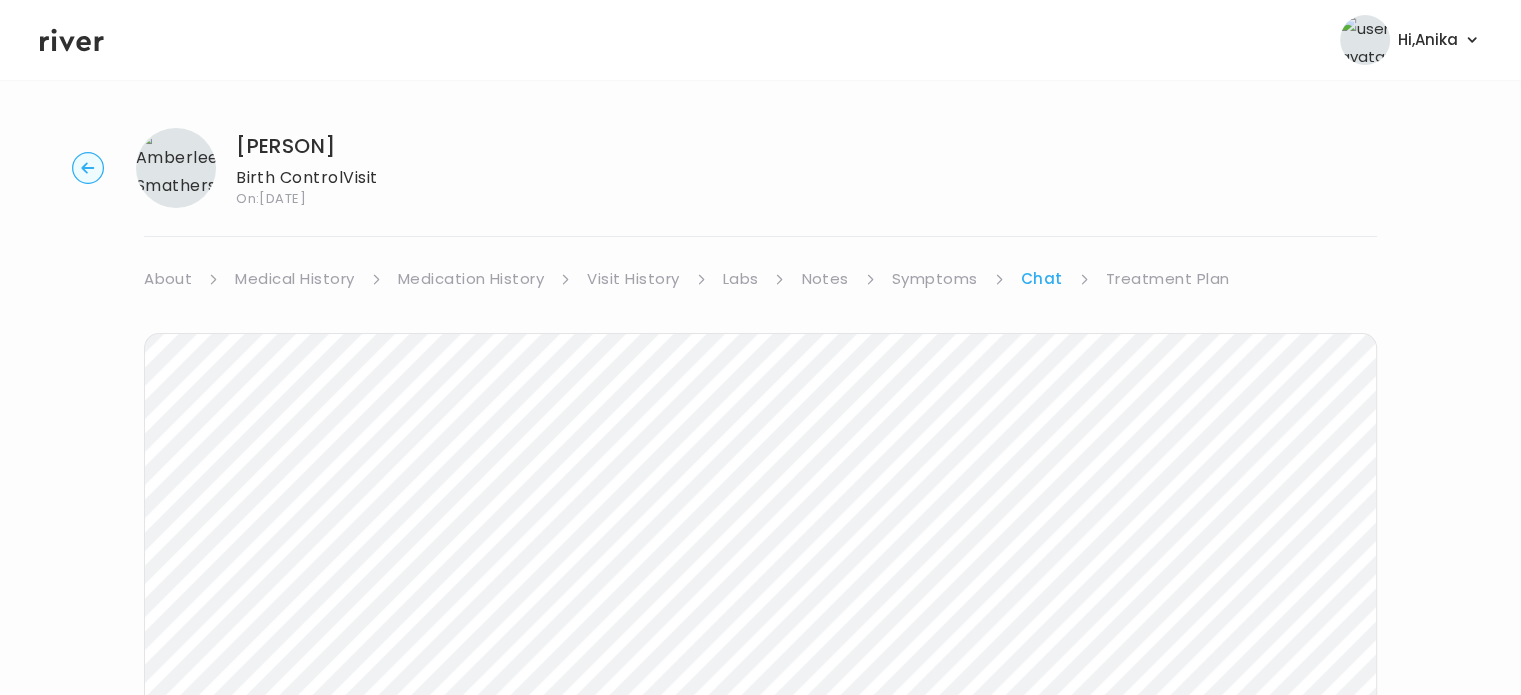 click on "Treatment Plan" at bounding box center [1168, 279] 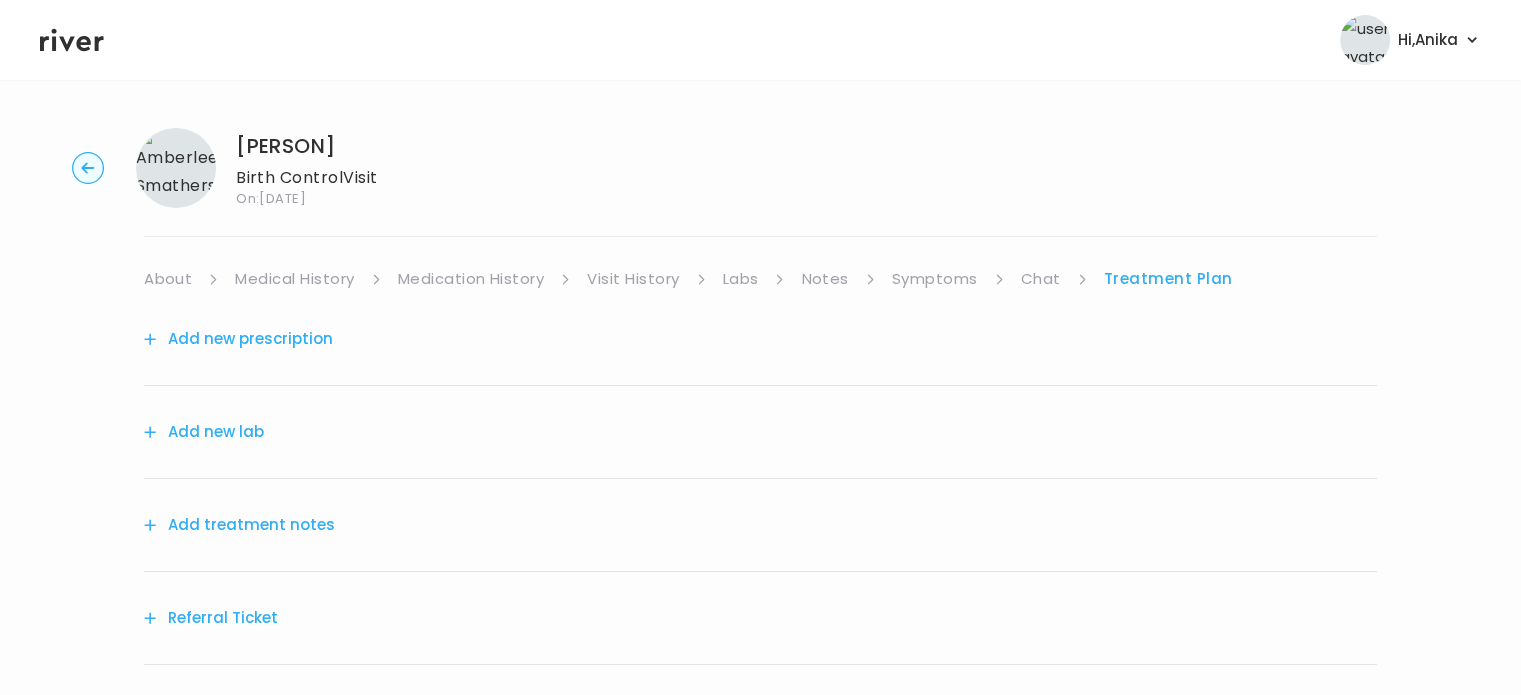 click on "Add treatment notes" at bounding box center [239, 525] 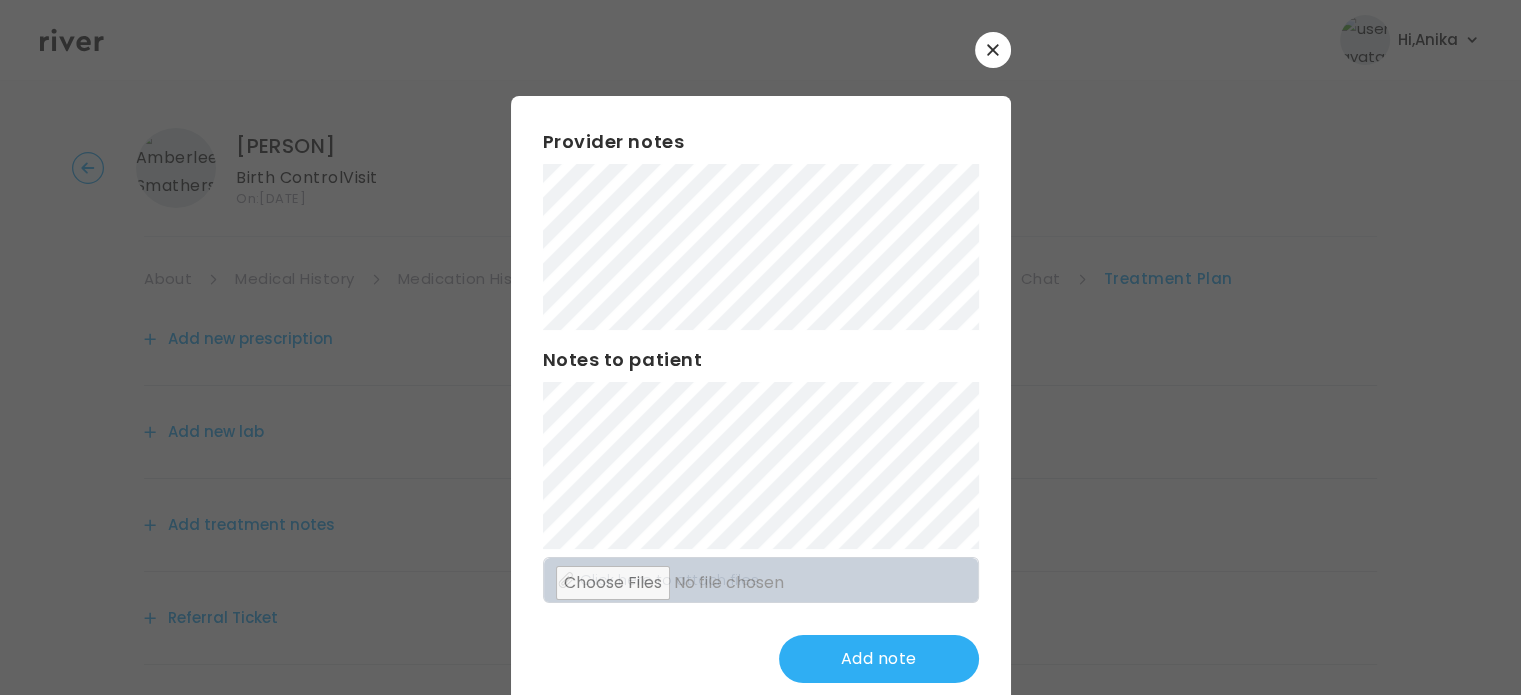 click on "​ Provider notes Notes to patient Click here to attach files Add note" at bounding box center (760, 373) 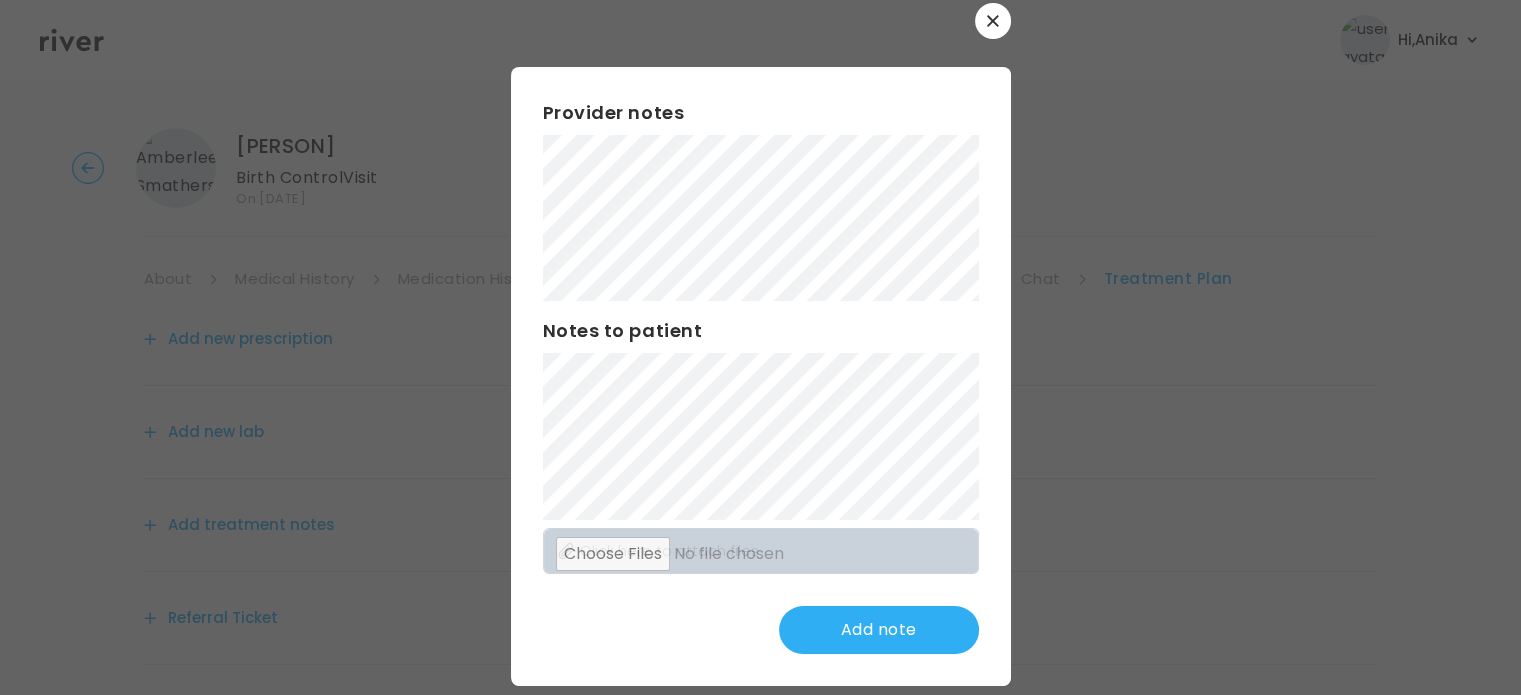scroll, scrollTop: 30, scrollLeft: 0, axis: vertical 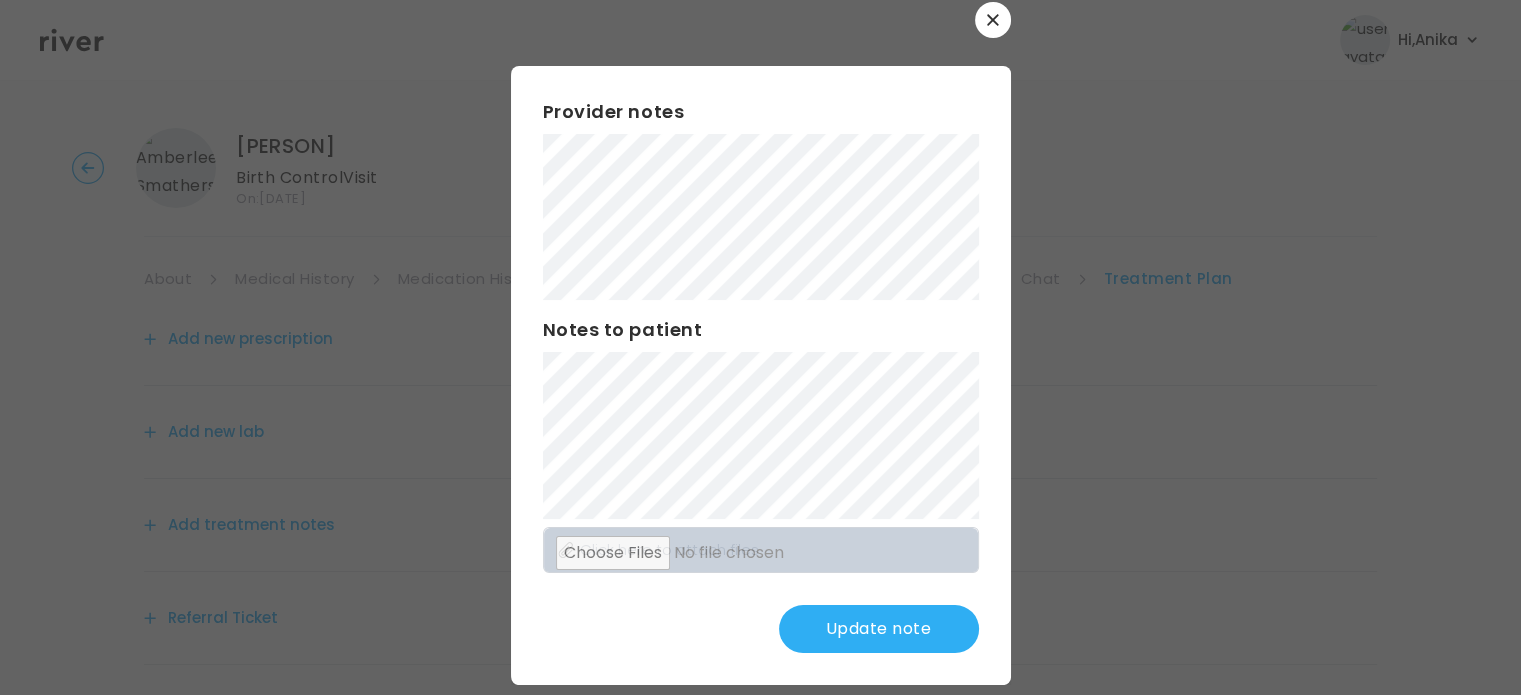 click on "Update note" at bounding box center [879, 629] 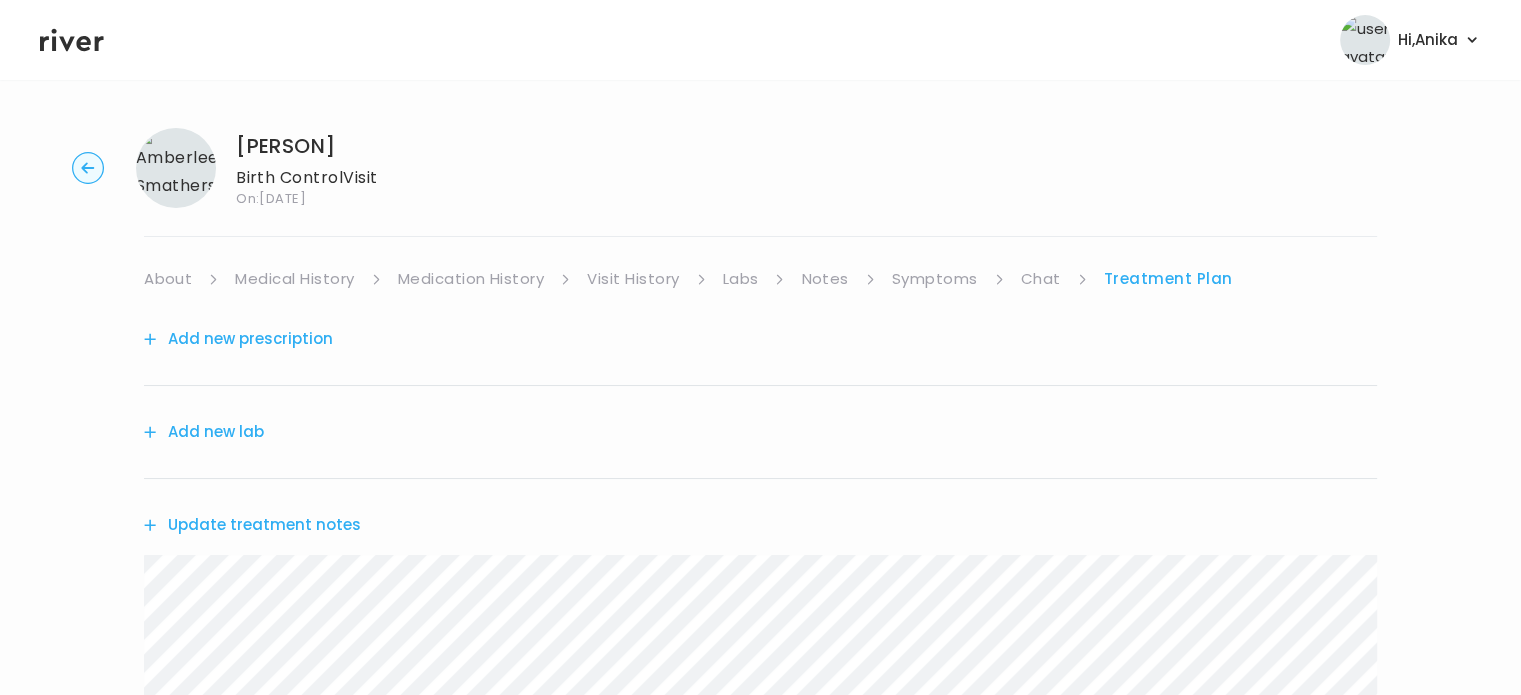 click on "Symptoms" at bounding box center (935, 279) 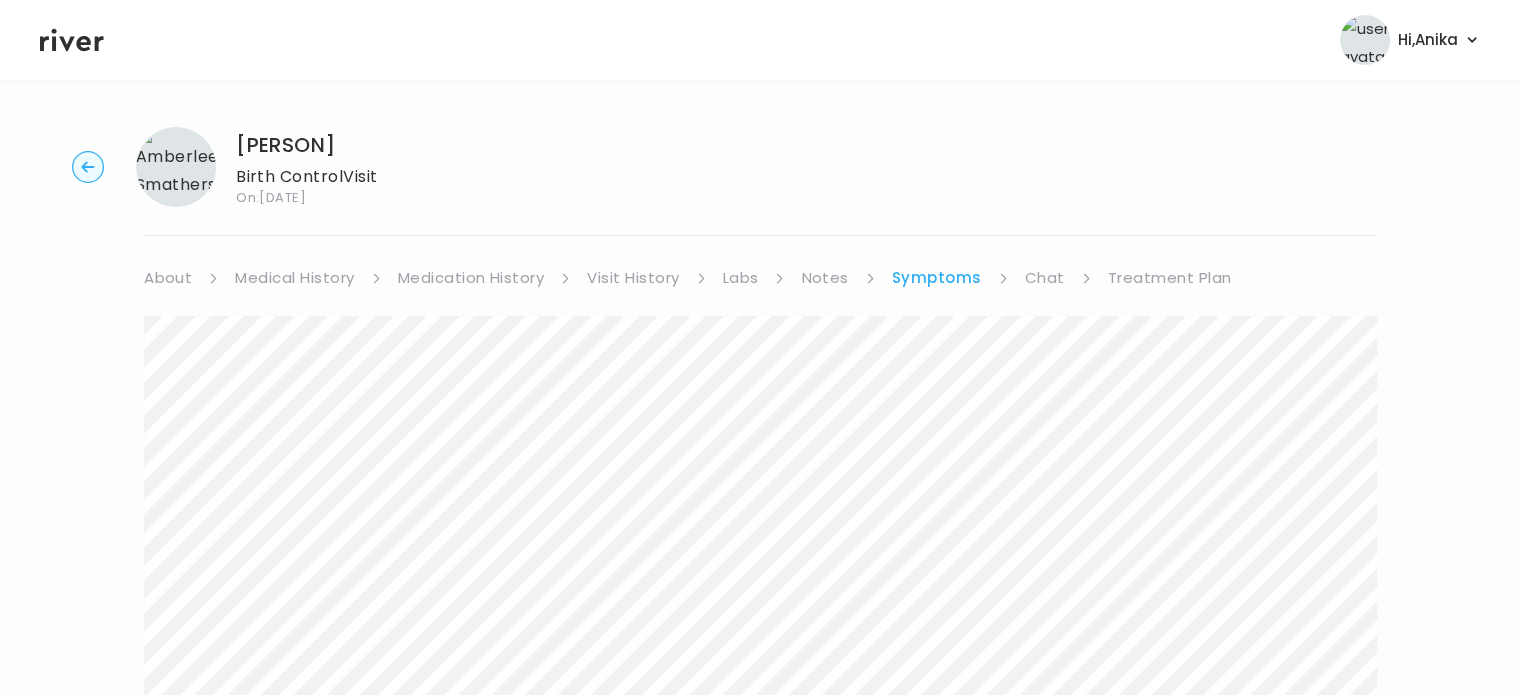 scroll, scrollTop: 0, scrollLeft: 0, axis: both 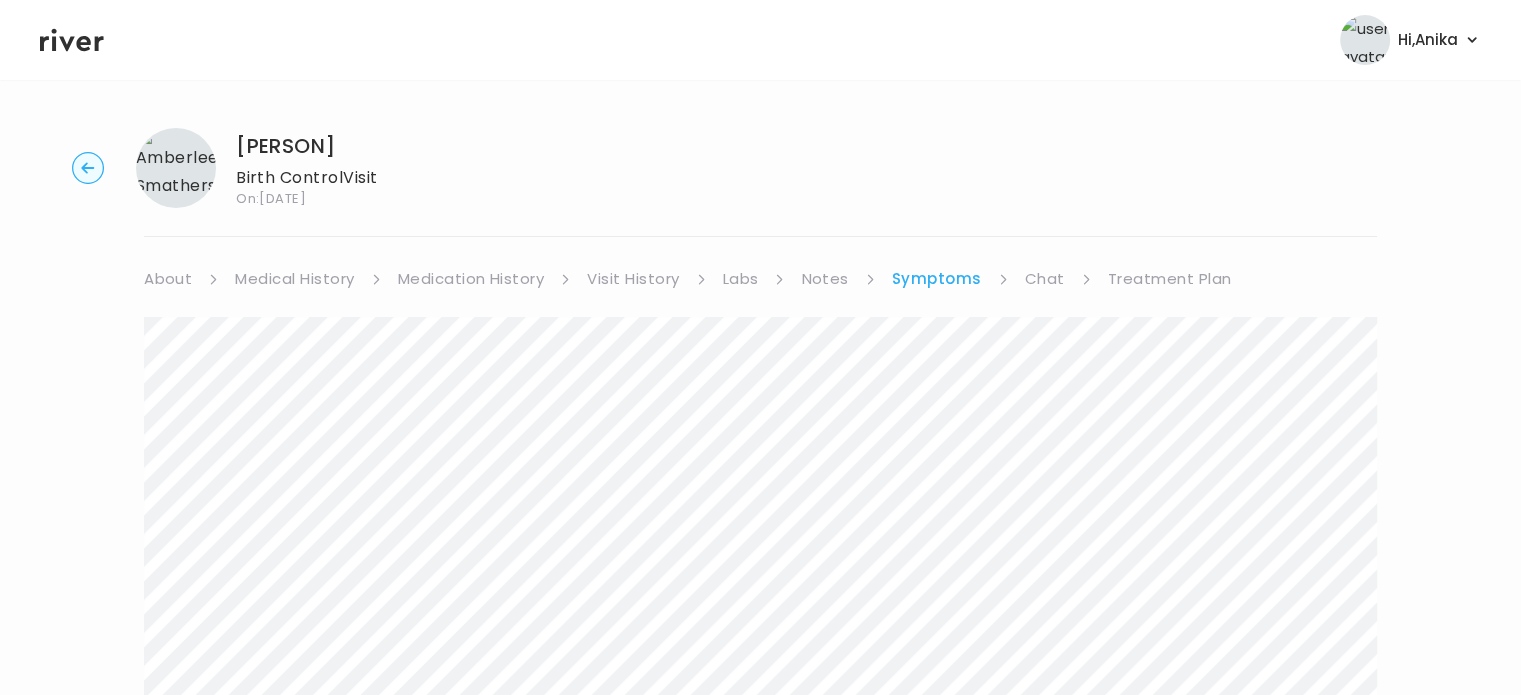 click on "Treatment Plan" at bounding box center [1170, 279] 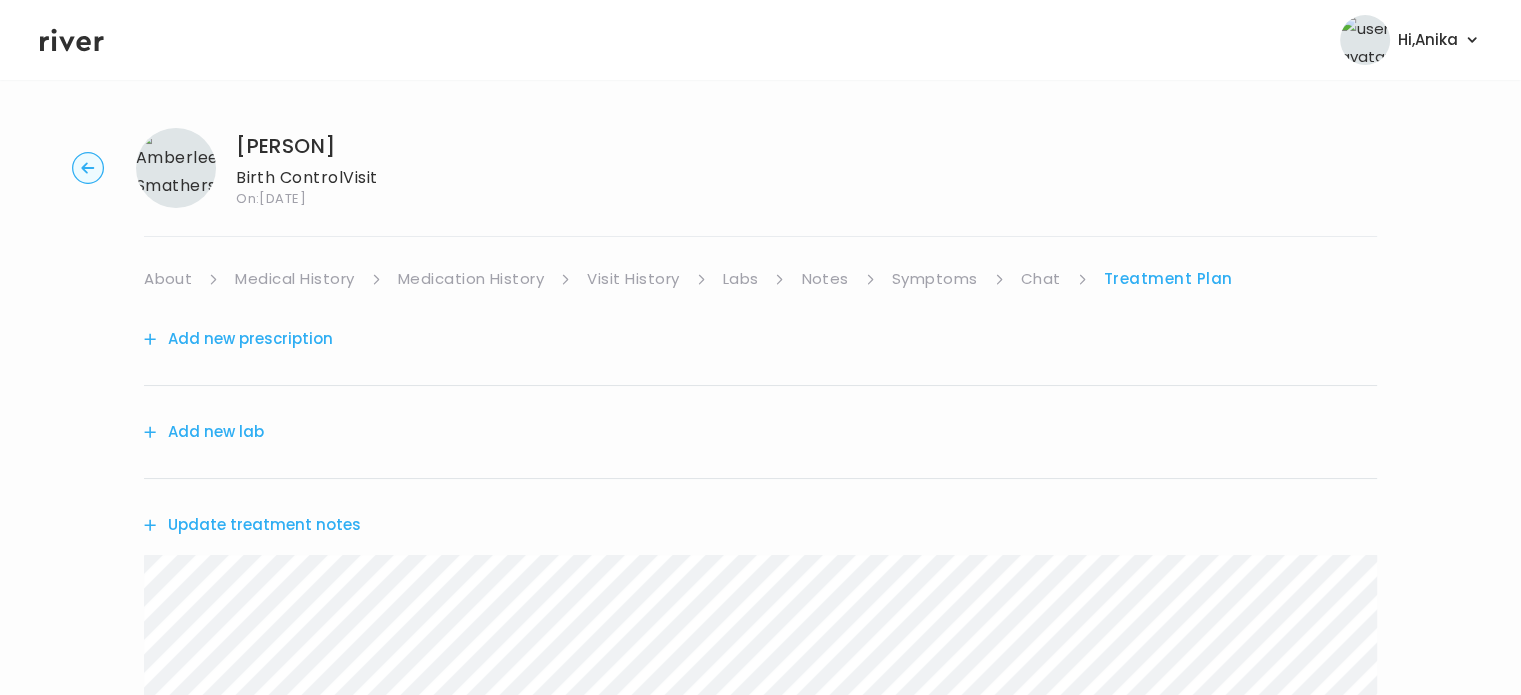 click on "Update treatment notes" at bounding box center (252, 525) 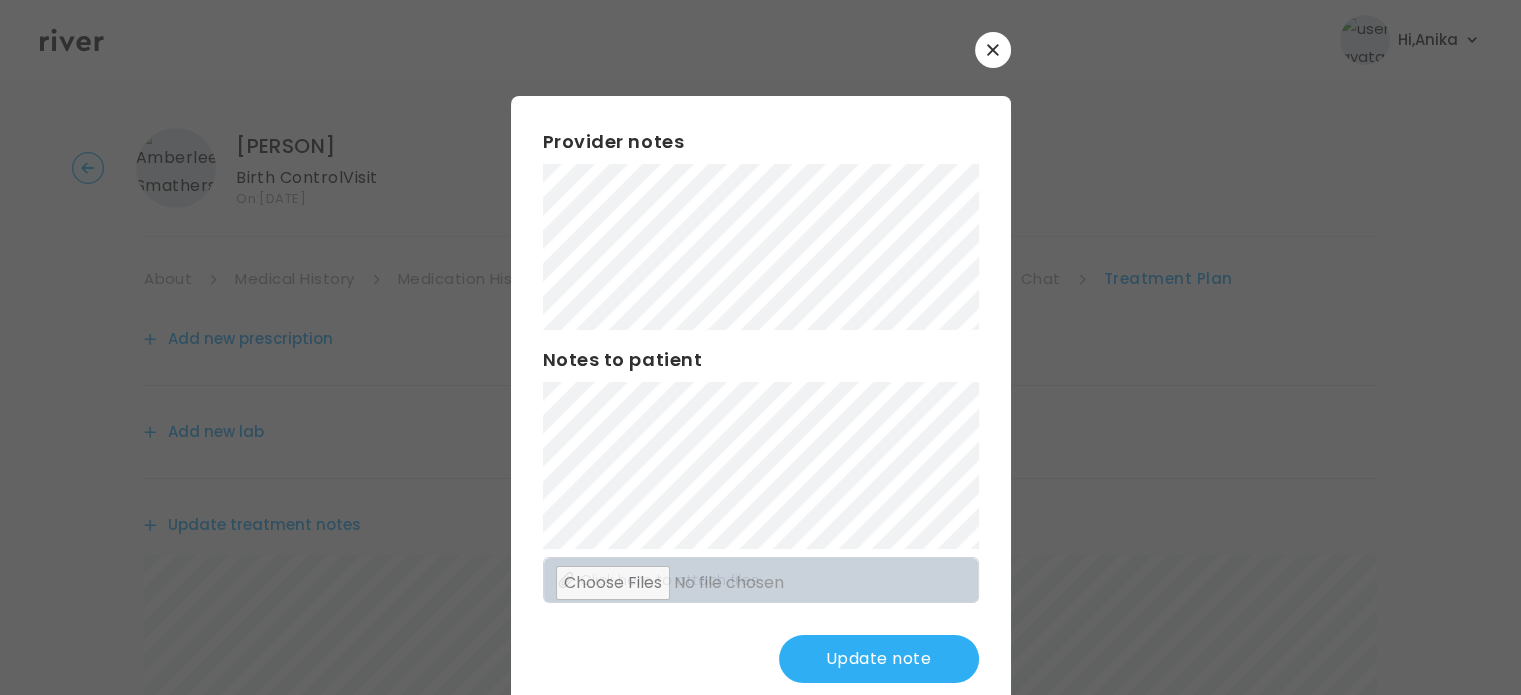 click on "Update note" at bounding box center (879, 659) 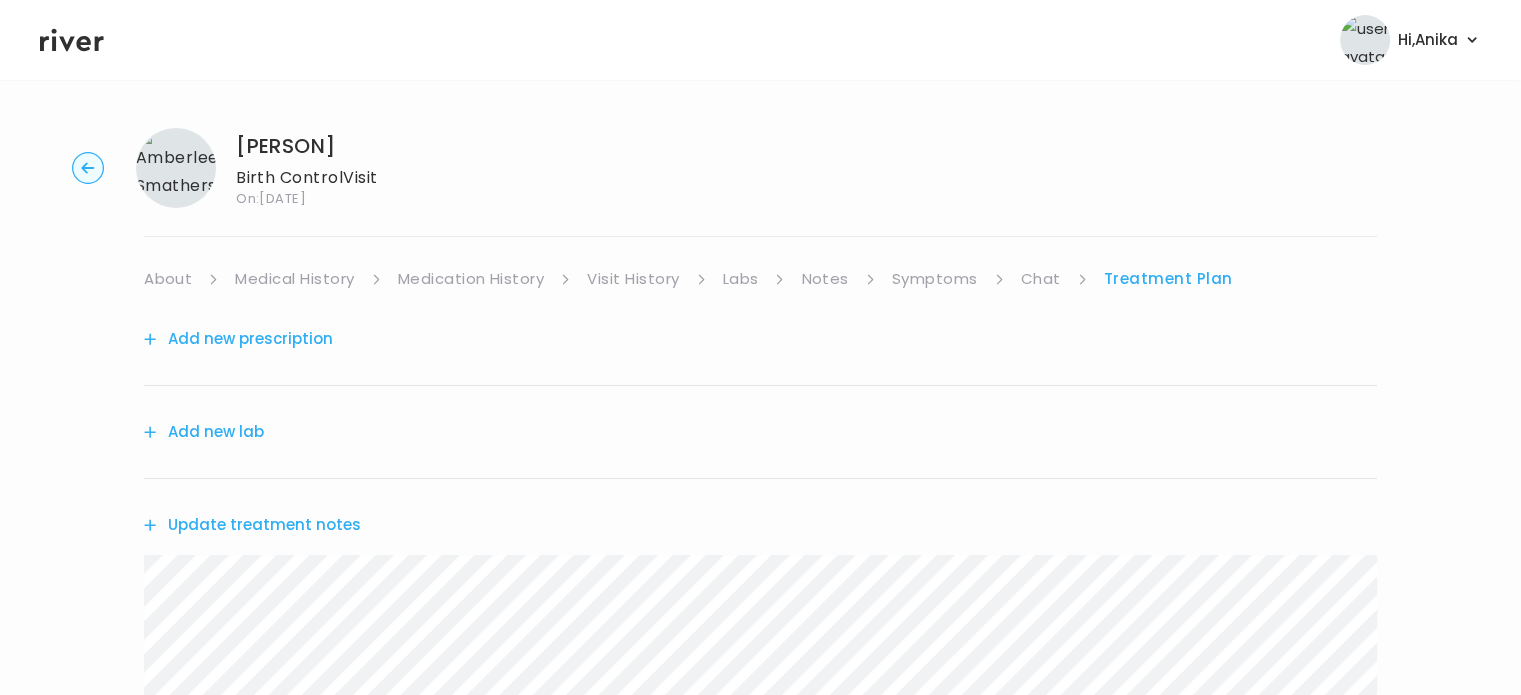 click on "Notes" at bounding box center [824, 279] 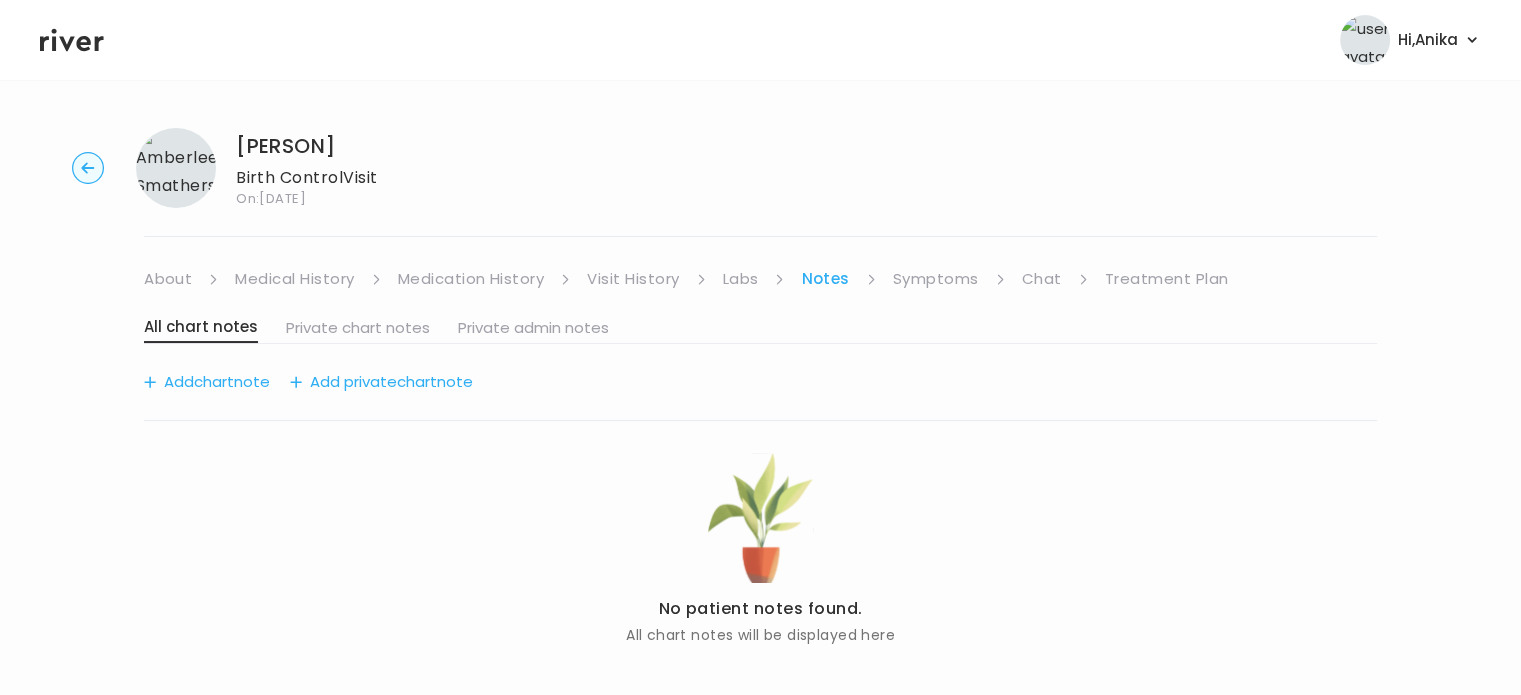 click on "Symptoms" at bounding box center (936, 279) 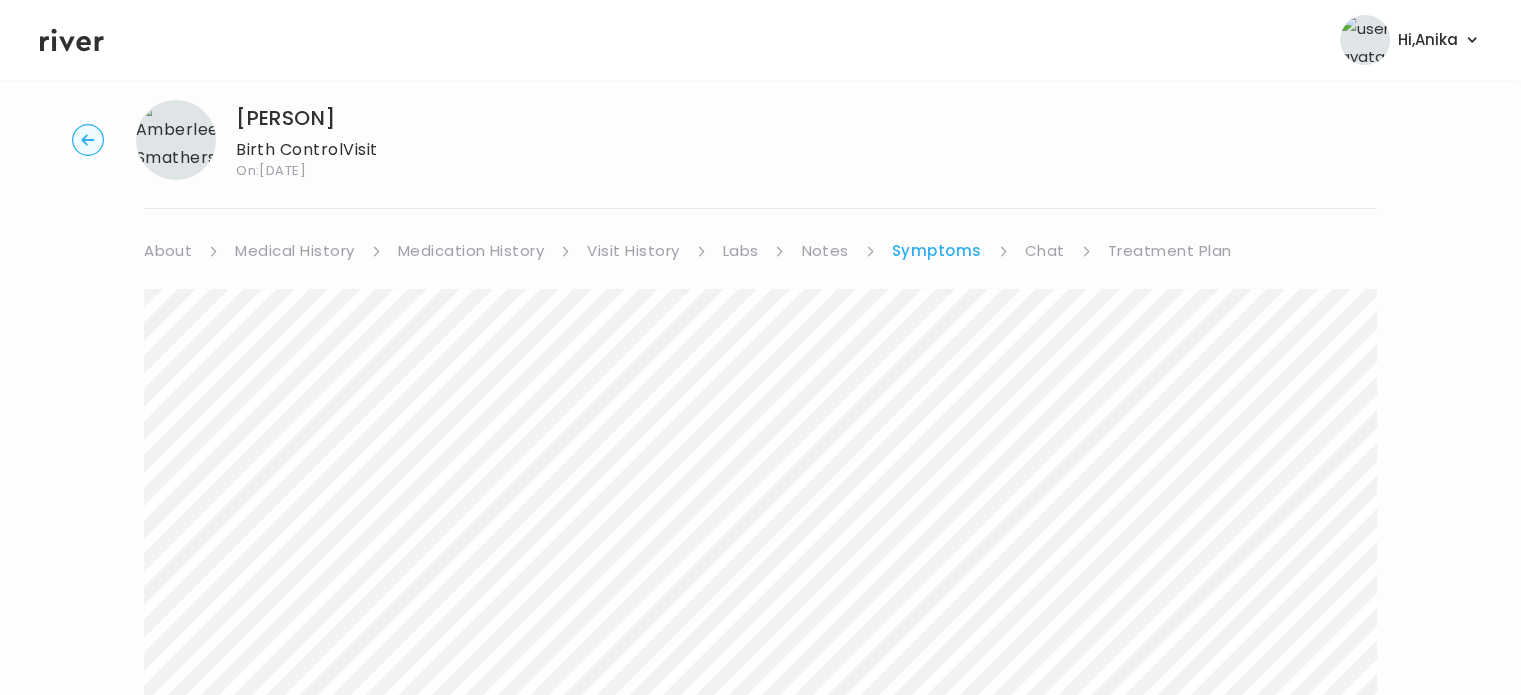 scroll, scrollTop: 0, scrollLeft: 0, axis: both 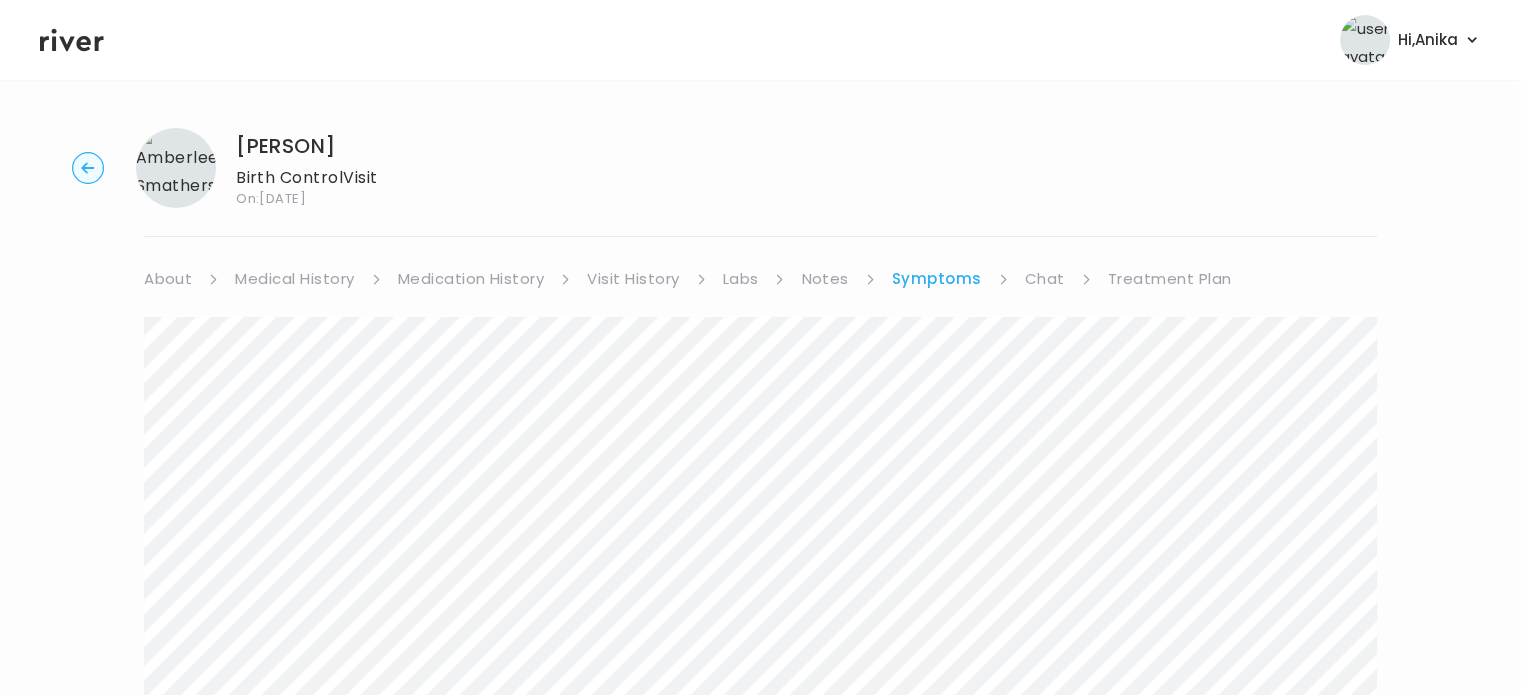 click on "Treatment Plan" at bounding box center [1170, 279] 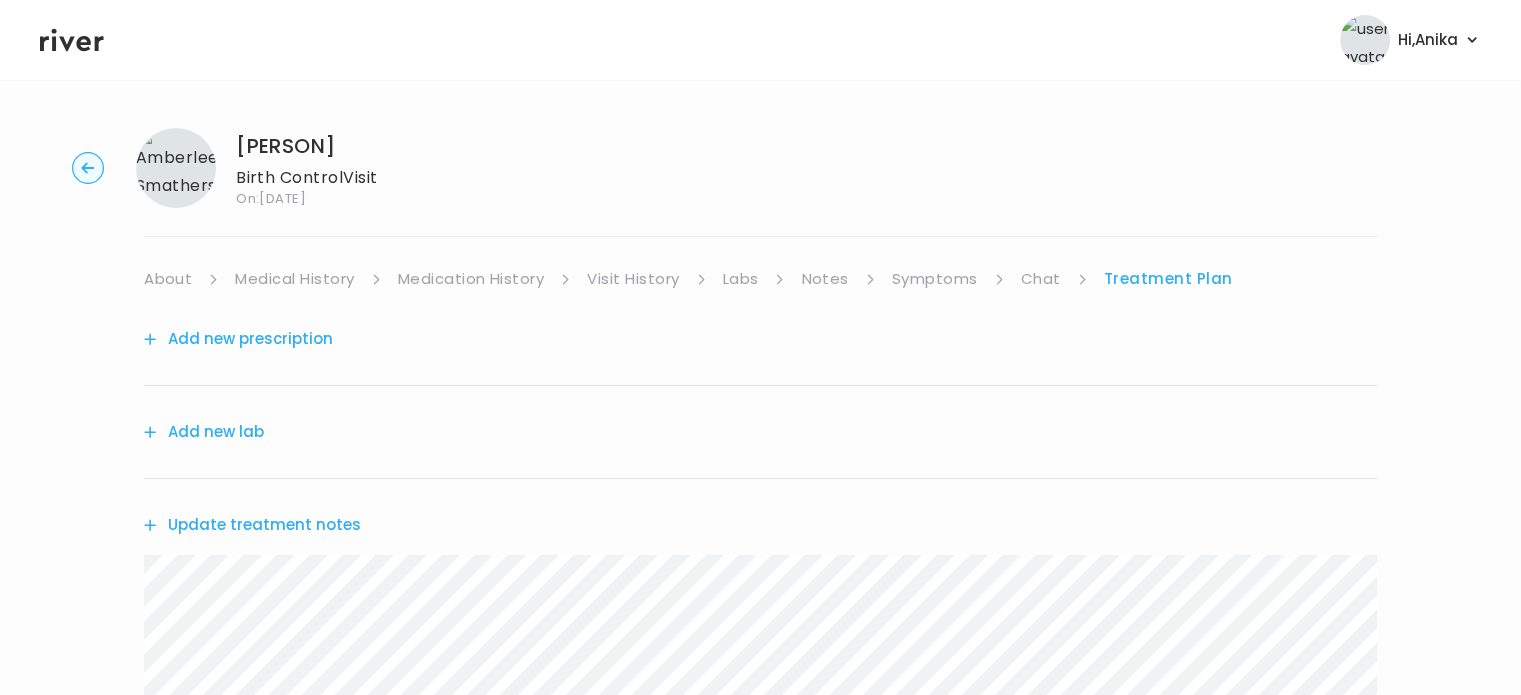 click on "Update treatment notes" at bounding box center (252, 525) 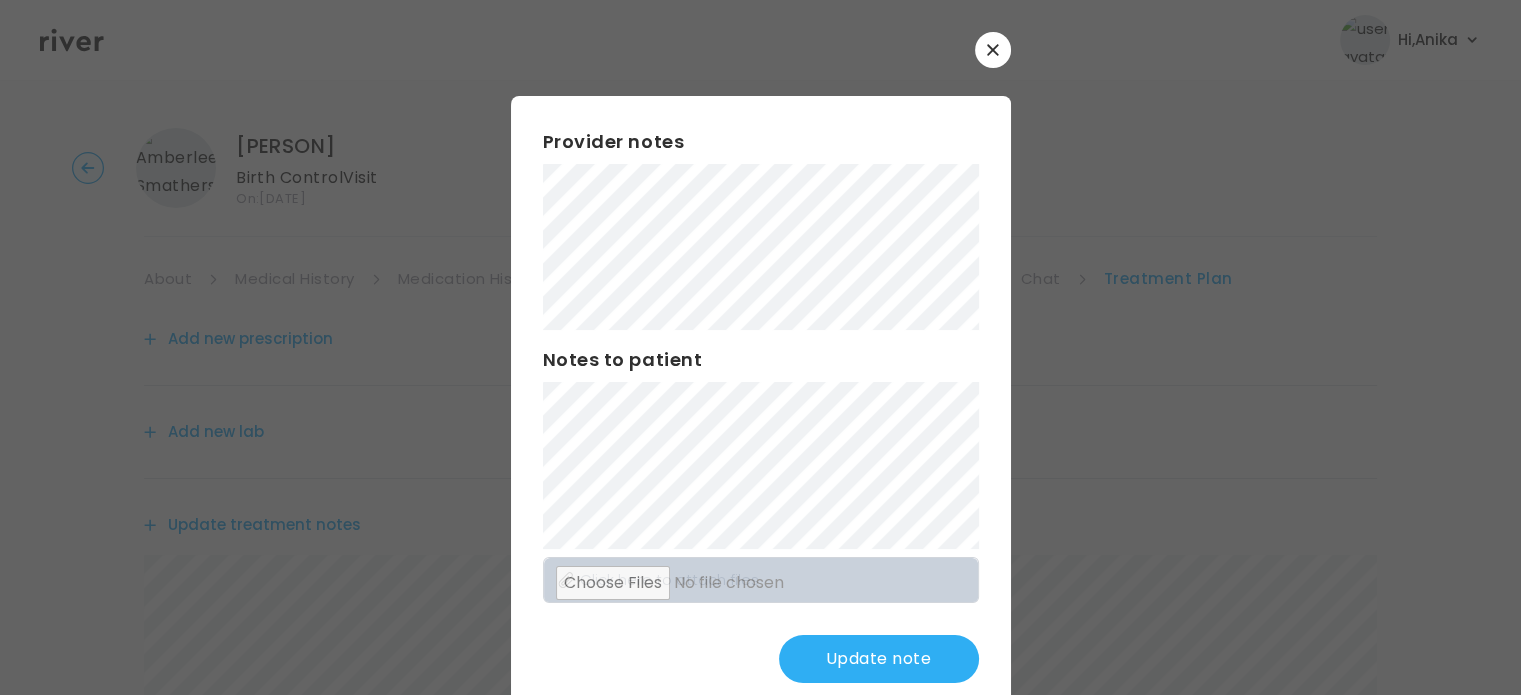 click on "Update note" at bounding box center (879, 659) 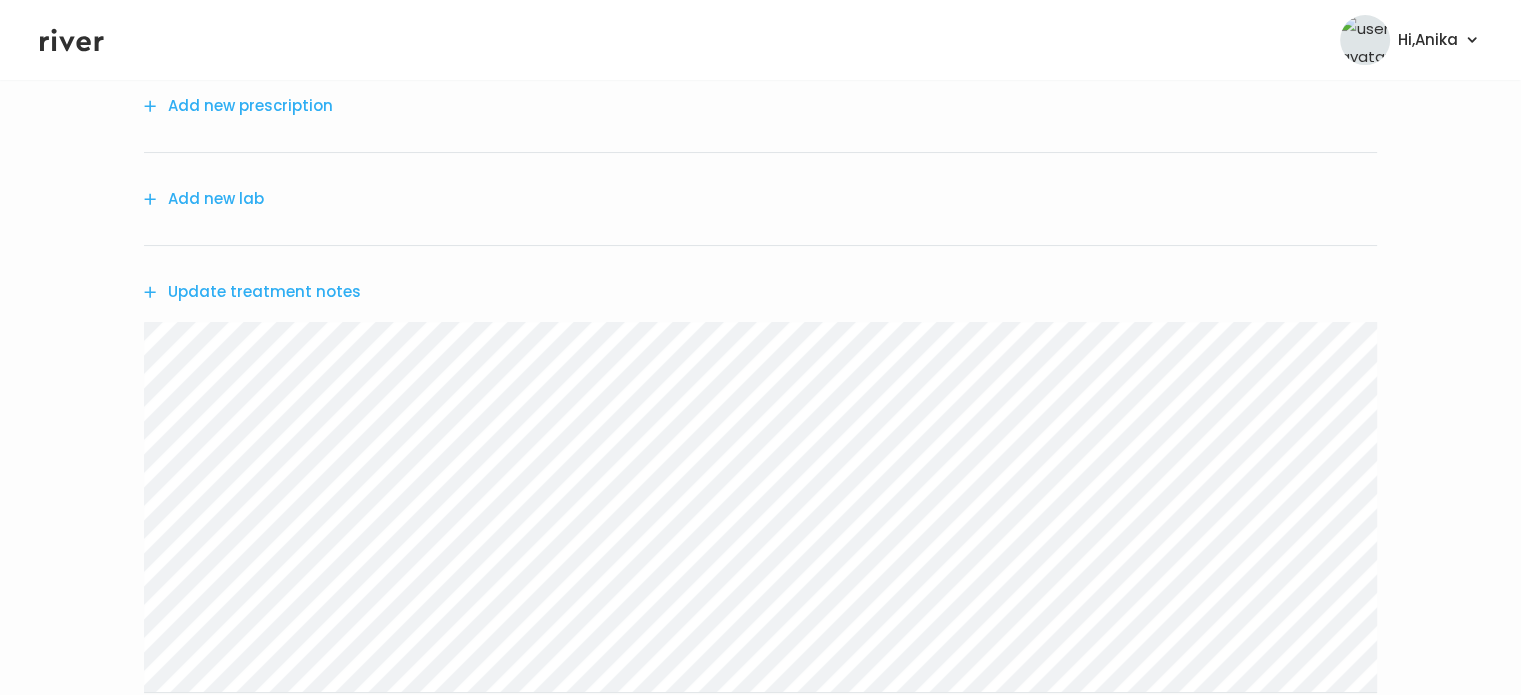 scroll, scrollTop: 180, scrollLeft: 0, axis: vertical 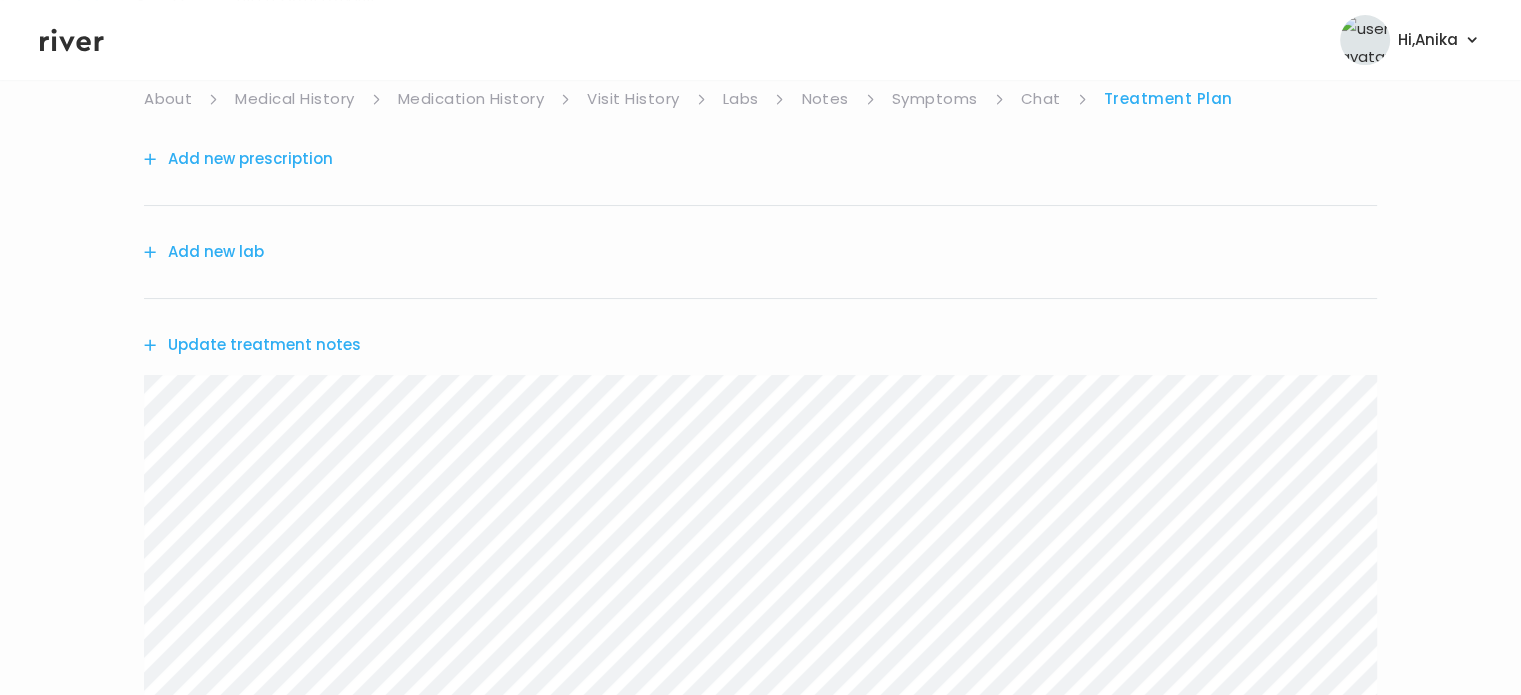 click on "Add new prescription" at bounding box center [238, 159] 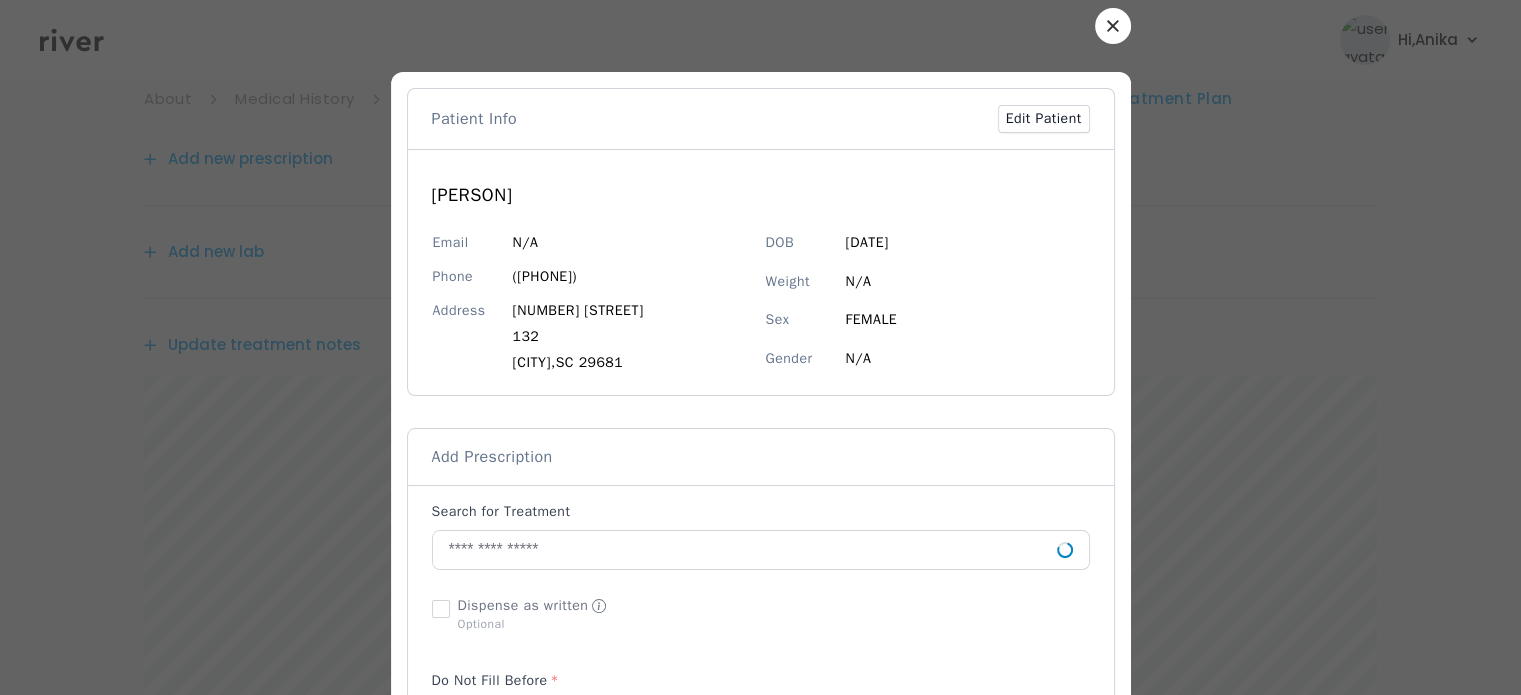 scroll, scrollTop: 161, scrollLeft: 0, axis: vertical 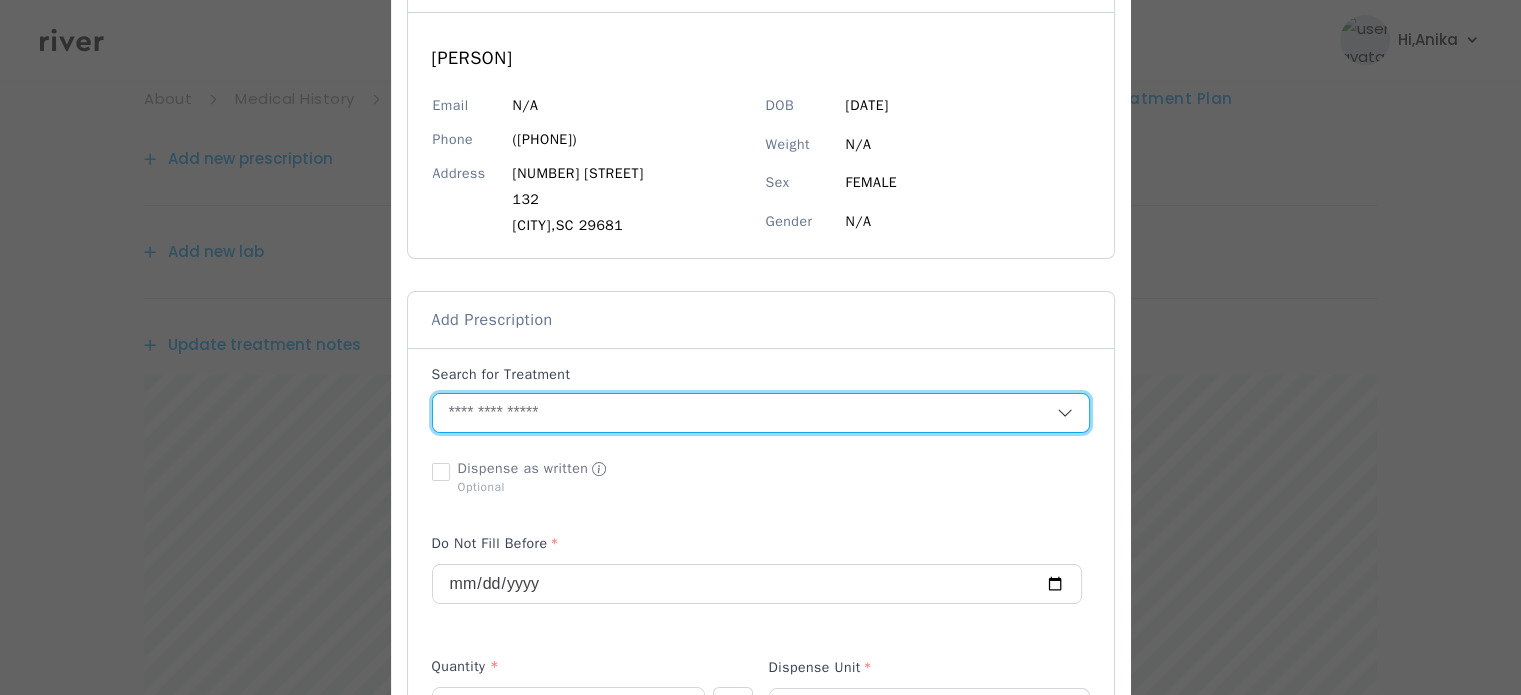 click at bounding box center (745, 413) 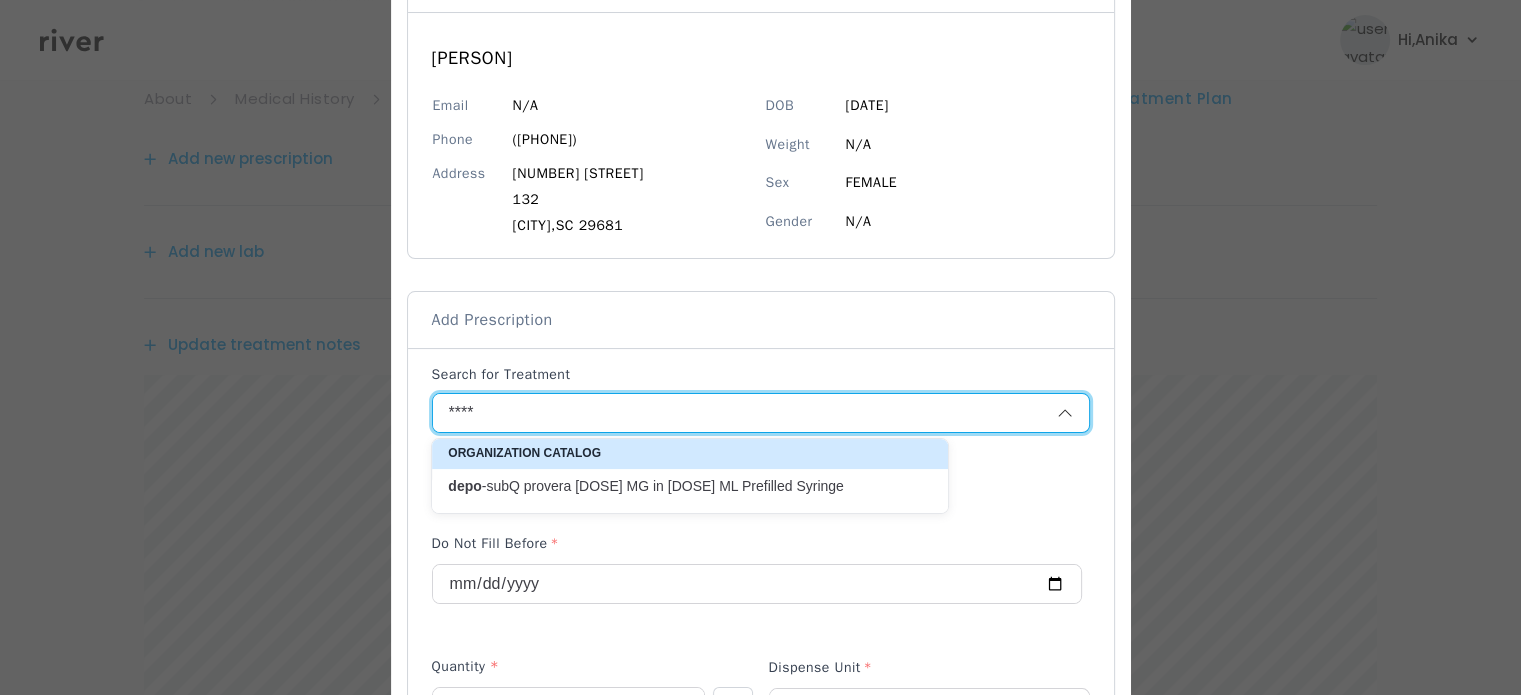 click on "depo -subQ provera 104 MG in 0.65 ML Prefilled Syringe" at bounding box center (678, 486) 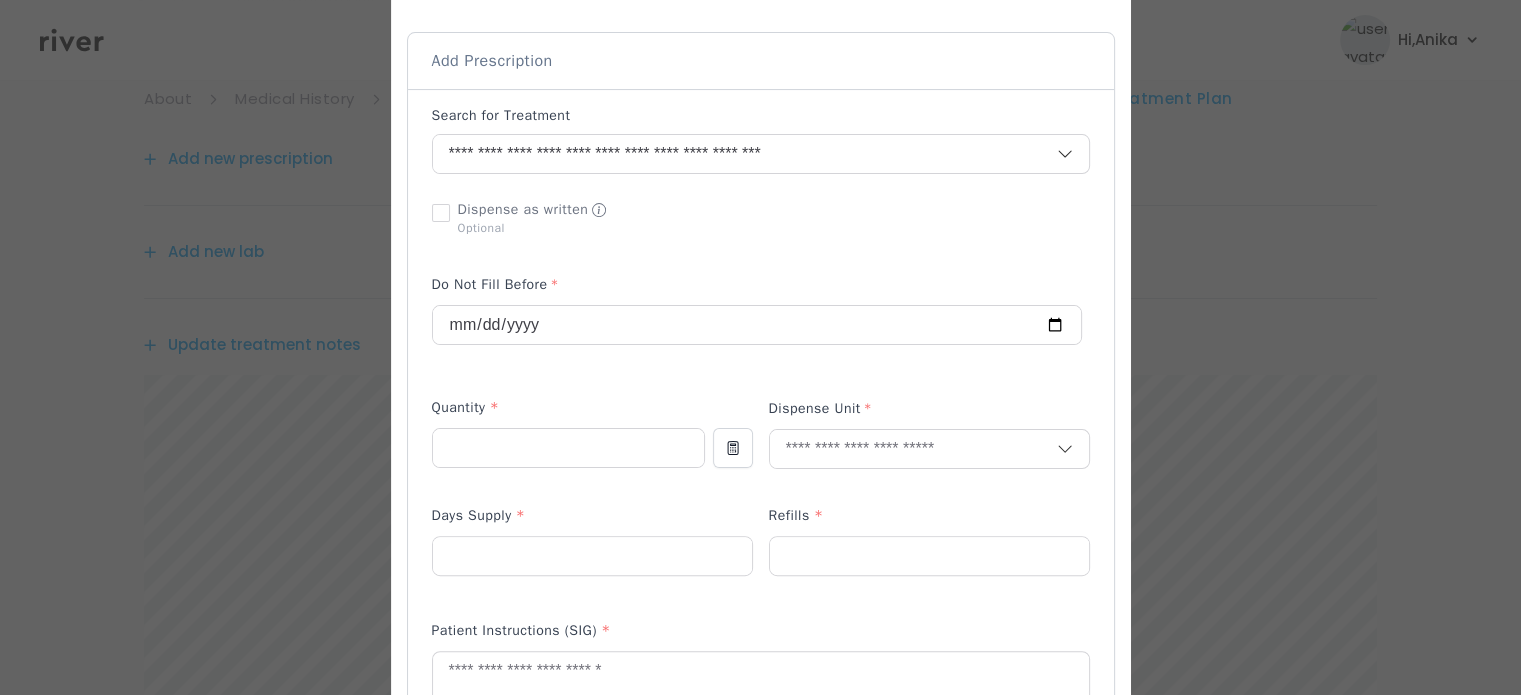scroll, scrollTop: 421, scrollLeft: 0, axis: vertical 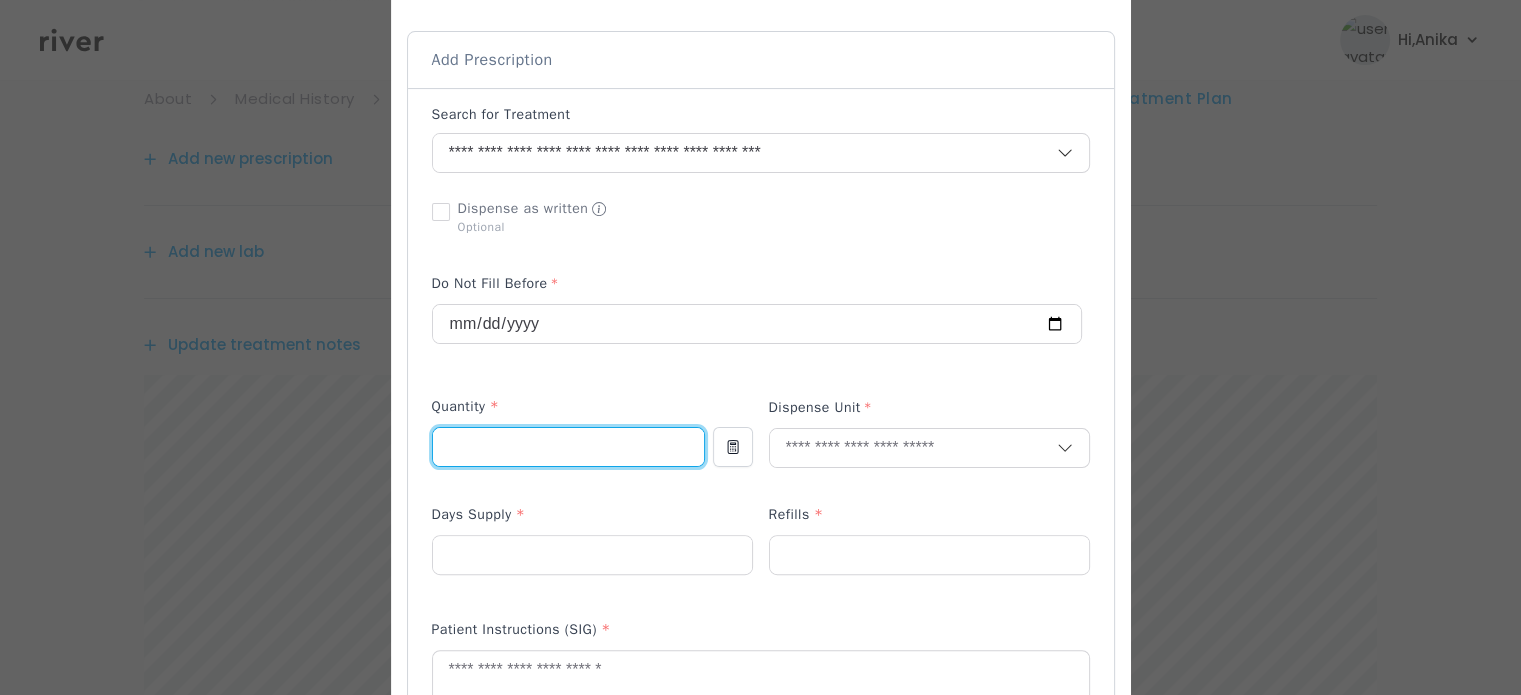 click at bounding box center [568, 447] 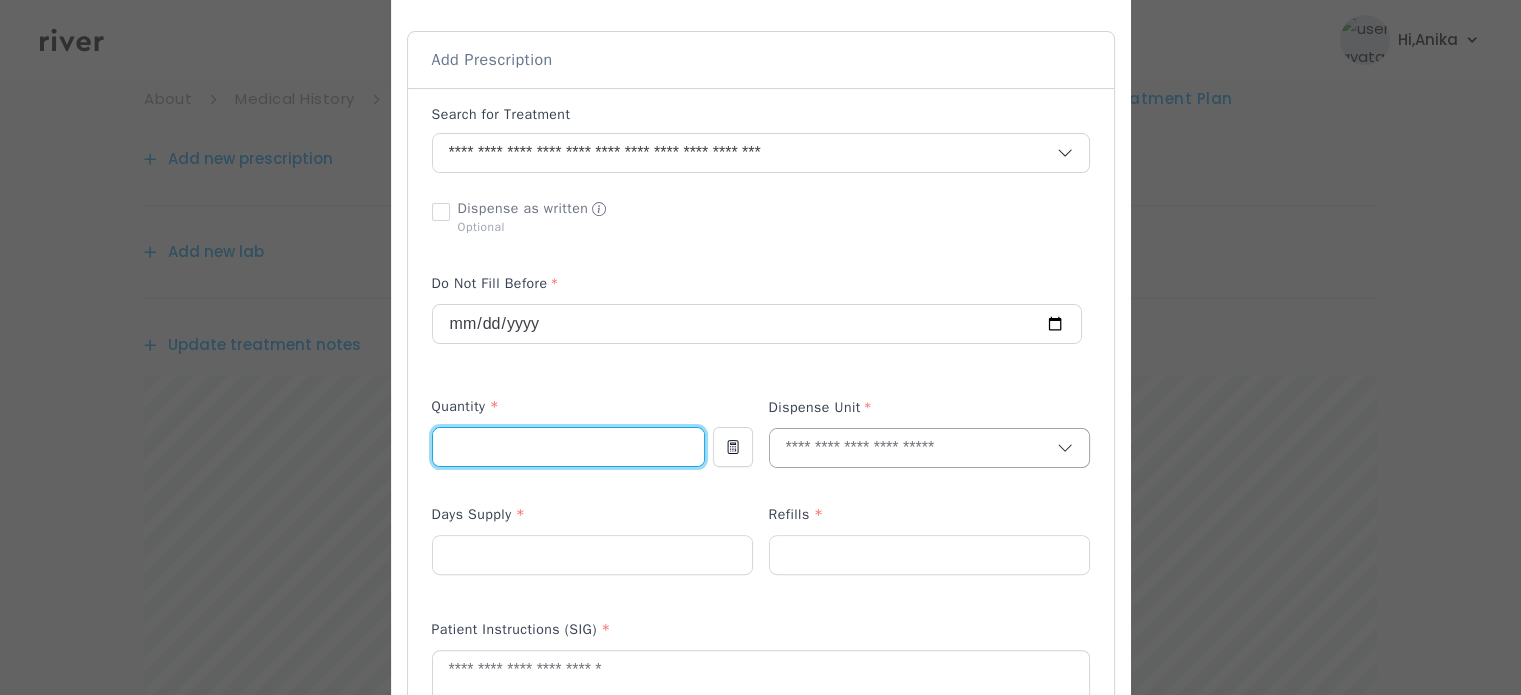 type on "*" 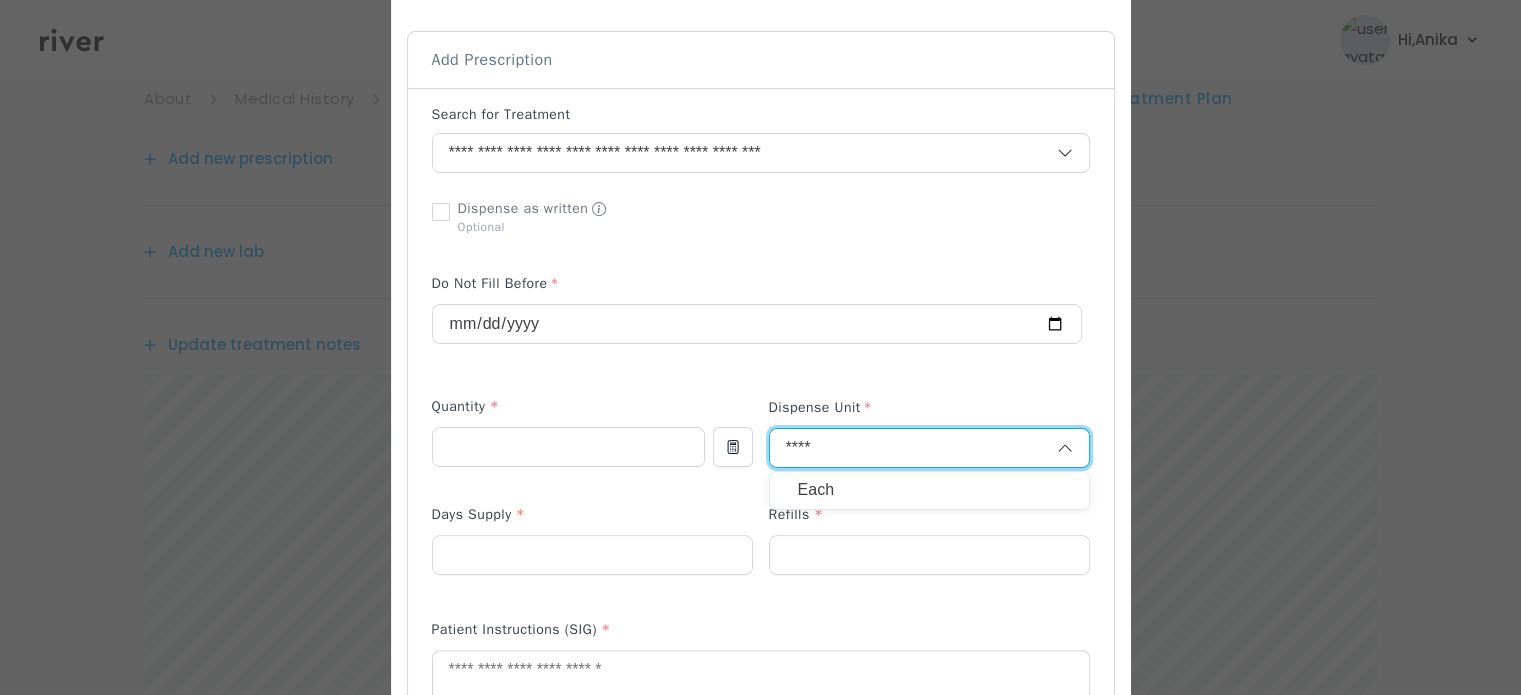 type on "****" 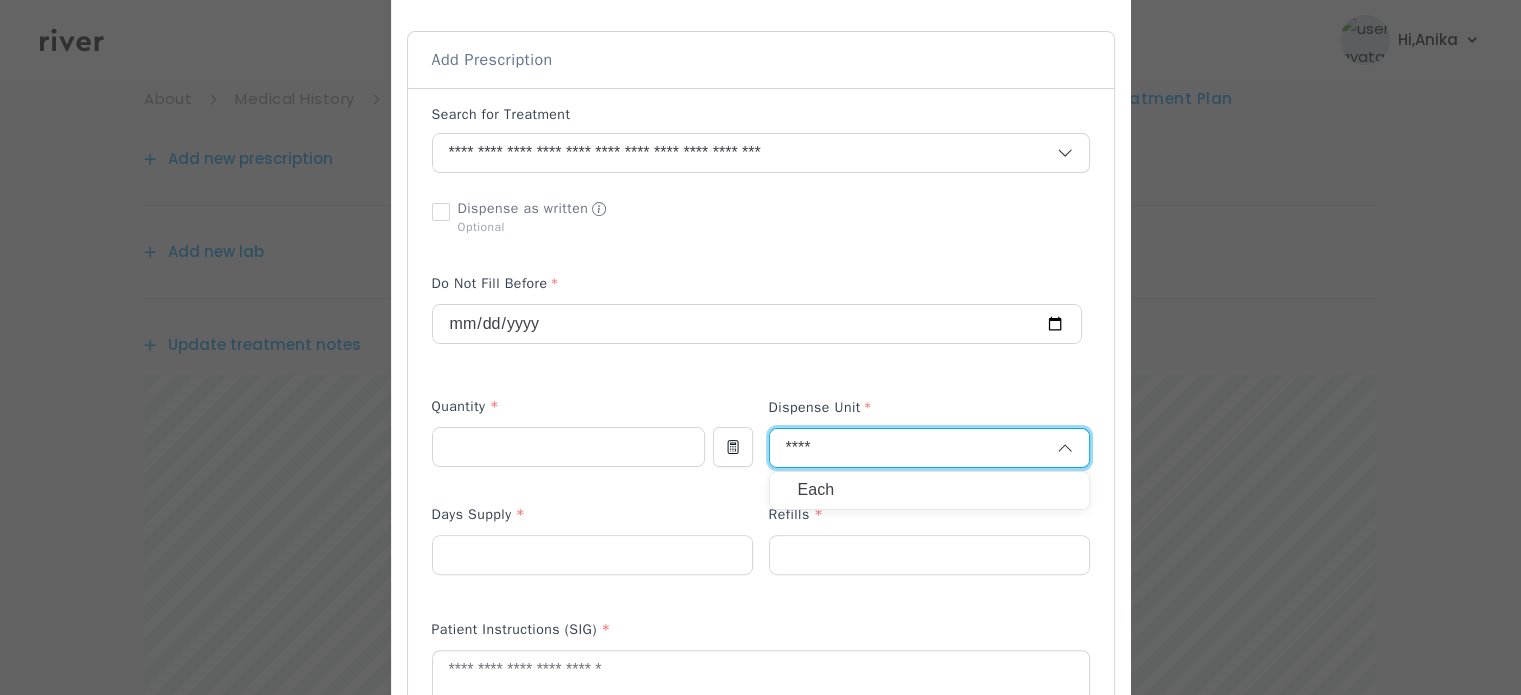 type 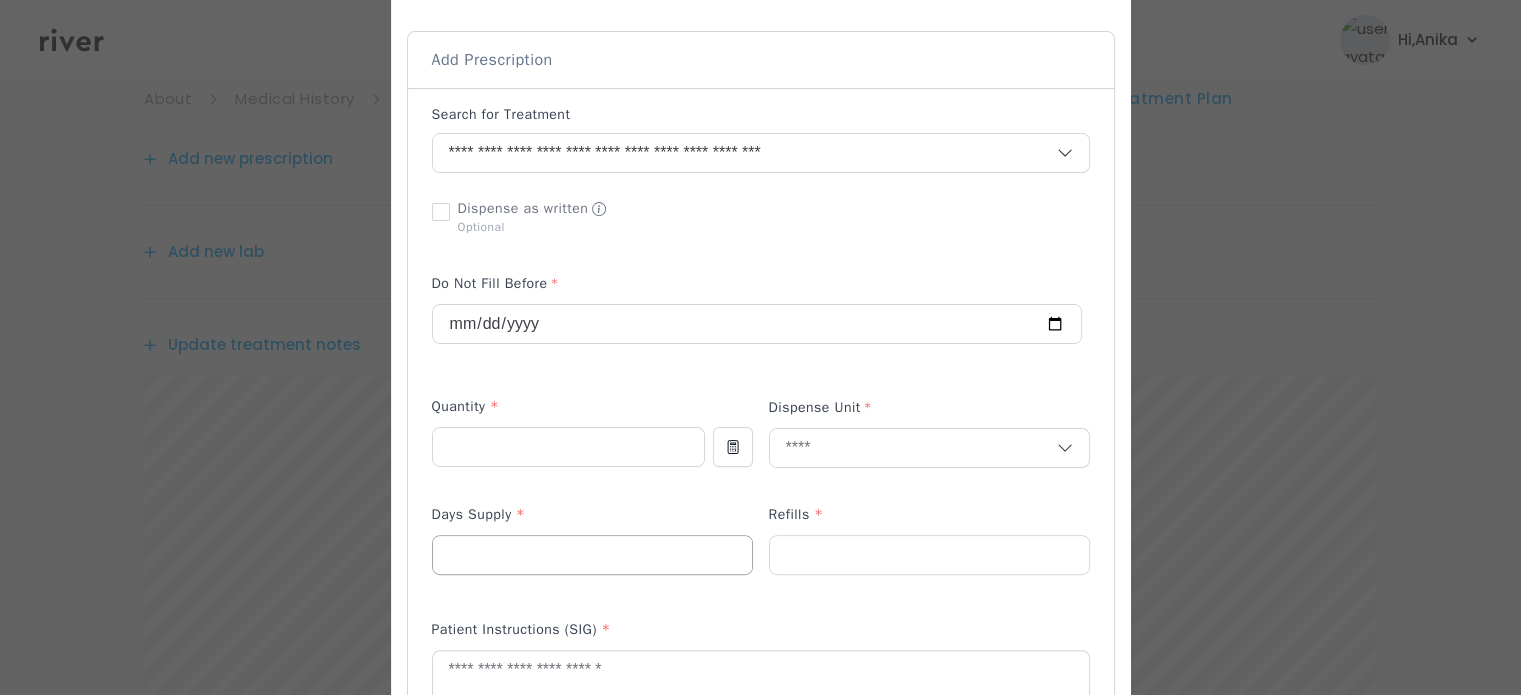 click at bounding box center (592, 555) 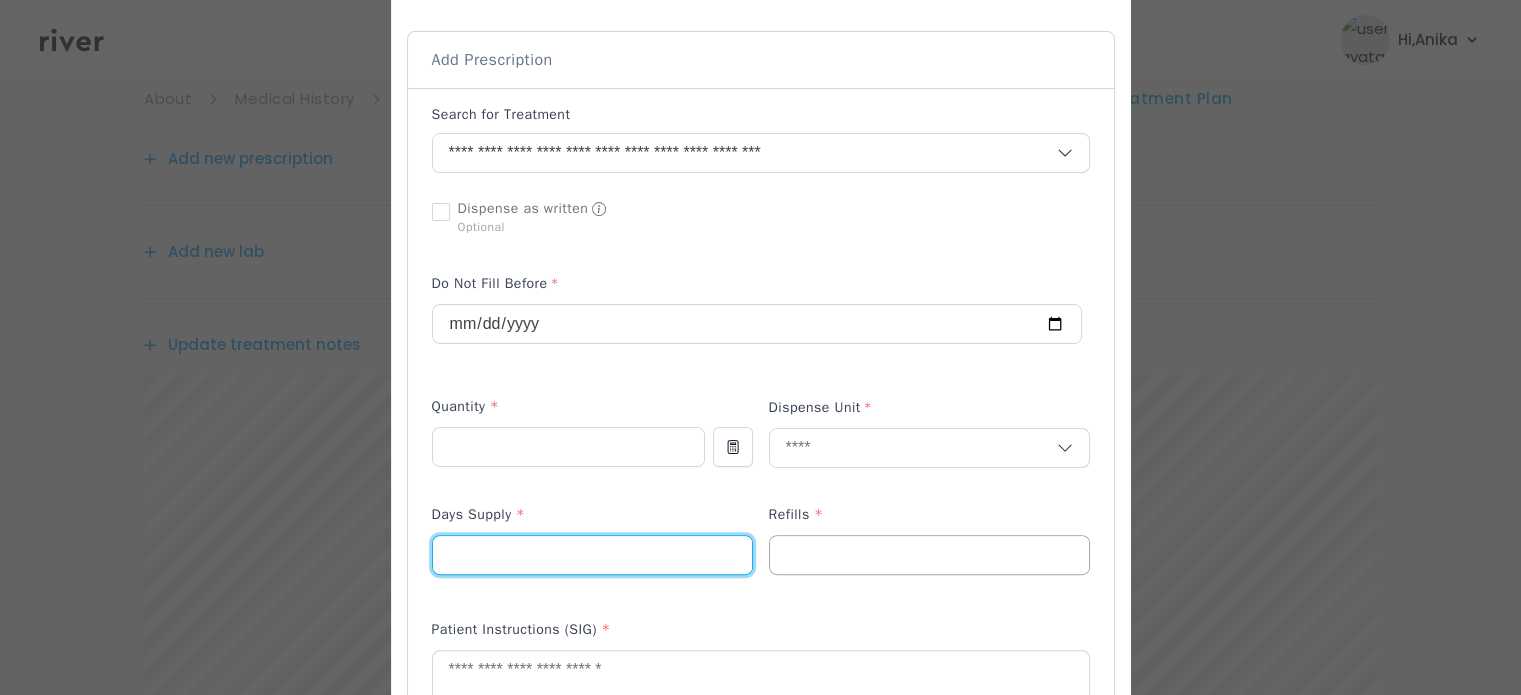 type on "**" 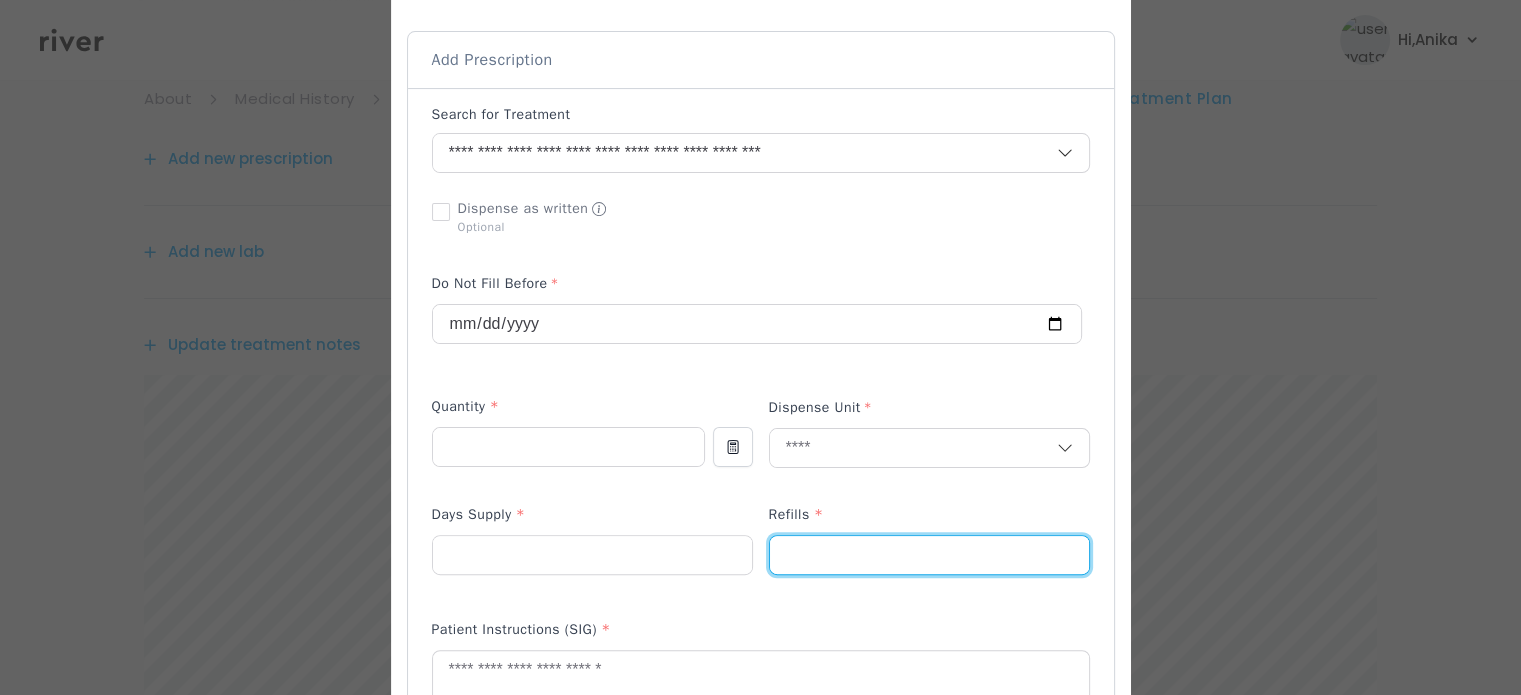 click at bounding box center (929, 555) 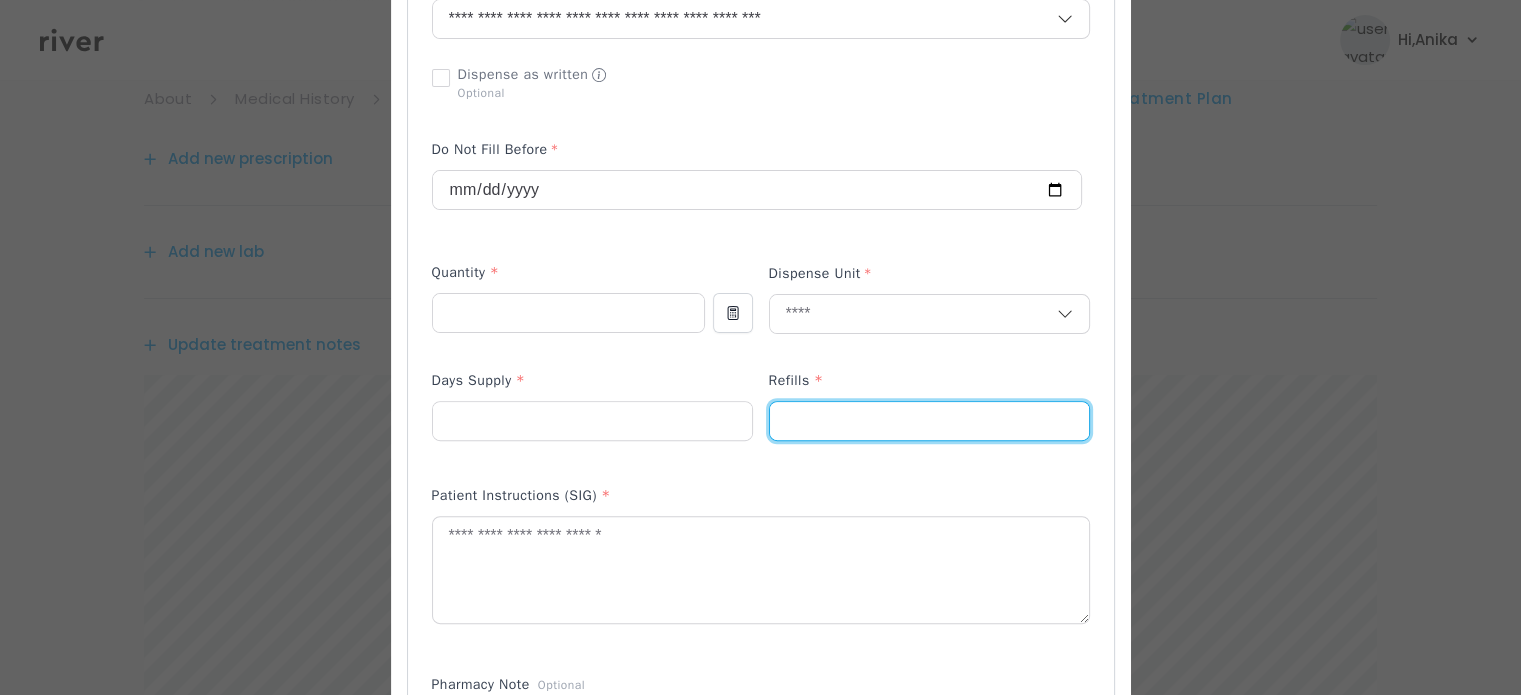scroll, scrollTop: 572, scrollLeft: 0, axis: vertical 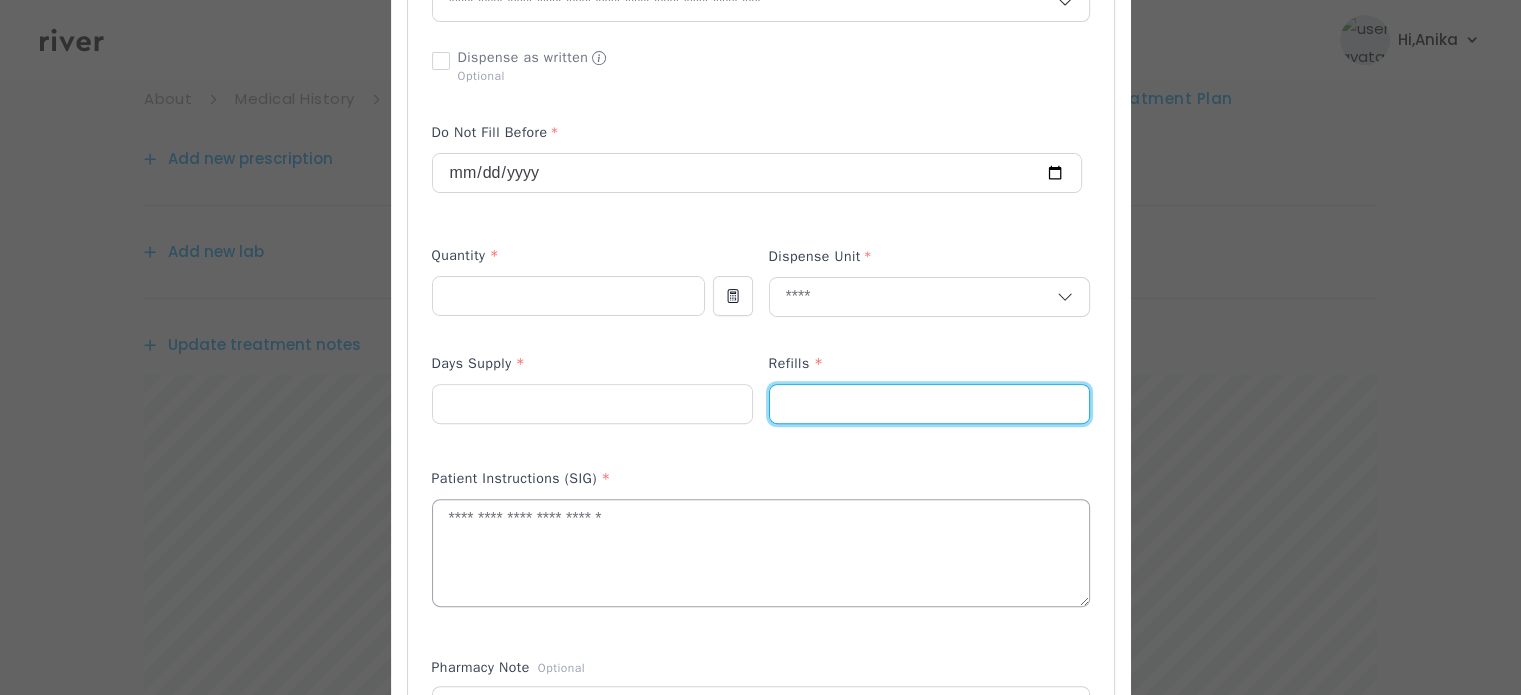 type on "*" 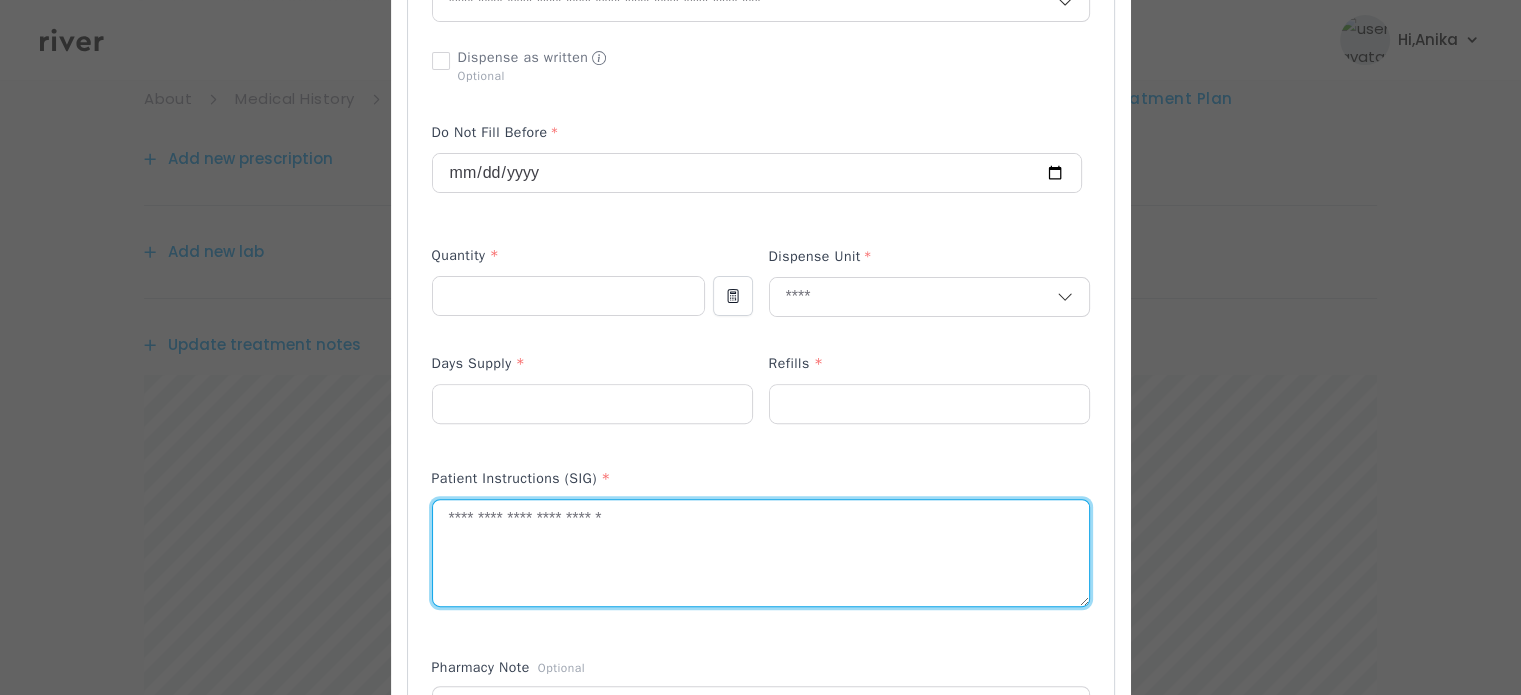click at bounding box center [761, 553] 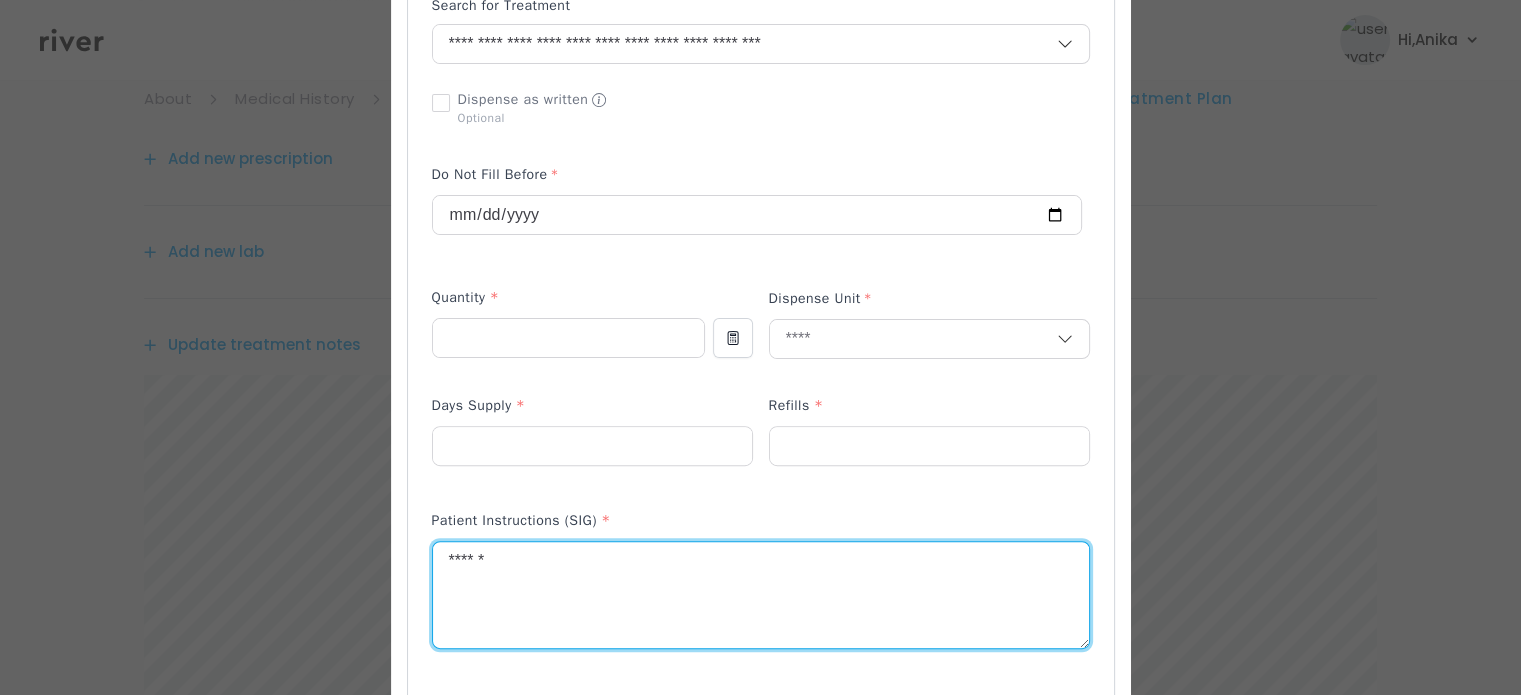scroll, scrollTop: 528, scrollLeft: 0, axis: vertical 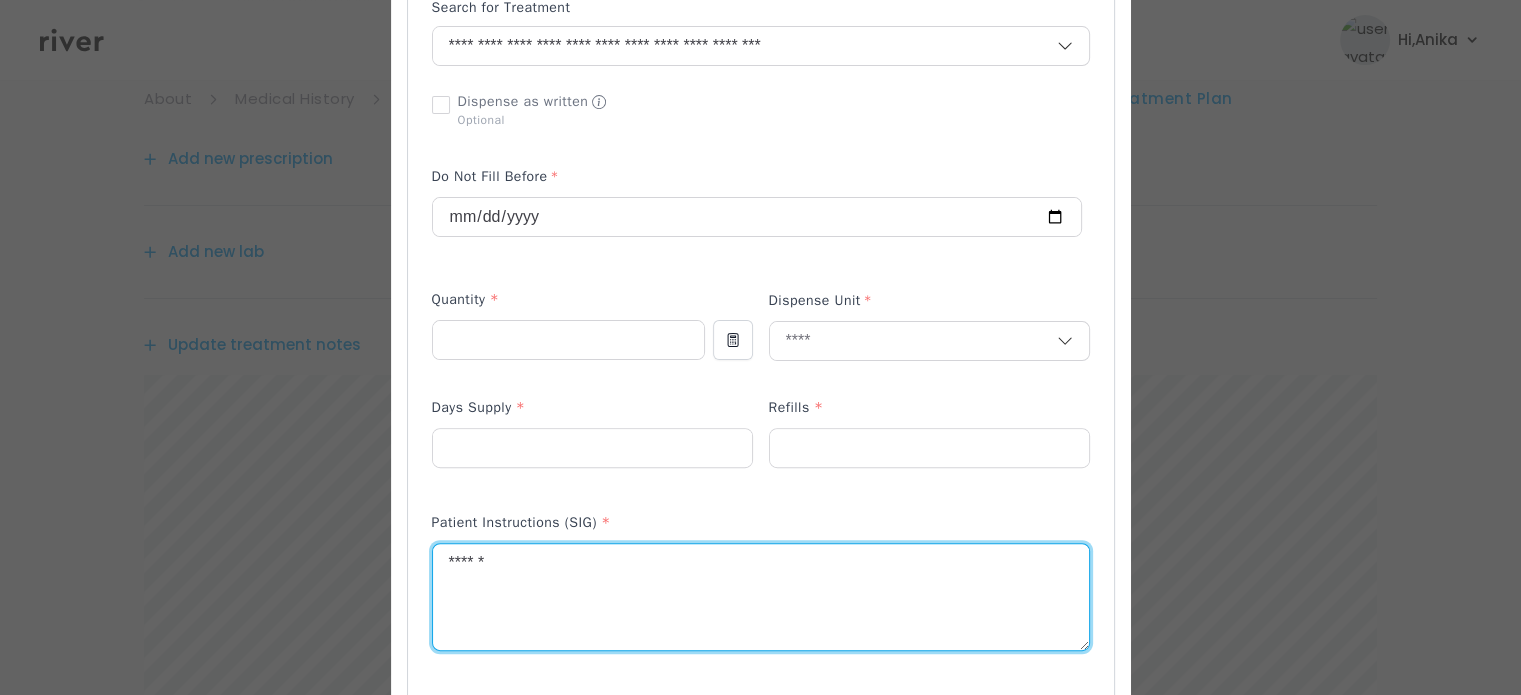 drag, startPoint x: 492, startPoint y: 564, endPoint x: 400, endPoint y: 535, distance: 96.462425 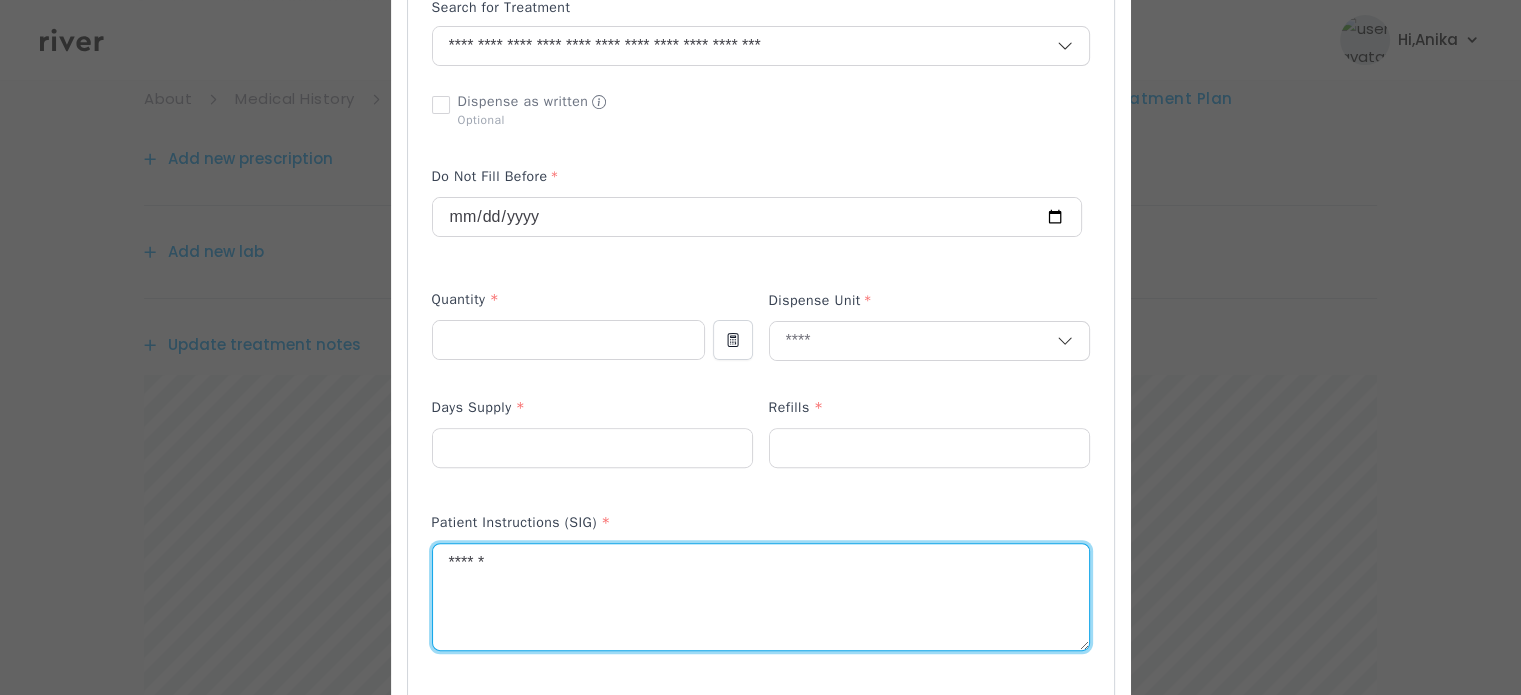 paste on "**********" 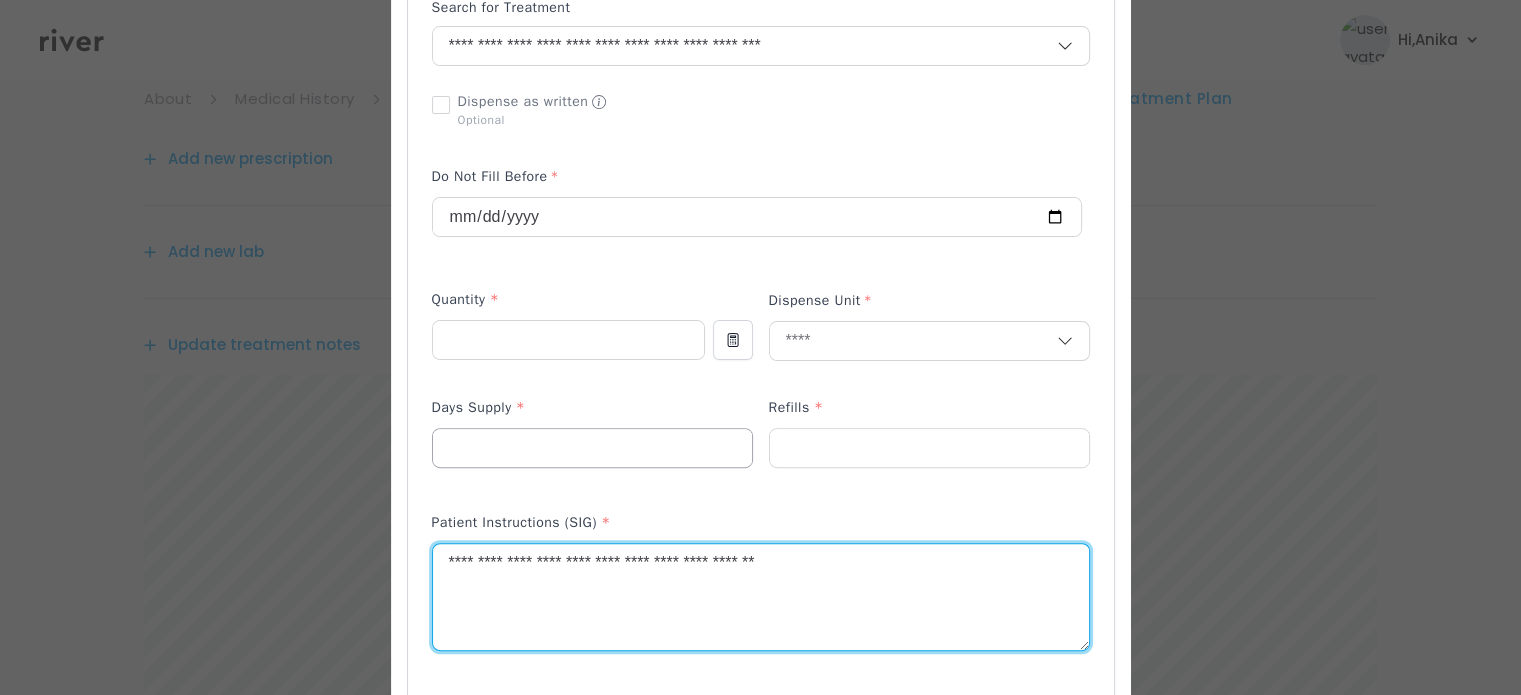 type on "**********" 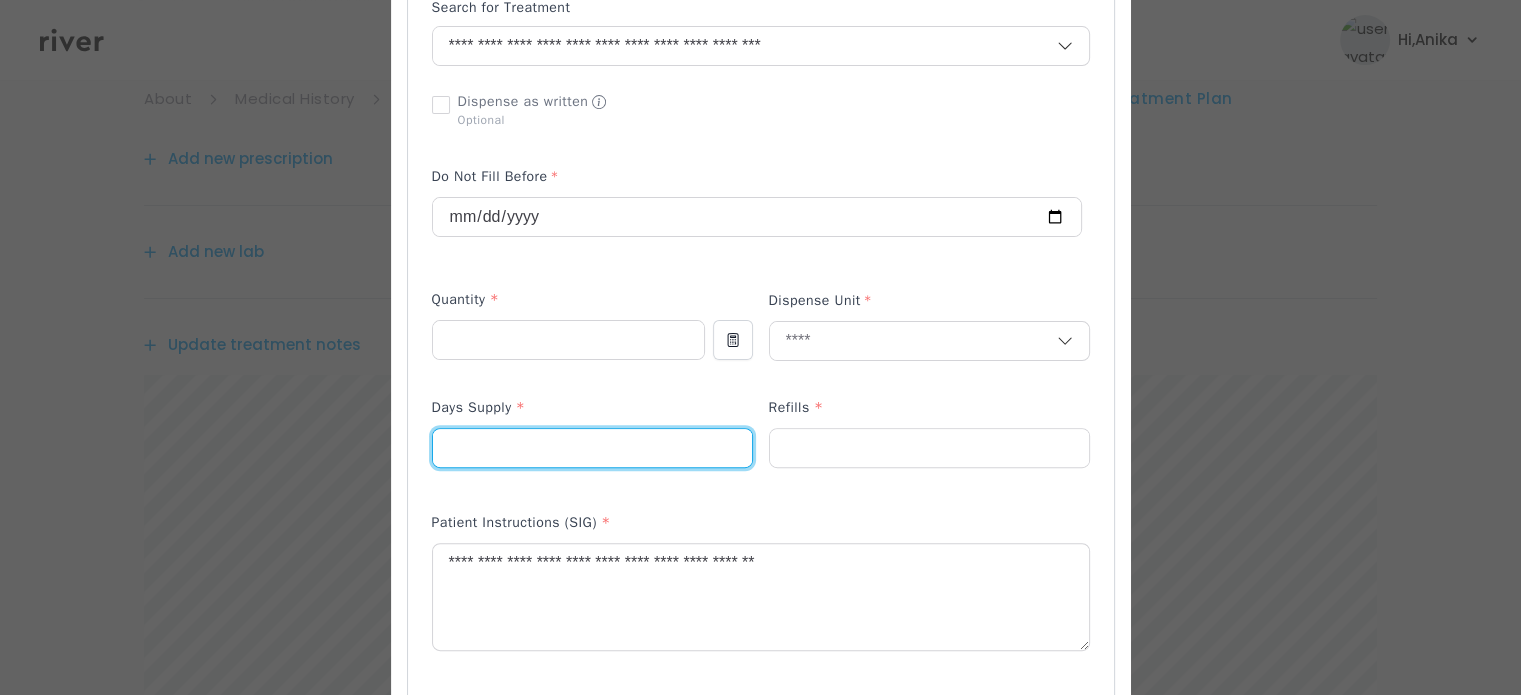 drag, startPoint x: 472, startPoint y: 450, endPoint x: 413, endPoint y: 433, distance: 61.400326 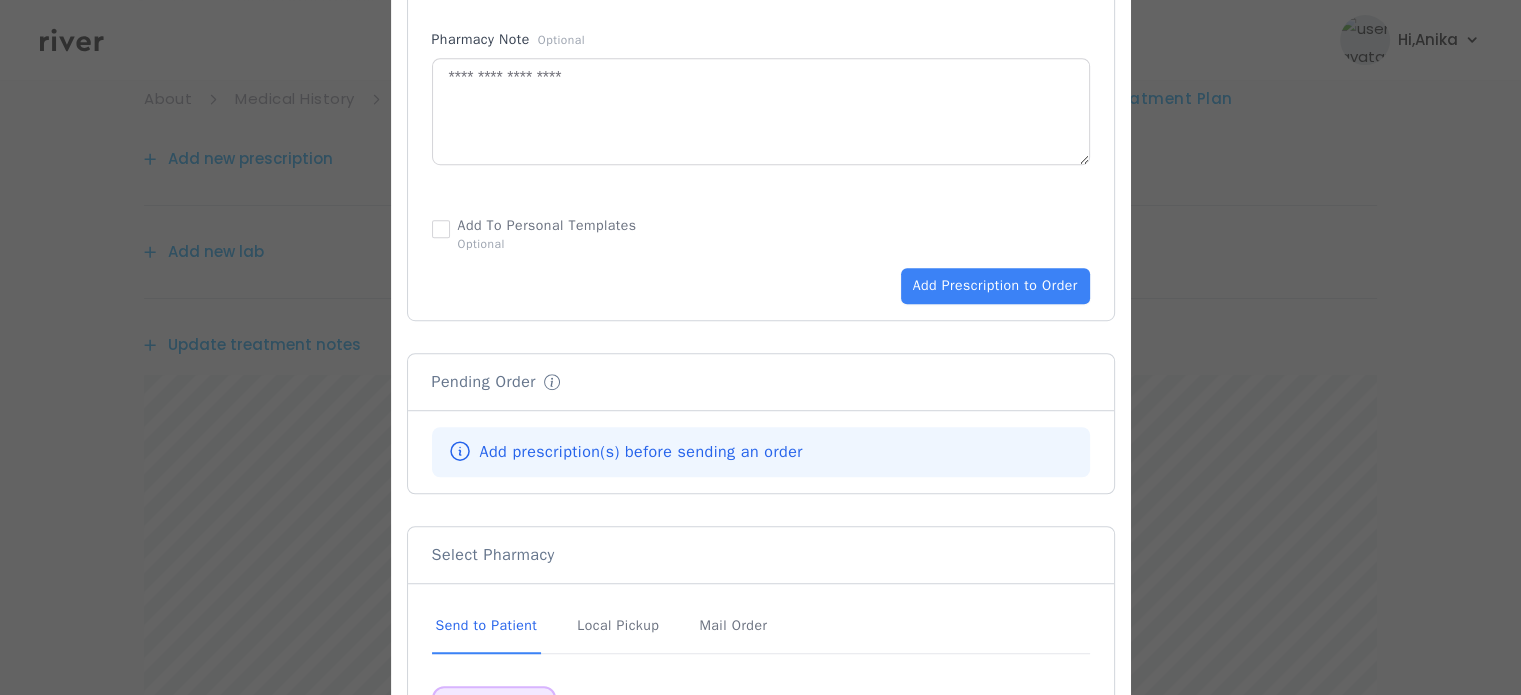 scroll, scrollTop: 1200, scrollLeft: 0, axis: vertical 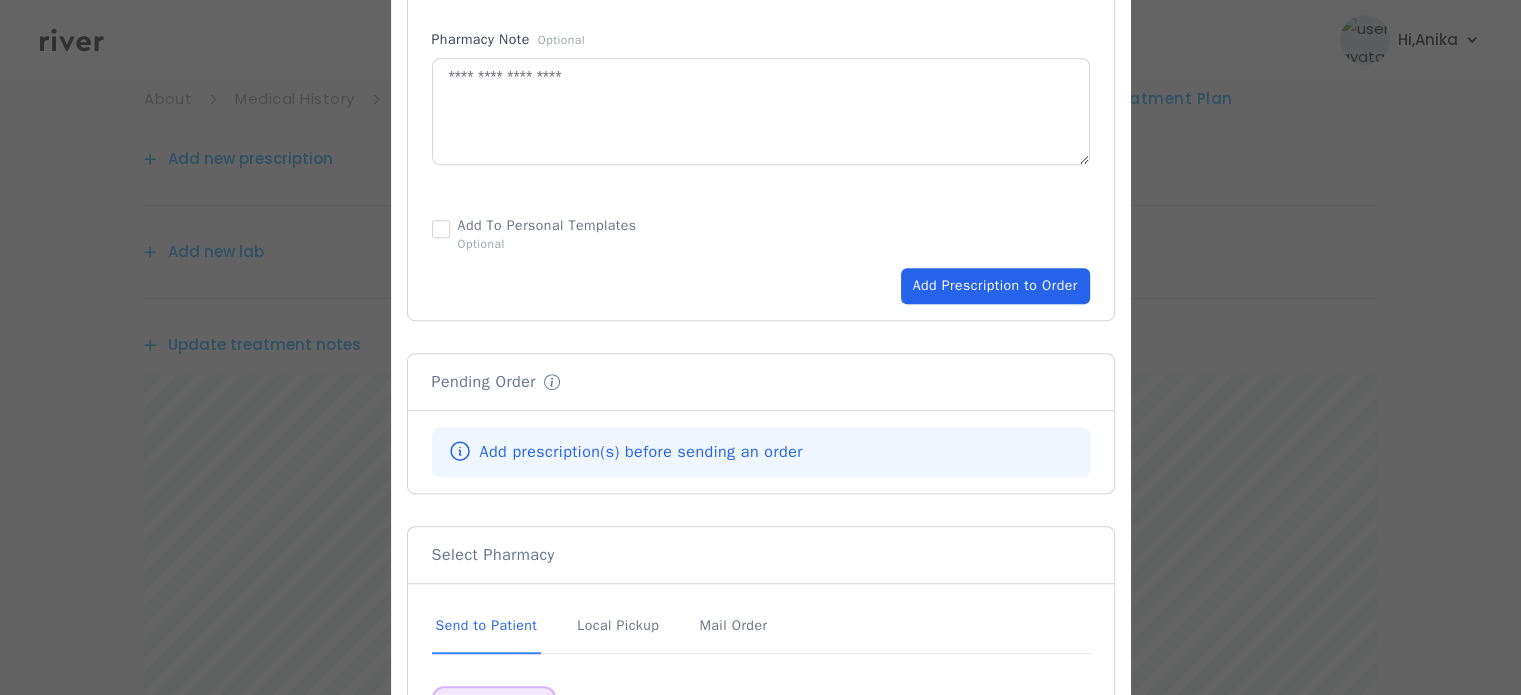 type on "**" 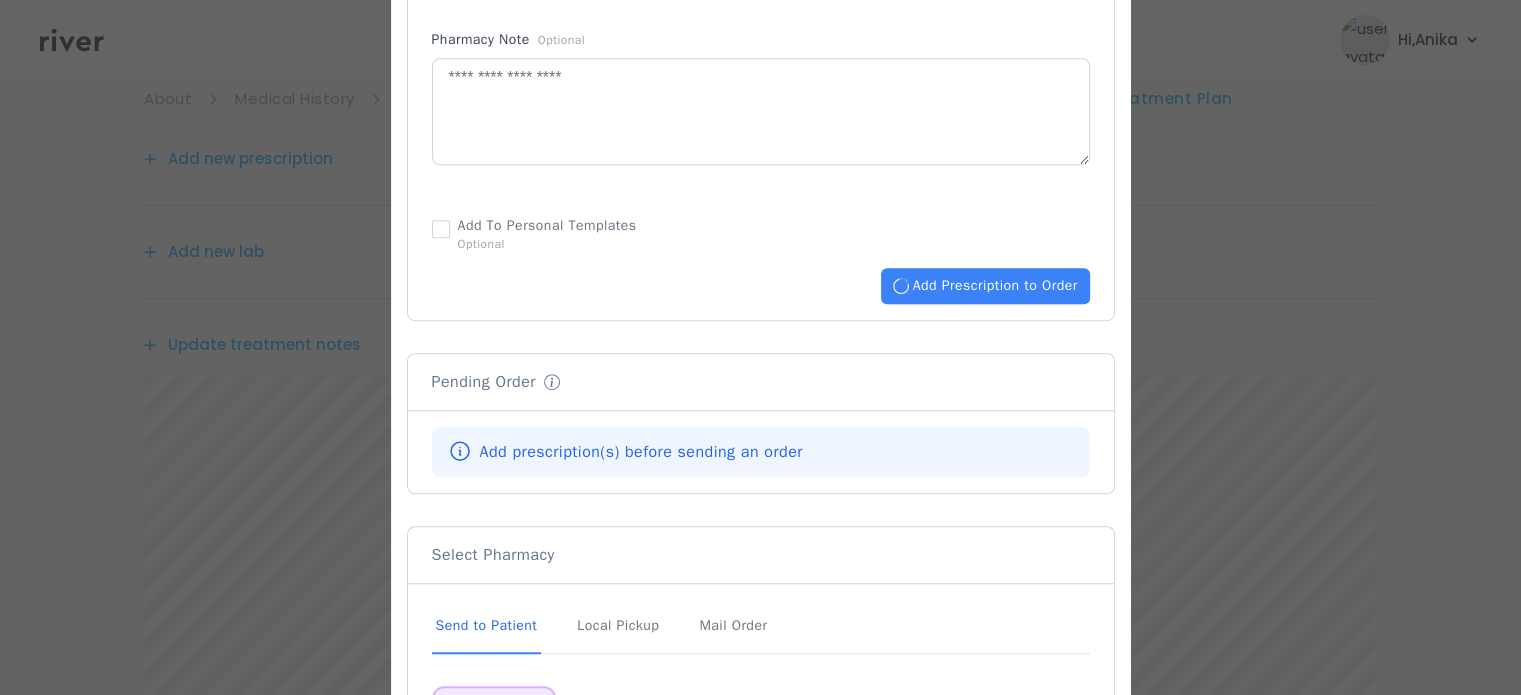 type 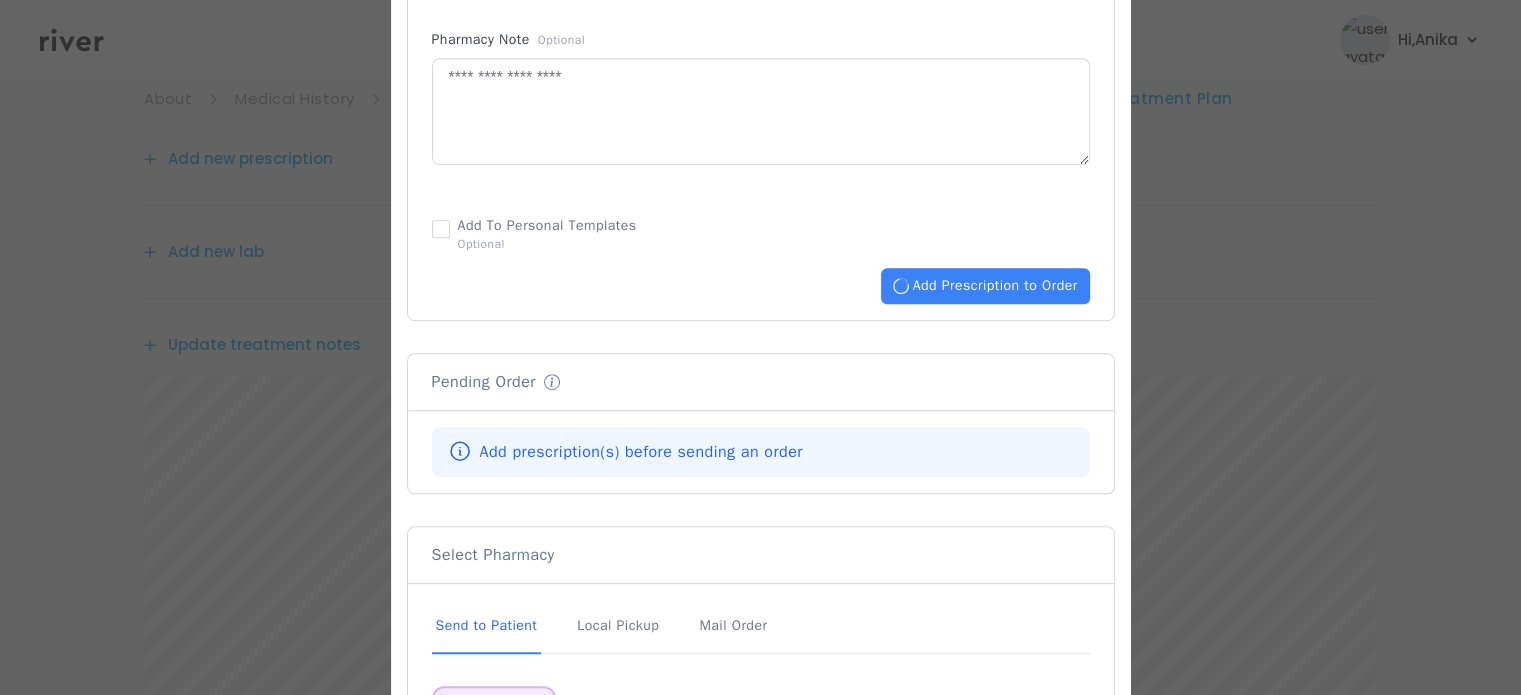 type 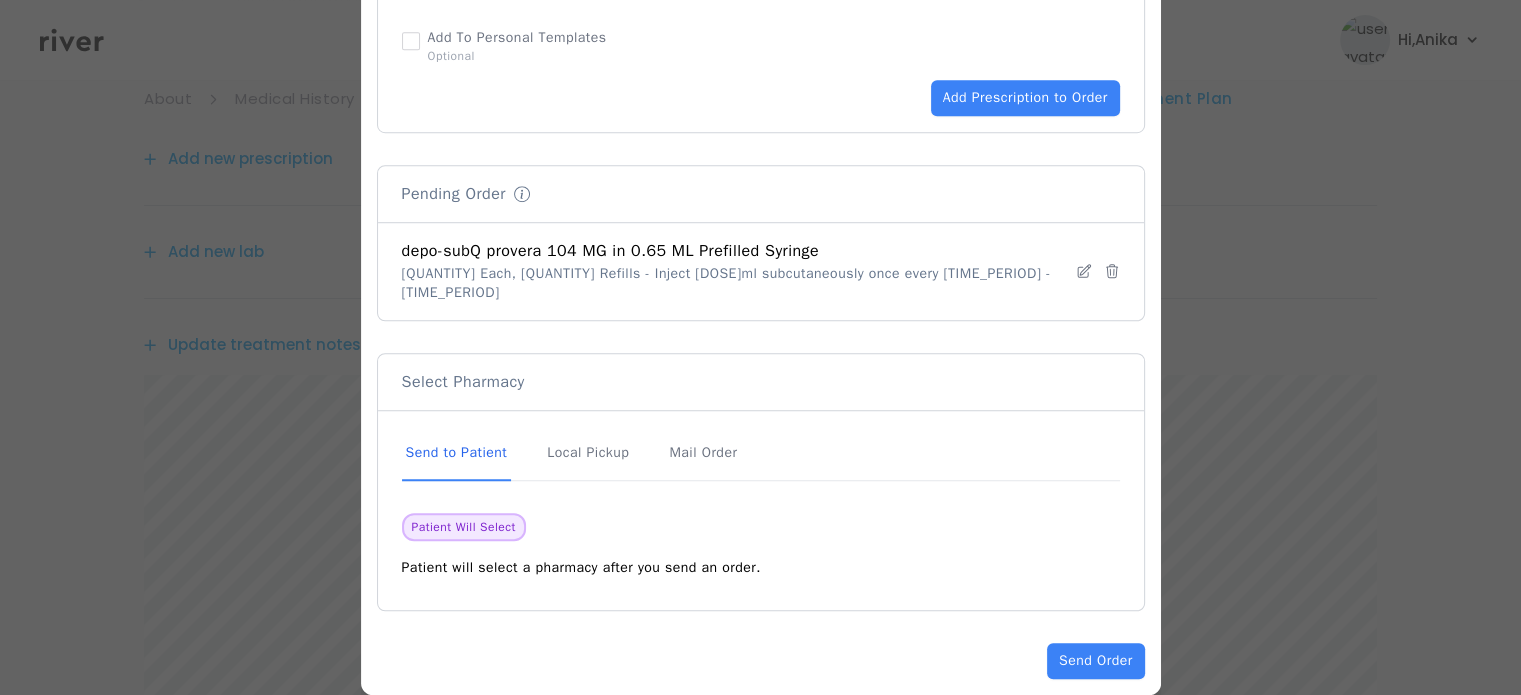 scroll, scrollTop: 1397, scrollLeft: 0, axis: vertical 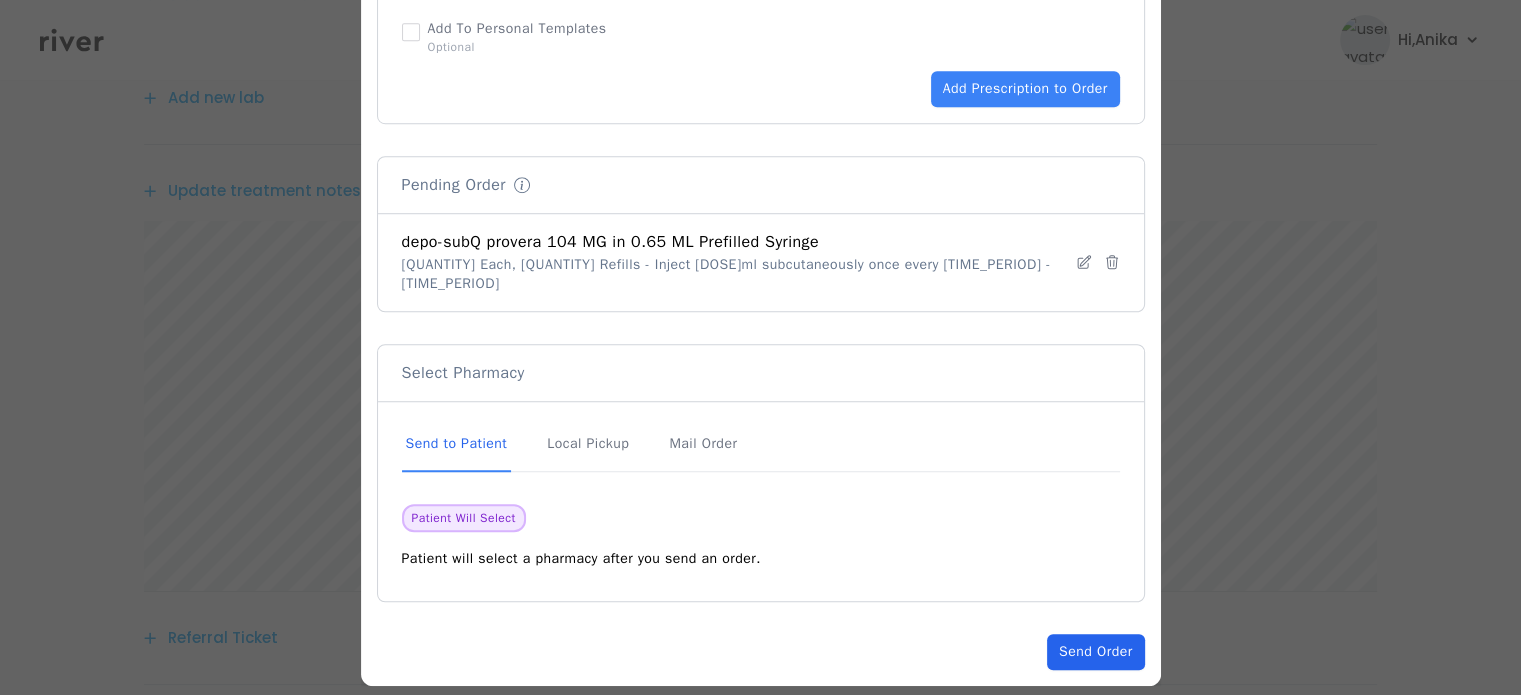 click on "Send Order" 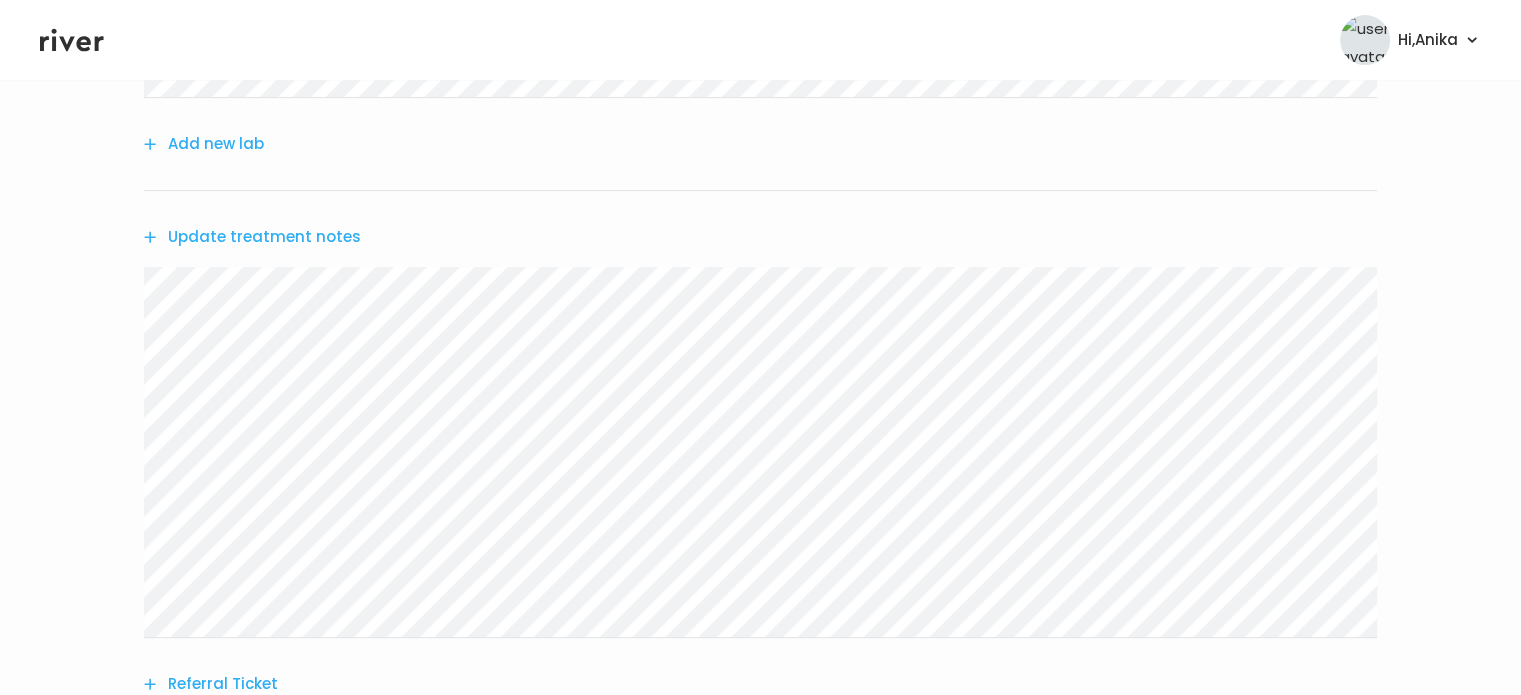 scroll, scrollTop: 532, scrollLeft: 0, axis: vertical 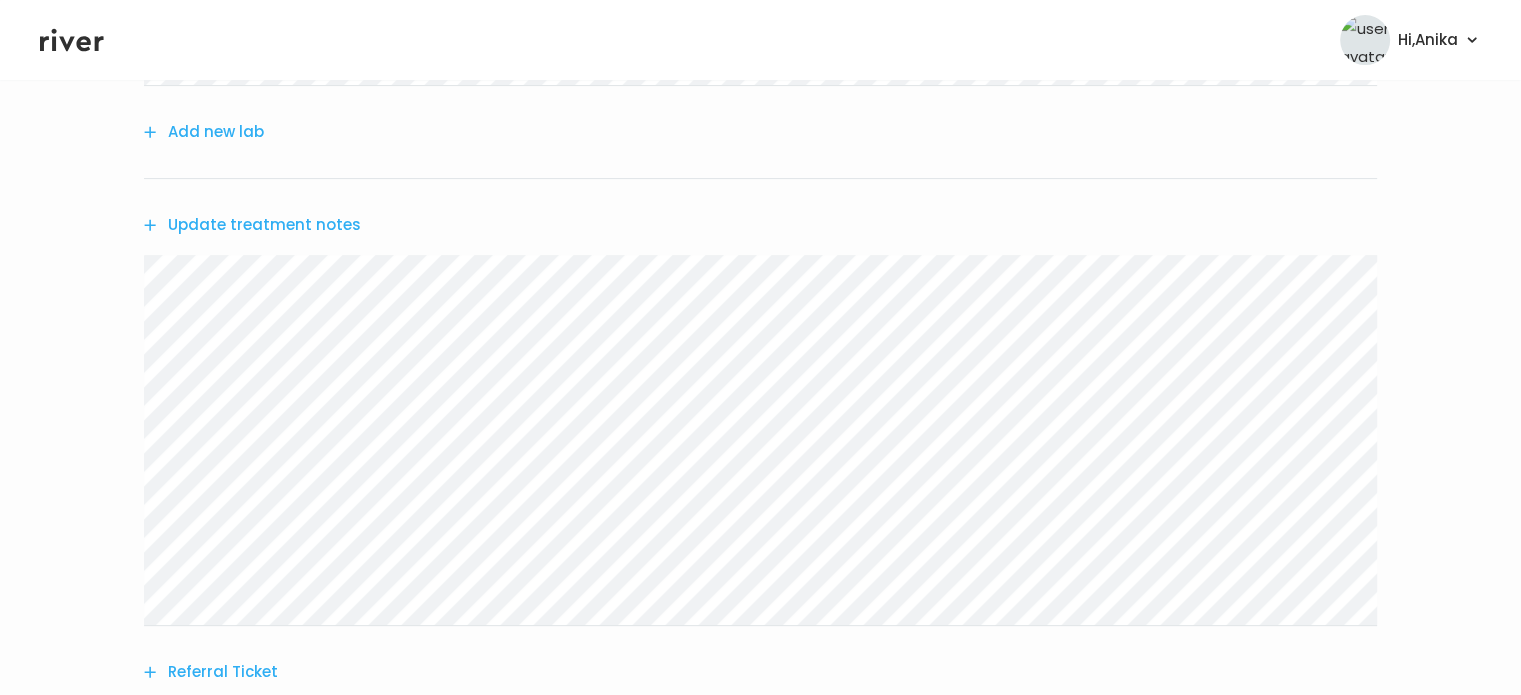 click on "Update treatment notes" at bounding box center (252, 225) 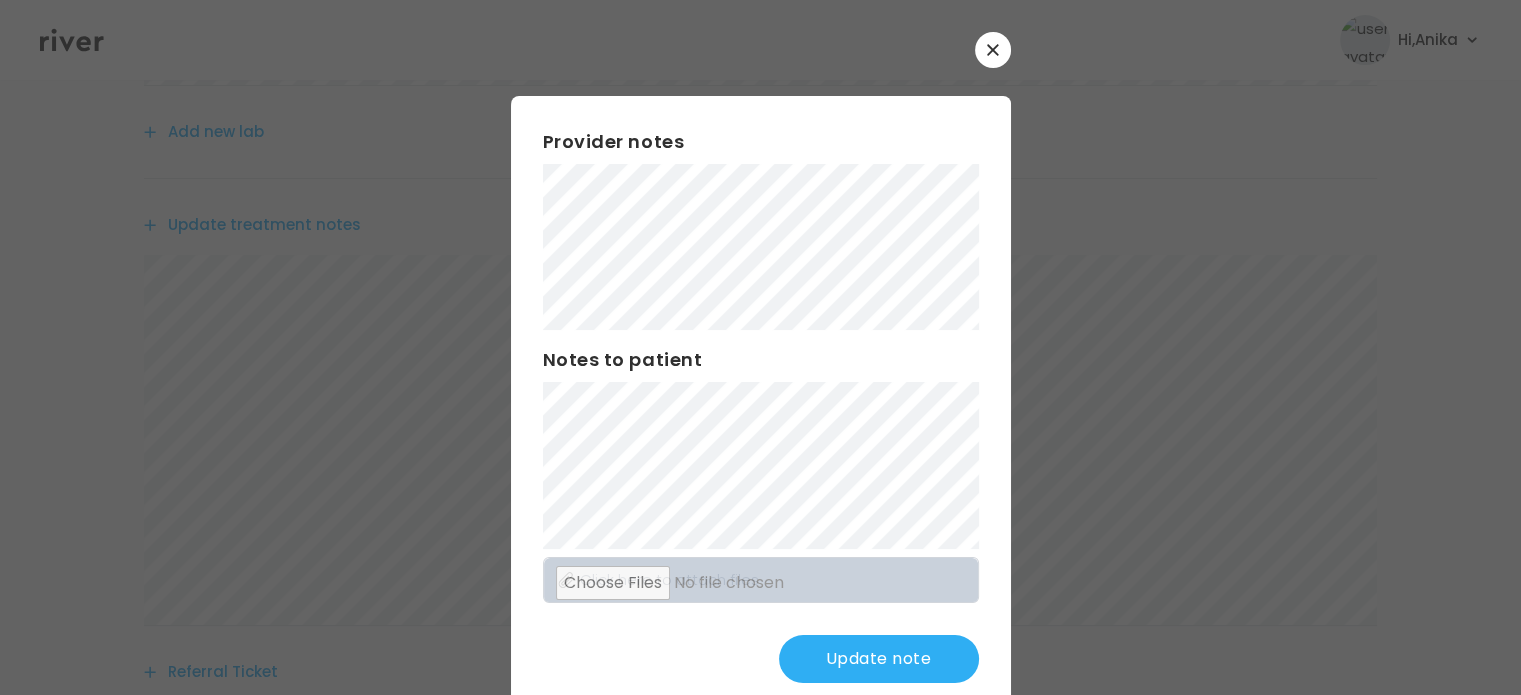 scroll, scrollTop: 52, scrollLeft: 0, axis: vertical 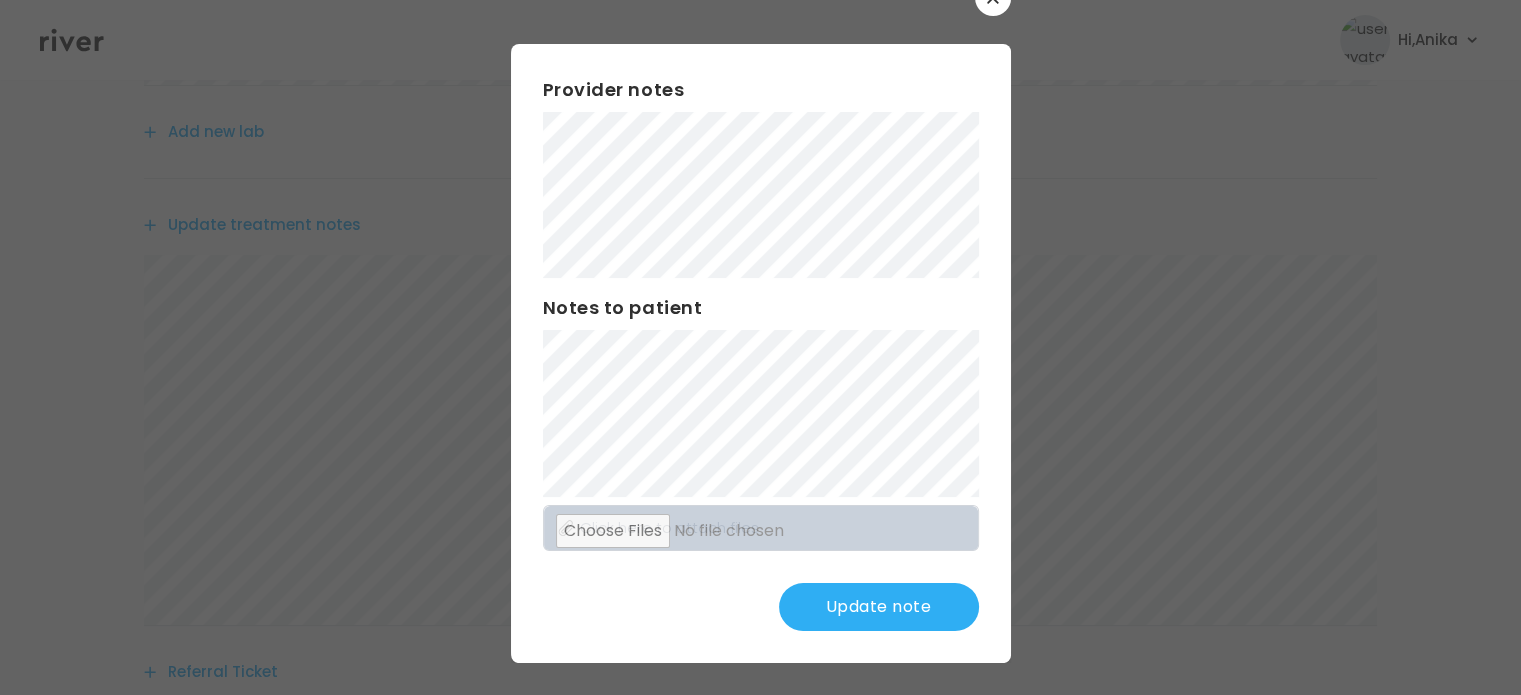 click on "Update note" at bounding box center [879, 607] 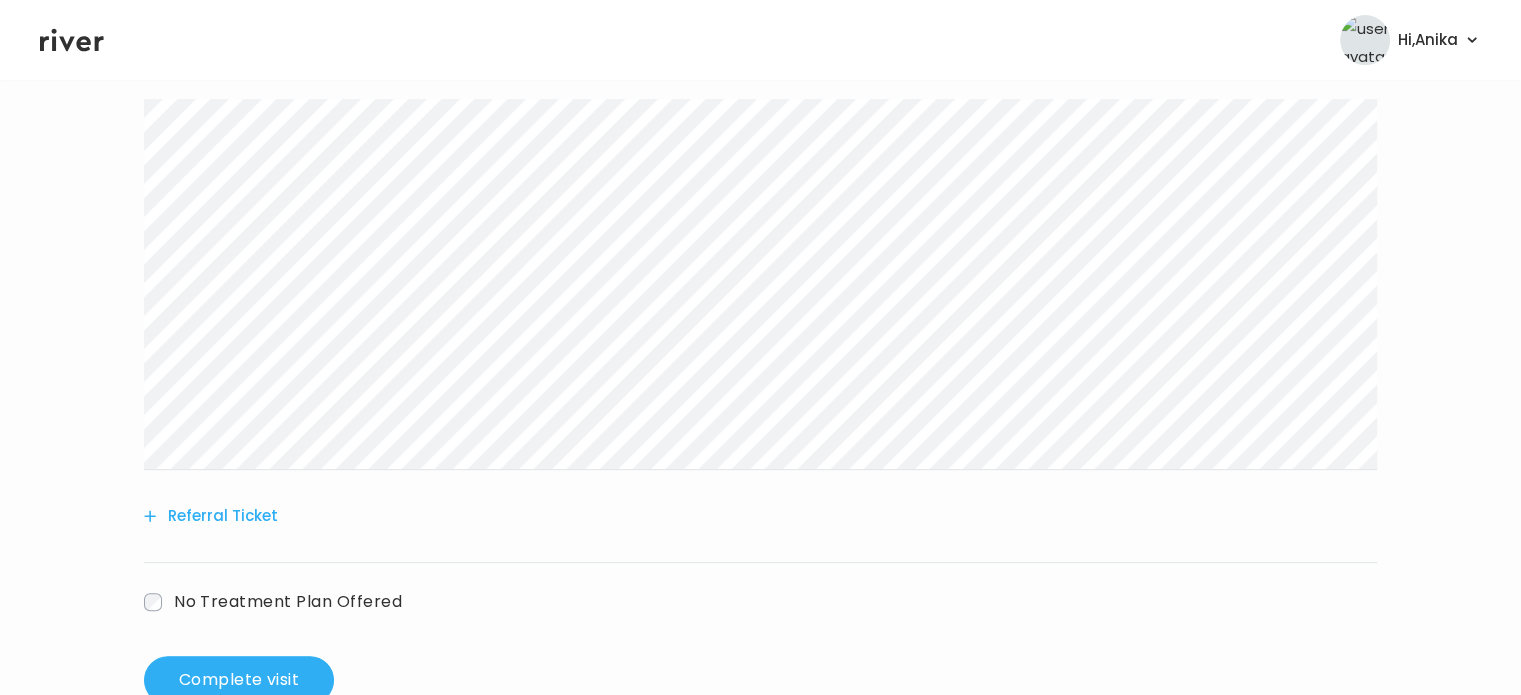 scroll, scrollTop: 744, scrollLeft: 0, axis: vertical 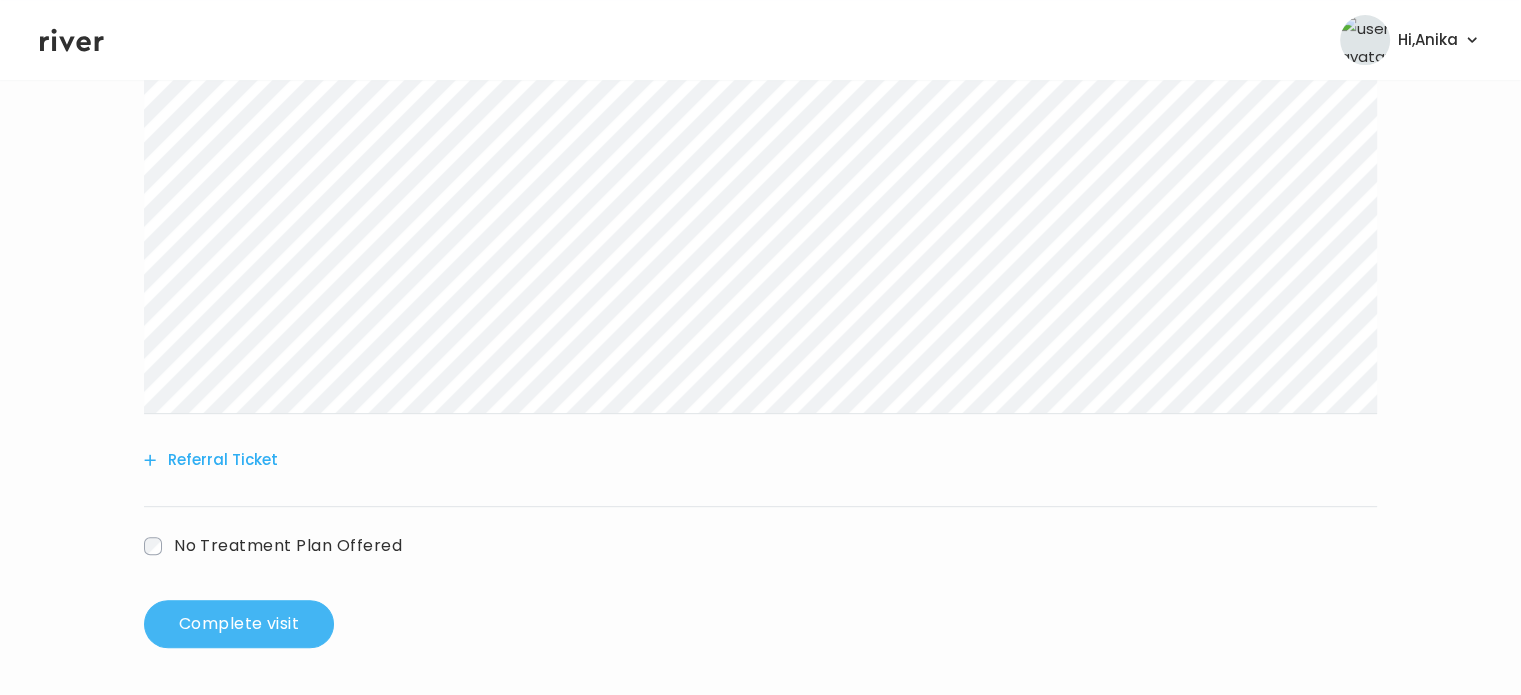 click on "Complete visit" at bounding box center [239, 624] 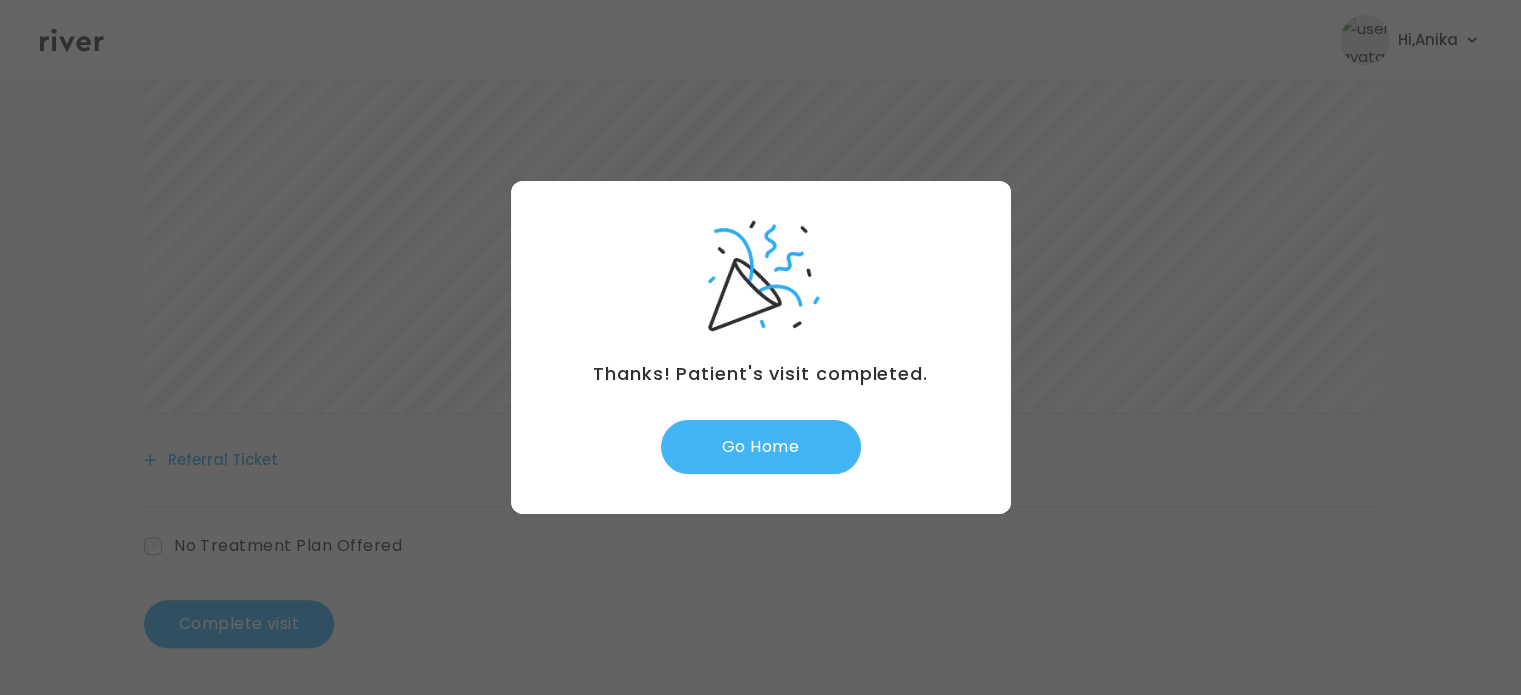 click on "Go Home" at bounding box center [761, 447] 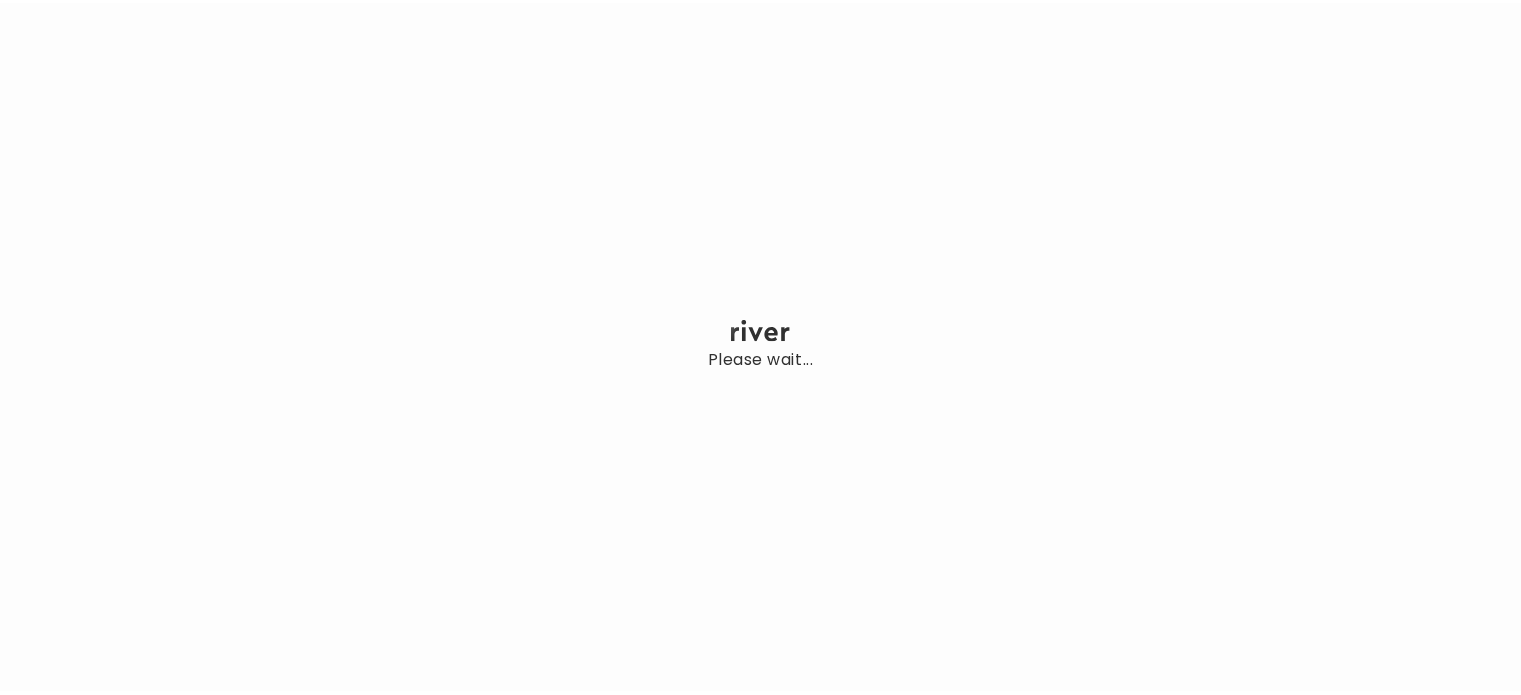 scroll, scrollTop: 0, scrollLeft: 0, axis: both 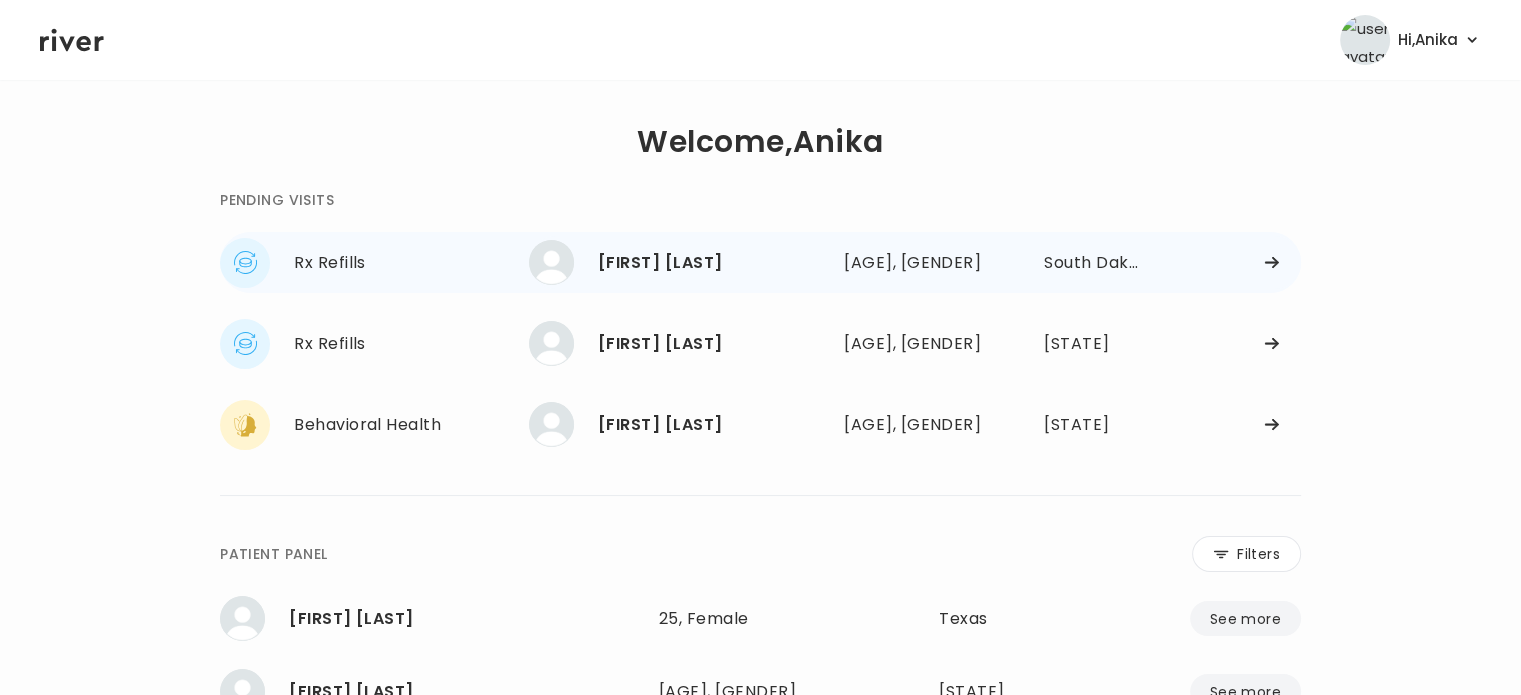 click on "[FIRST] [LAST]" at bounding box center [713, 263] 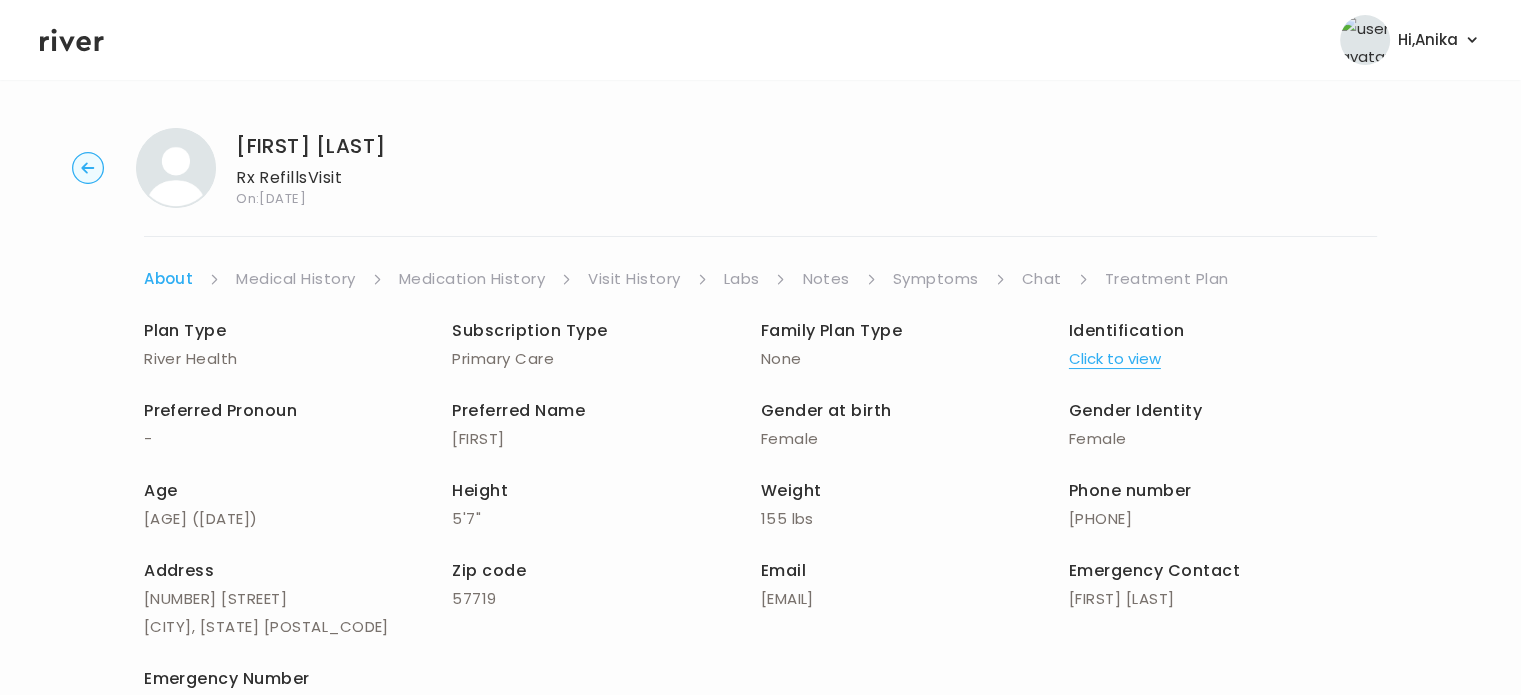 click on "Chat" at bounding box center (1042, 279) 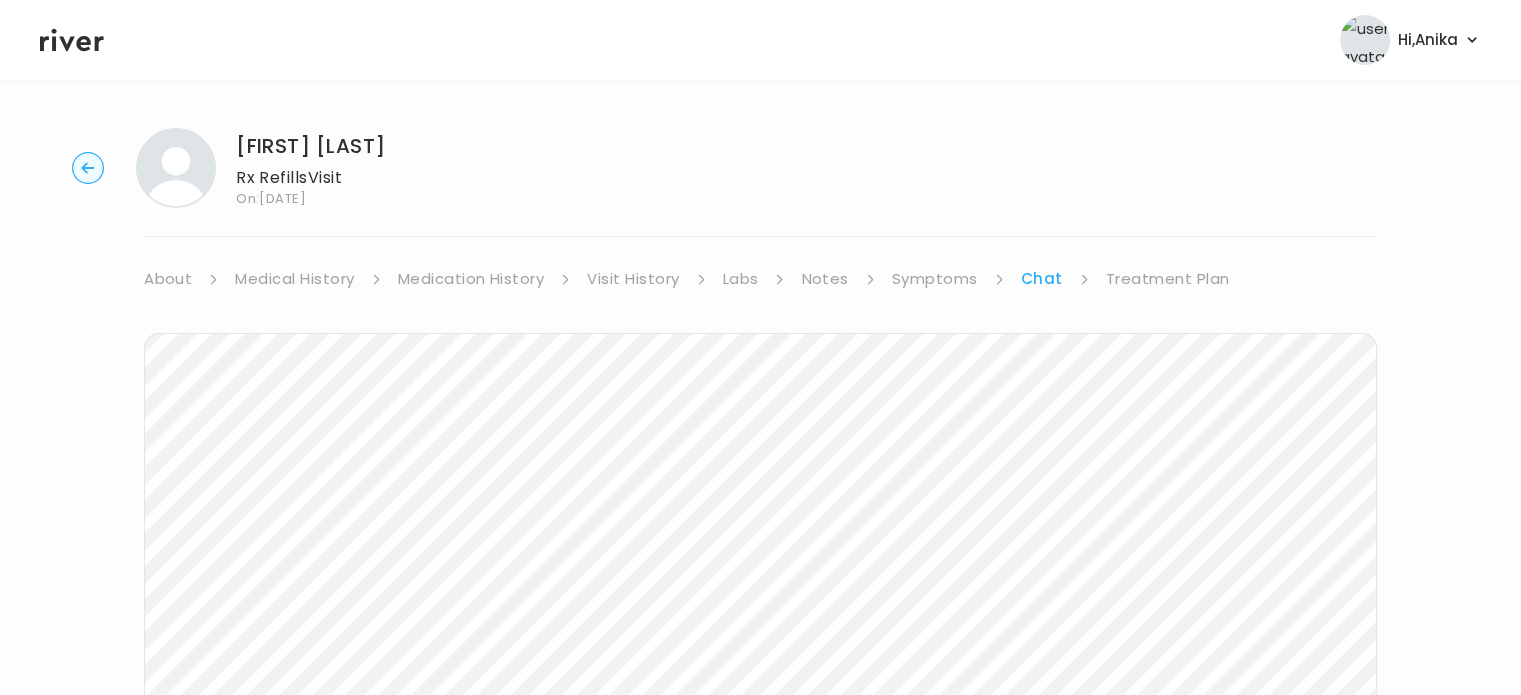 click 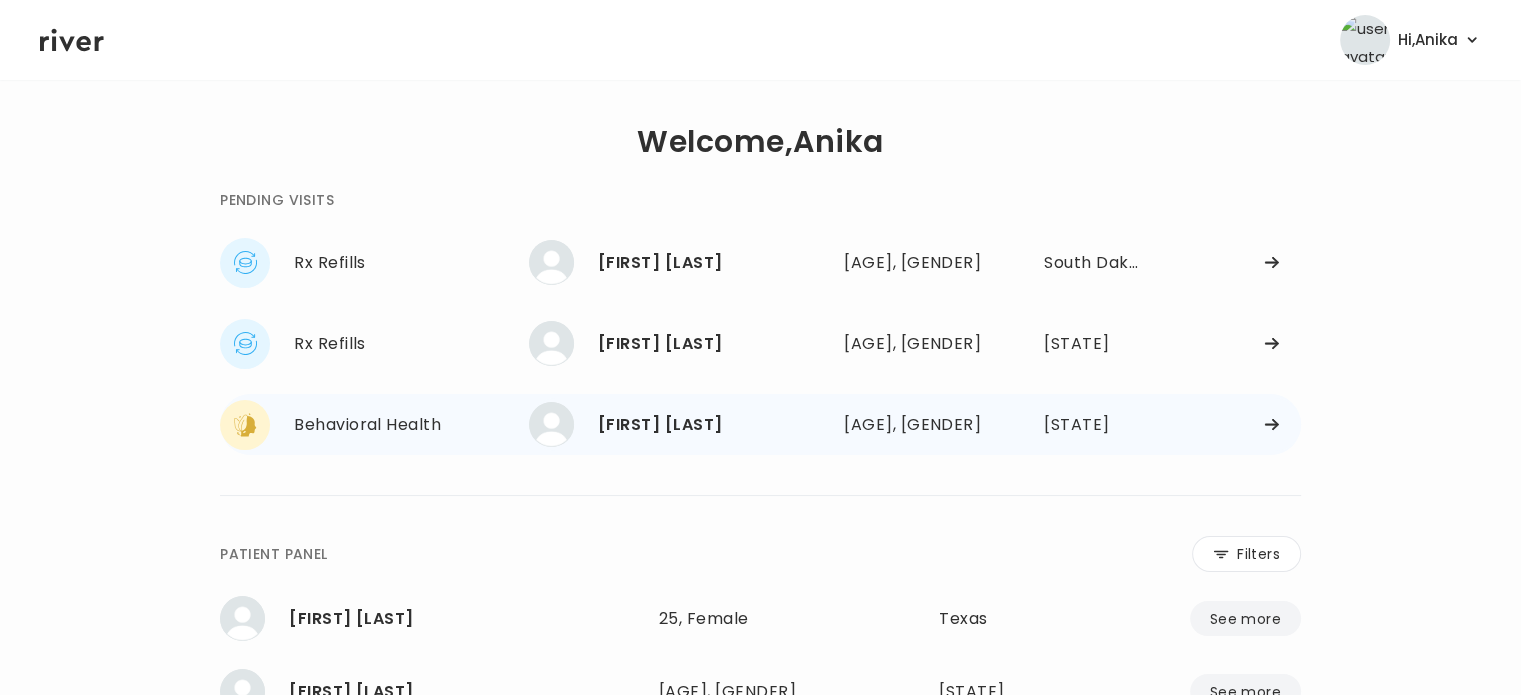 click on "CHRISTIAN MOORE   37, Male See more 37, Male New York" at bounding box center [915, 424] 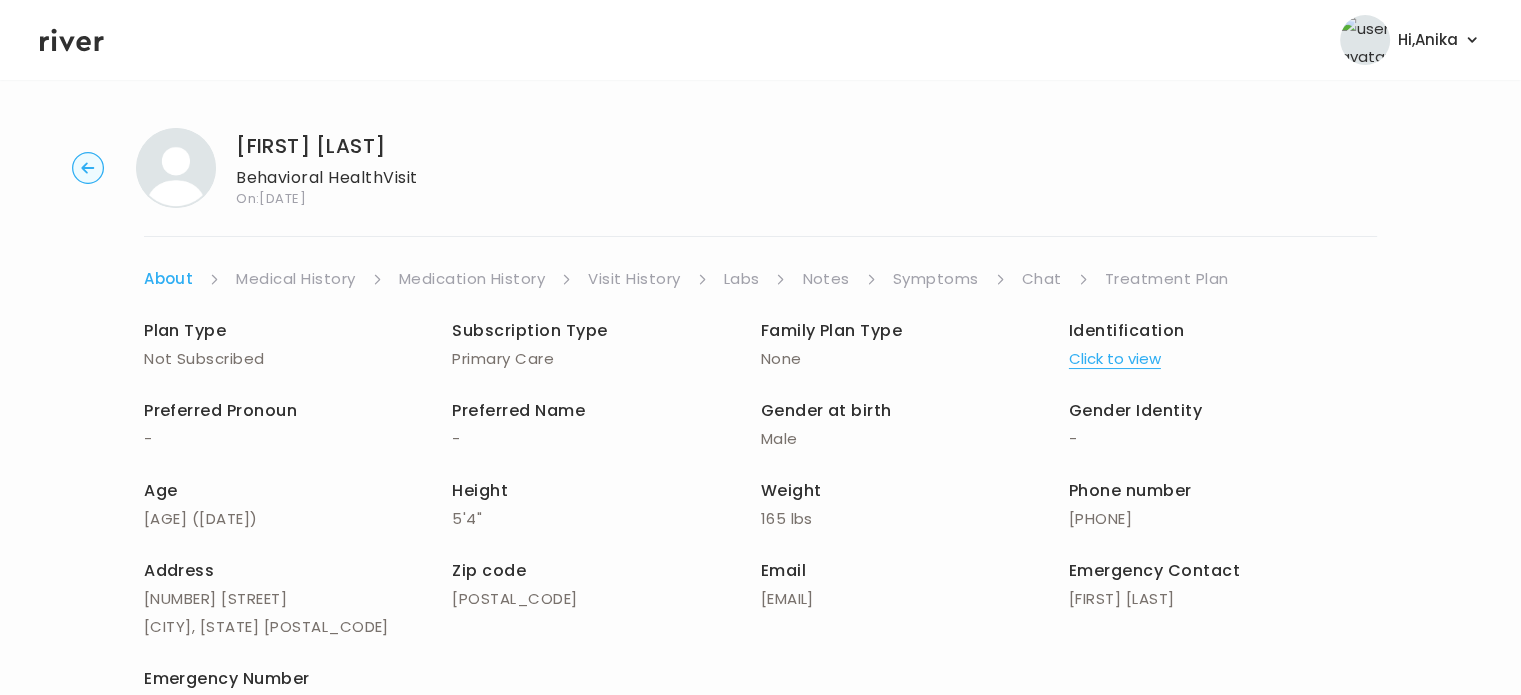 click on "Chat" at bounding box center [1042, 279] 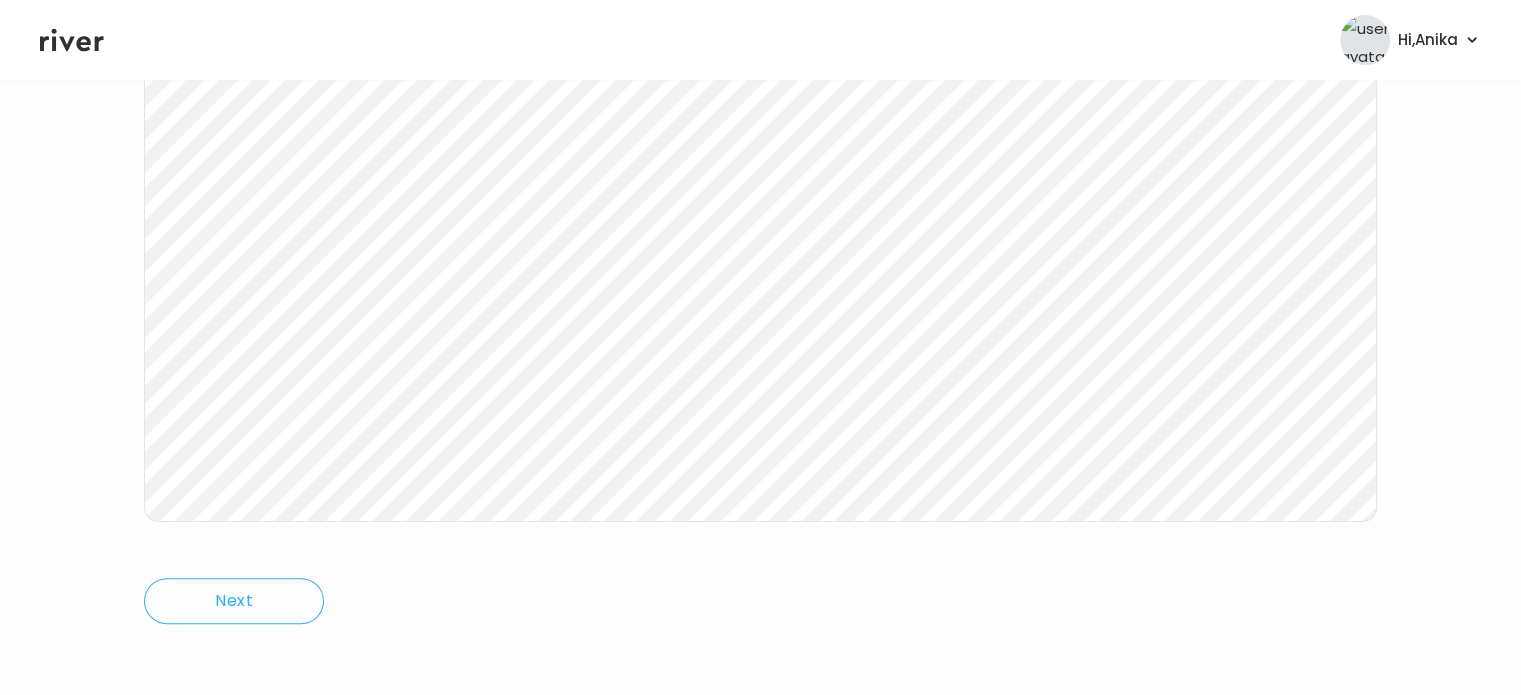 scroll, scrollTop: 415, scrollLeft: 0, axis: vertical 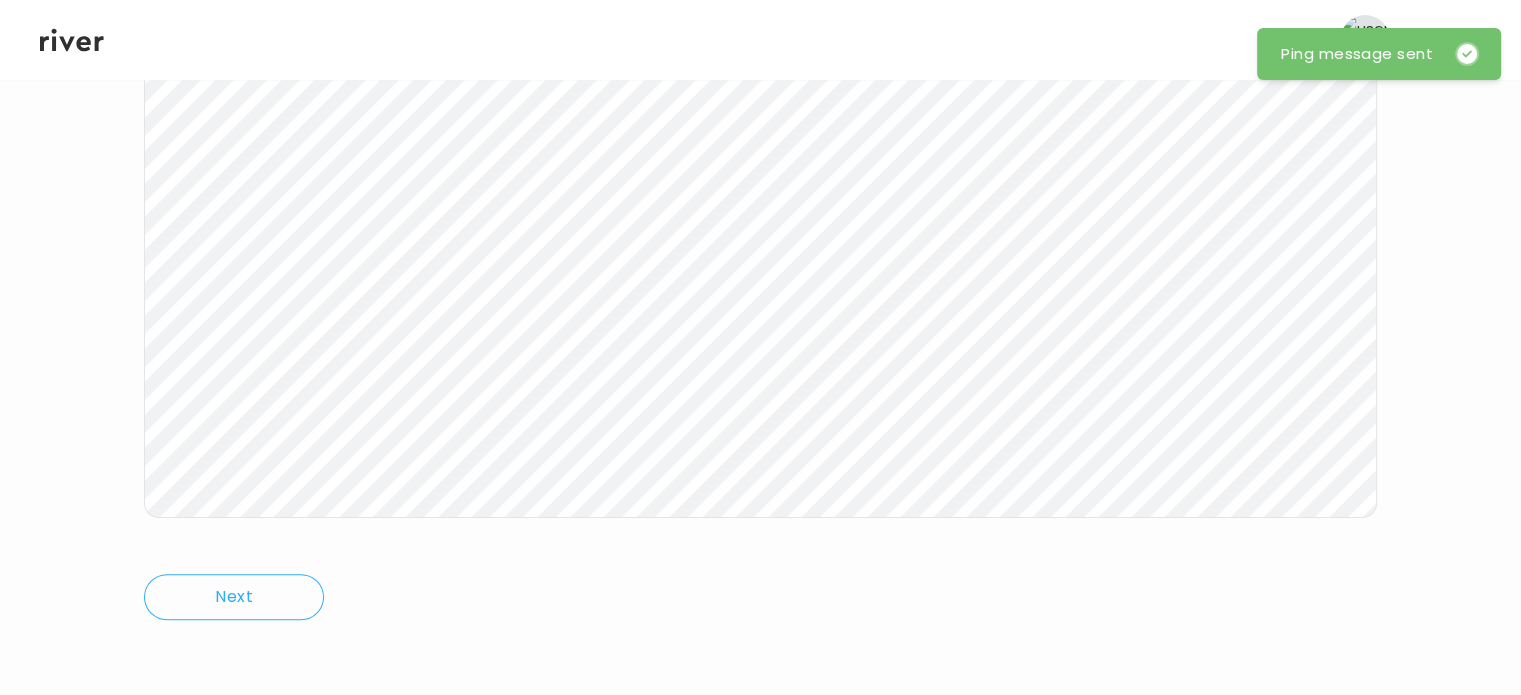 click 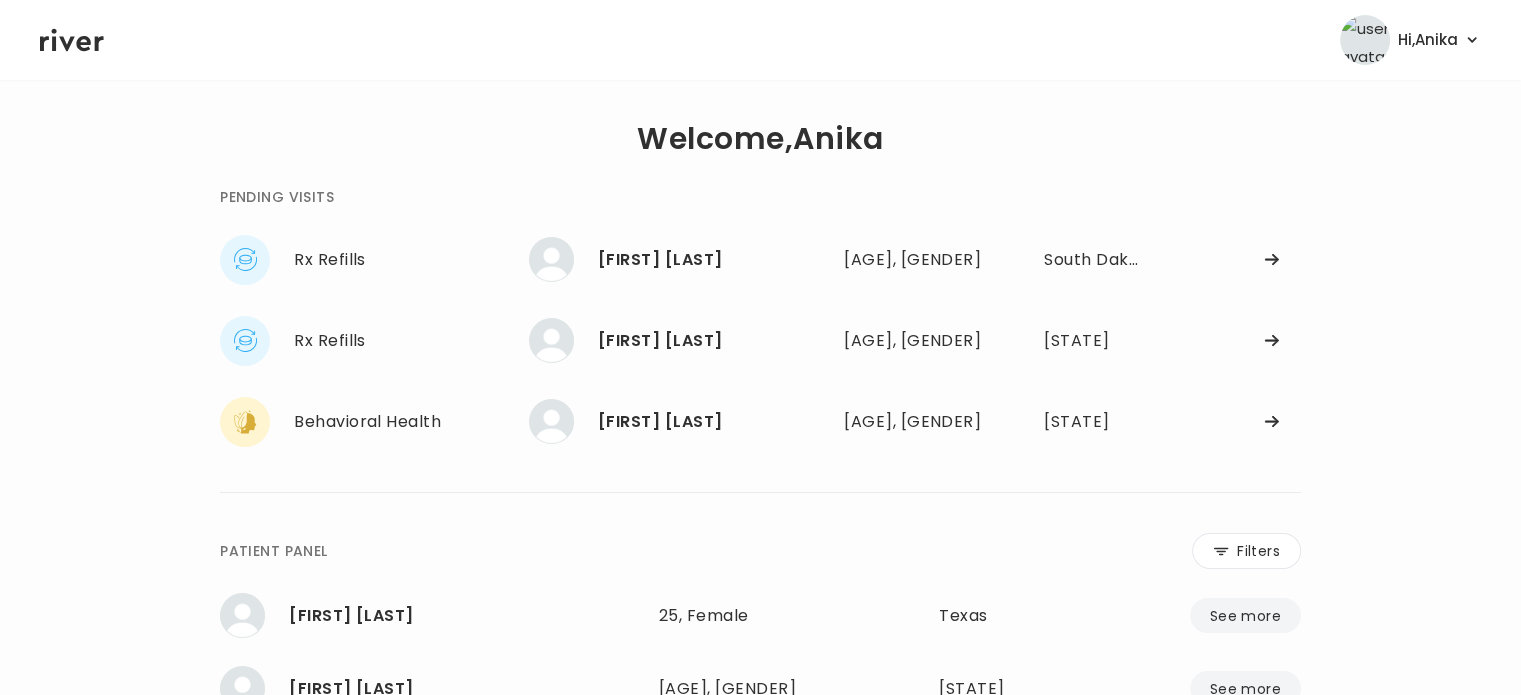 scroll, scrollTop: 0, scrollLeft: 0, axis: both 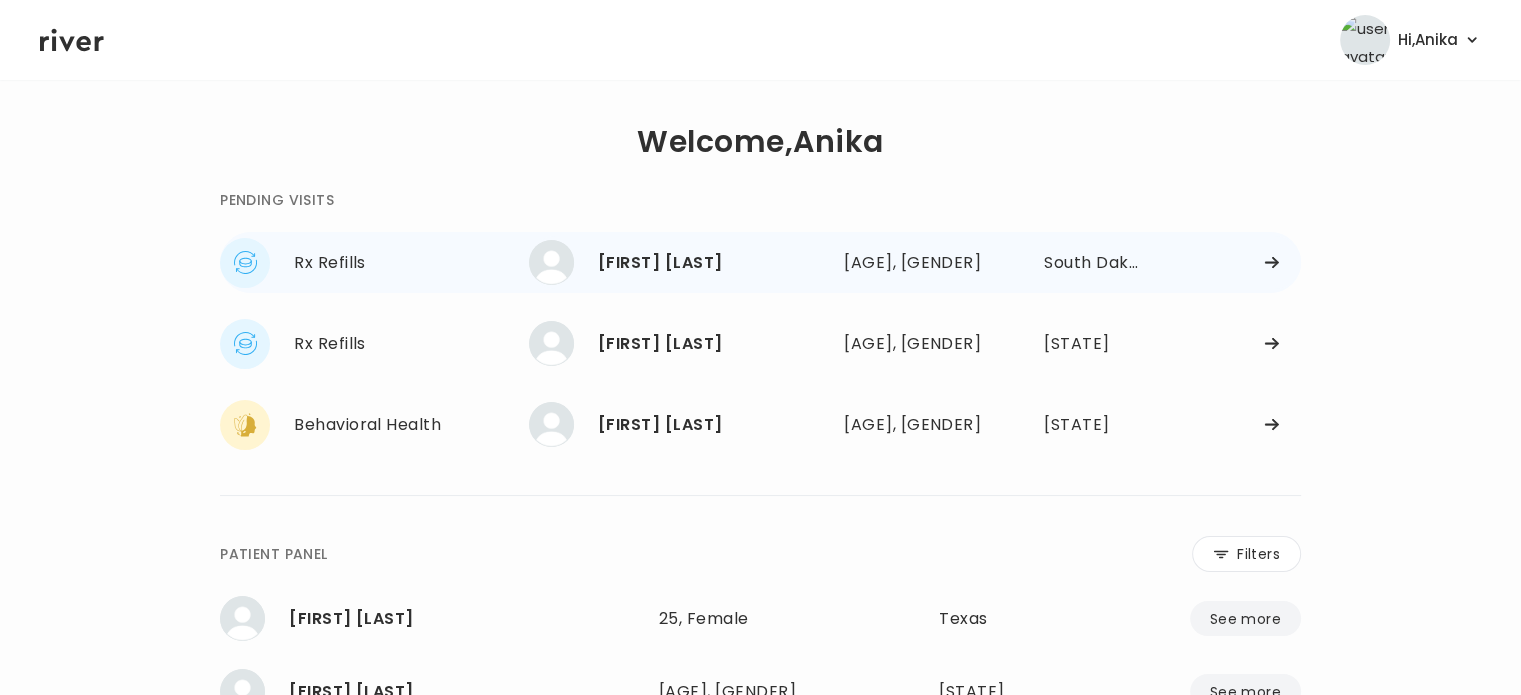 click on "[FIRST] [LAST]" at bounding box center [713, 263] 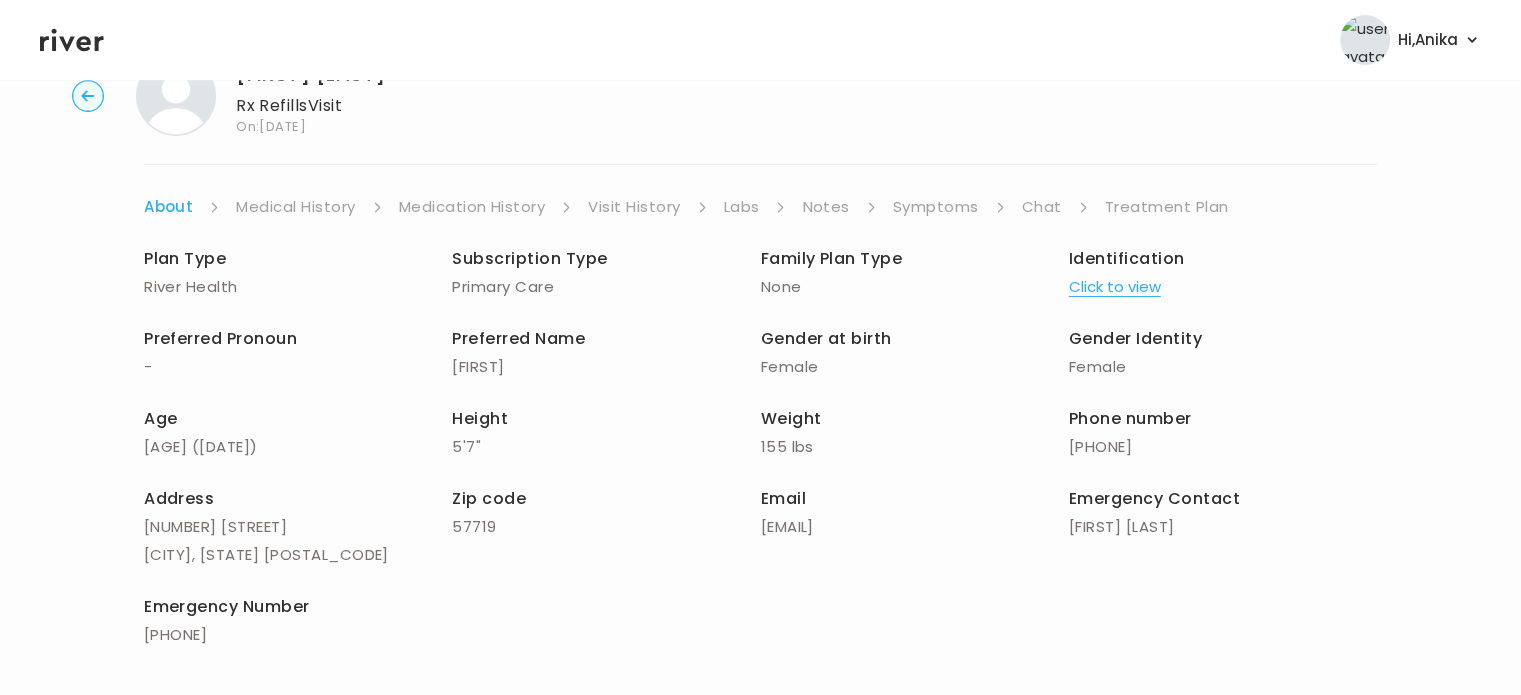 scroll, scrollTop: 74, scrollLeft: 0, axis: vertical 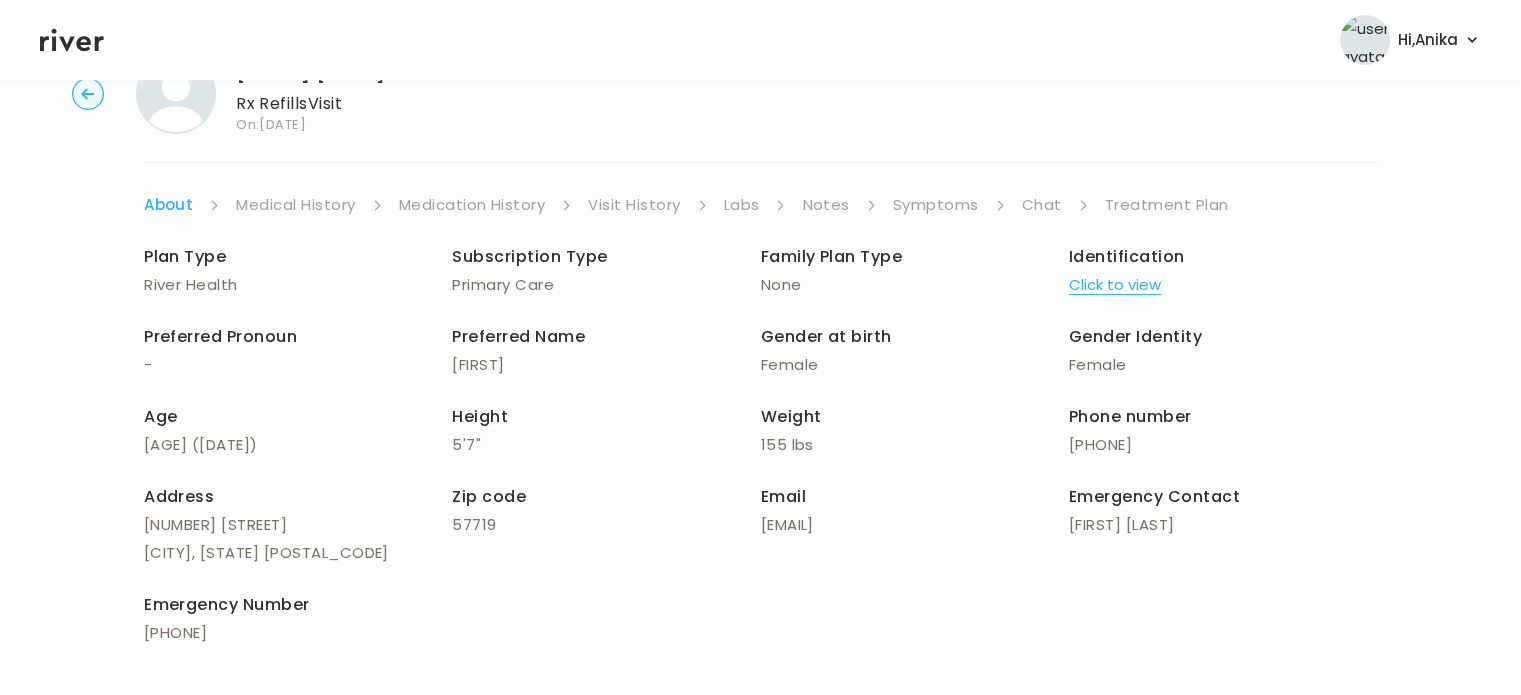 click on "Medical History" at bounding box center [295, 205] 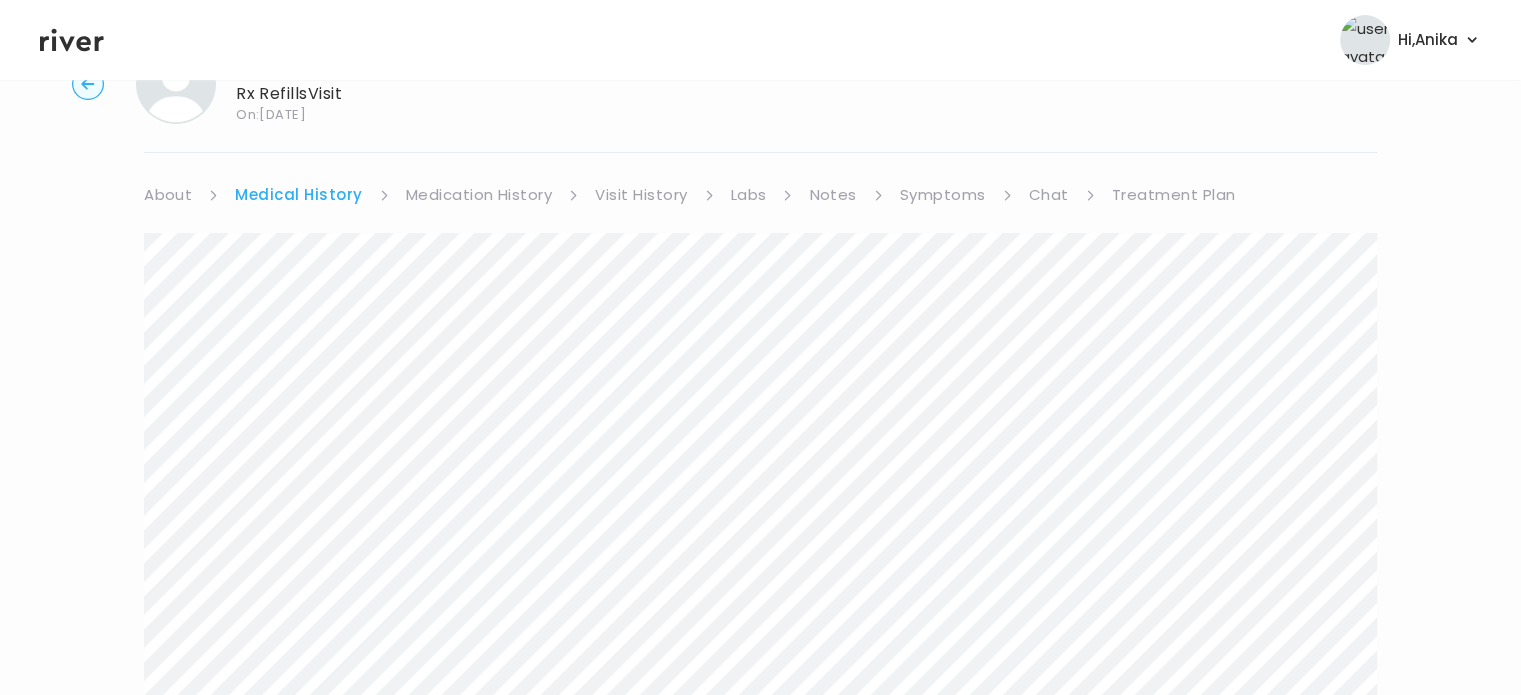 scroll, scrollTop: 83, scrollLeft: 0, axis: vertical 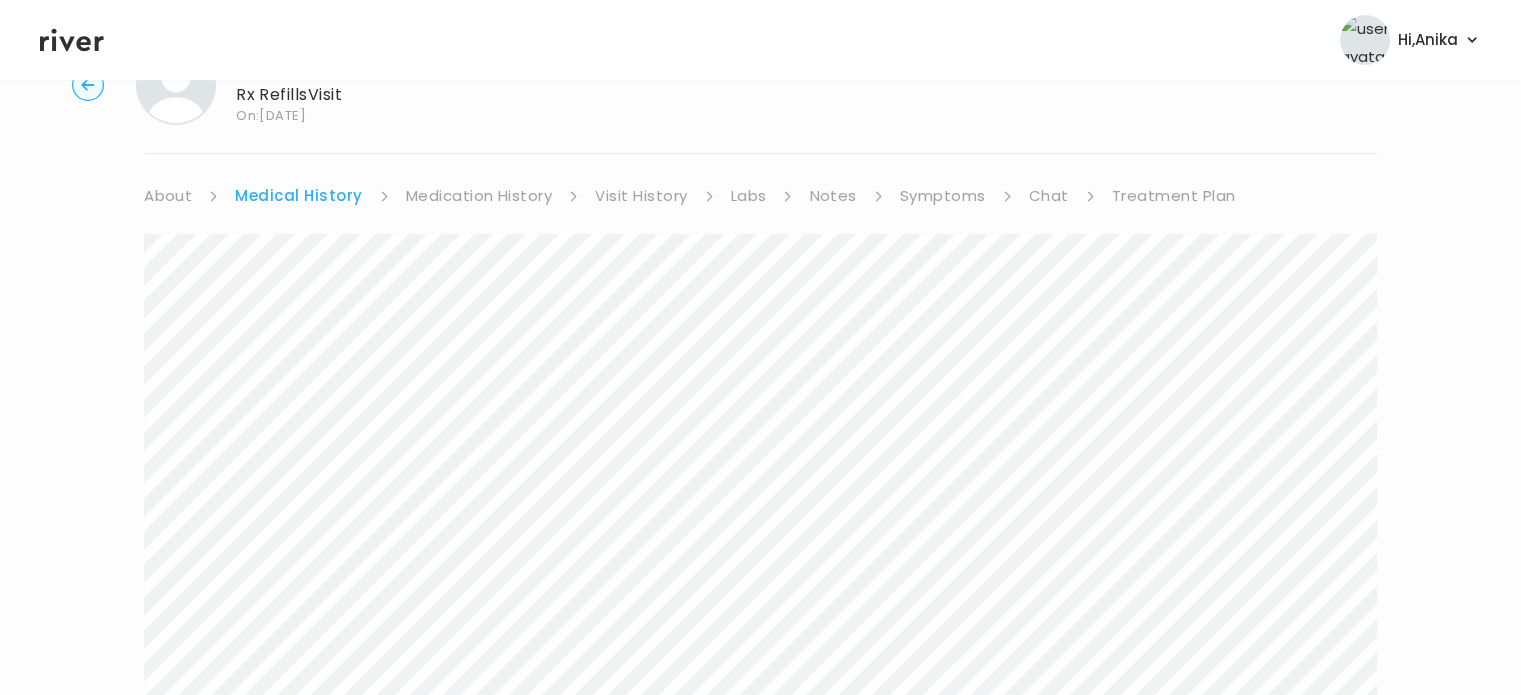 click on "Medication History" at bounding box center [479, 196] 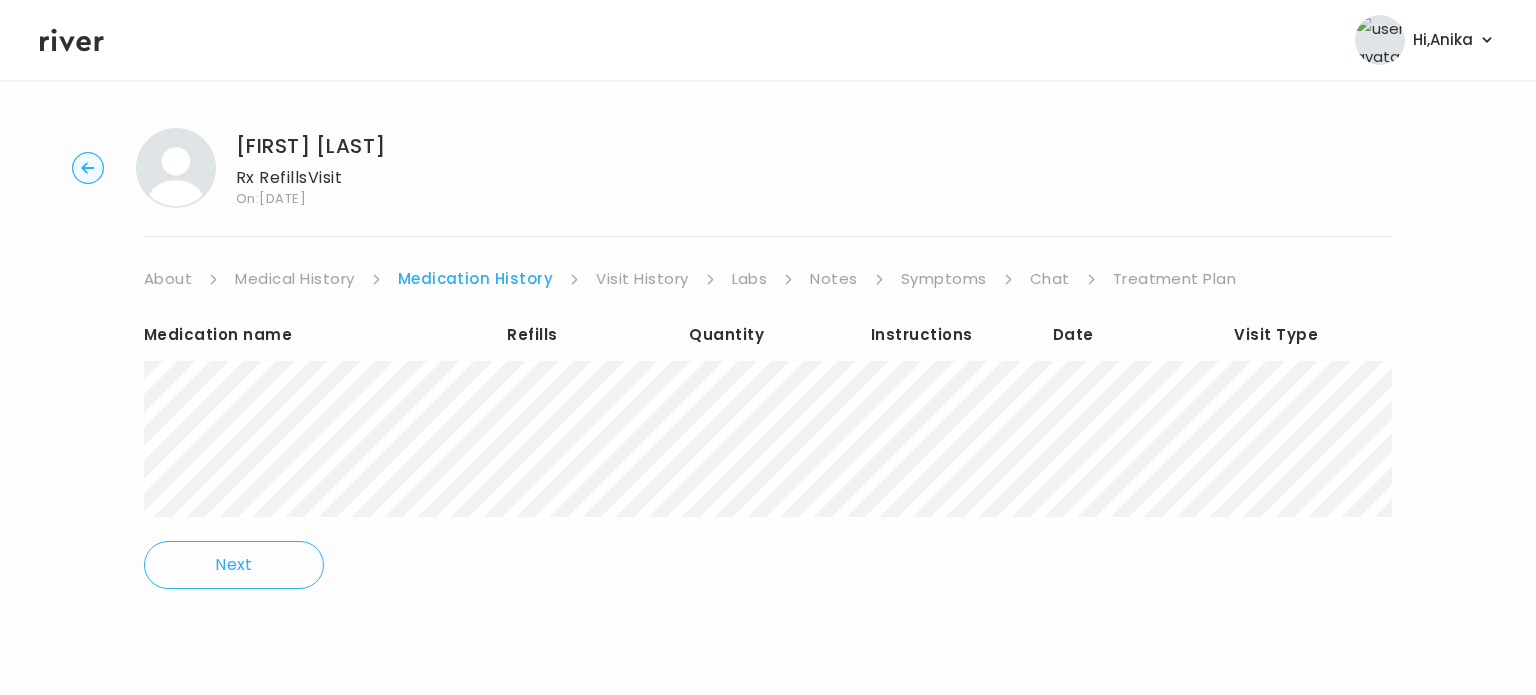 click on "Visit History" at bounding box center (642, 279) 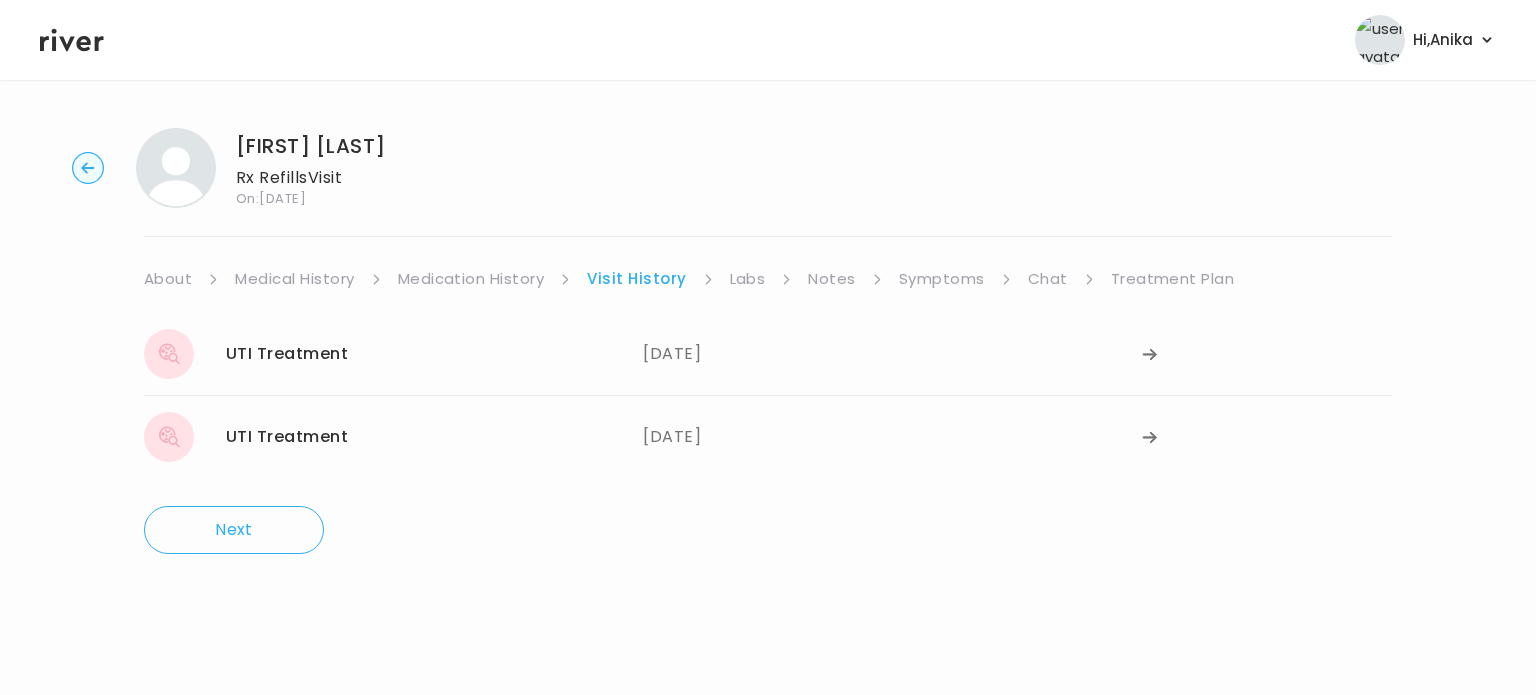 click on "Labs" at bounding box center (748, 279) 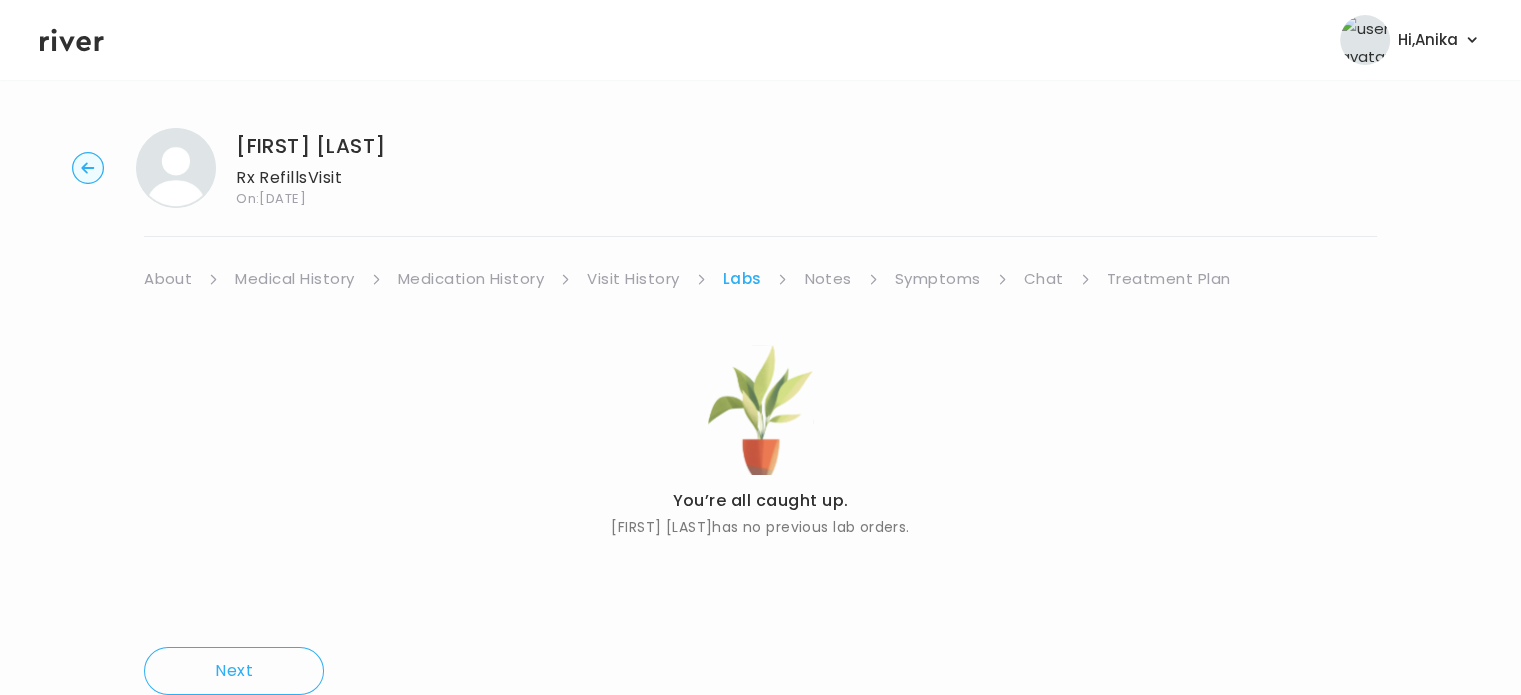 click on "Notes" at bounding box center (827, 279) 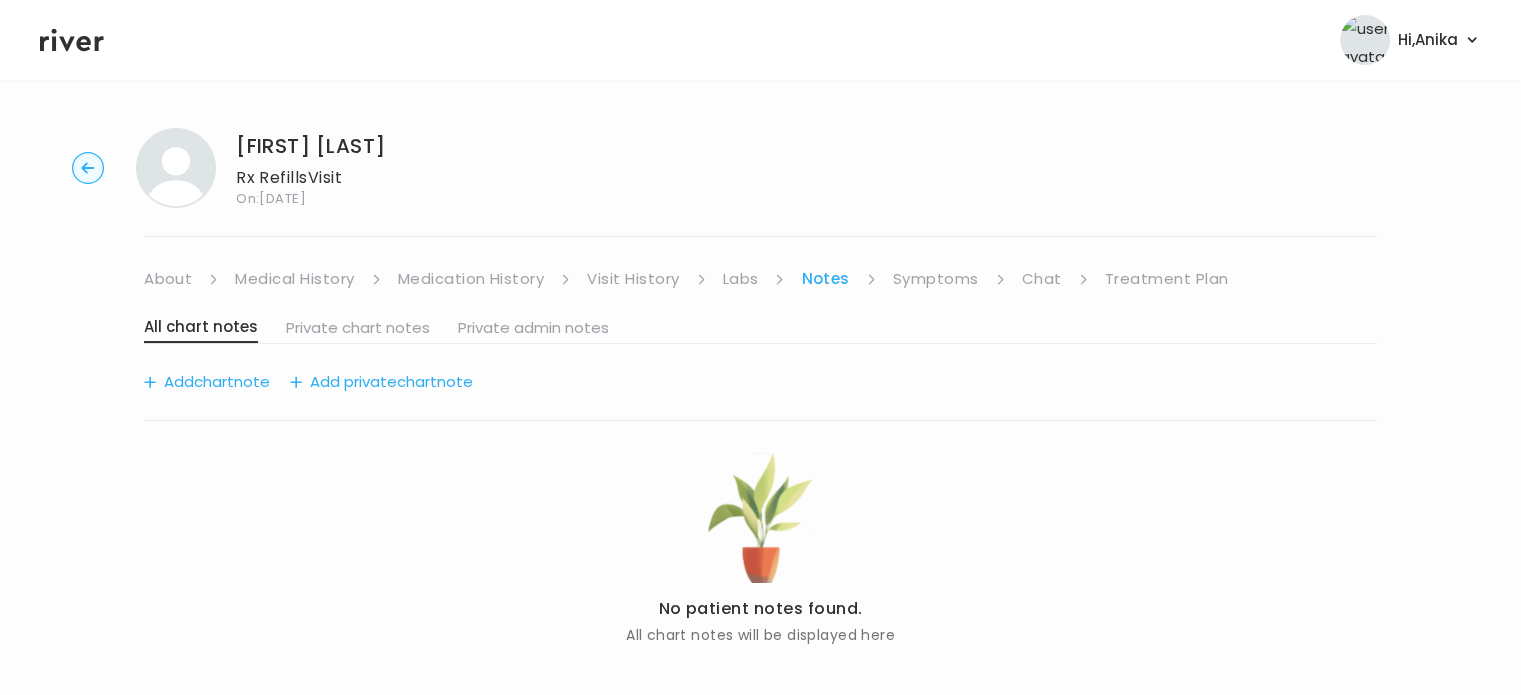 click on "Symptoms" at bounding box center (936, 279) 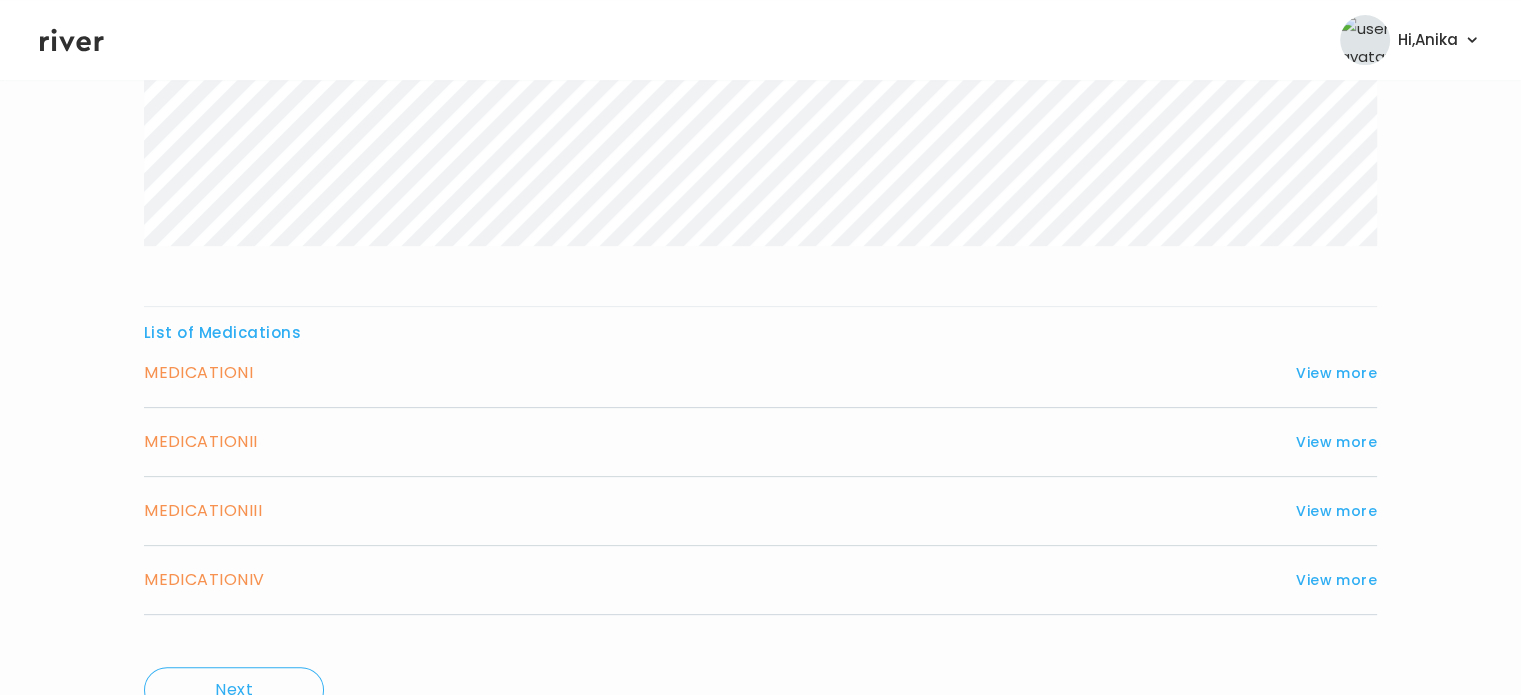 scroll, scrollTop: 531, scrollLeft: 0, axis: vertical 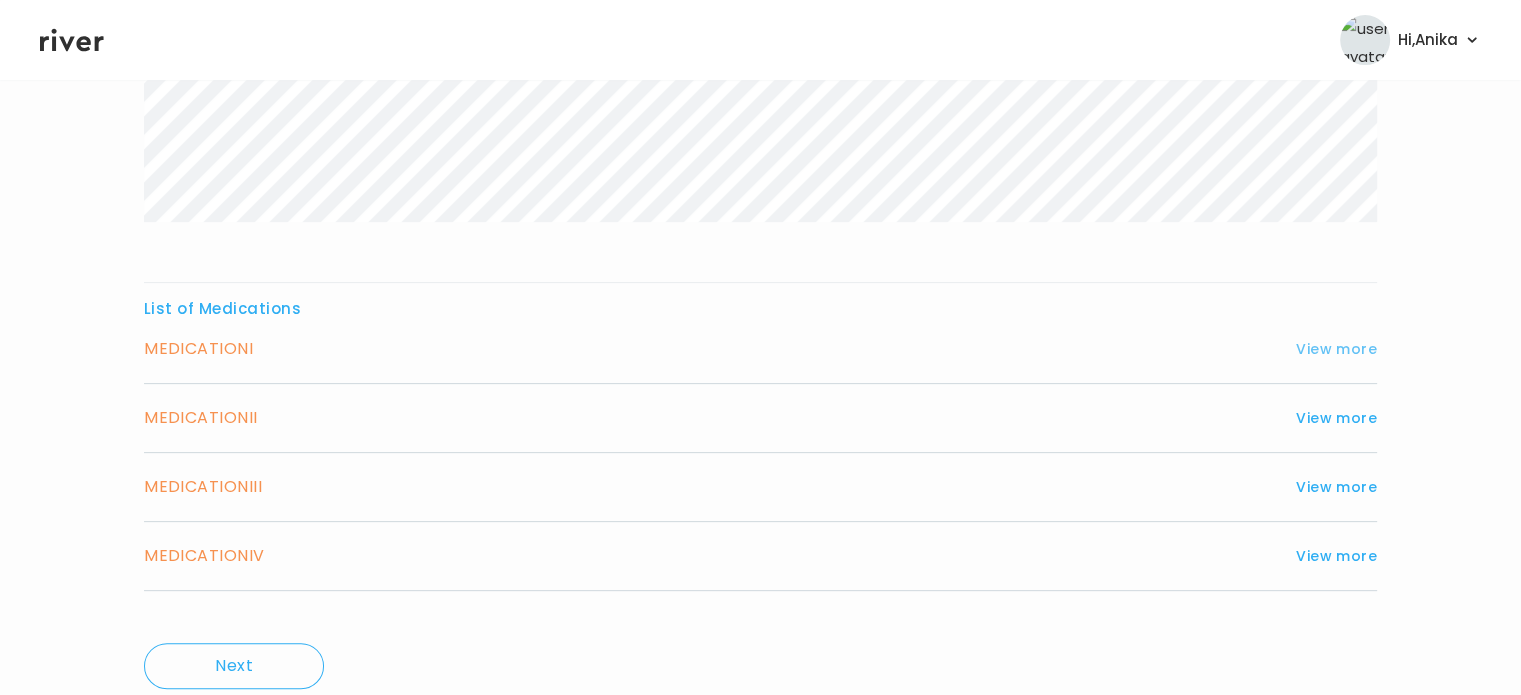 click on "View more" at bounding box center [1336, 349] 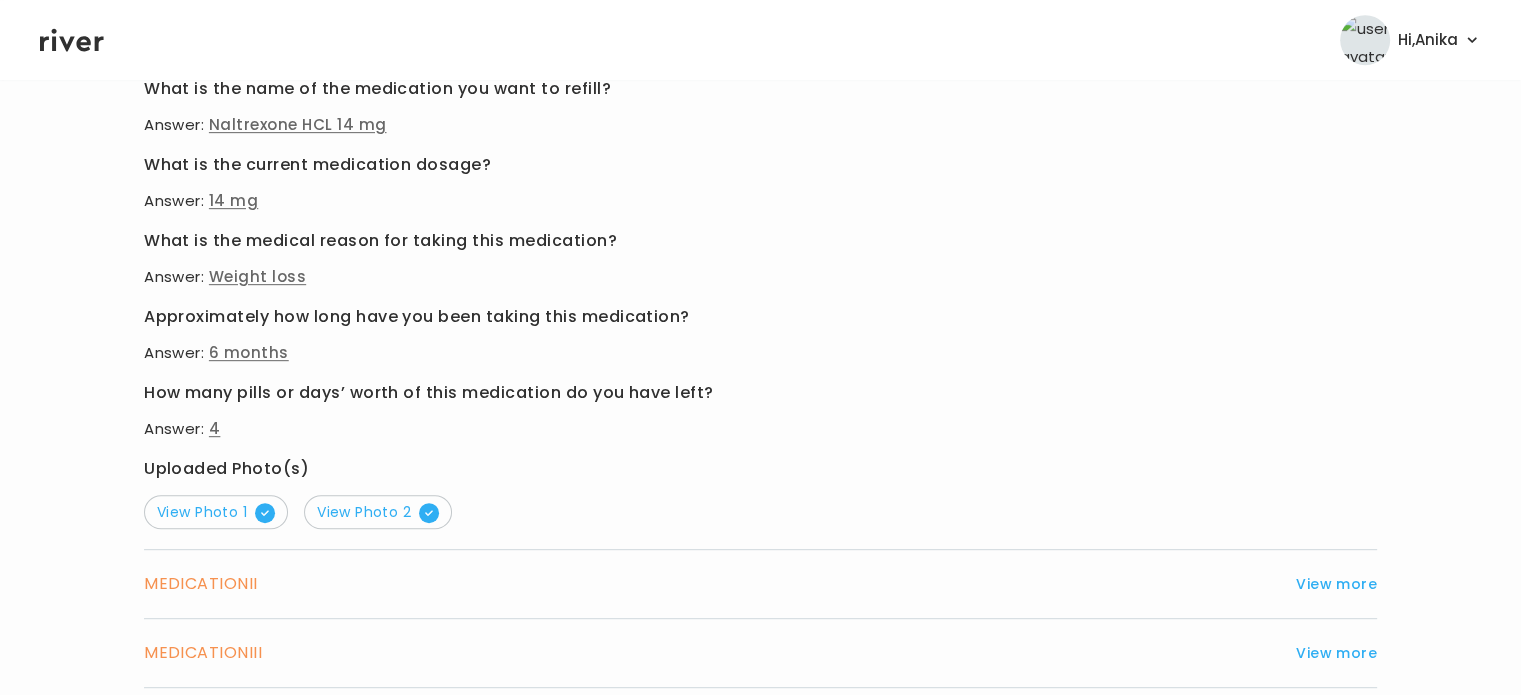 scroll, scrollTop: 1068, scrollLeft: 0, axis: vertical 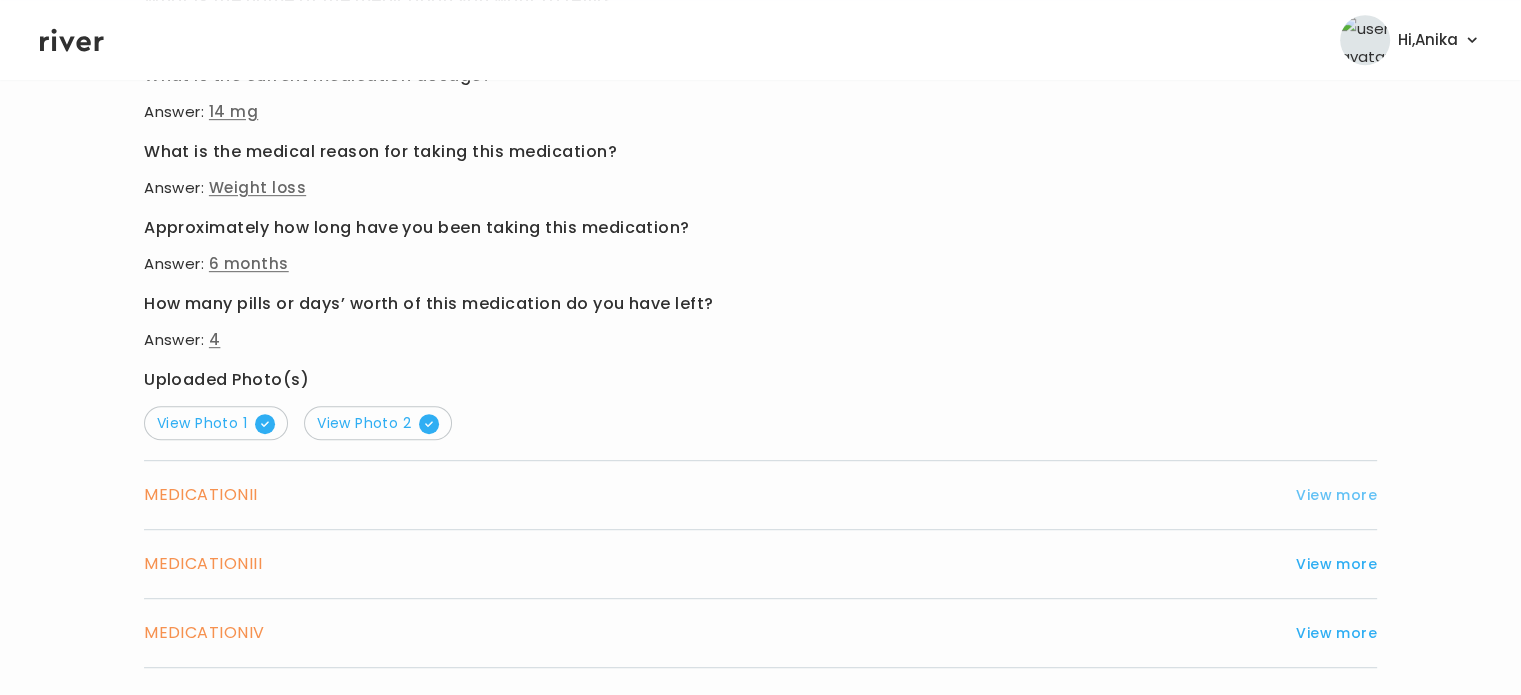 click on "View more" at bounding box center (1336, 495) 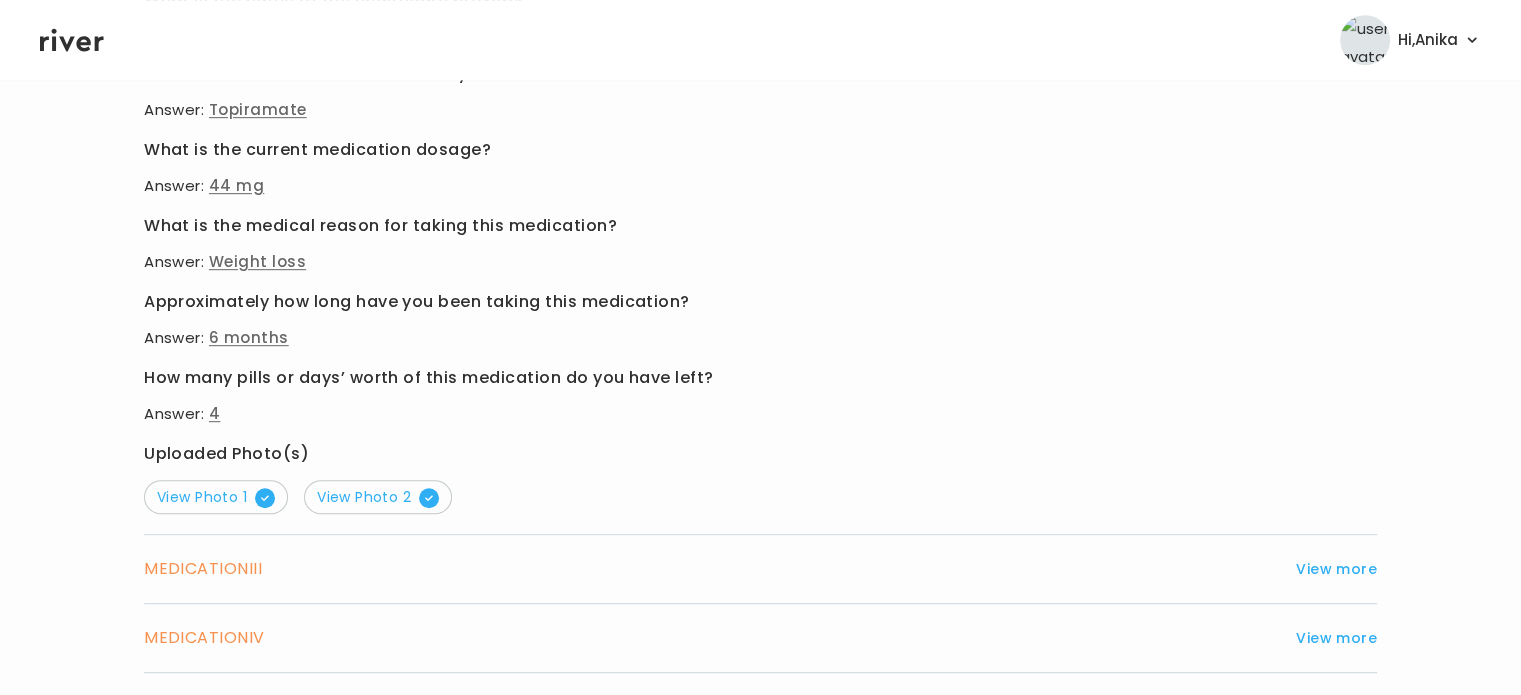 scroll, scrollTop: 1205, scrollLeft: 0, axis: vertical 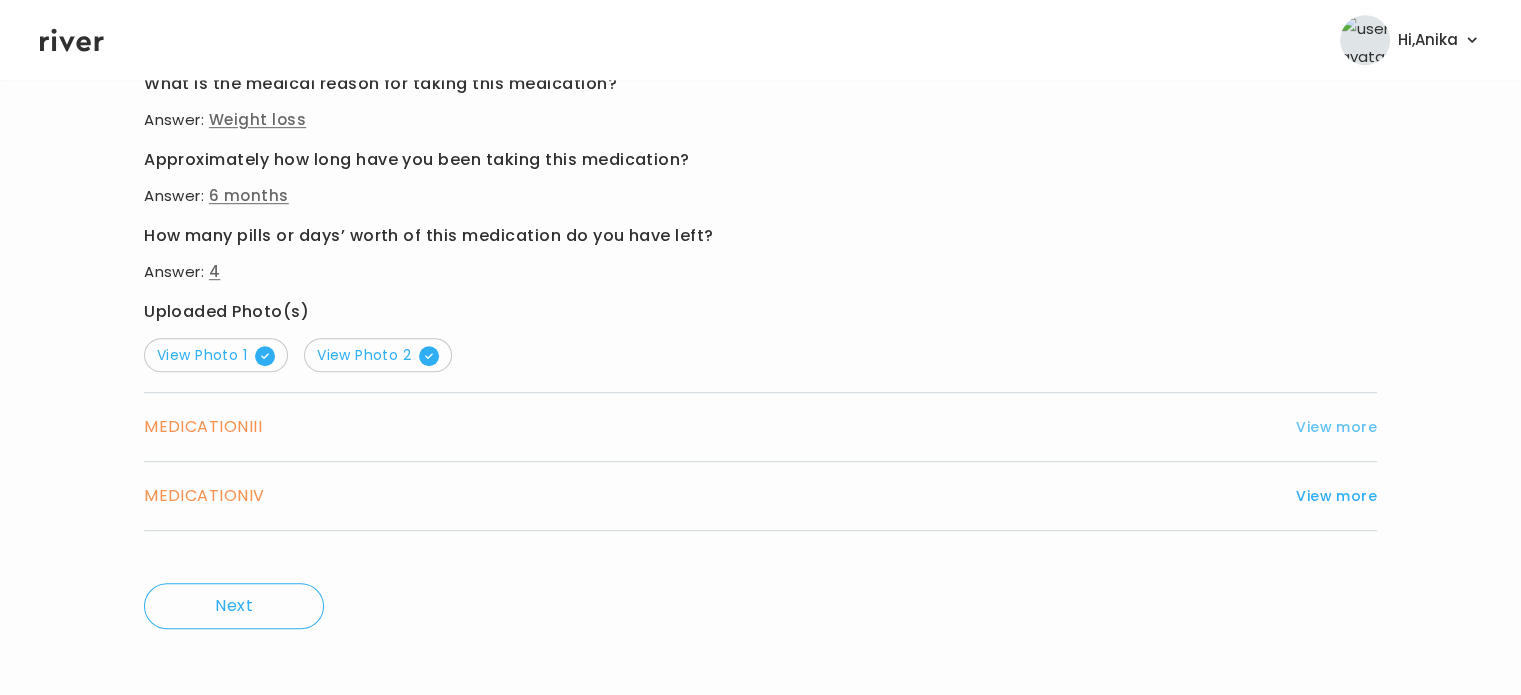 click on "View more" at bounding box center (1336, 427) 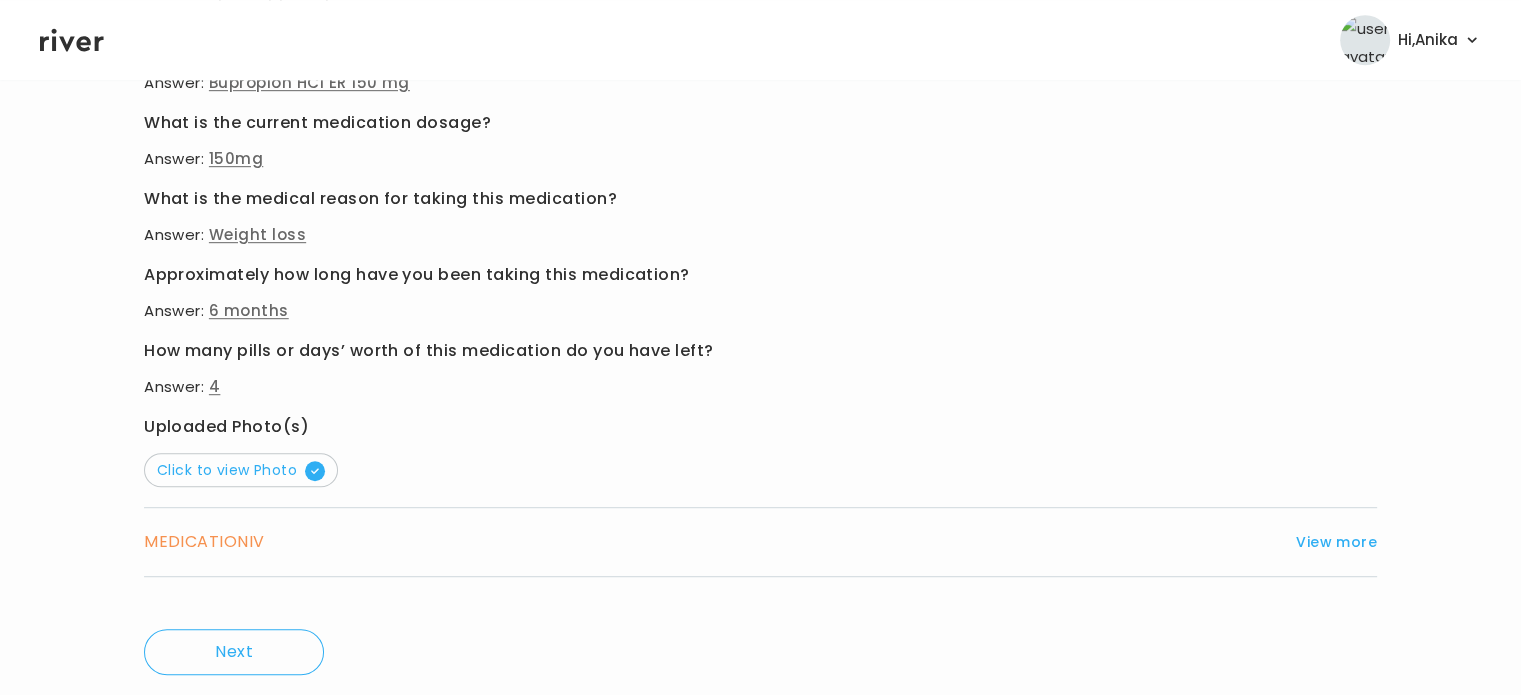 scroll, scrollTop: 1212, scrollLeft: 0, axis: vertical 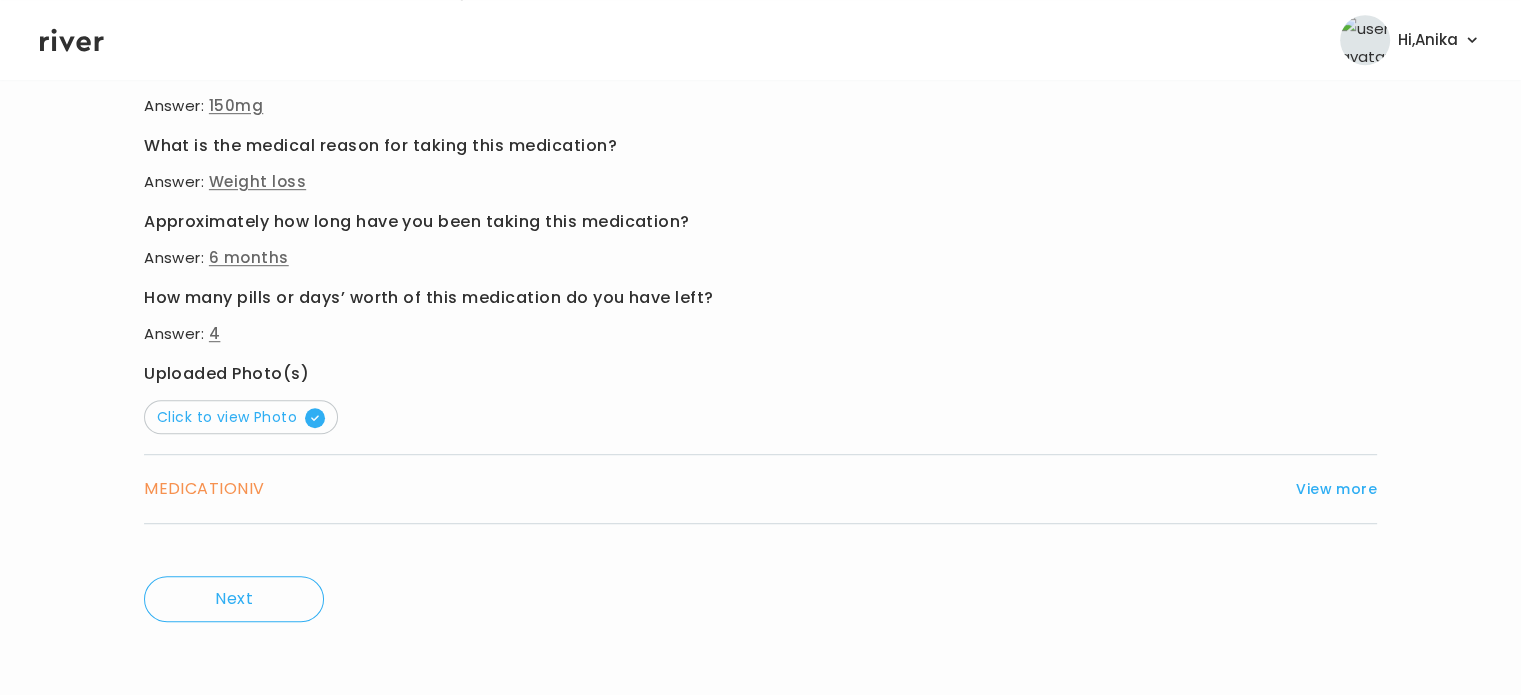 click on "MEDICATION  IV View more" at bounding box center [760, 489] 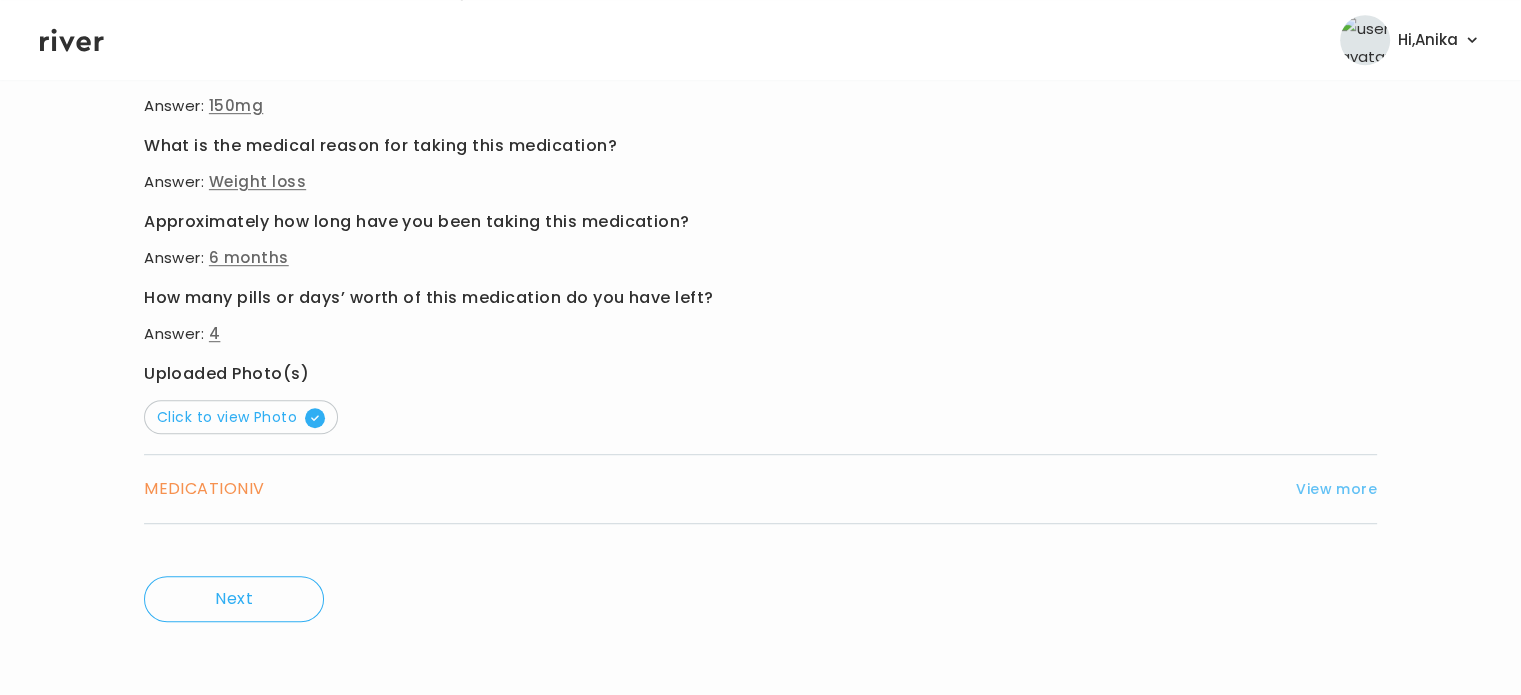 click on "View more" at bounding box center (1336, 489) 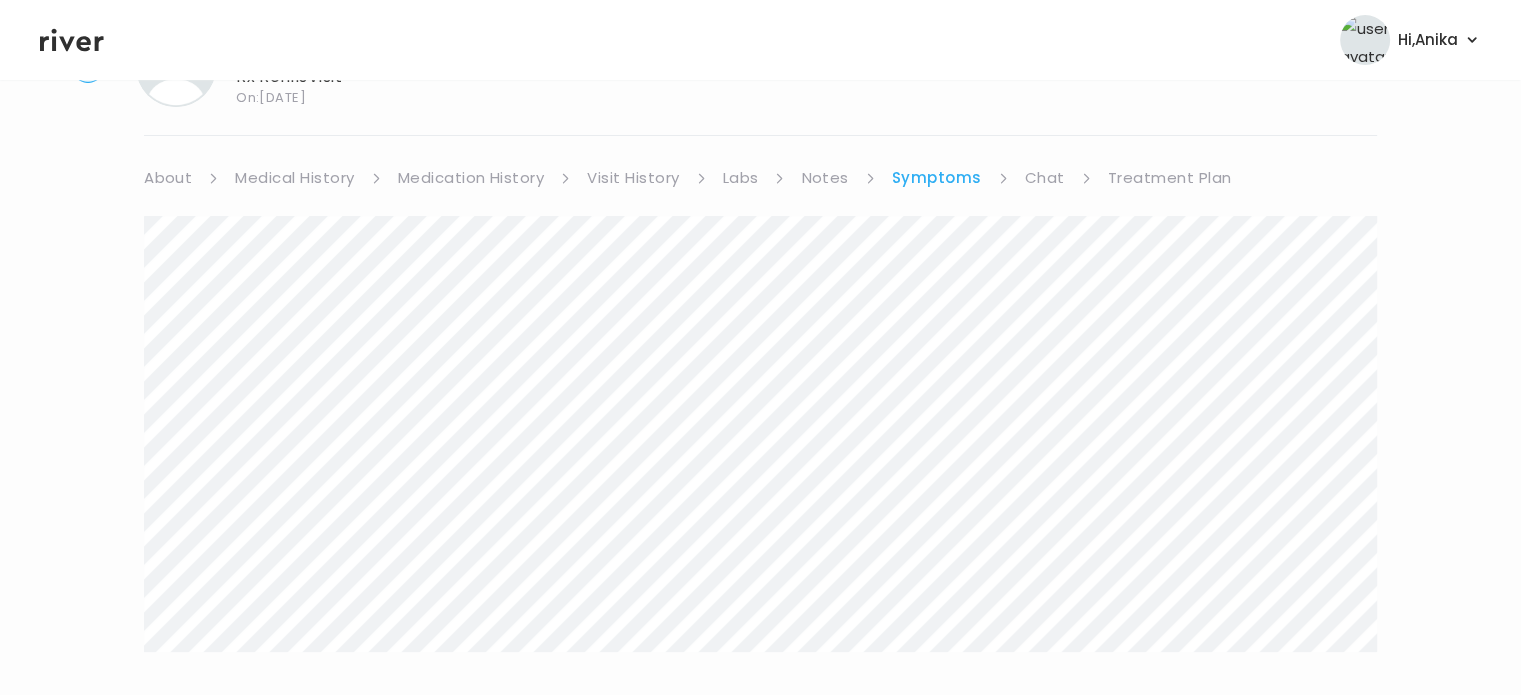 scroll, scrollTop: 125, scrollLeft: 0, axis: vertical 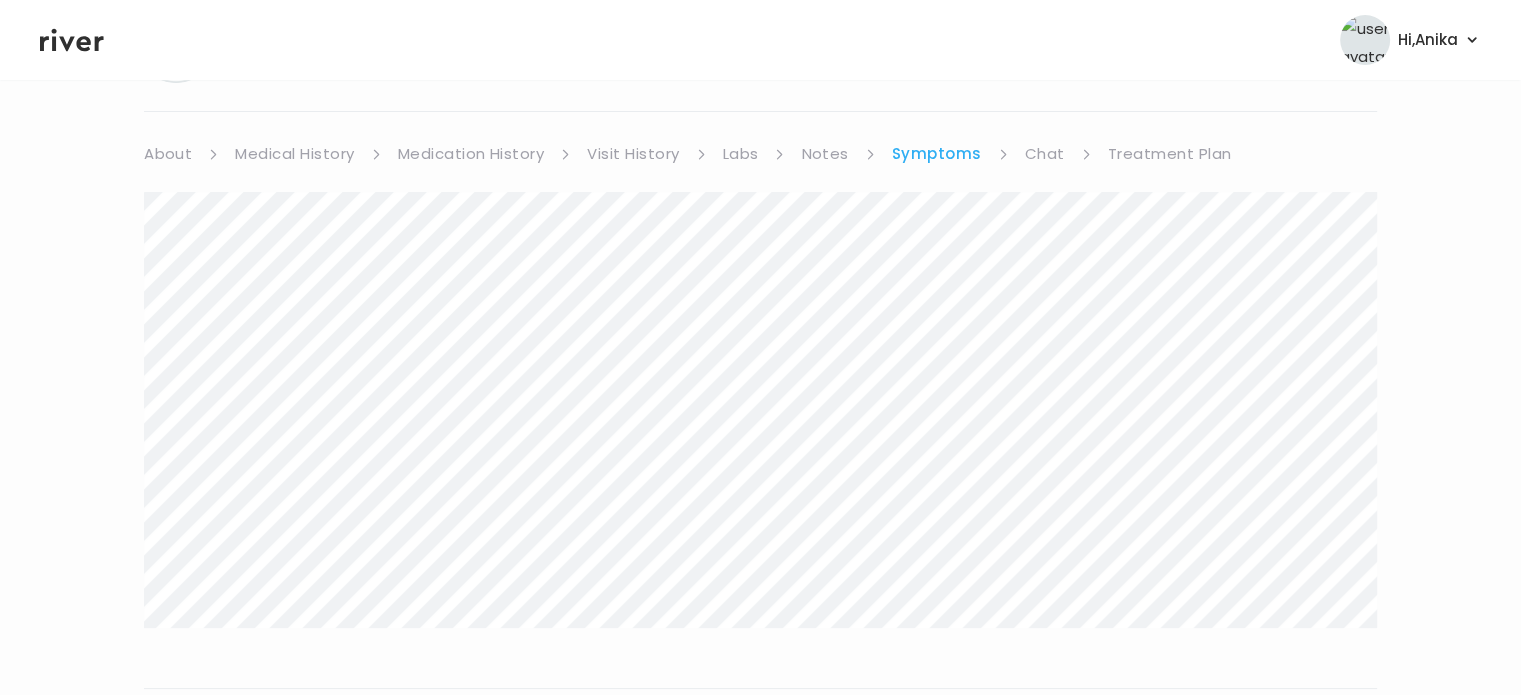 click on "Medical History" at bounding box center [294, 154] 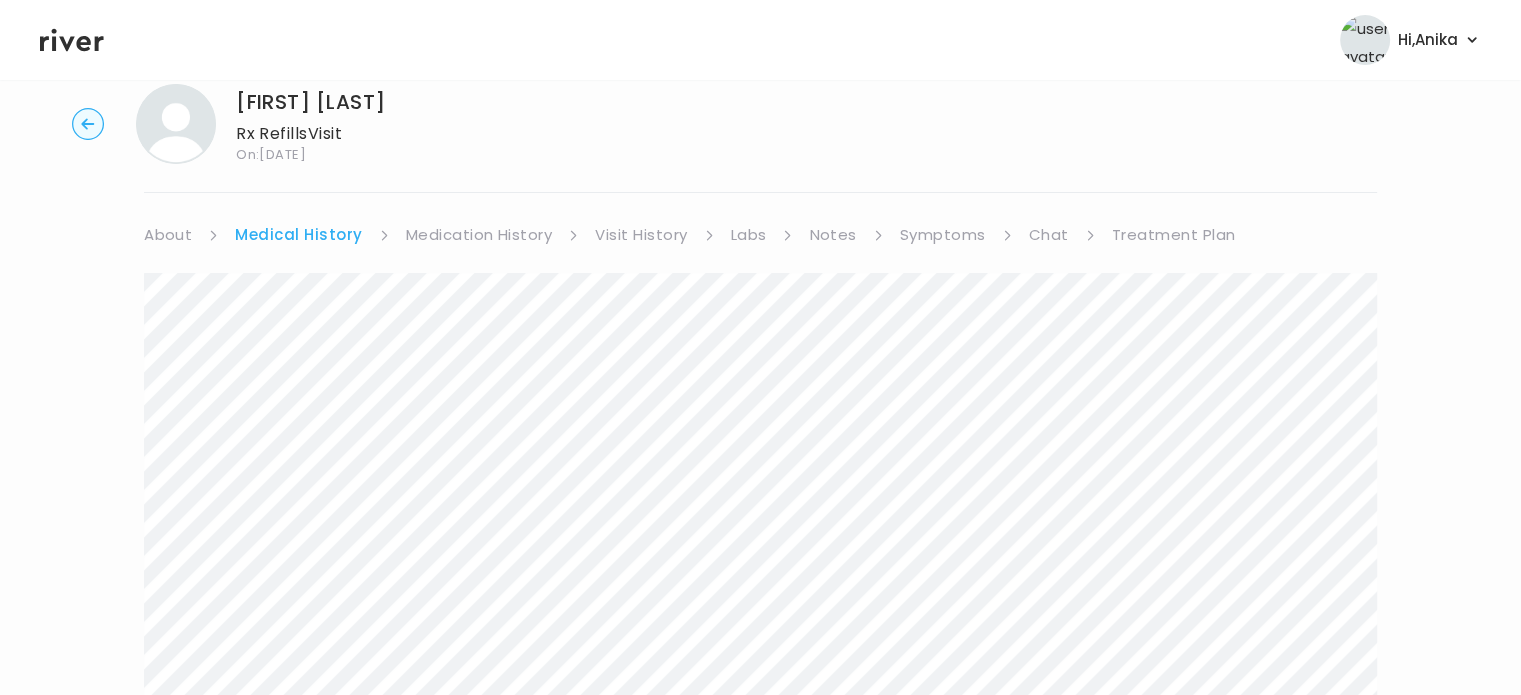 scroll, scrollTop: 42, scrollLeft: 0, axis: vertical 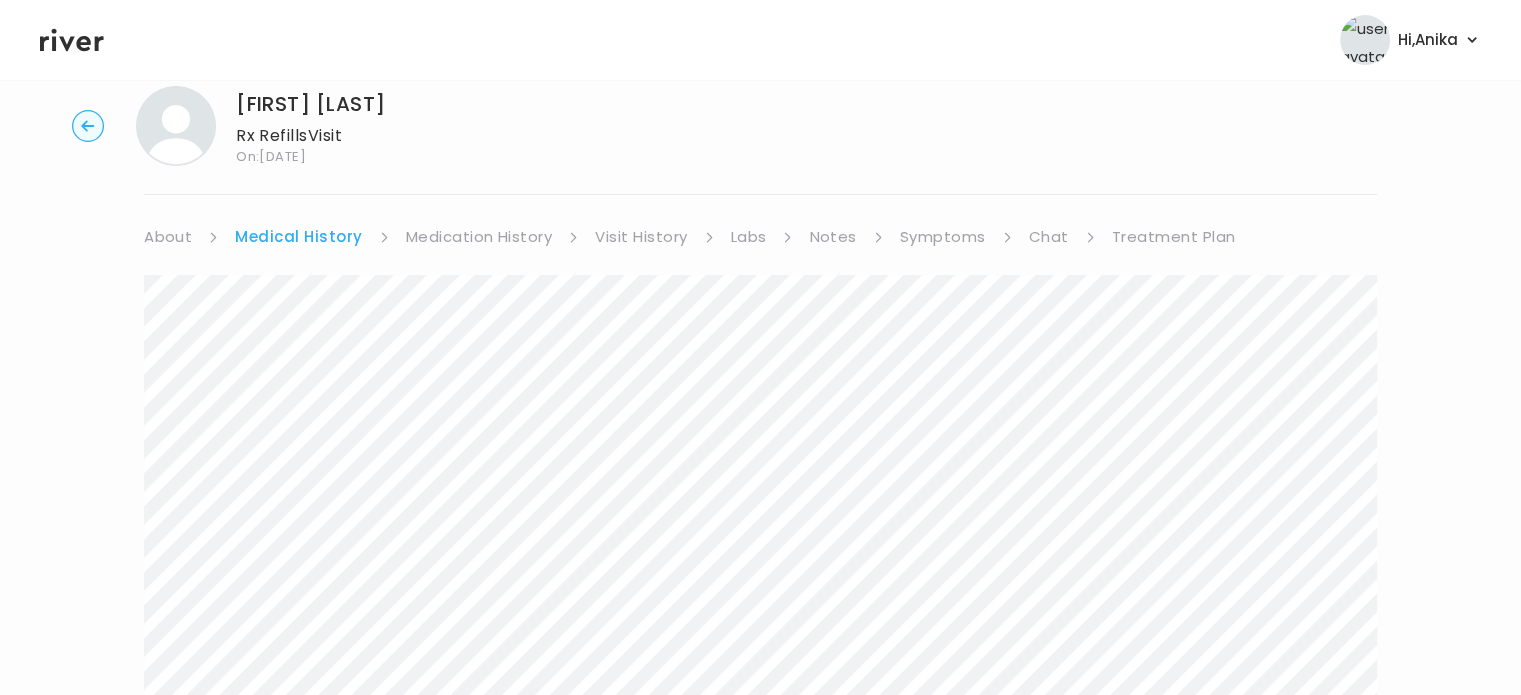 click on "About" at bounding box center [168, 237] 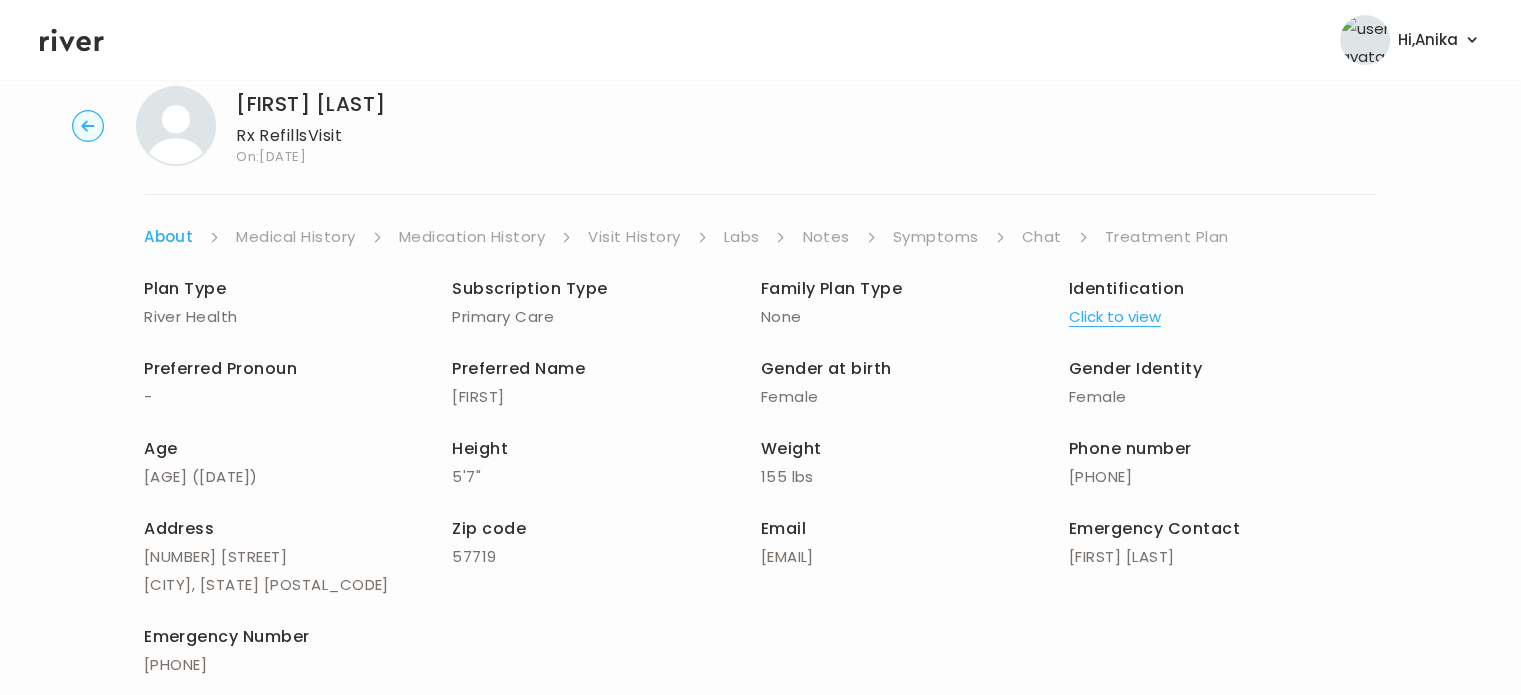 click on "Symptoms" at bounding box center (936, 237) 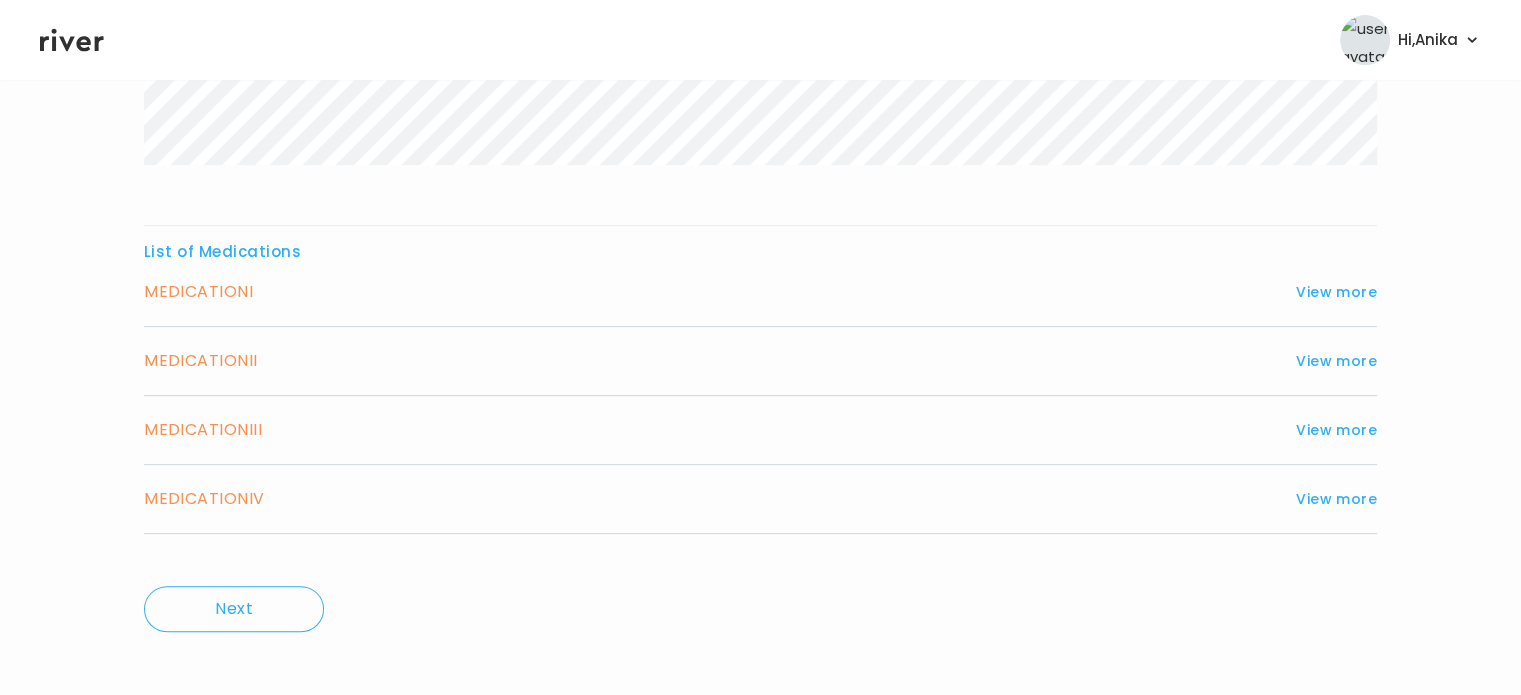scroll, scrollTop: 599, scrollLeft: 0, axis: vertical 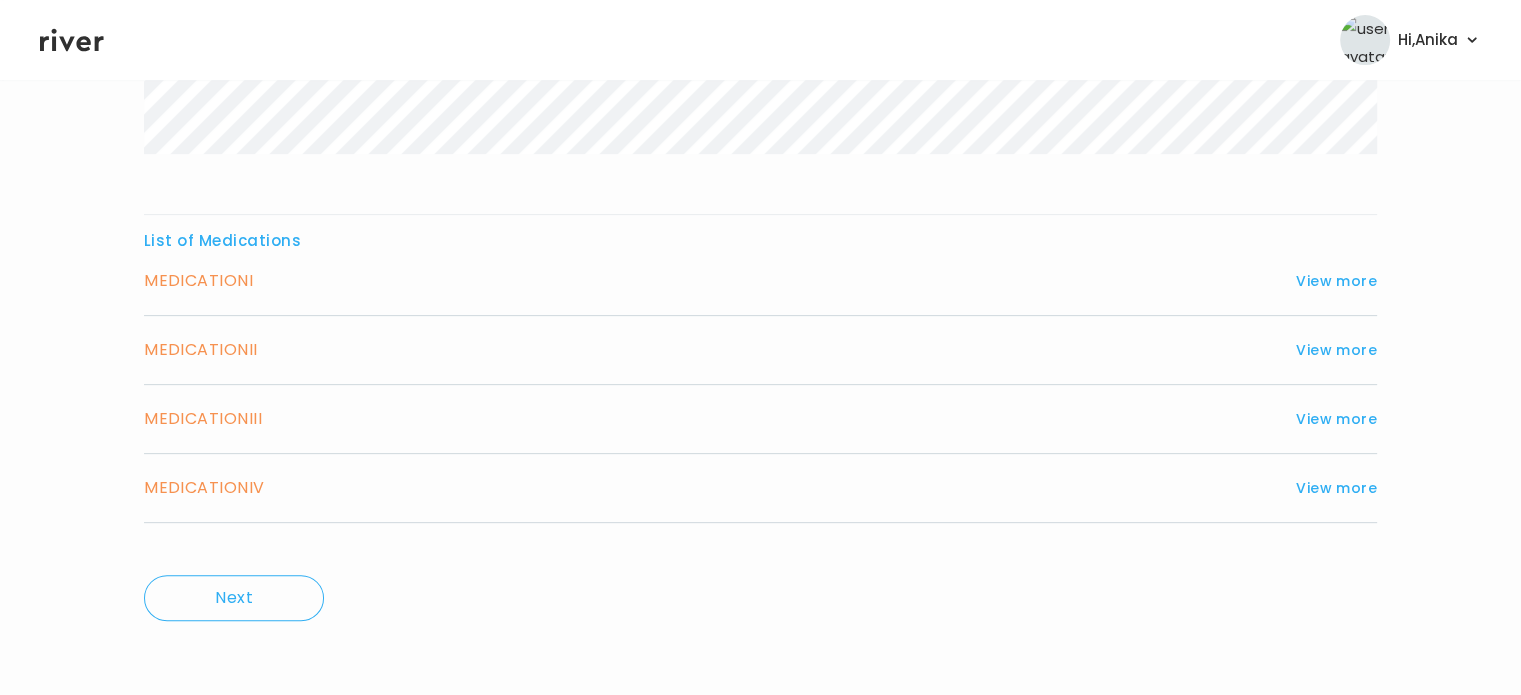 click on "MEDICATION  I View more" at bounding box center (760, 281) 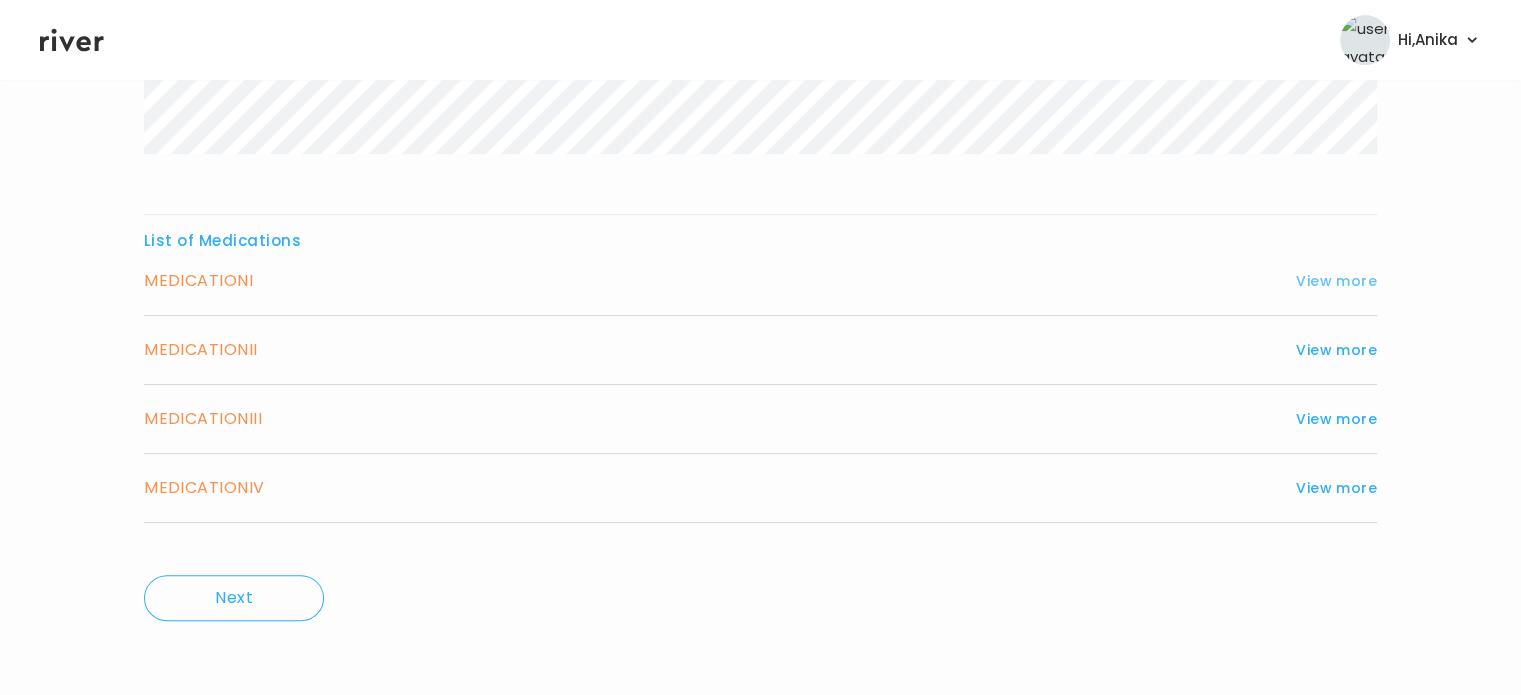 click on "View more" at bounding box center [1336, 281] 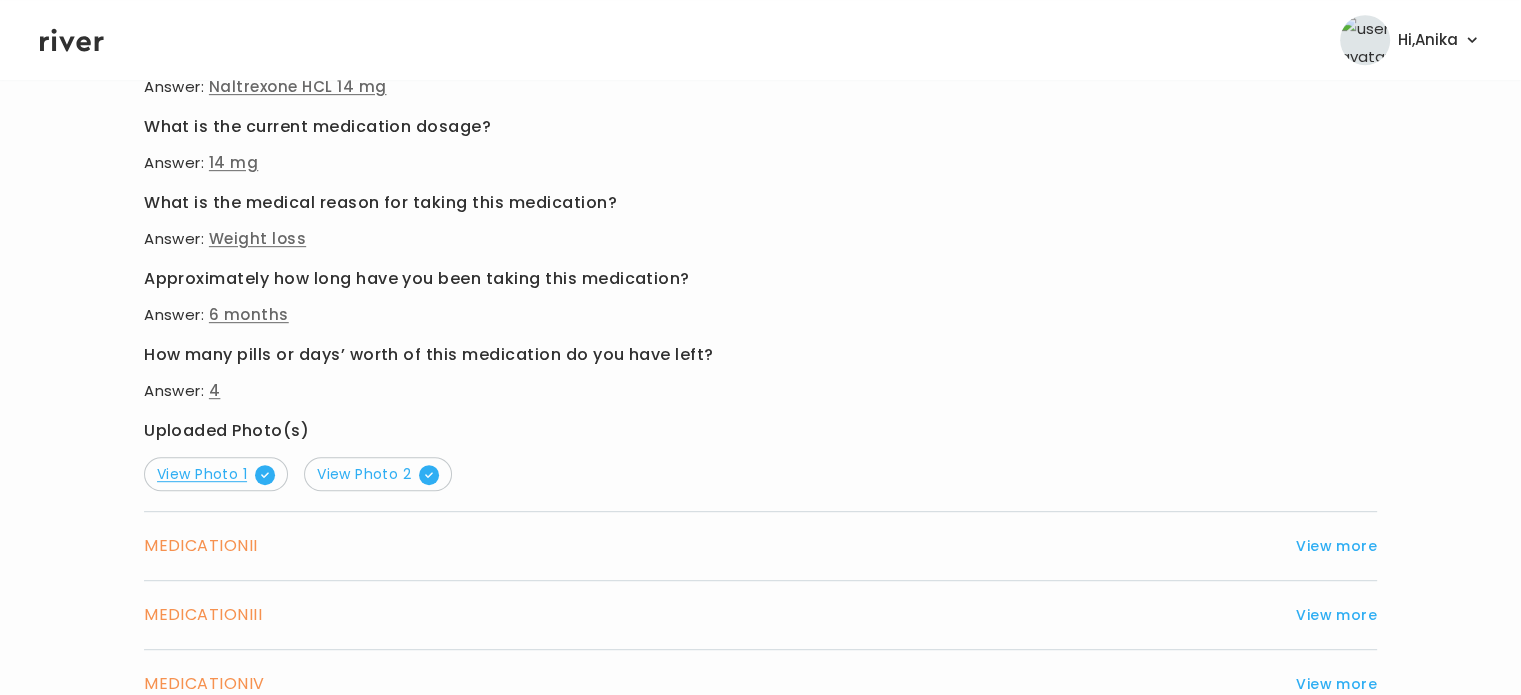 scroll, scrollTop: 1024, scrollLeft: 0, axis: vertical 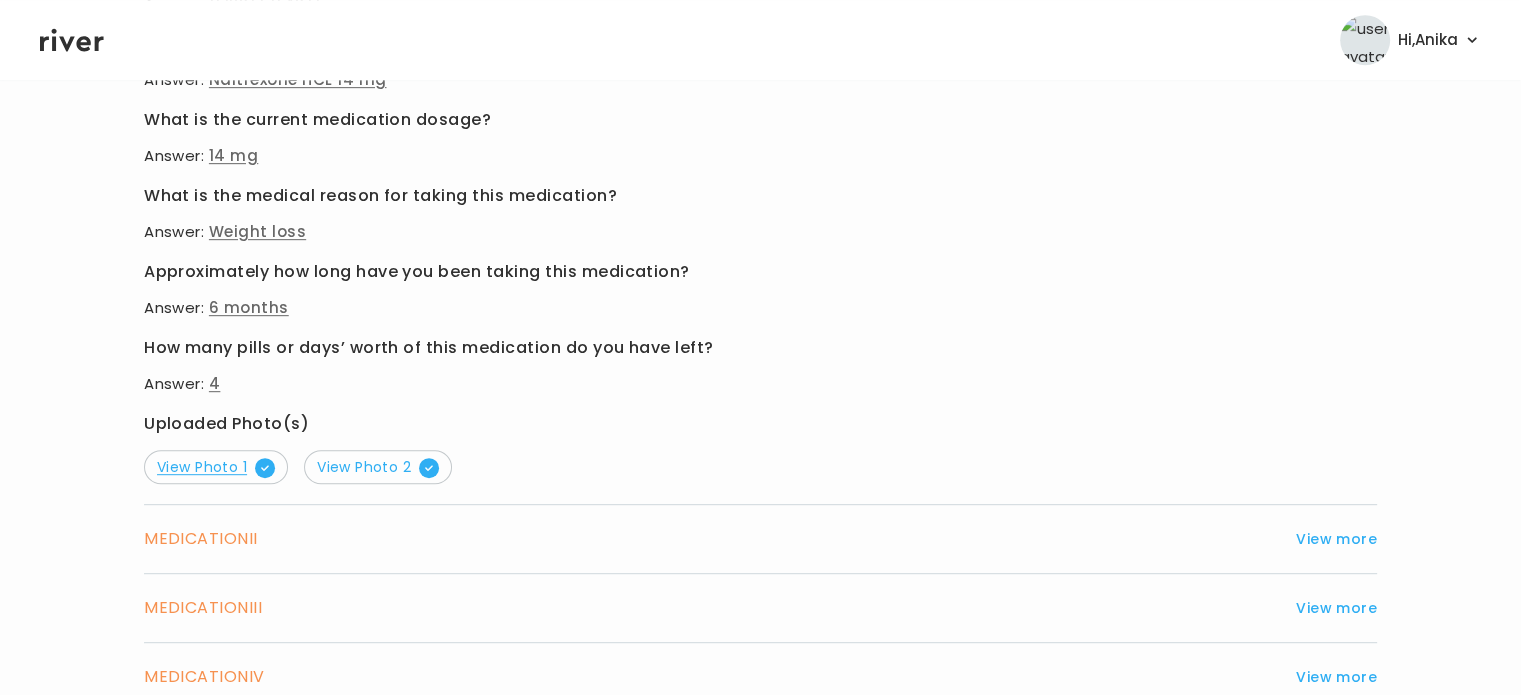 click on "View Photo 1" at bounding box center [216, 467] 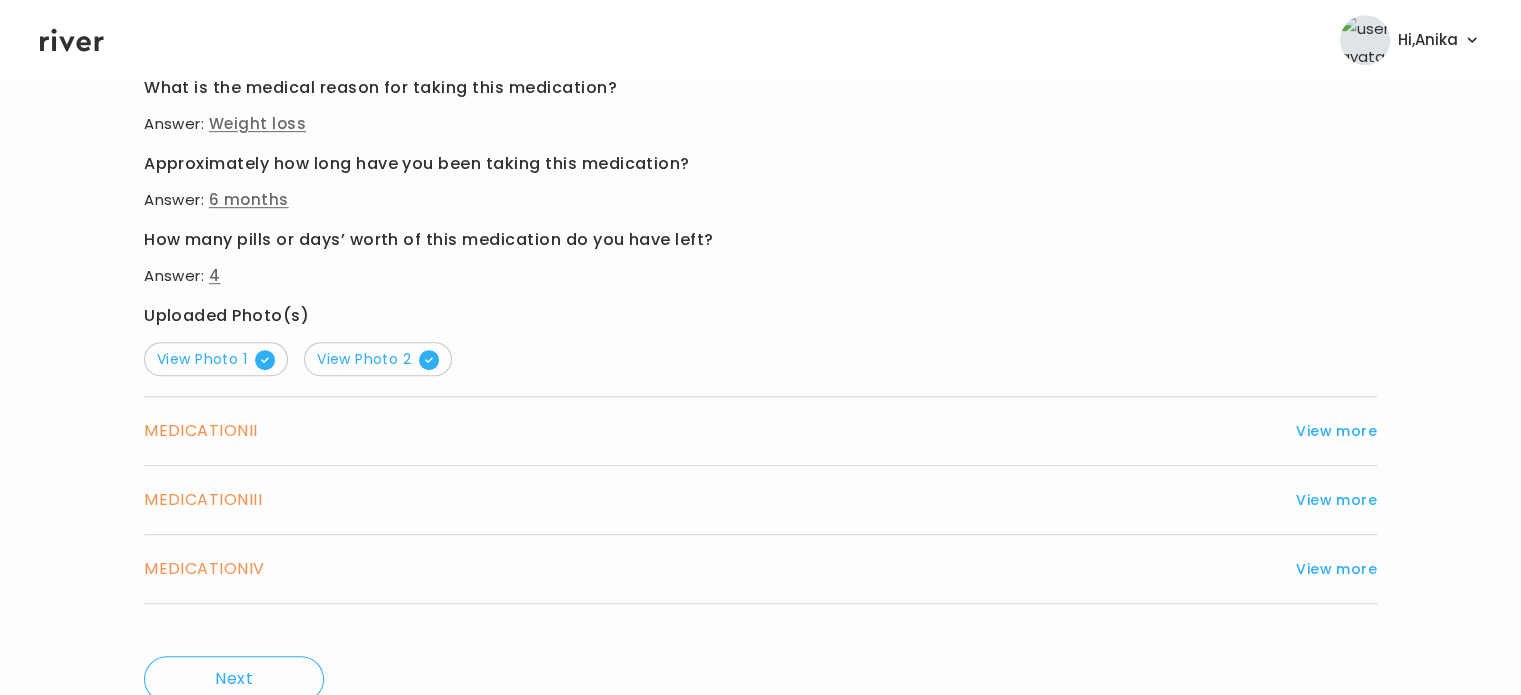 scroll, scrollTop: 1140, scrollLeft: 0, axis: vertical 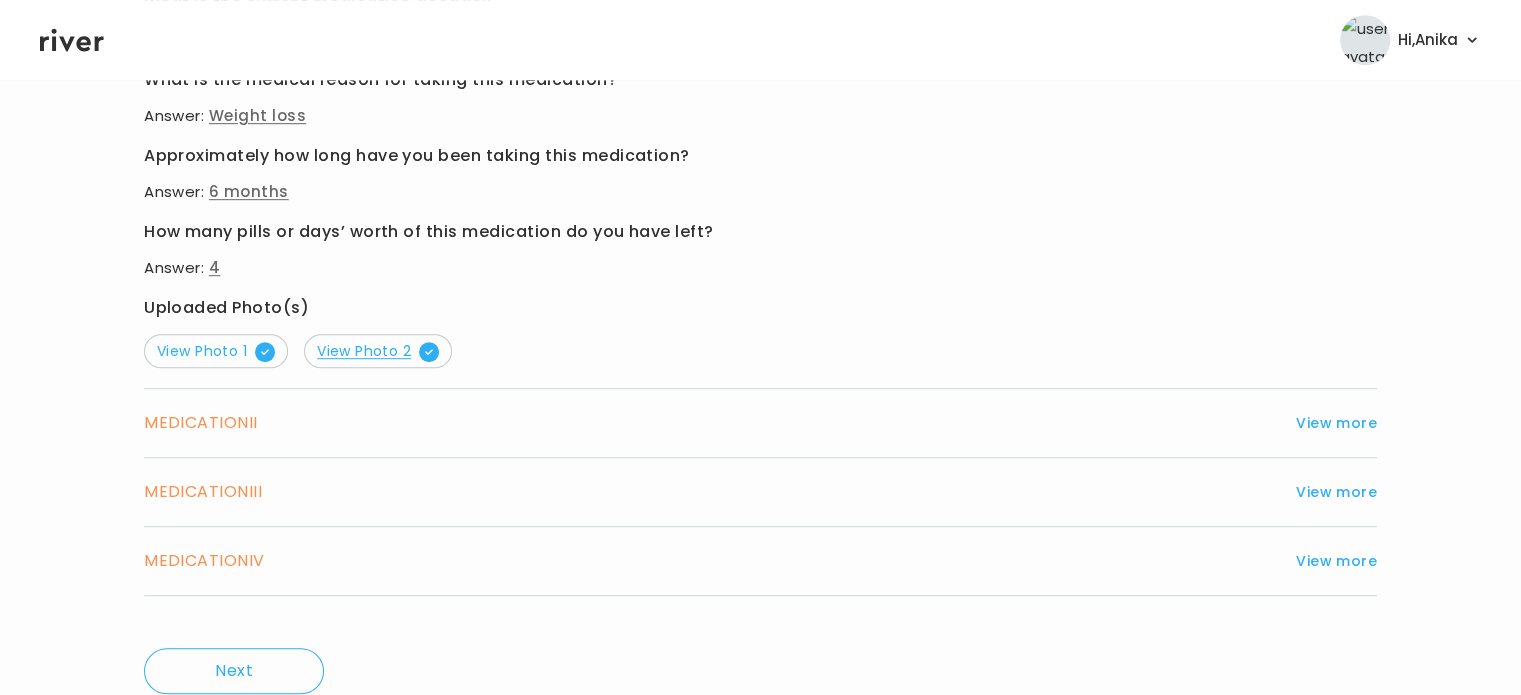 click on "View Photo 2" at bounding box center [378, 351] 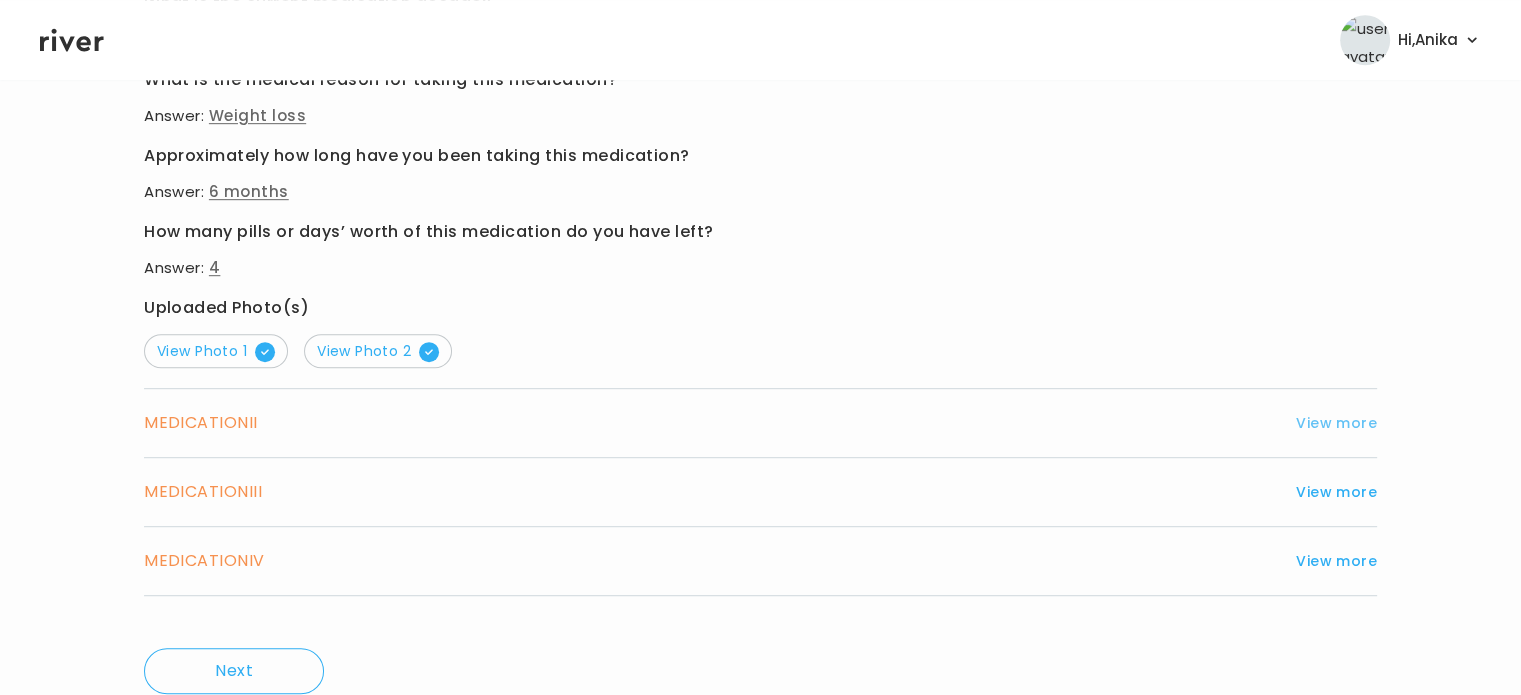 click on "View more" at bounding box center [1336, 423] 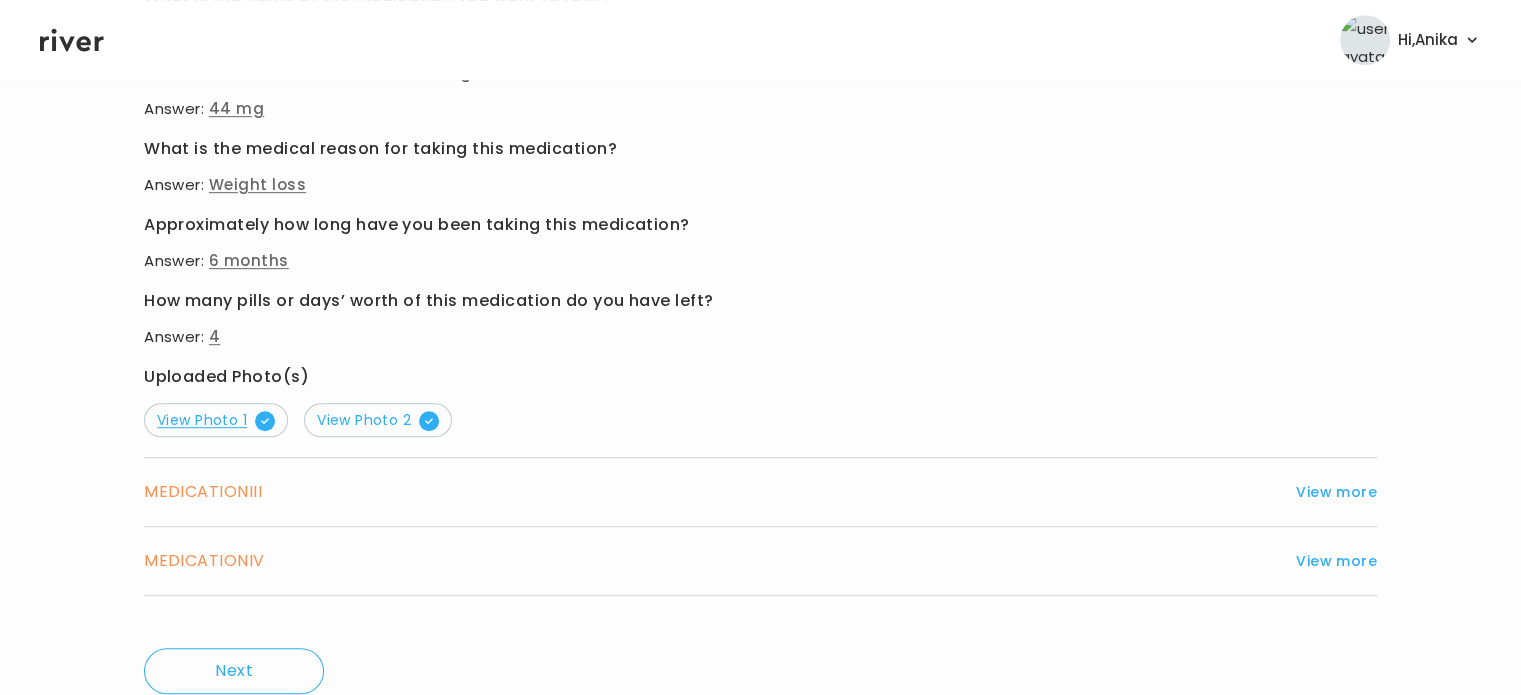 click on "View Photo 1" at bounding box center (216, 420) 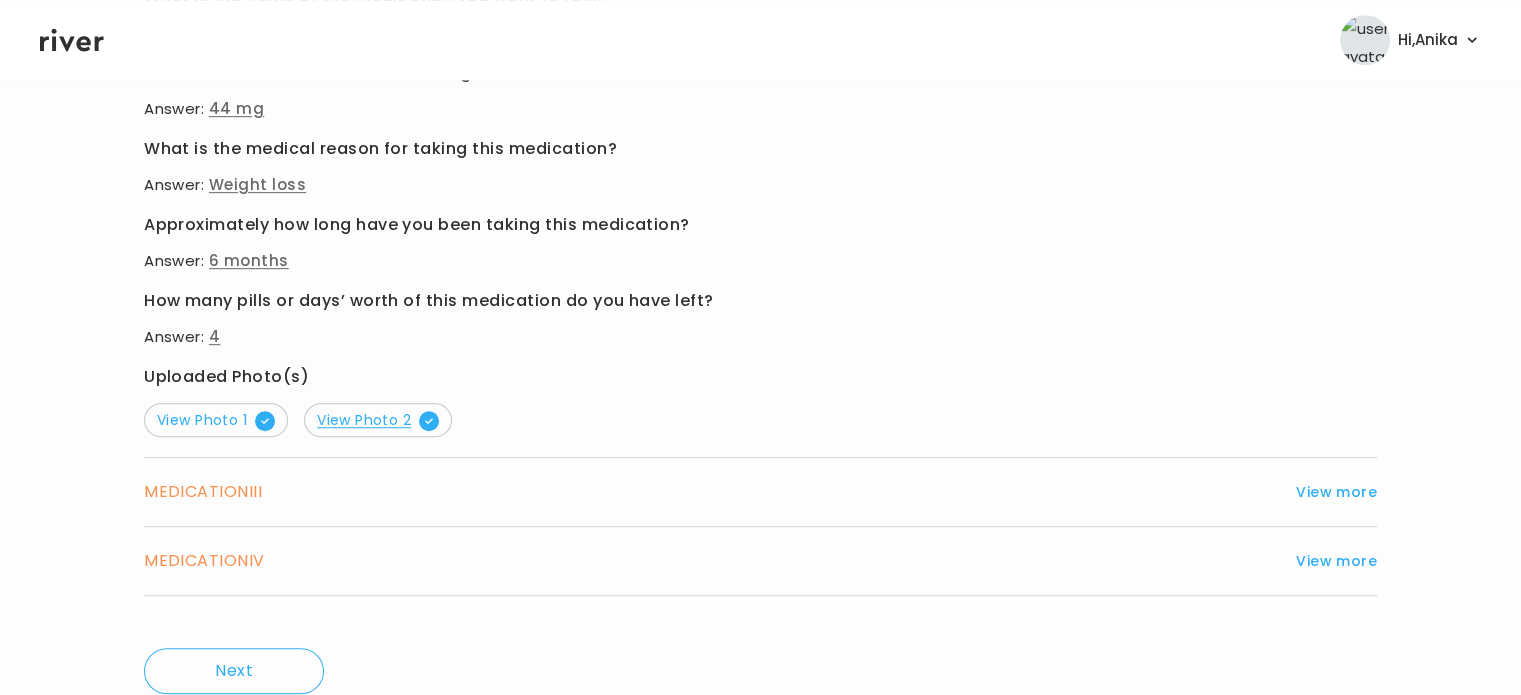 click on "View Photo 2" at bounding box center (378, 420) 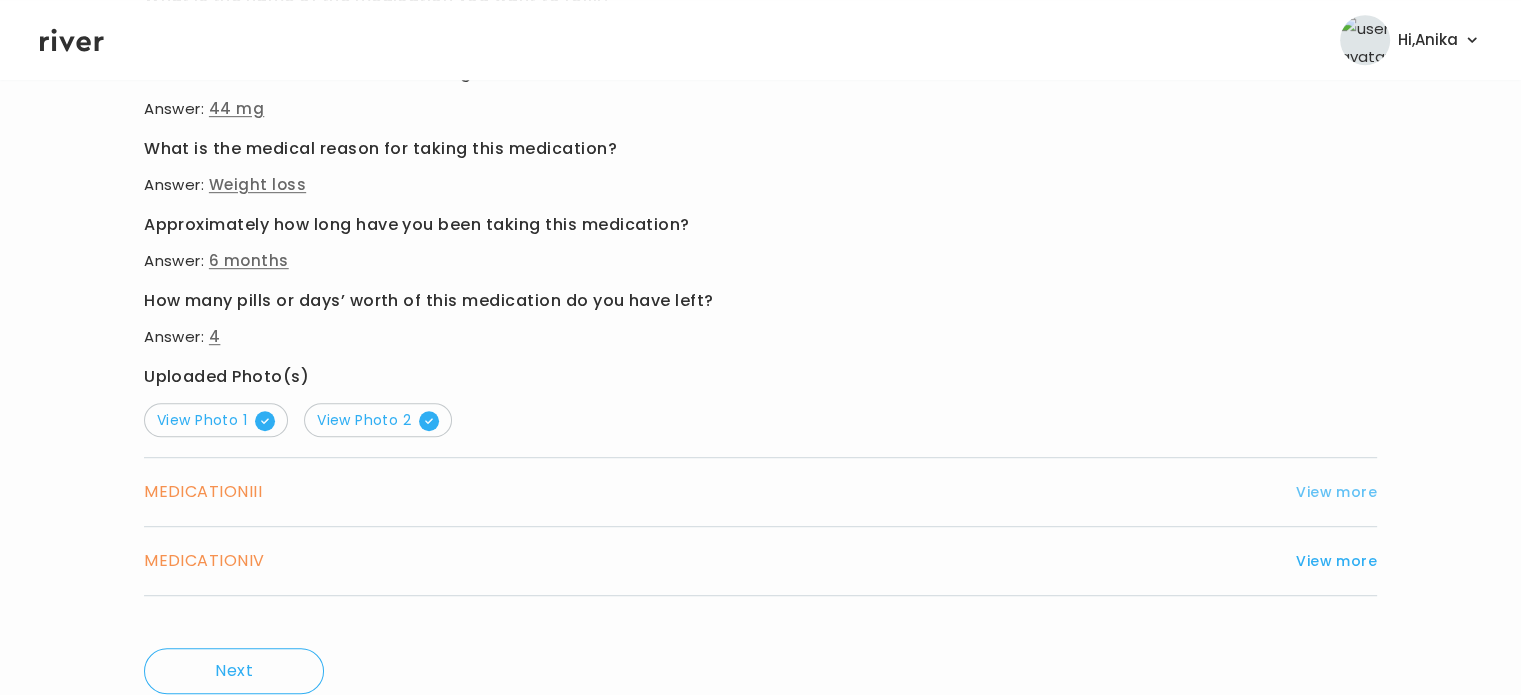 click on "View more" at bounding box center (1336, 492) 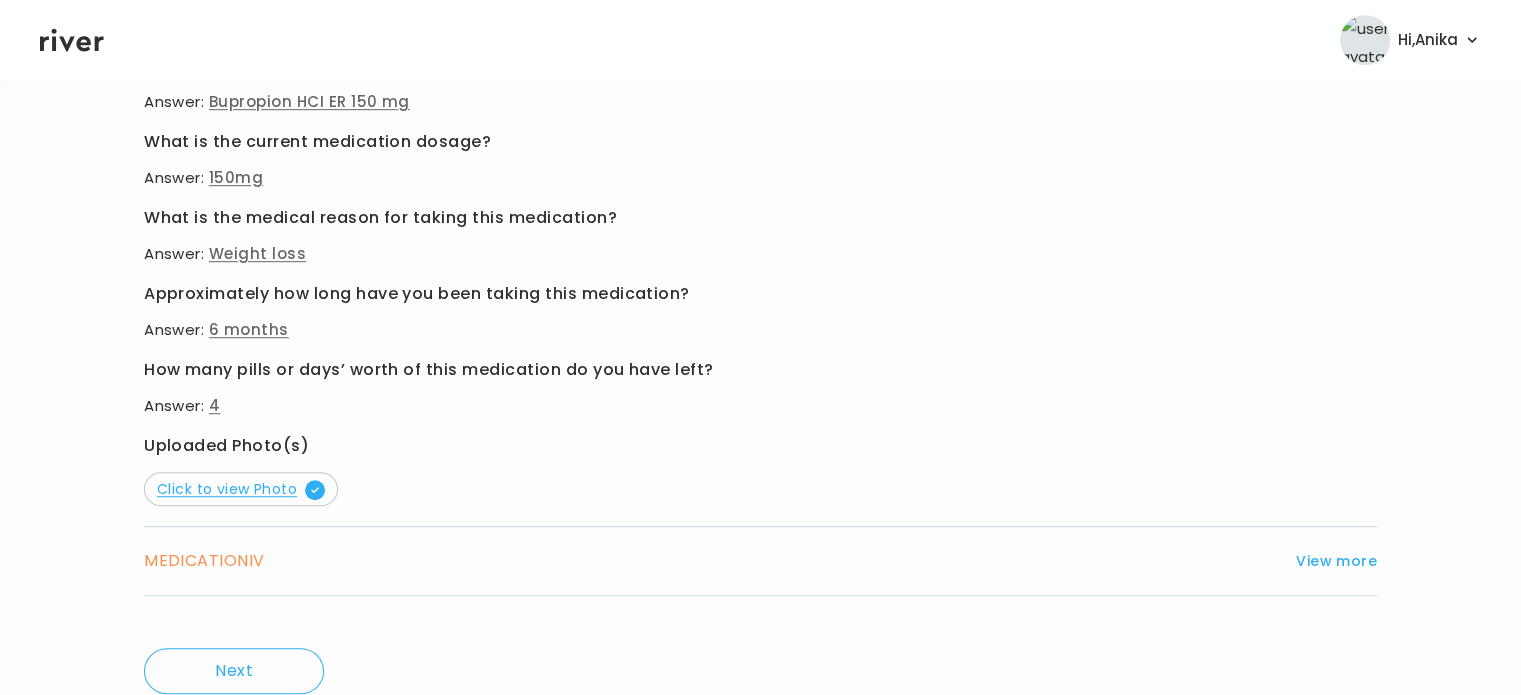 click on "Click to view Photo" at bounding box center (241, 489) 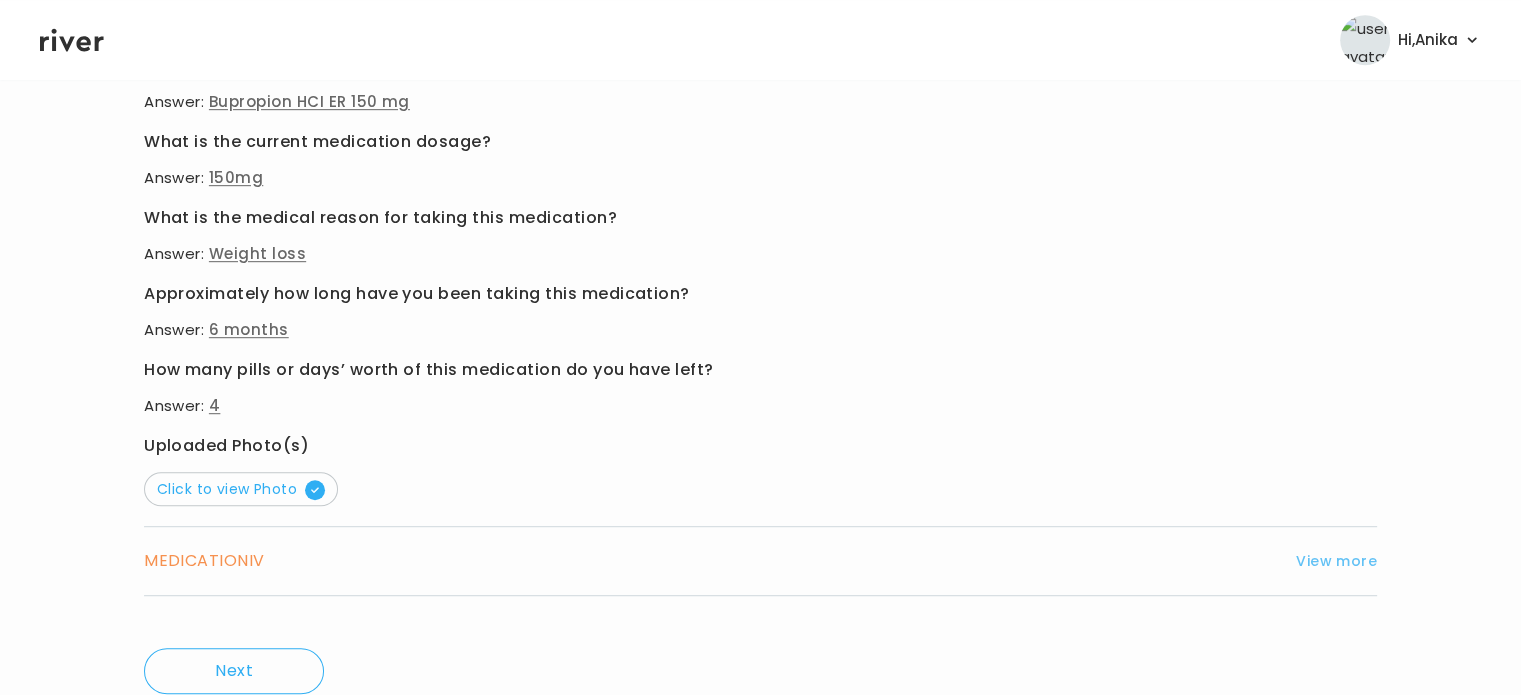 click on "View more" at bounding box center (1336, 561) 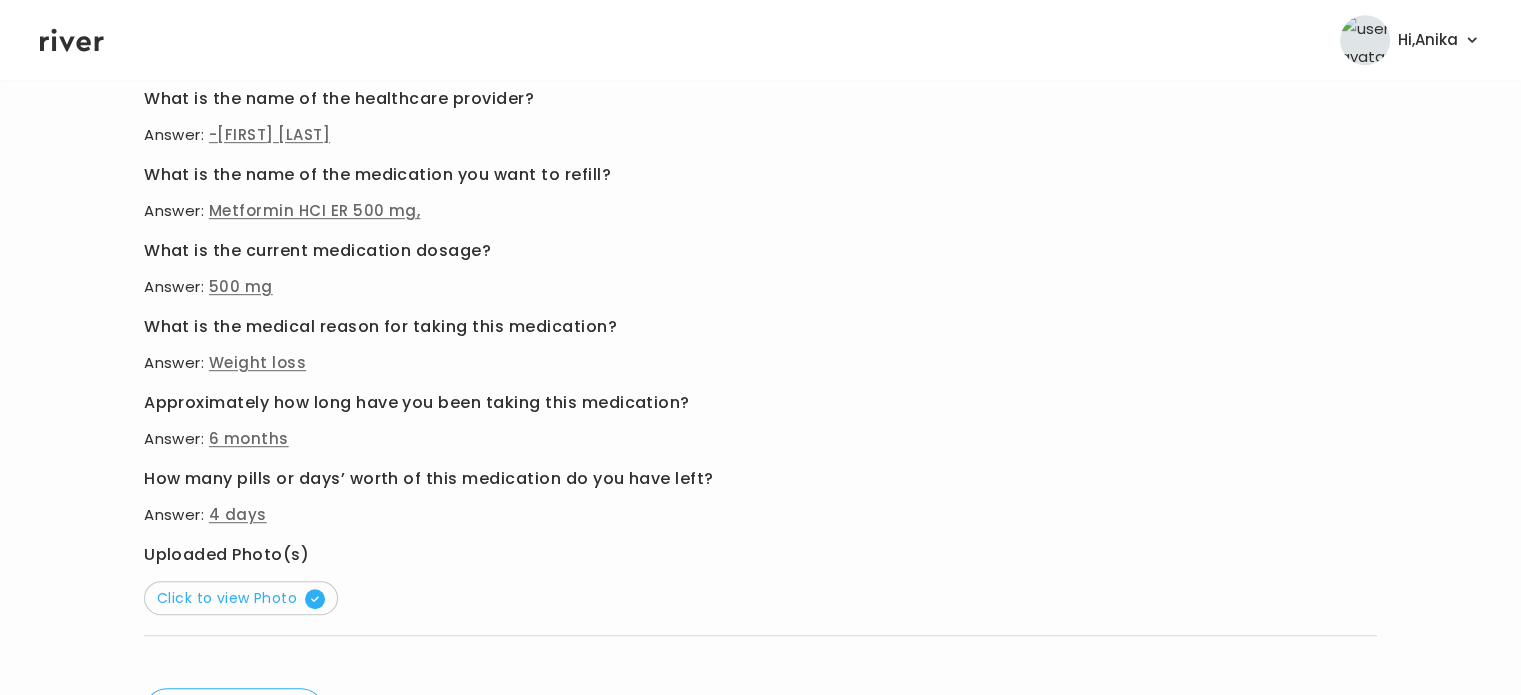 scroll, scrollTop: 1092, scrollLeft: 0, axis: vertical 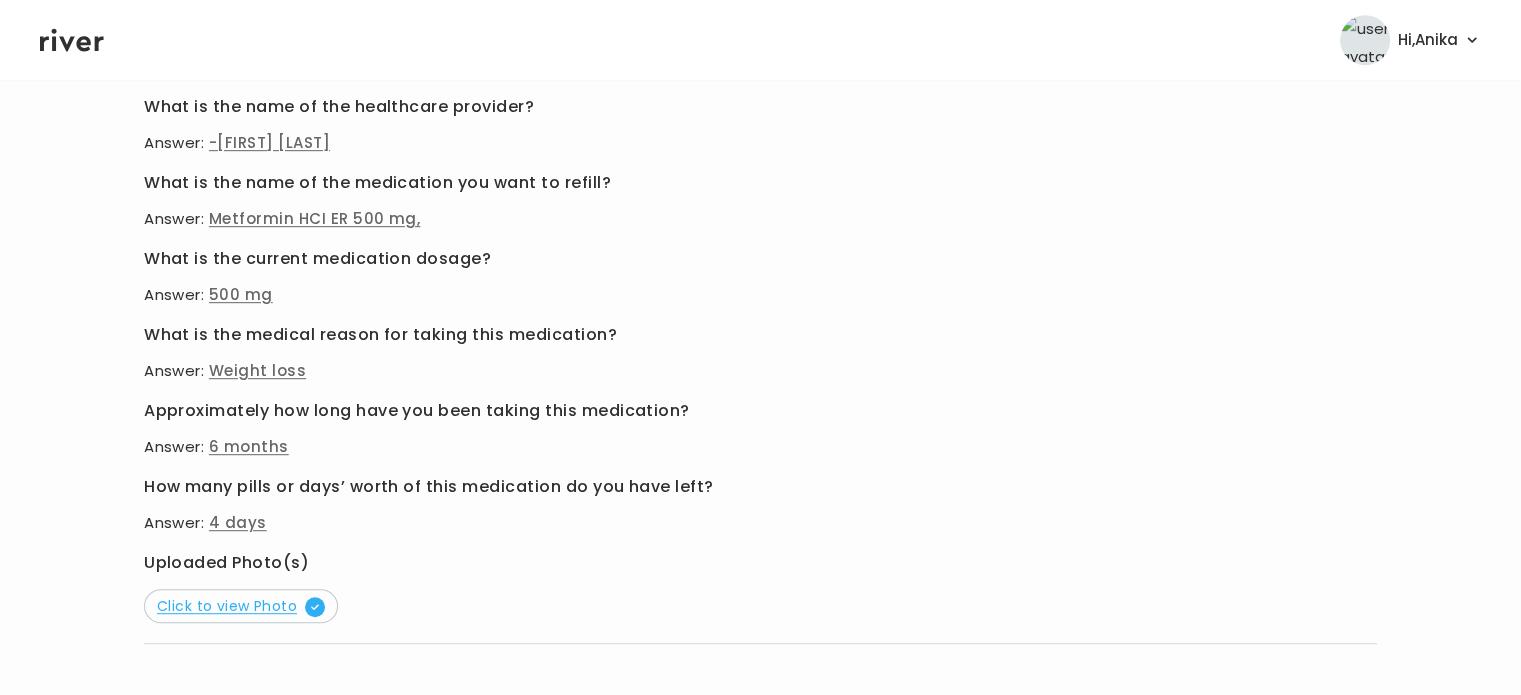 click on "Click to view Photo" at bounding box center [241, 606] 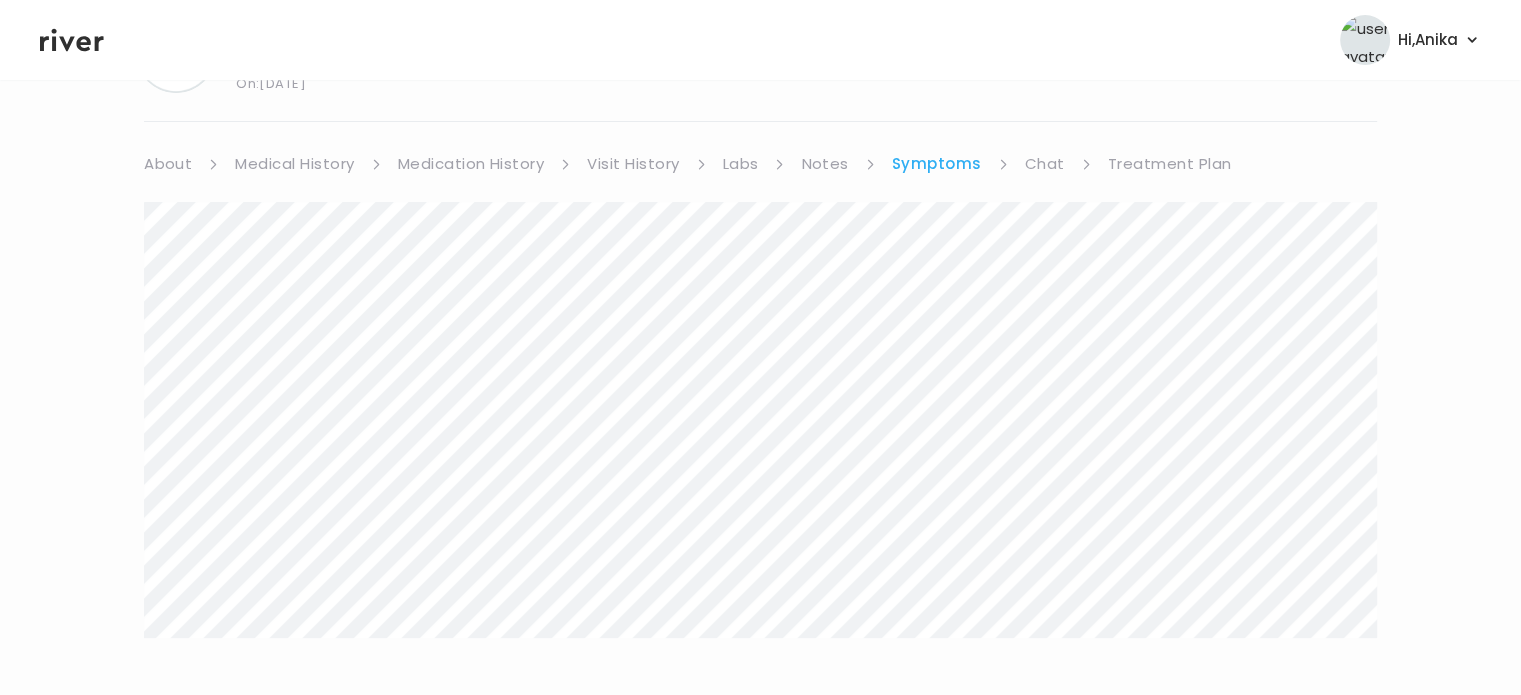 scroll, scrollTop: 0, scrollLeft: 0, axis: both 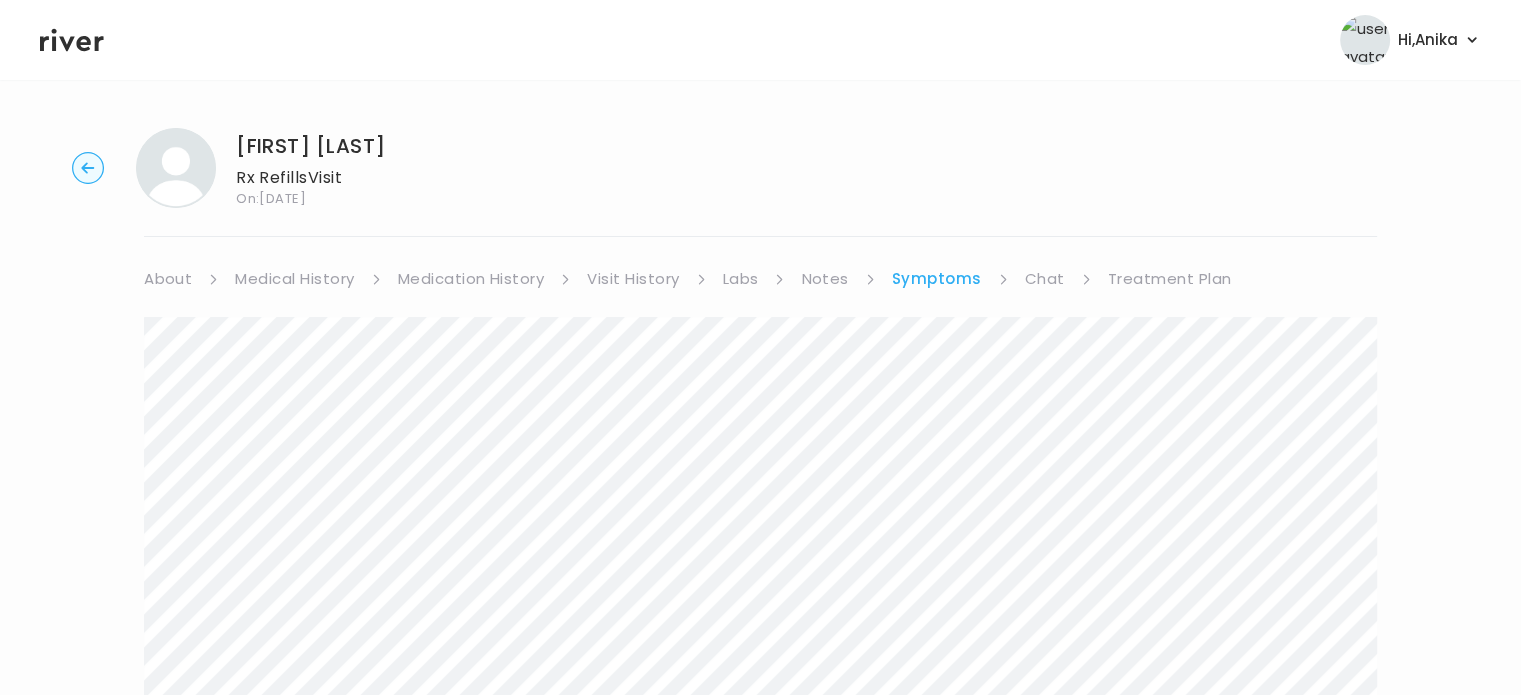 click 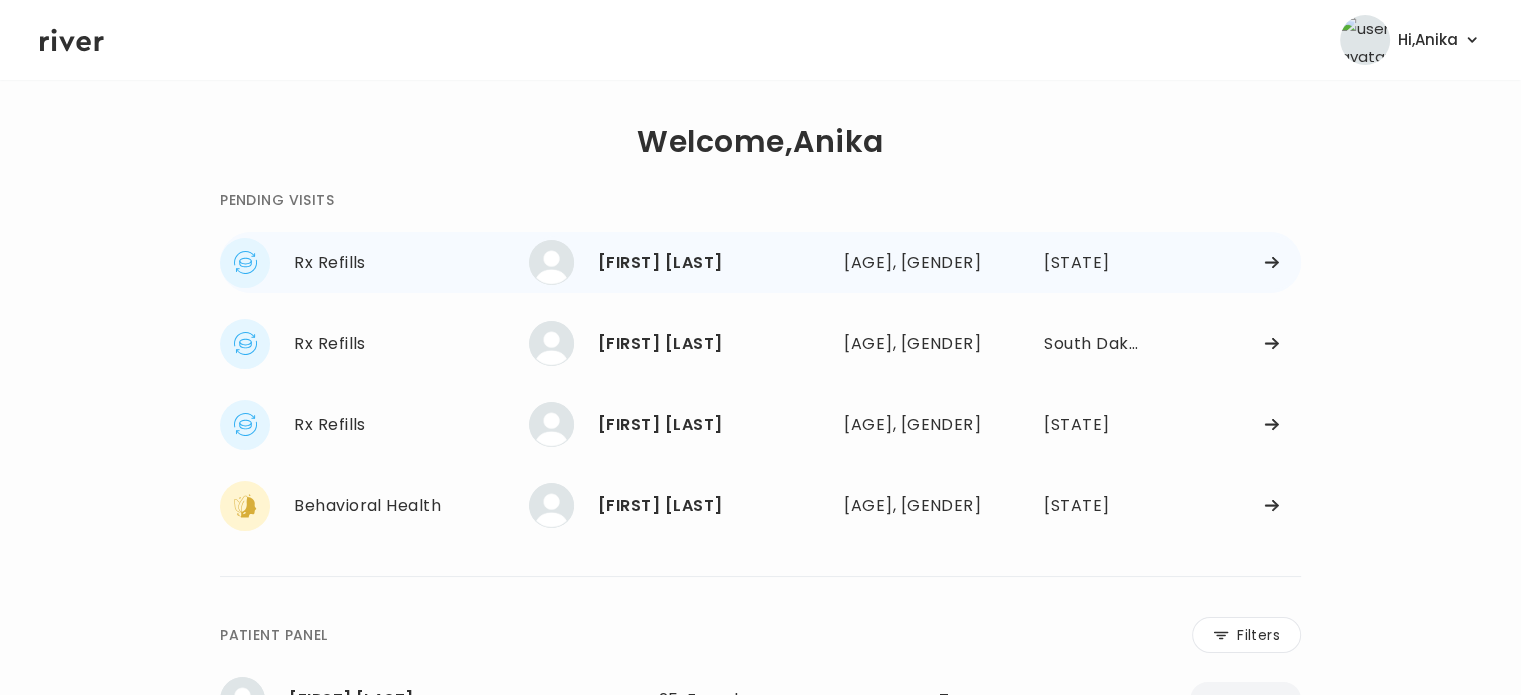click on "JASON WERNER" at bounding box center (713, 263) 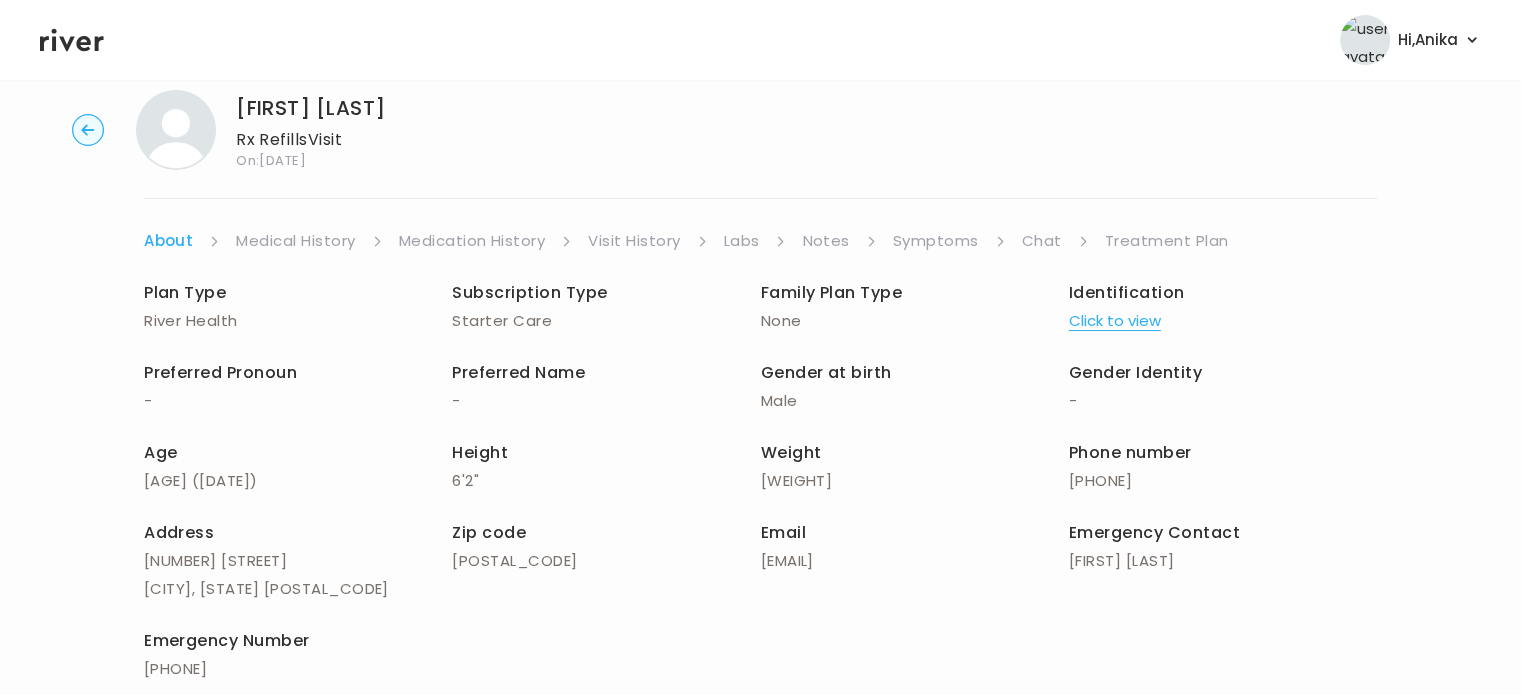 scroll, scrollTop: 156, scrollLeft: 0, axis: vertical 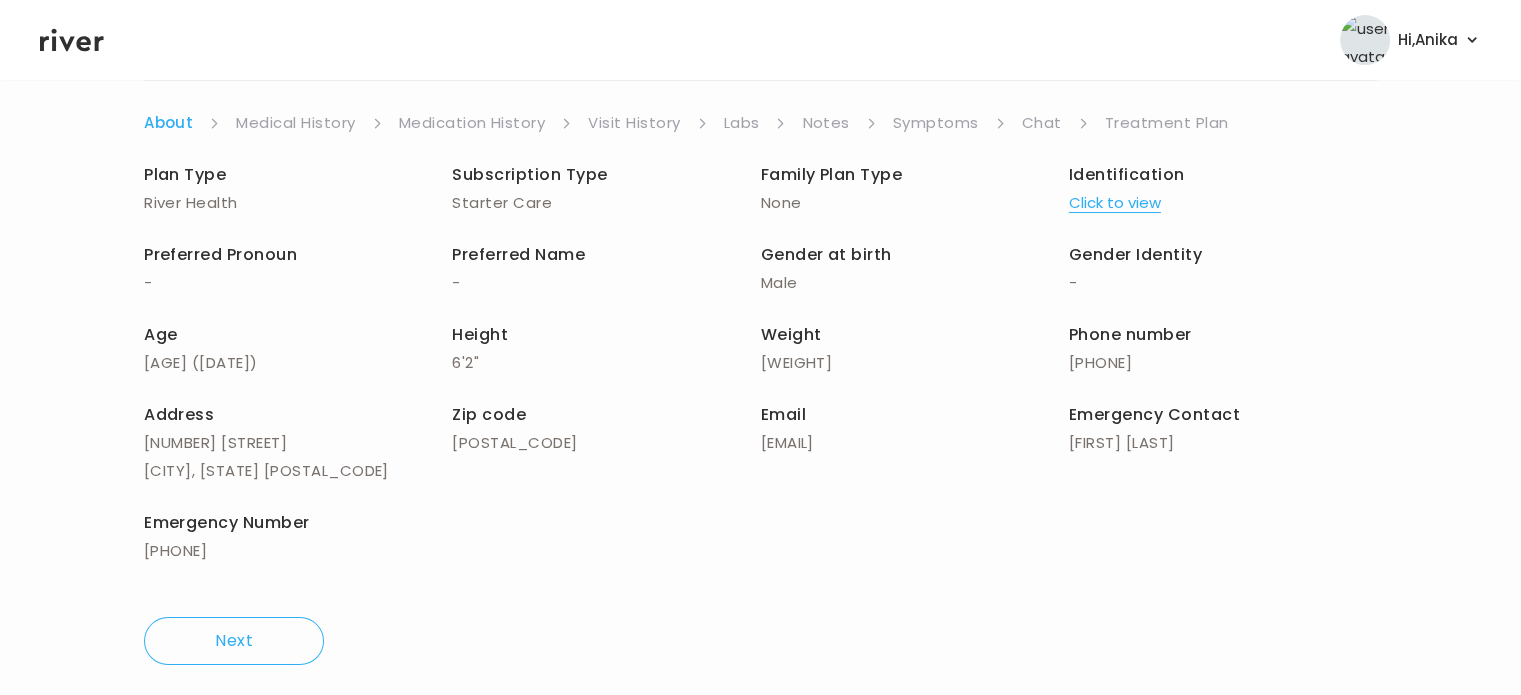 click on "Click to view" at bounding box center [1115, 203] 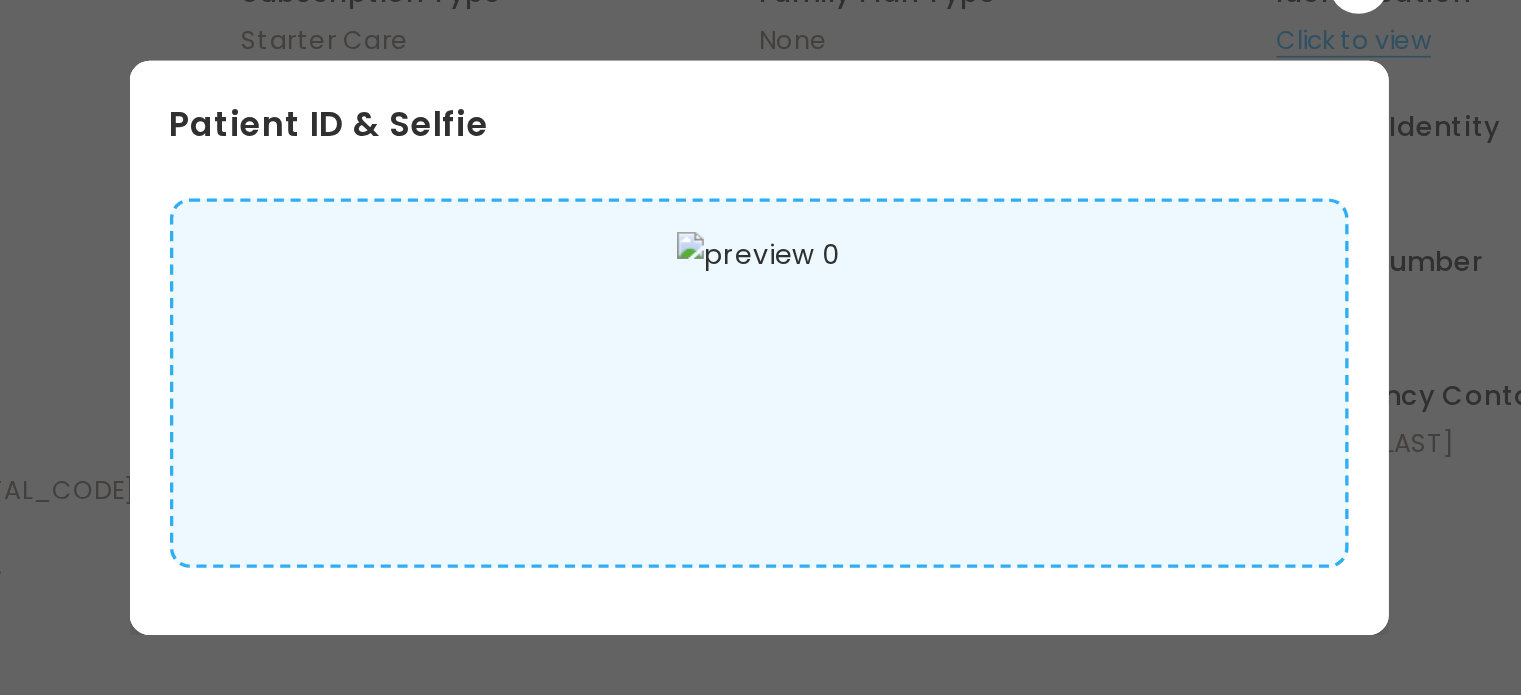 scroll, scrollTop: 160, scrollLeft: 0, axis: vertical 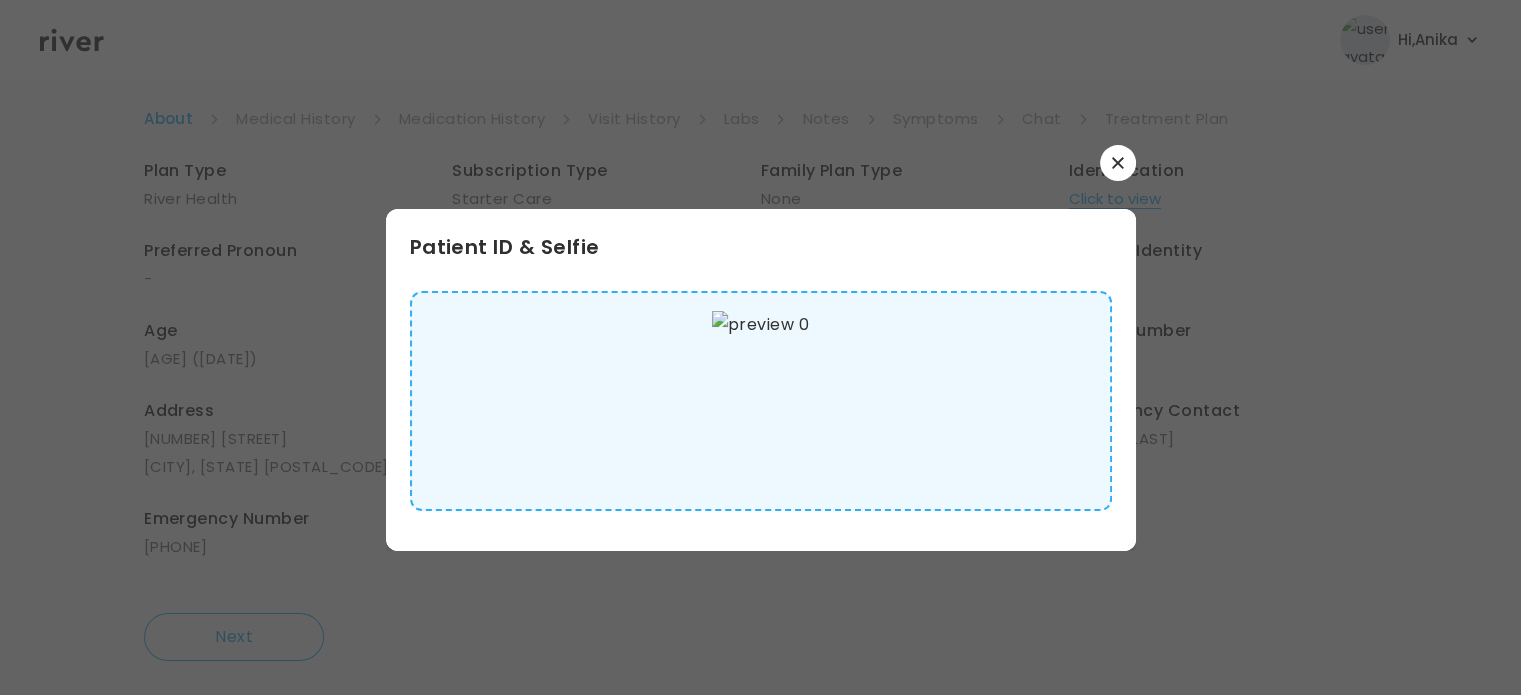 click 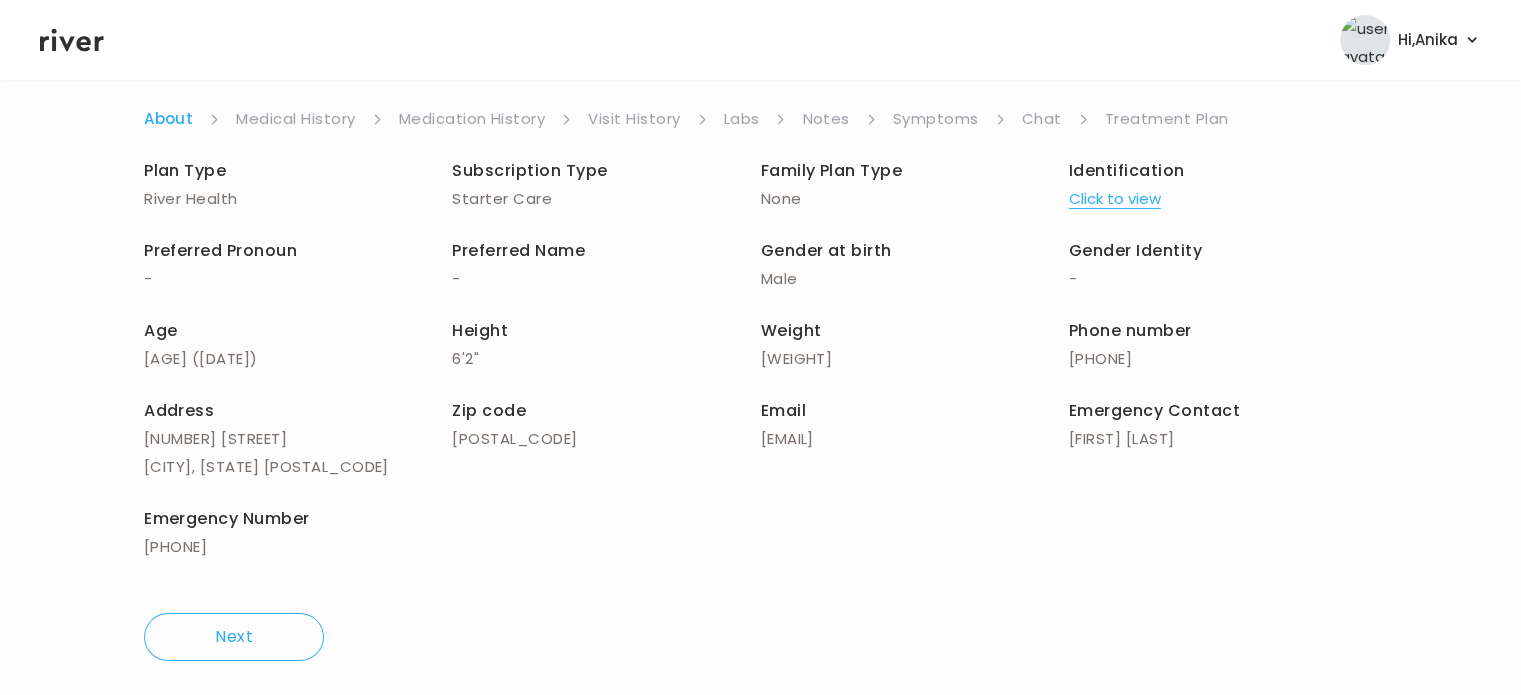click on "Plan Type River Health Subscription Type Starter Care Family Plan Type None Identification Click to view Preferred Pronoun - Preferred Name - Gender at birth Male Gender Identity - Age 46   ( 08 August 1978 ) Height 6'2" Weight 207 lbs Phone number +1 (617) 669-1615 Address 20 Menlo Ave  Lynn, MA 01905 Zip code 01905 Email jasonwerner57@hotmail.com Emergency Contact Jason Werner Emergency Number +1 (617) 669-1615 Identification Click to view" at bounding box center (760, 361) 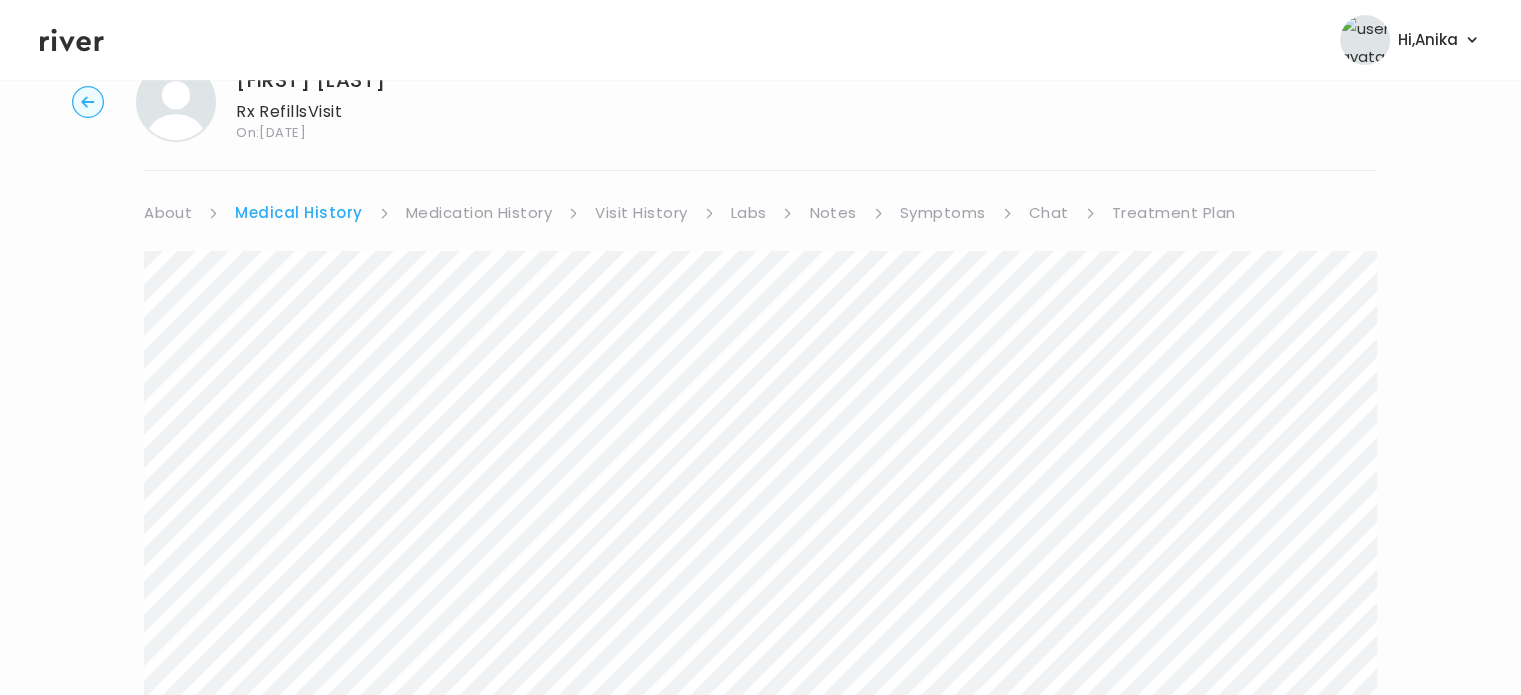 scroll, scrollTop: 44, scrollLeft: 0, axis: vertical 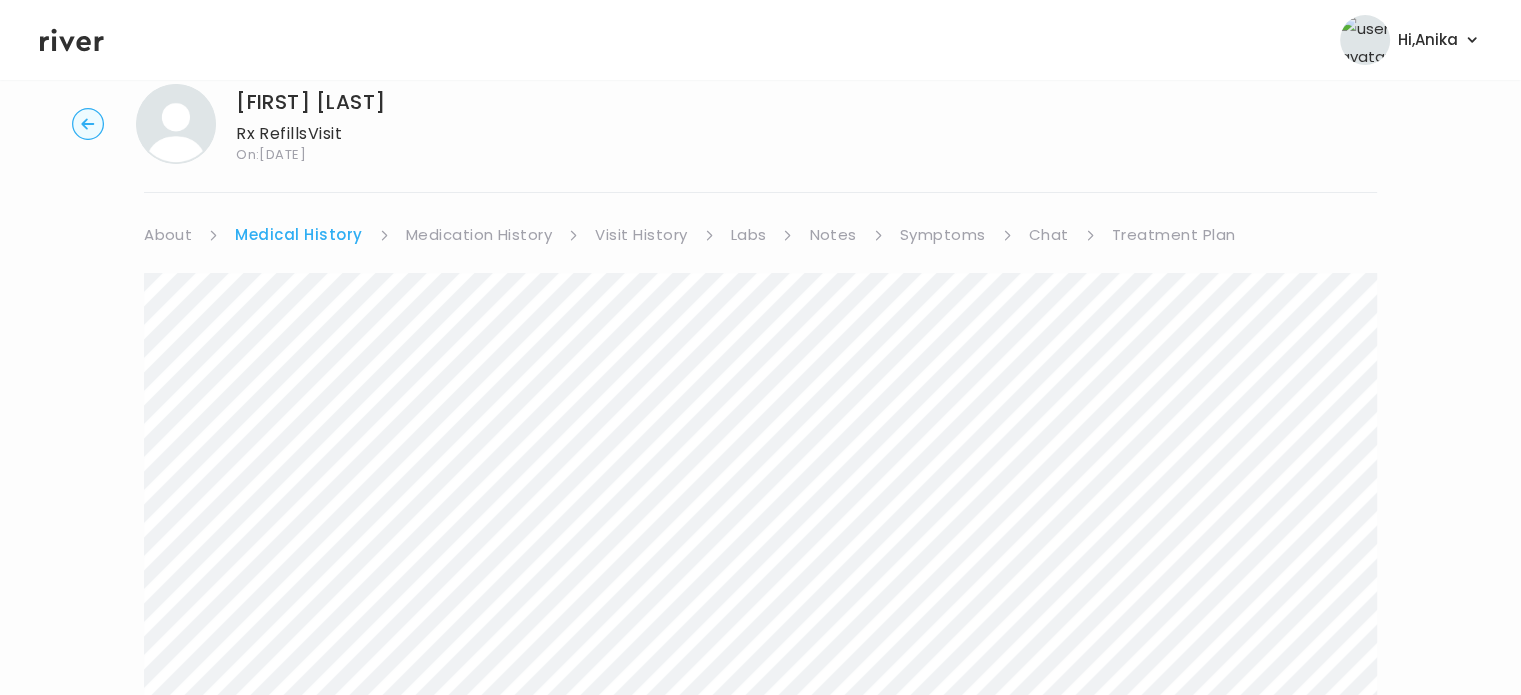 click on "Medication History" at bounding box center (479, 235) 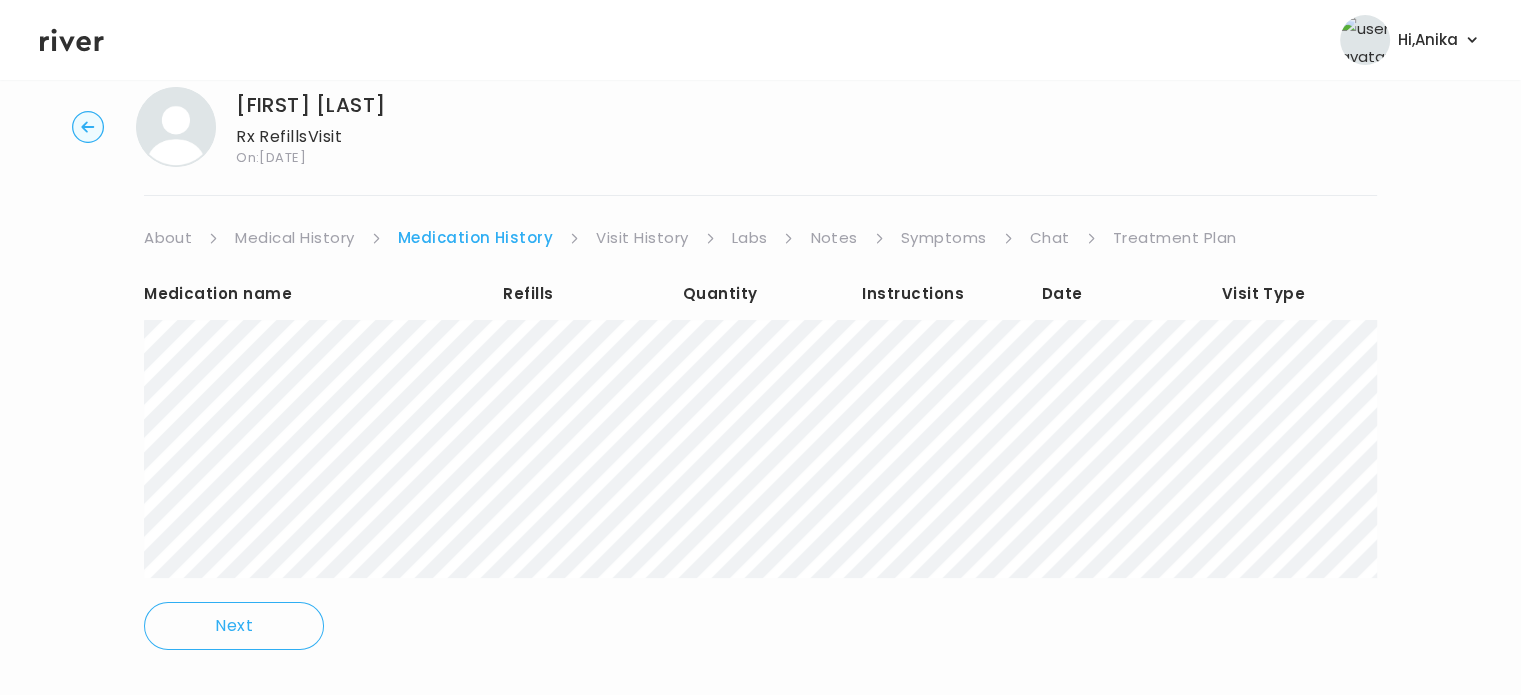 scroll, scrollTop: 44, scrollLeft: 0, axis: vertical 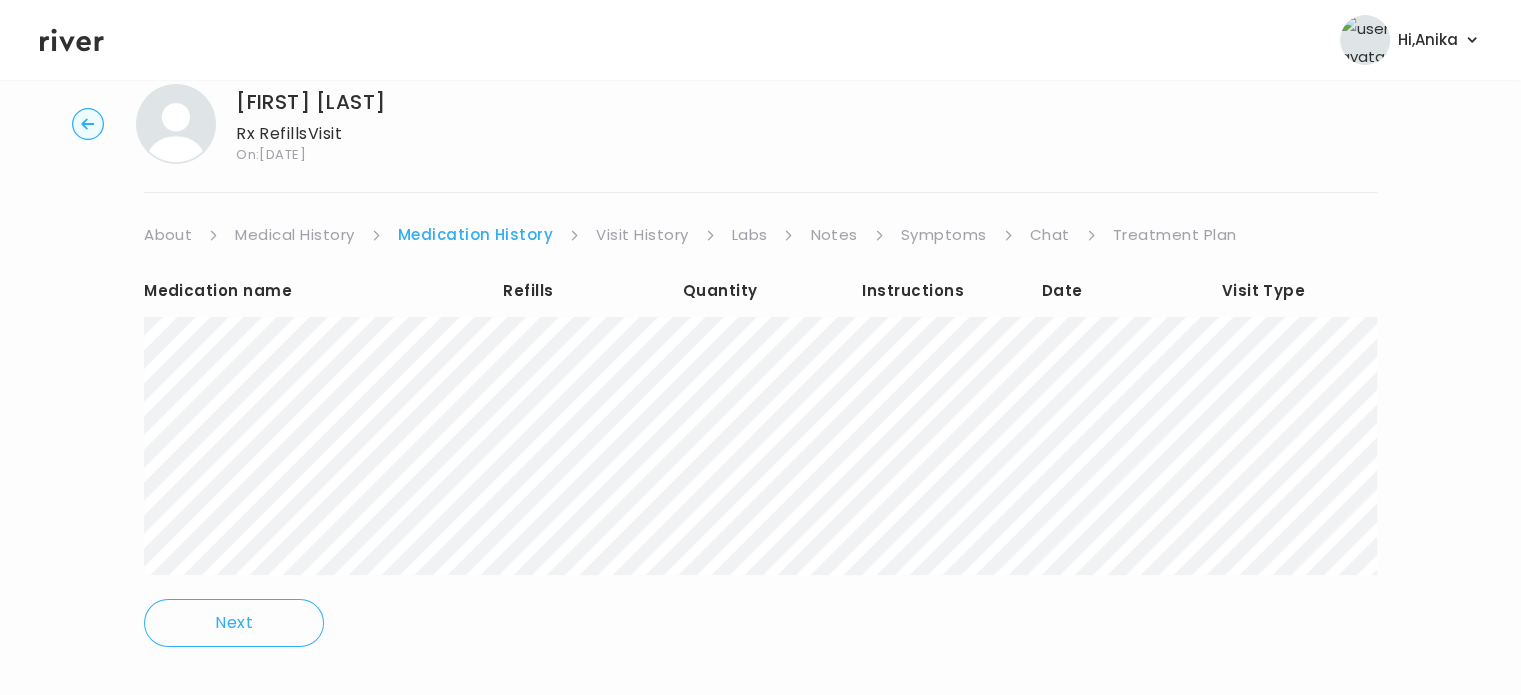 click on "Visit History" at bounding box center (642, 235) 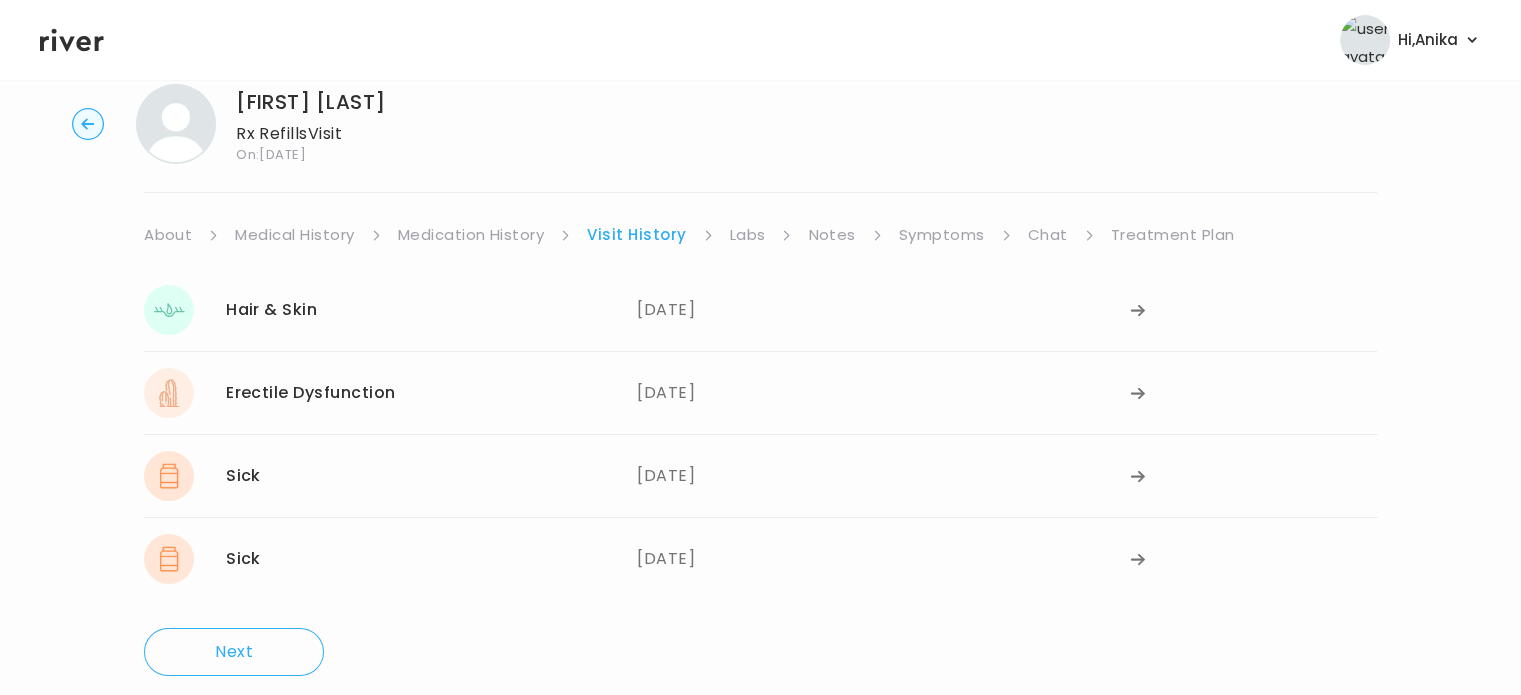 click on "Labs" at bounding box center (748, 235) 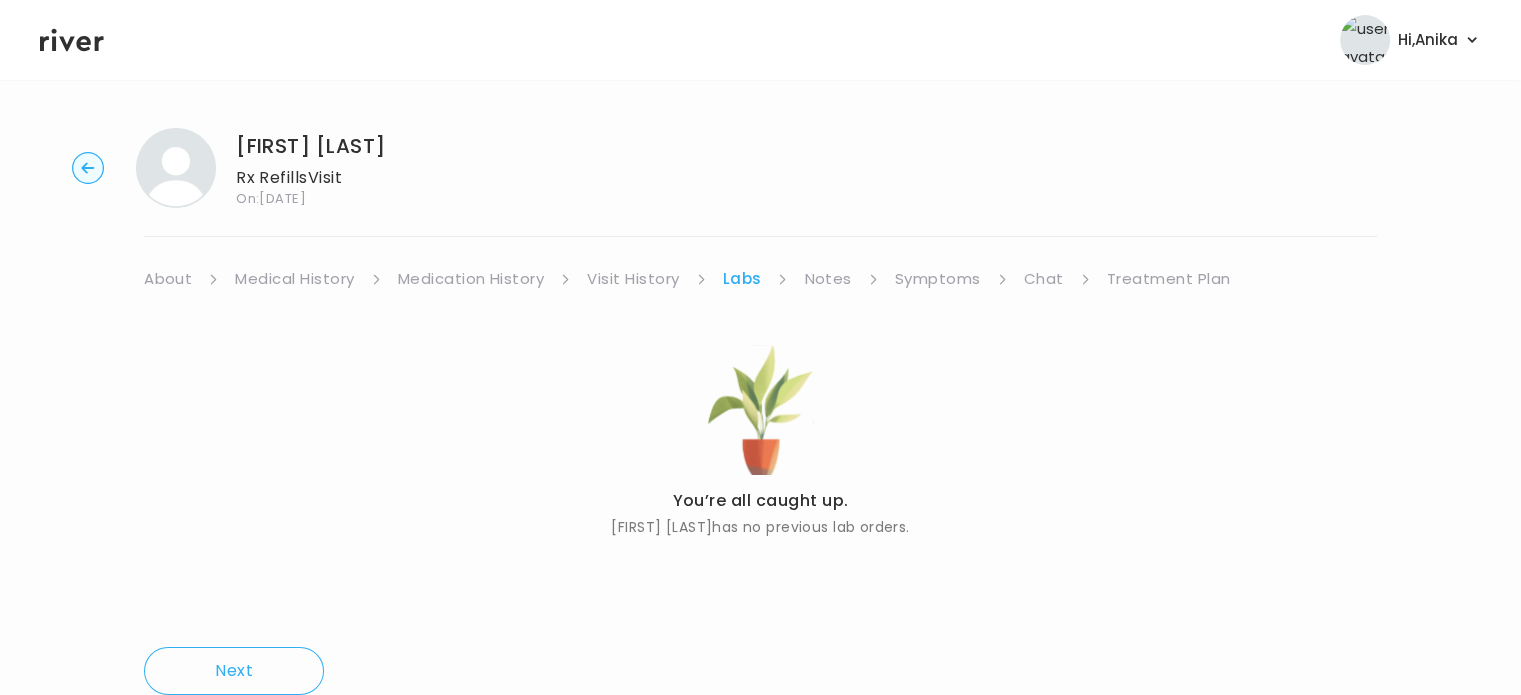 click on "Notes" at bounding box center [827, 279] 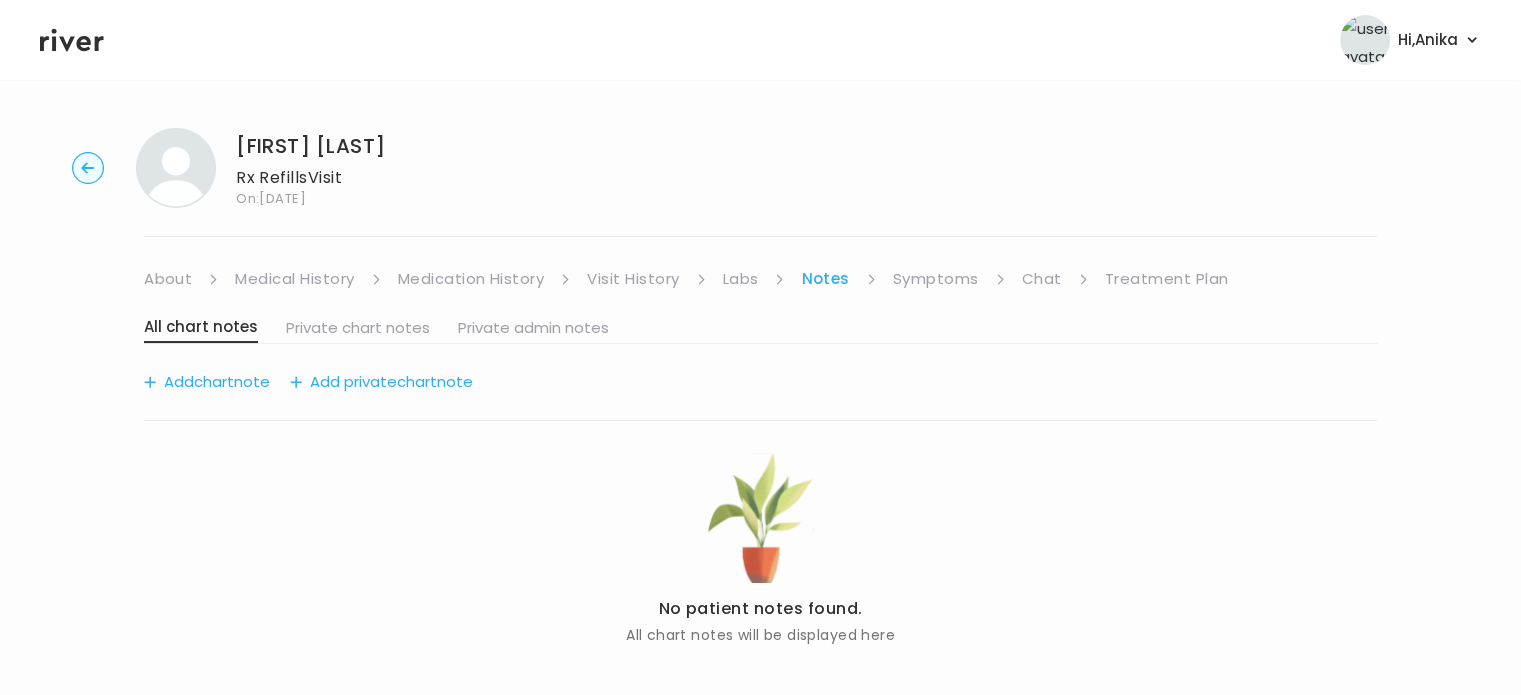 click on "Symptoms" at bounding box center [936, 279] 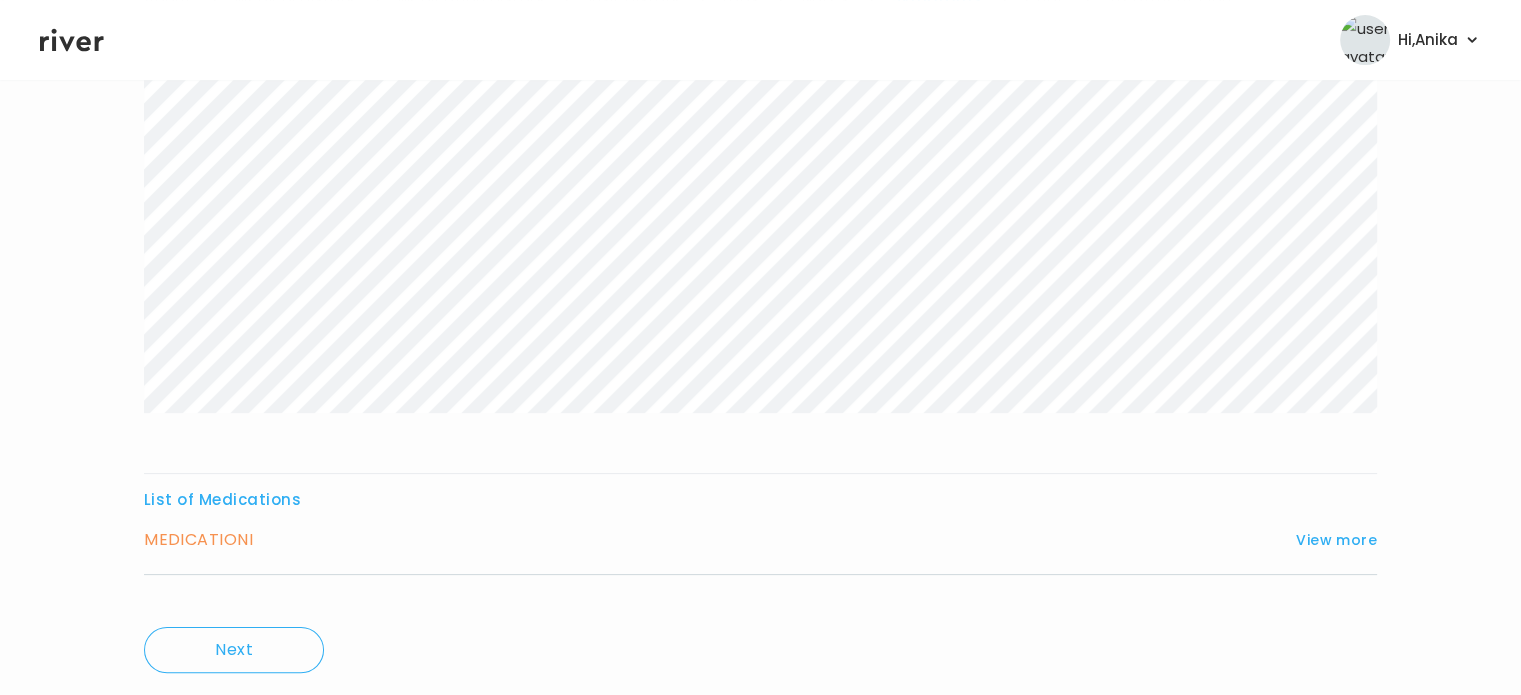 scroll, scrollTop: 332, scrollLeft: 0, axis: vertical 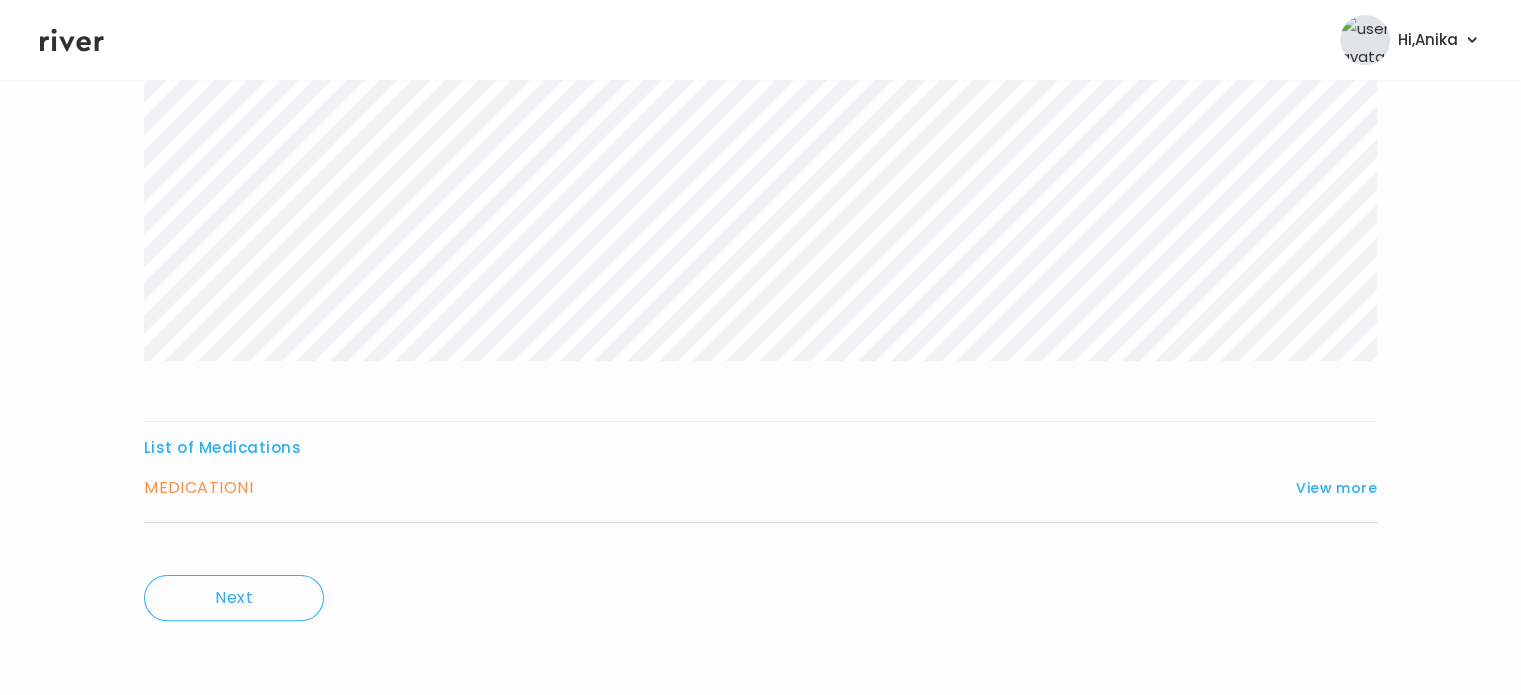 click on "MEDICATION  I View more" at bounding box center [760, 488] 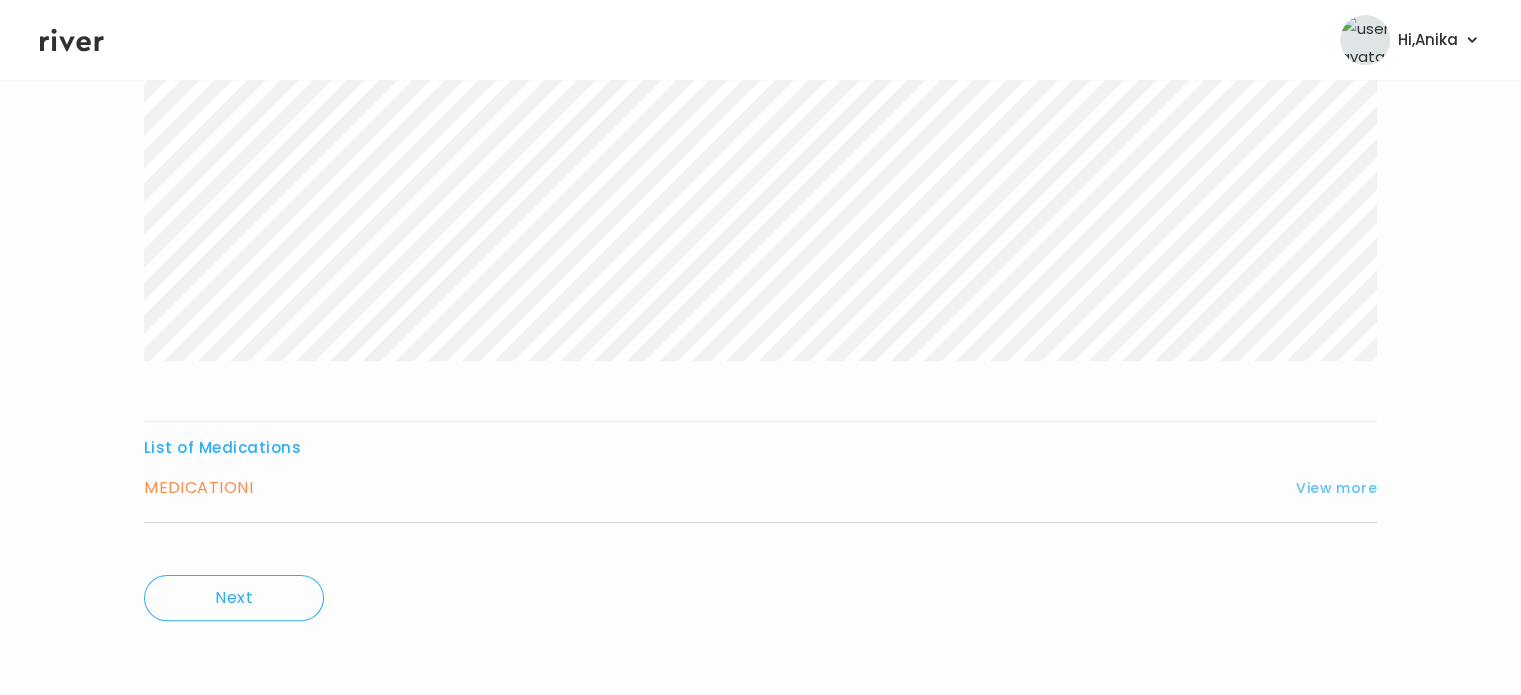 click on "View more" at bounding box center (1336, 488) 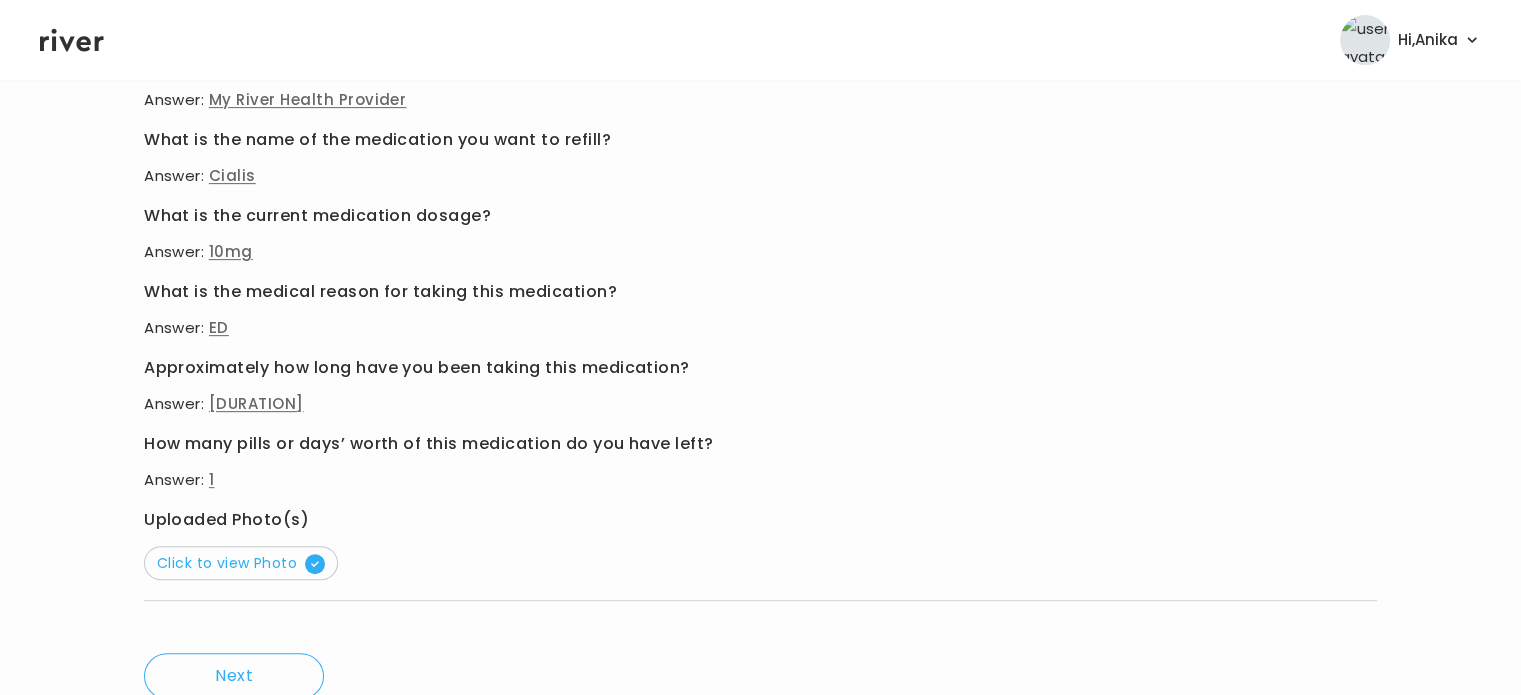 scroll, scrollTop: 804, scrollLeft: 0, axis: vertical 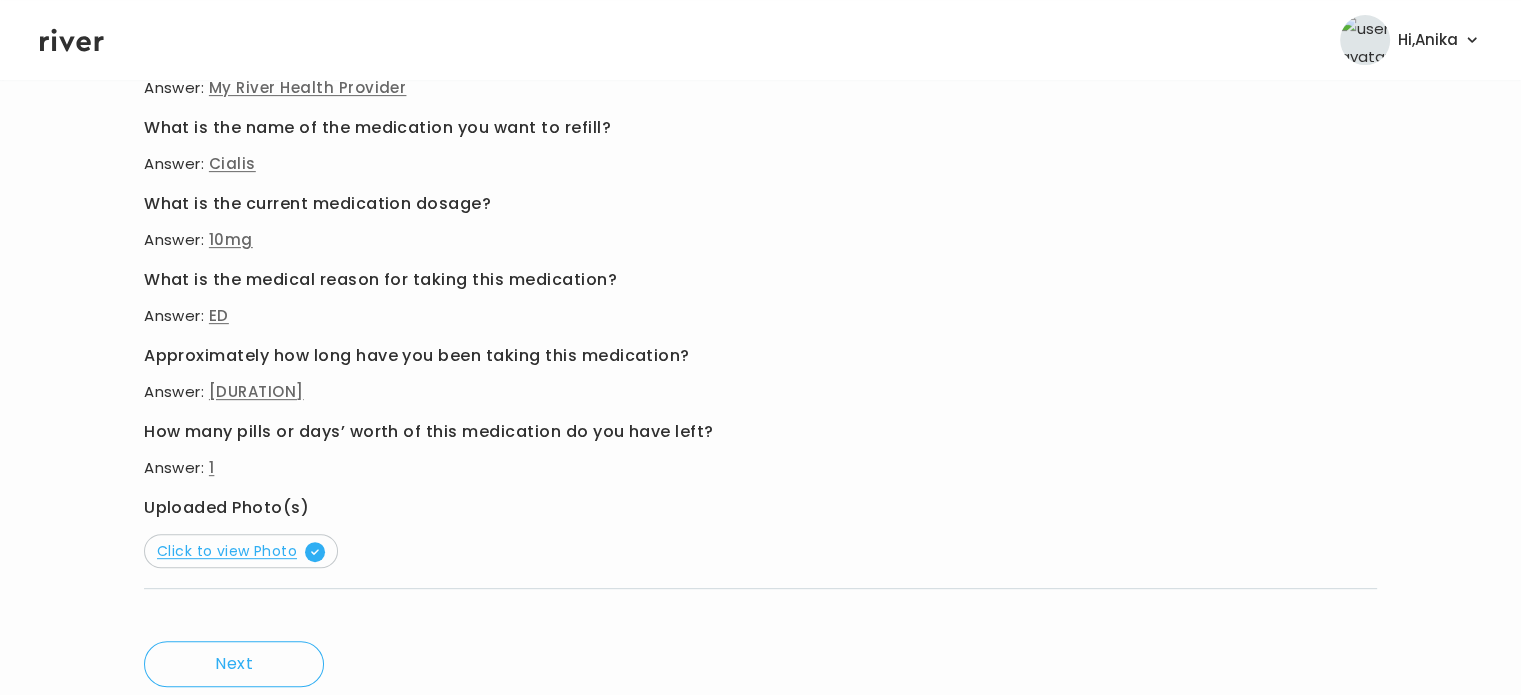 click on "Click to view Photo" at bounding box center [241, 551] 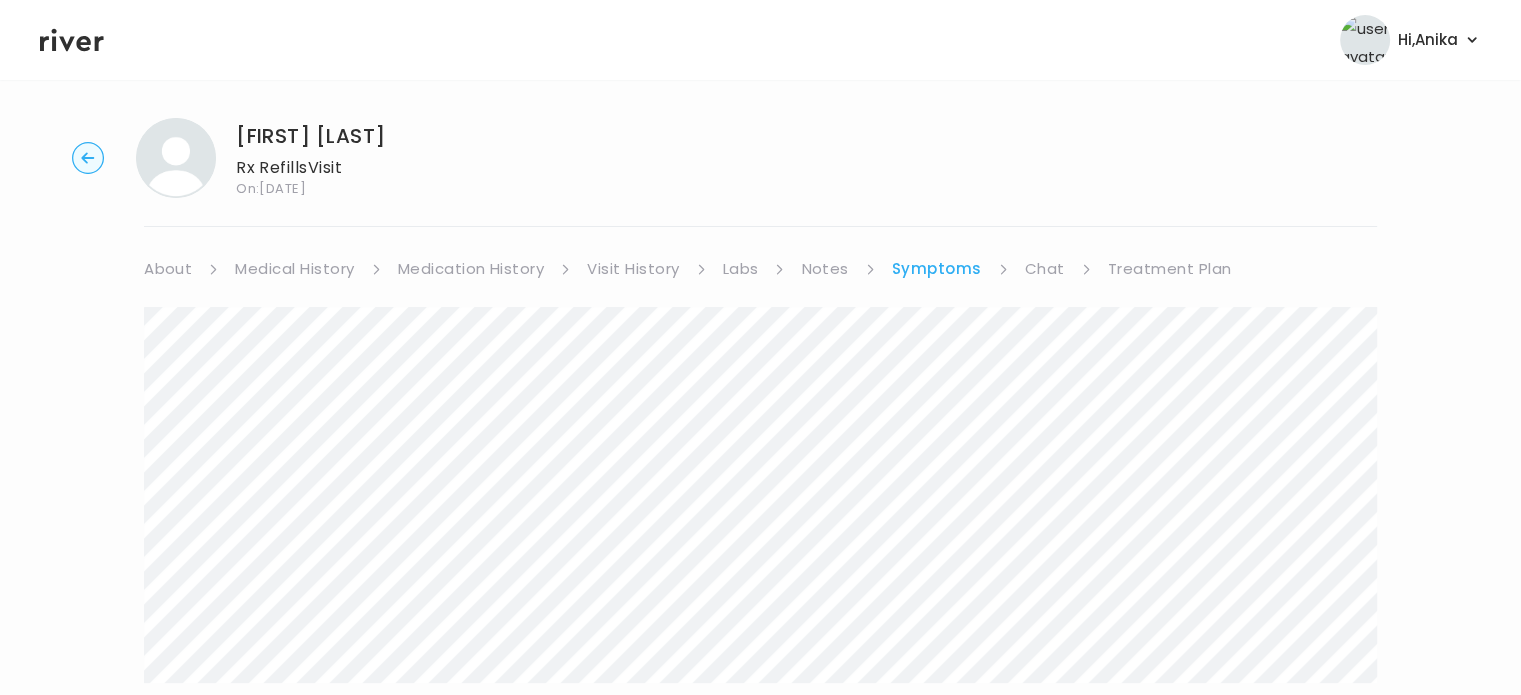 scroll, scrollTop: 0, scrollLeft: 0, axis: both 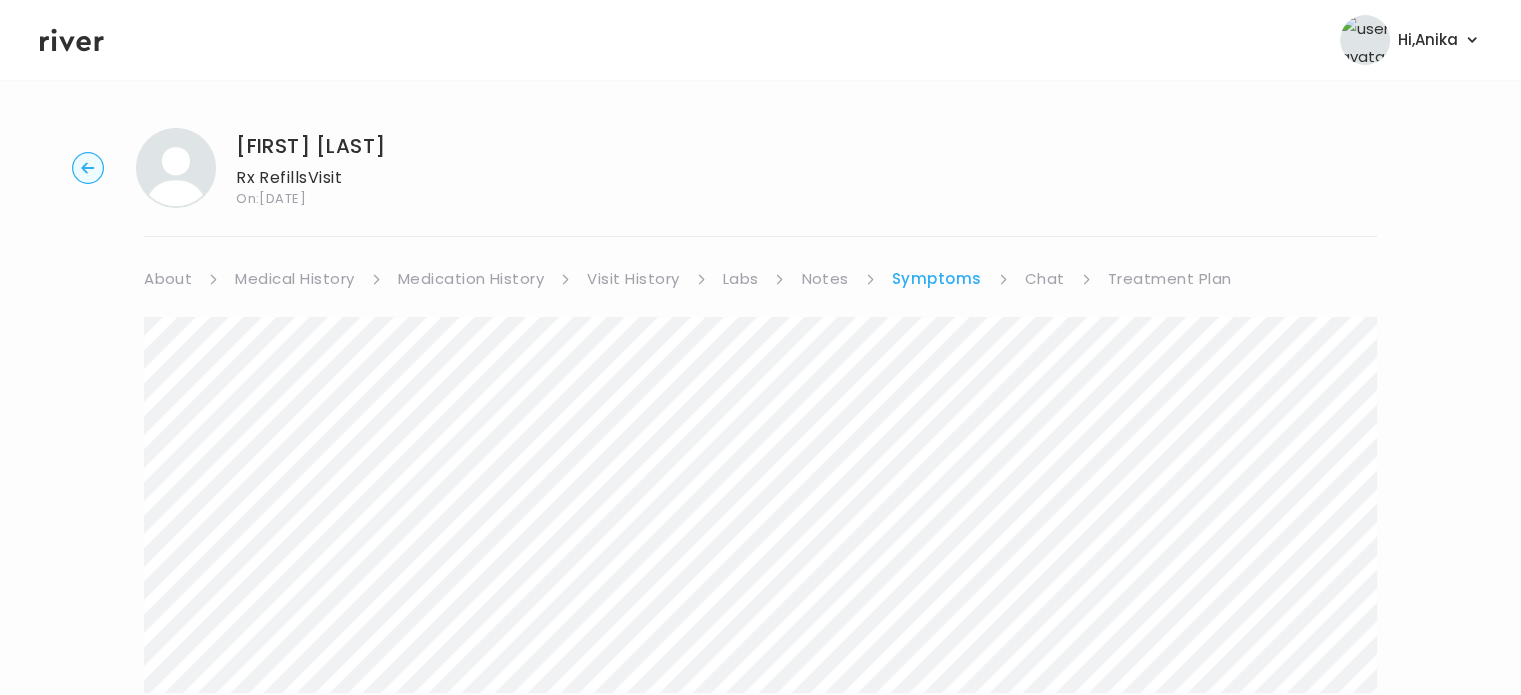 click on "Visit History" at bounding box center [633, 279] 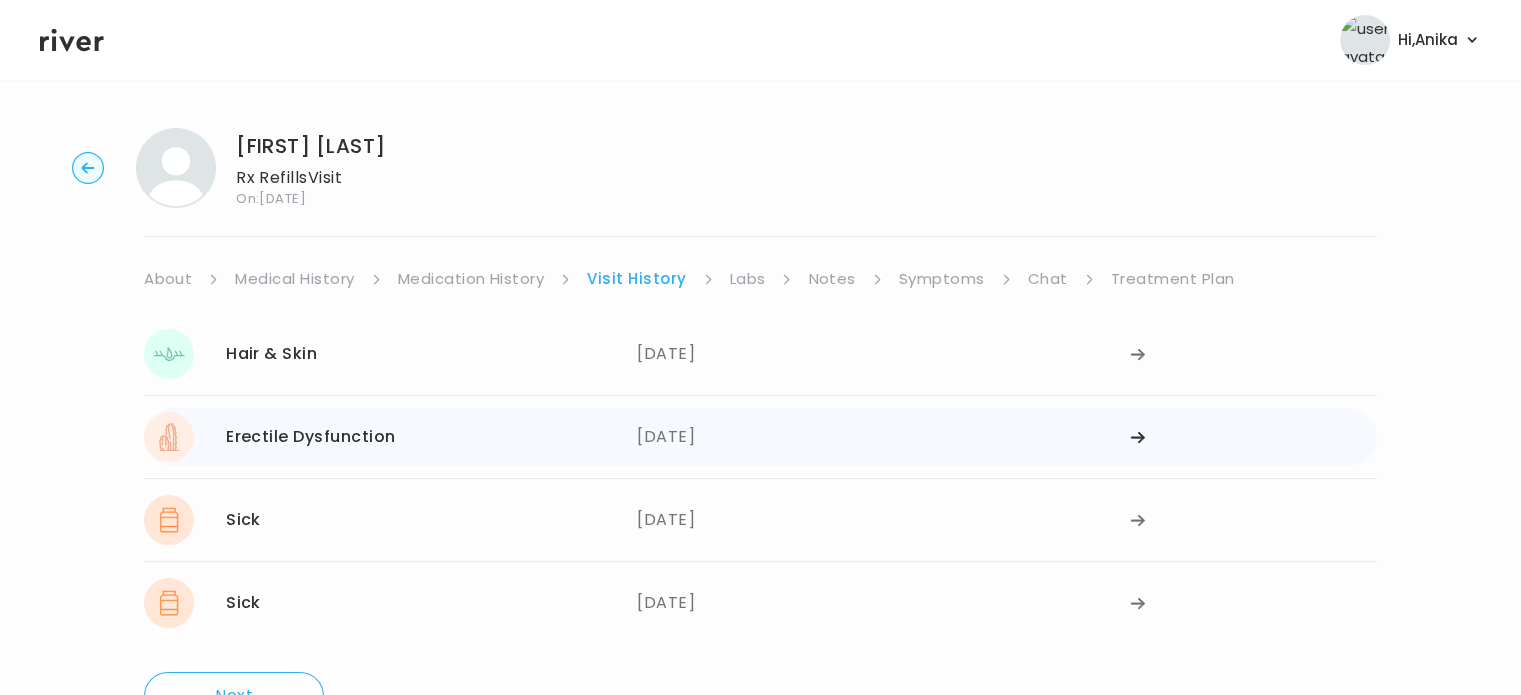 click on "05/14/2025" at bounding box center [883, 437] 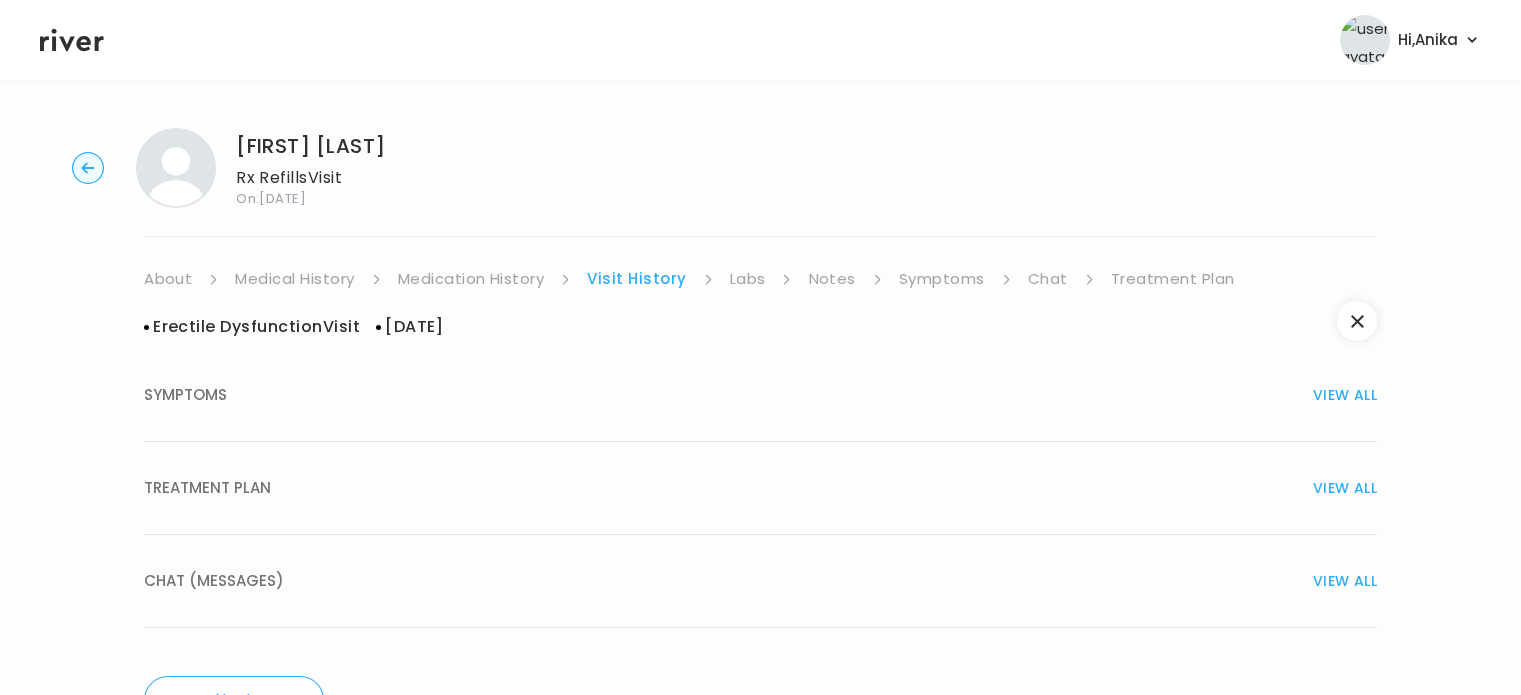 click on "TREATMENT PLAN VIEW ALL" at bounding box center (760, 488) 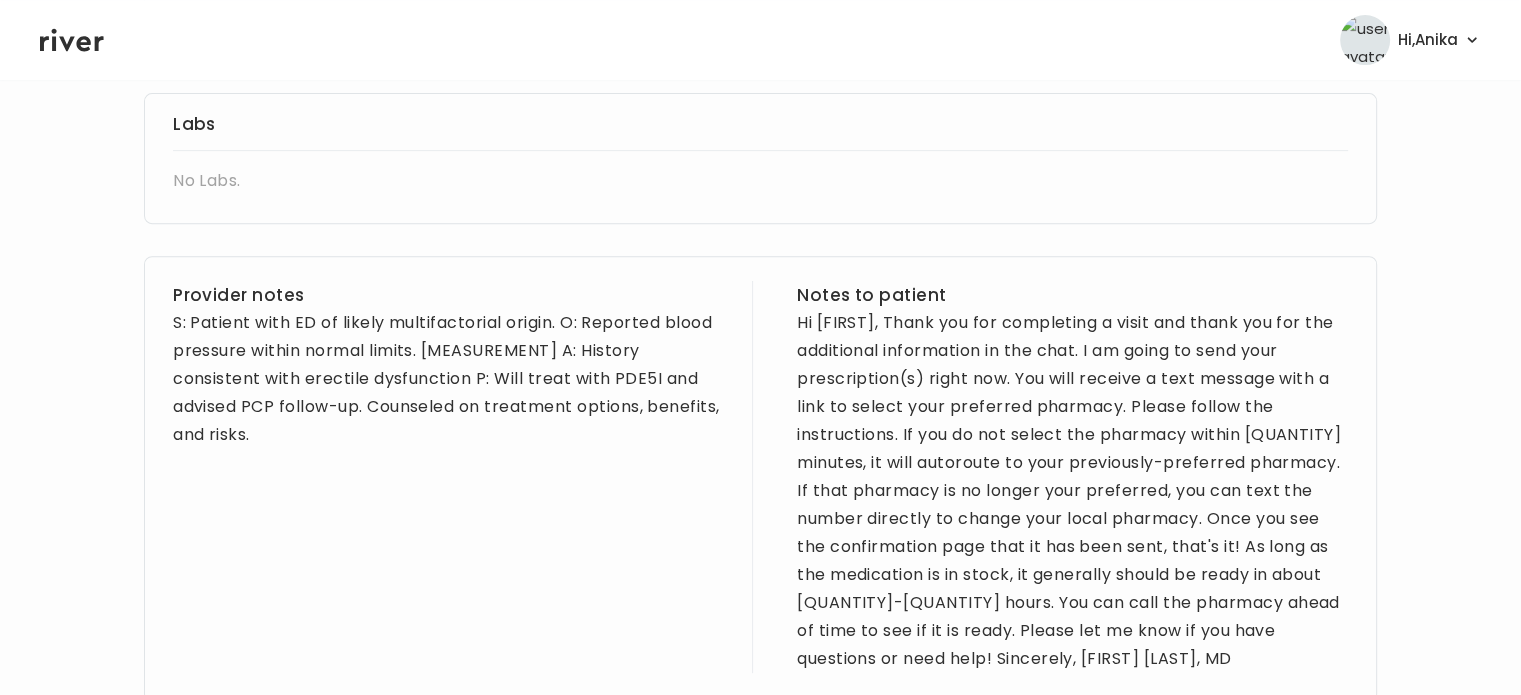 scroll, scrollTop: 711, scrollLeft: 0, axis: vertical 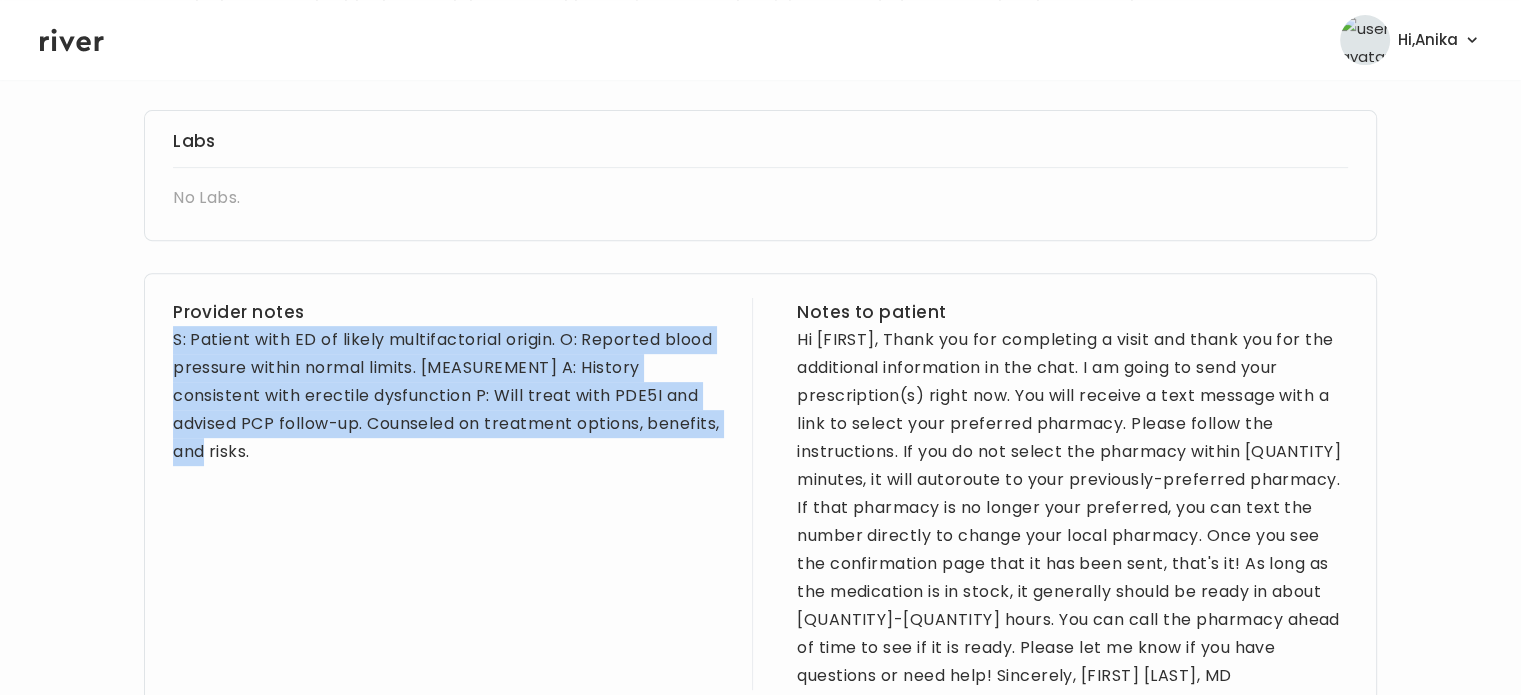 drag, startPoint x: 720, startPoint y: 405, endPoint x: 173, endPoint y: 322, distance: 553.2612 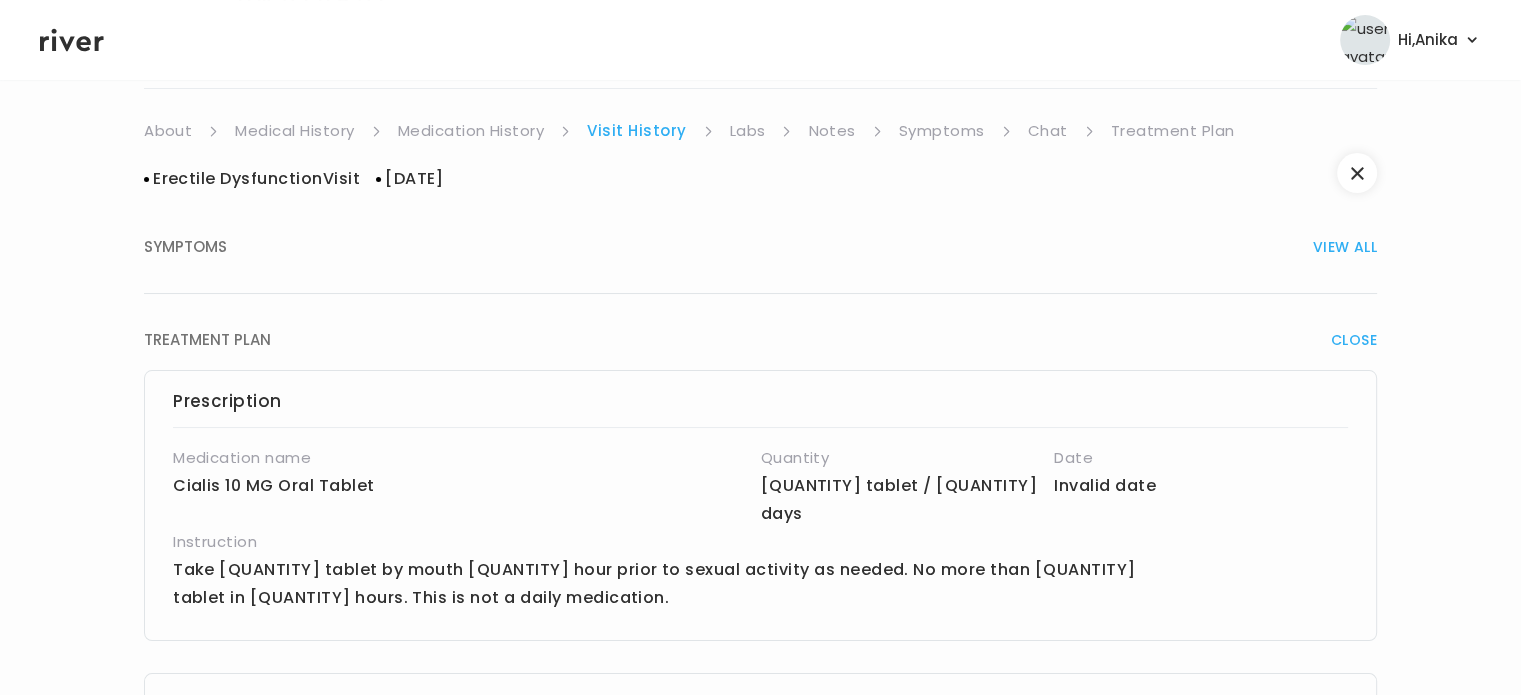 scroll, scrollTop: 156, scrollLeft: 0, axis: vertical 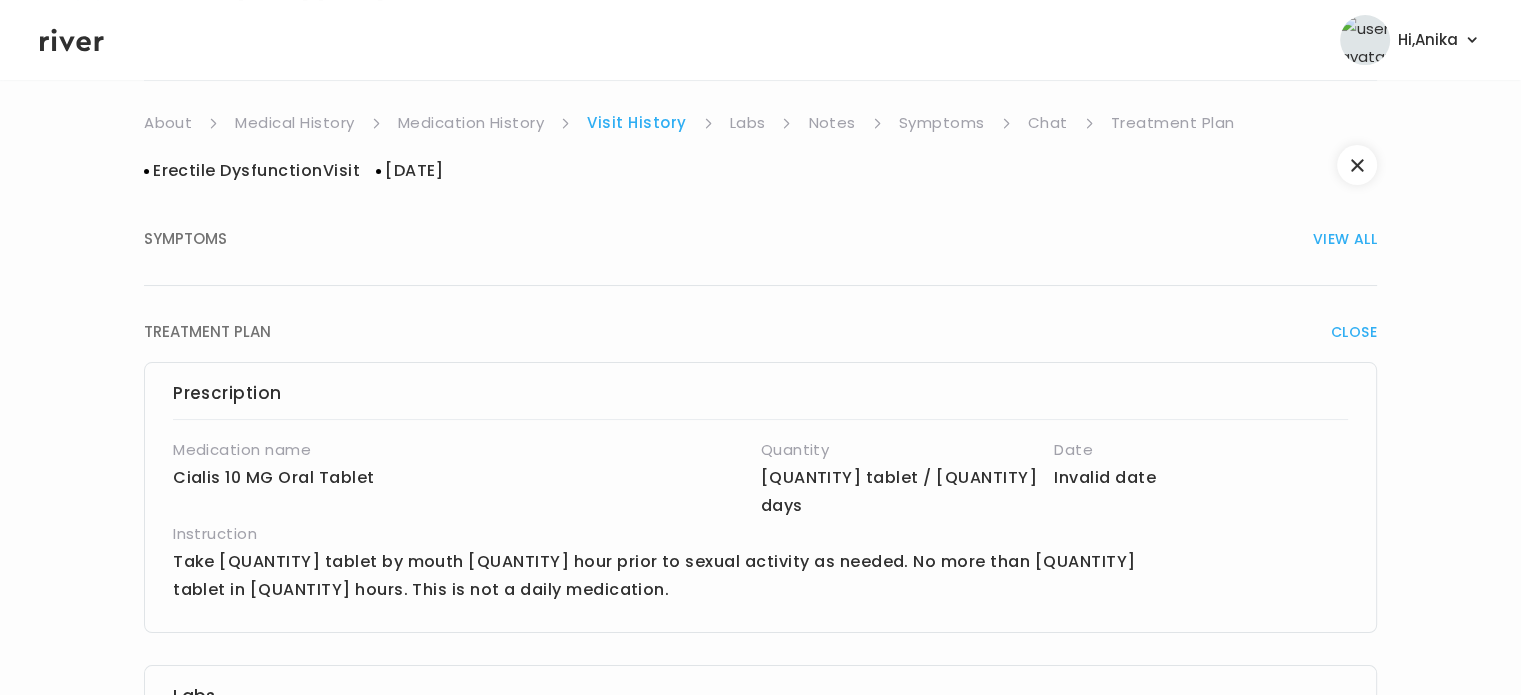 click on "Treatment Plan" at bounding box center (1173, 123) 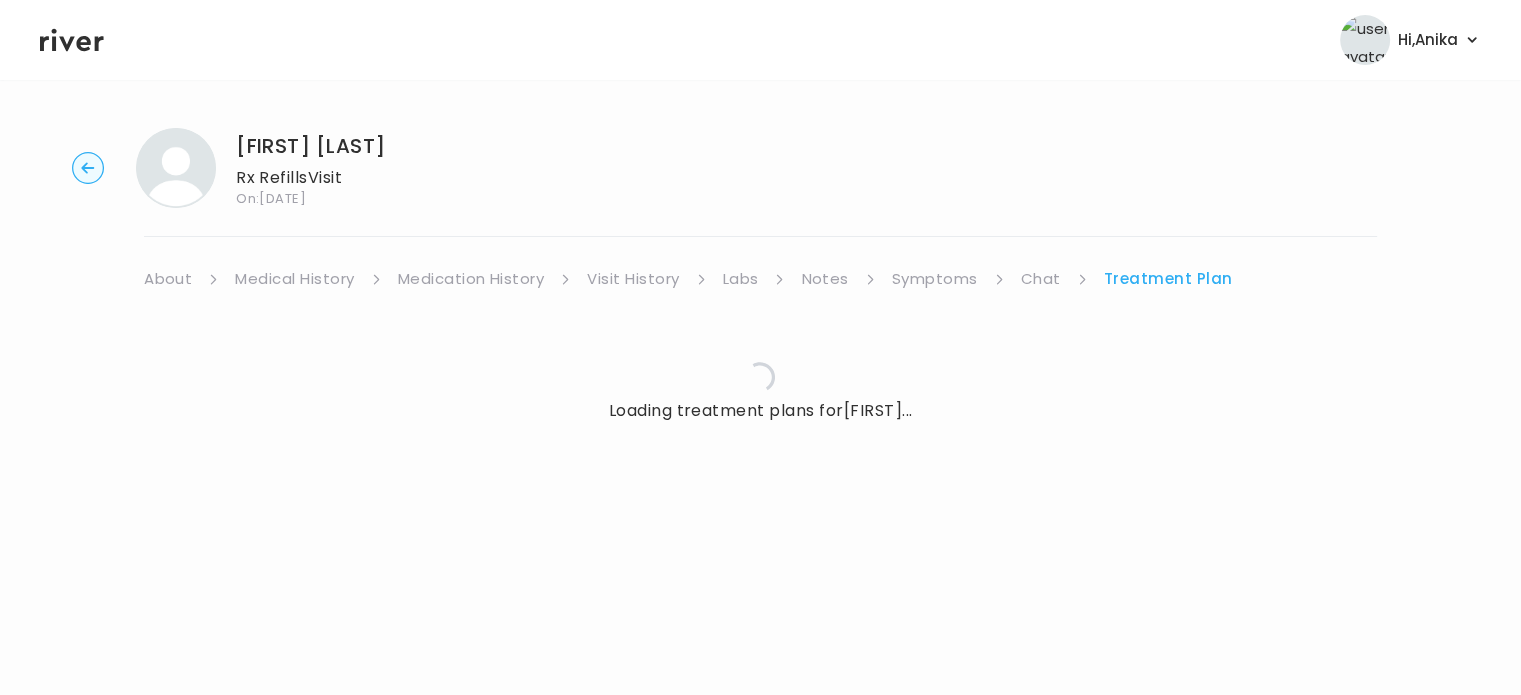 scroll, scrollTop: 0, scrollLeft: 0, axis: both 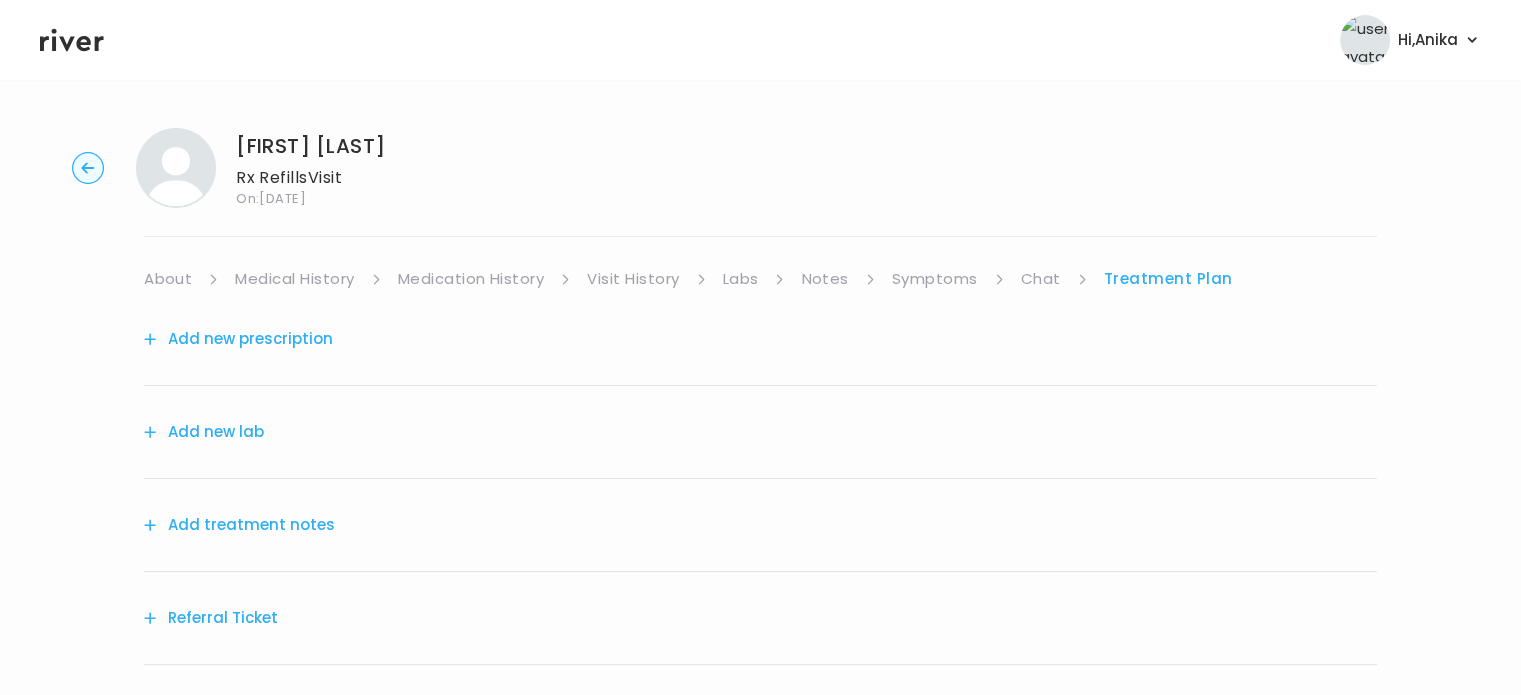 click on "Add treatment notes" at bounding box center [760, 525] 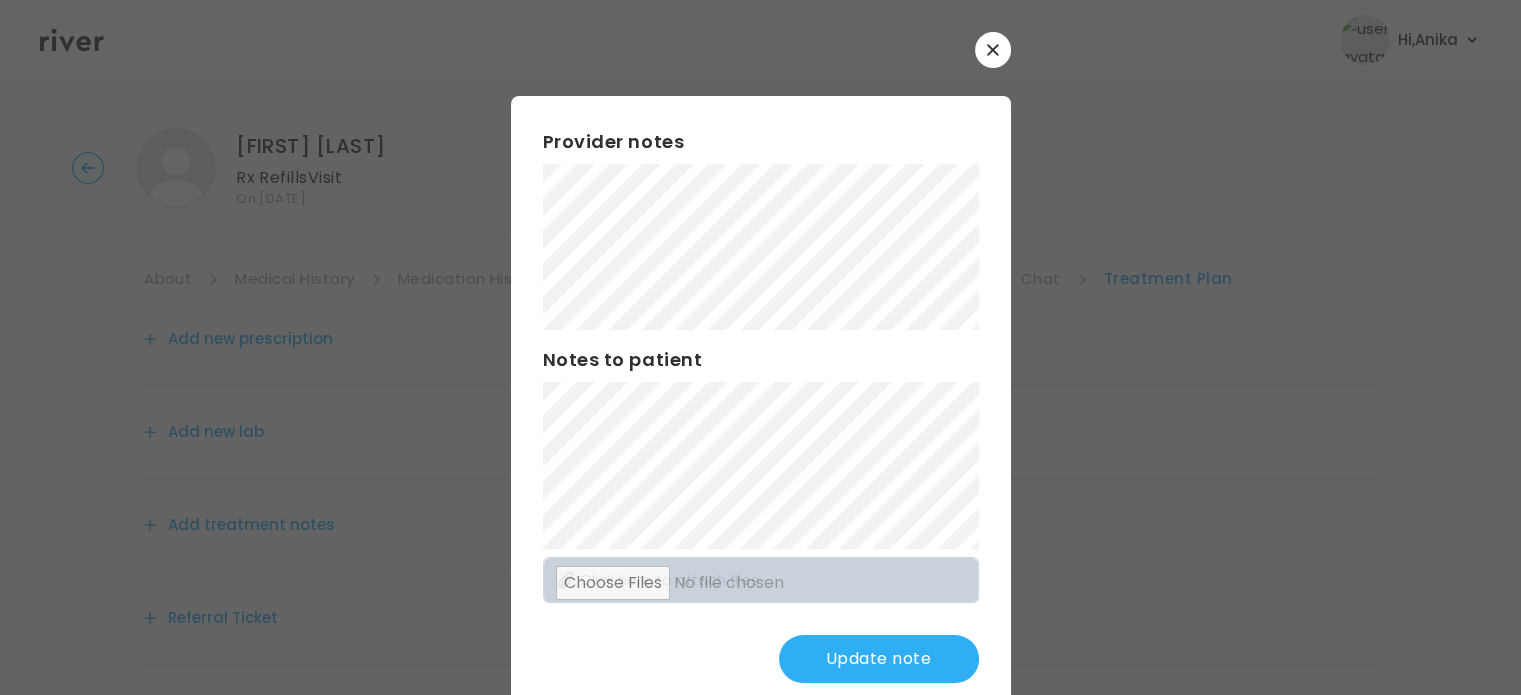 click on "Update note" at bounding box center [879, 659] 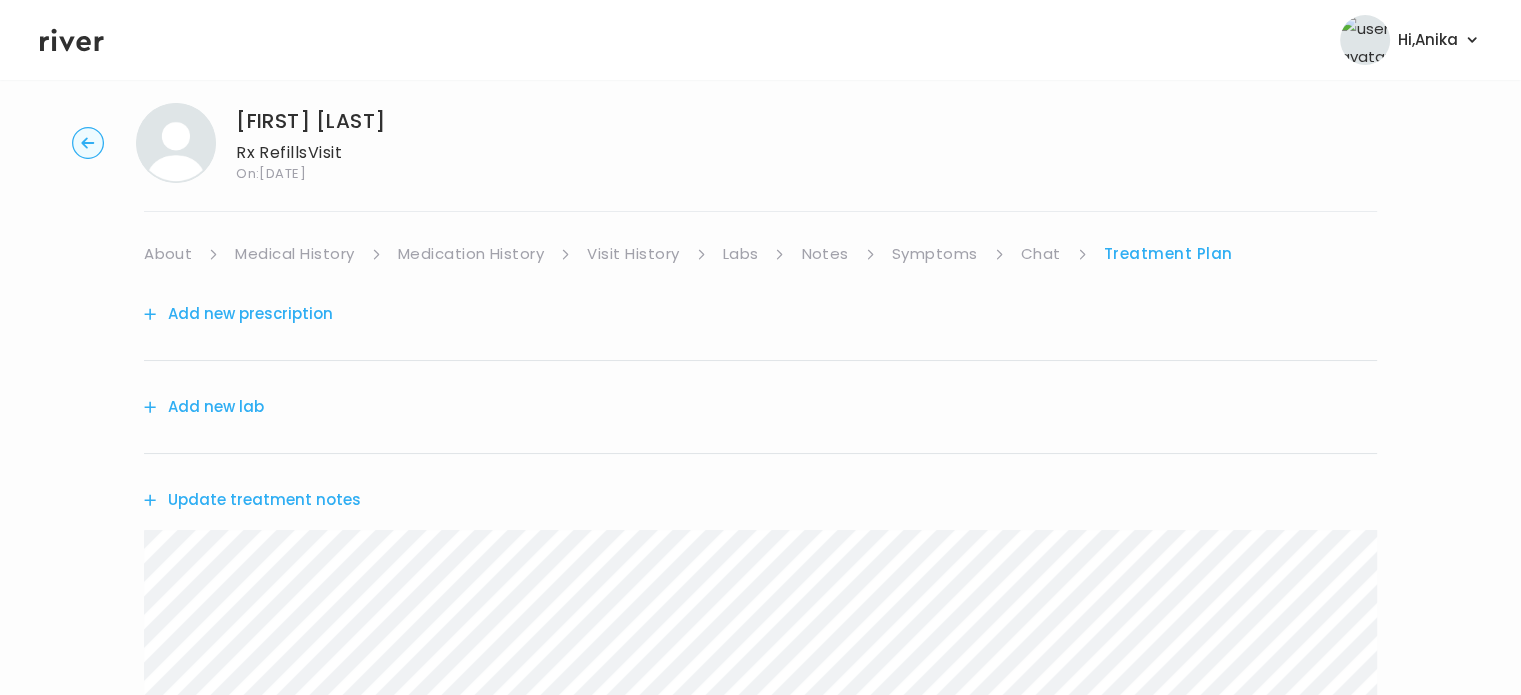 scroll, scrollTop: 0, scrollLeft: 0, axis: both 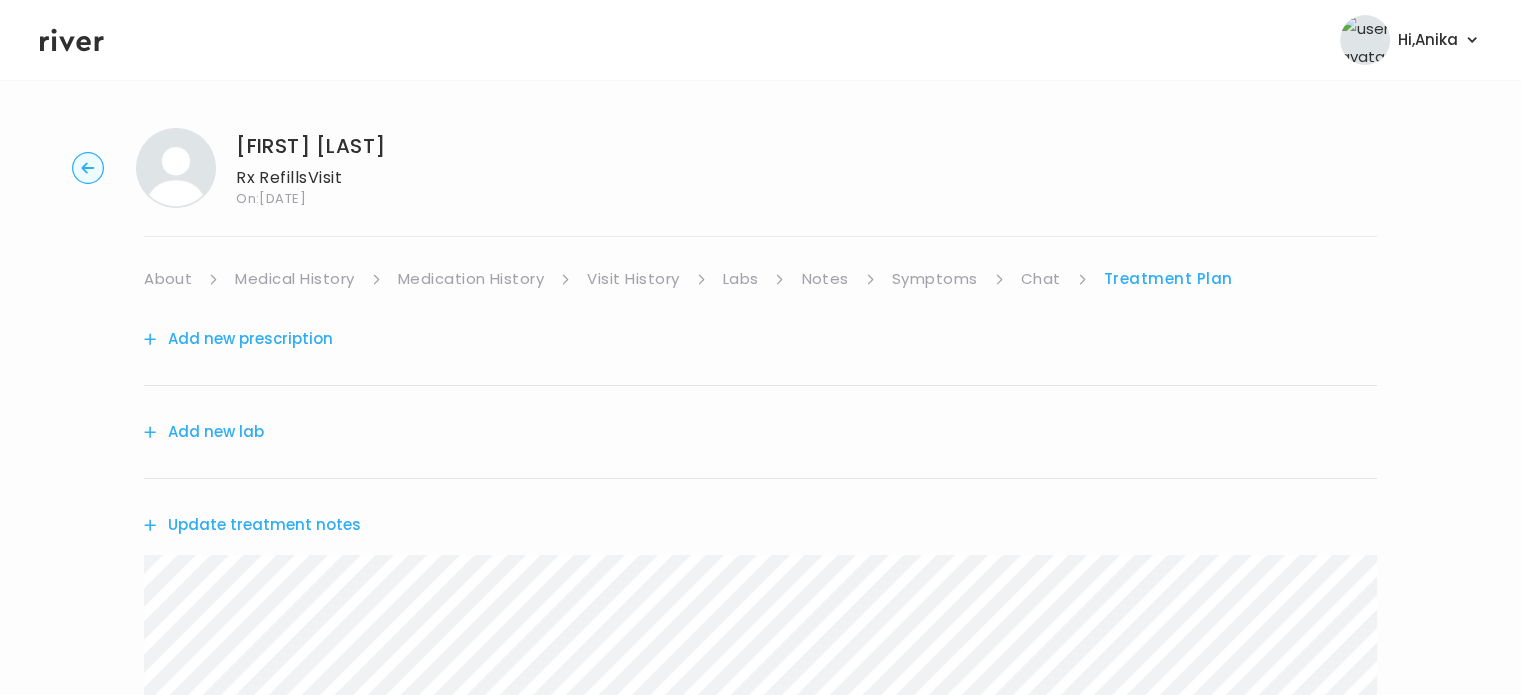 click on "Medication History" at bounding box center [471, 279] 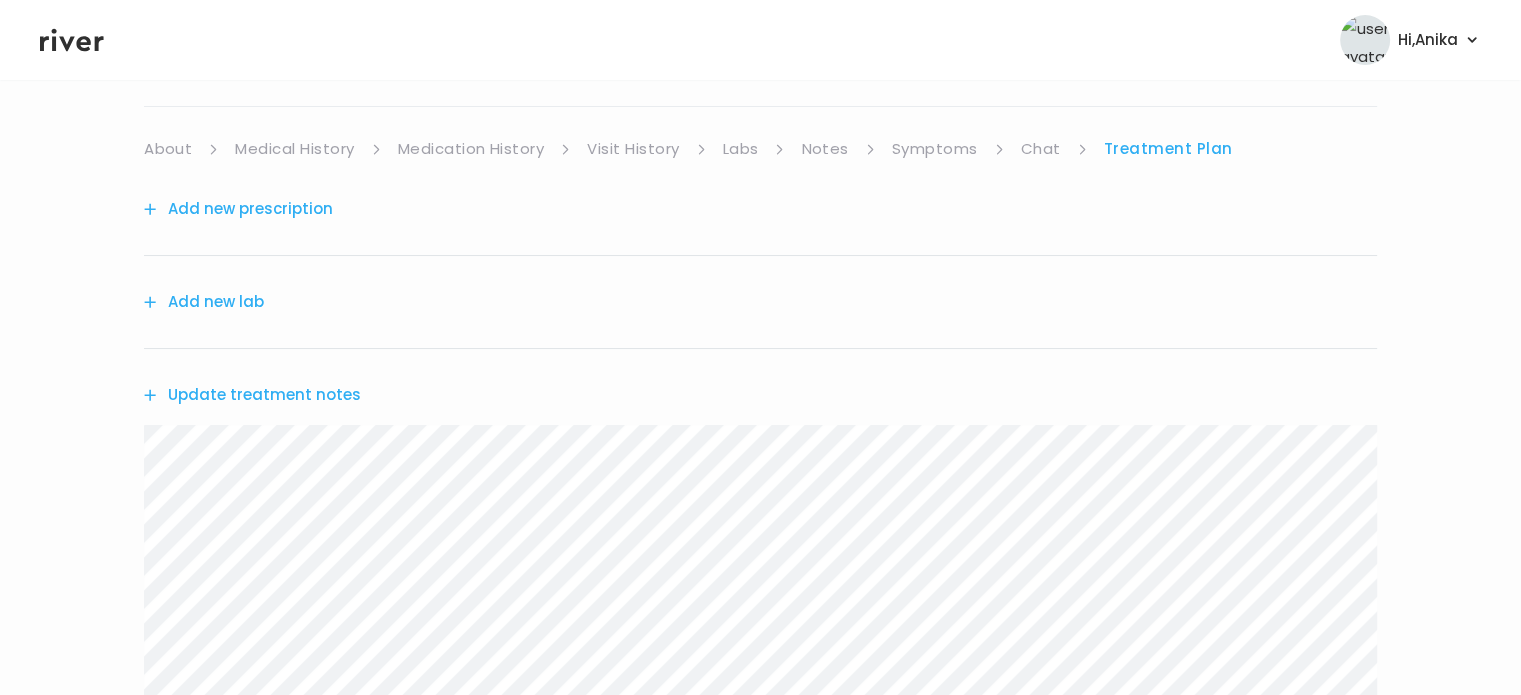 scroll, scrollTop: 157, scrollLeft: 0, axis: vertical 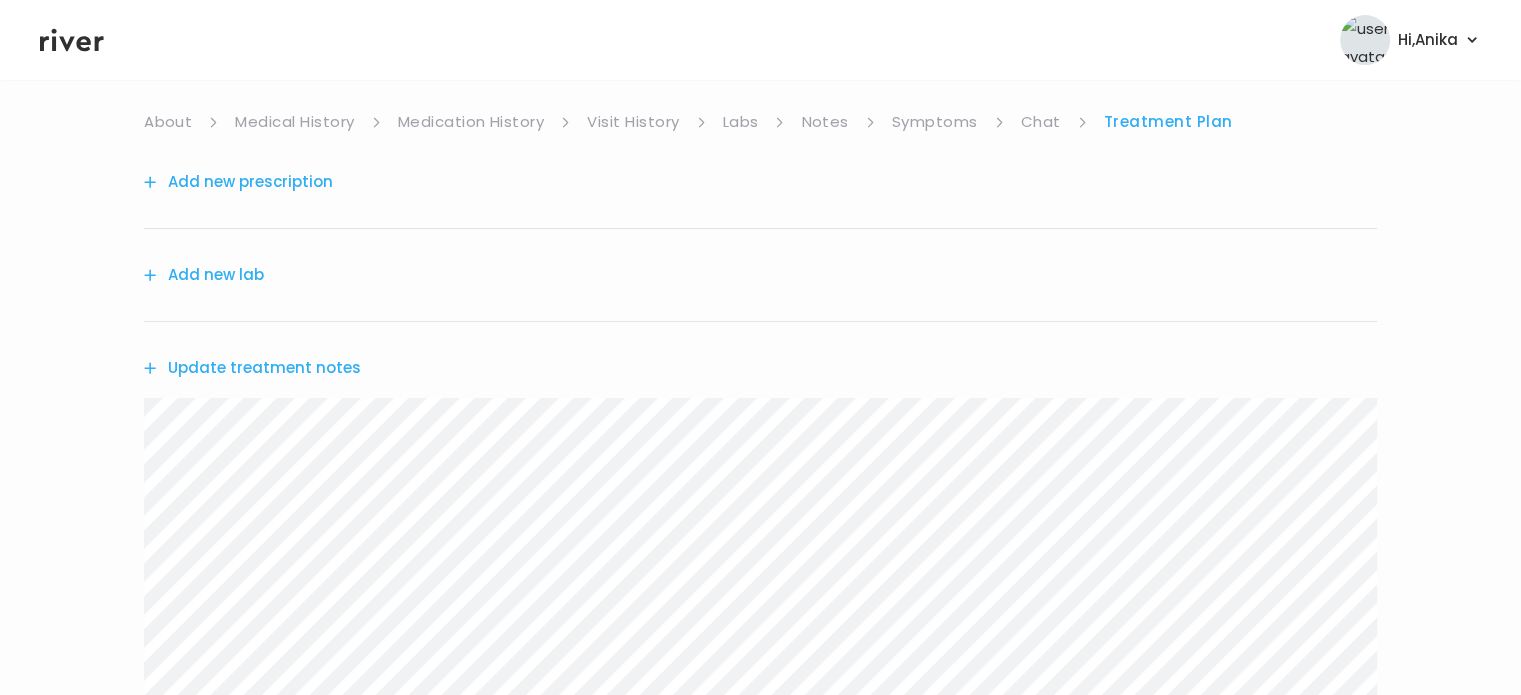 click on "Add new prescription" at bounding box center (238, 182) 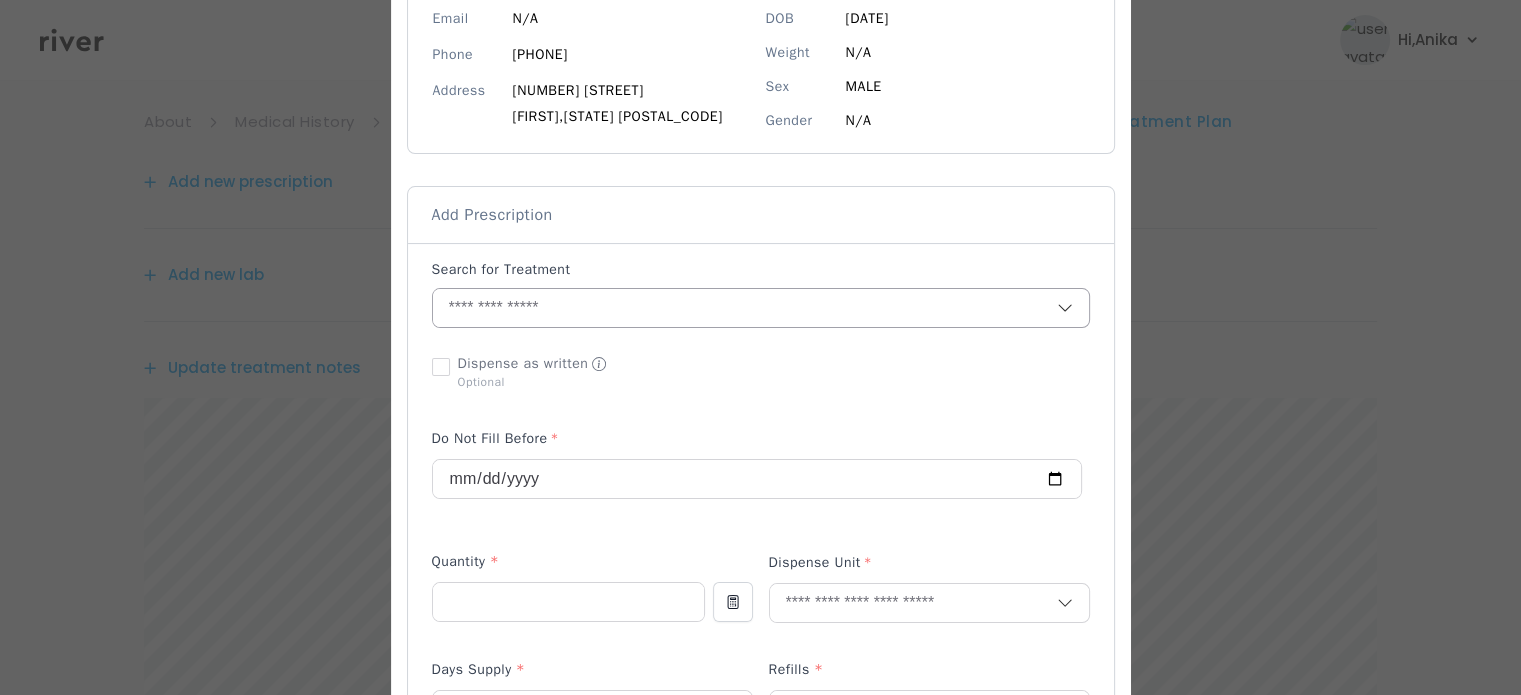 scroll, scrollTop: 246, scrollLeft: 0, axis: vertical 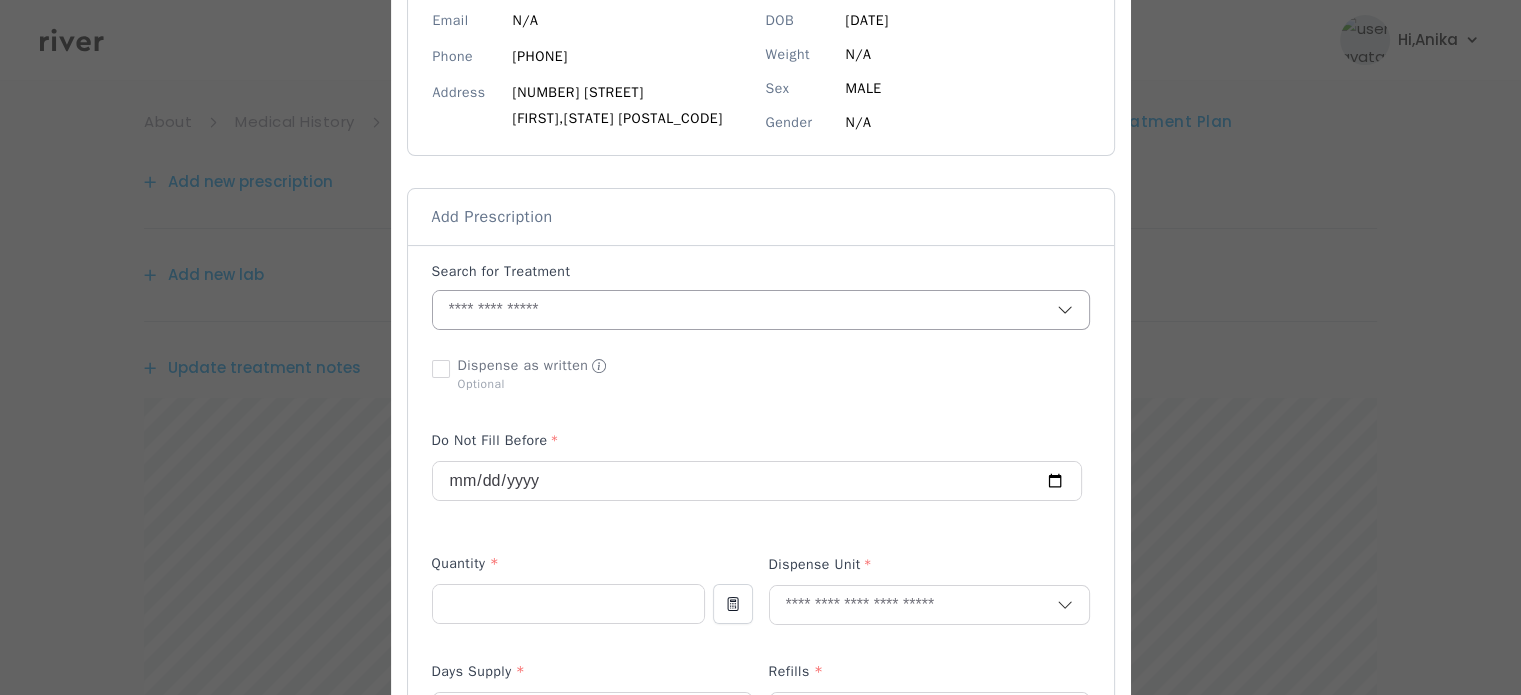 click at bounding box center [745, 310] 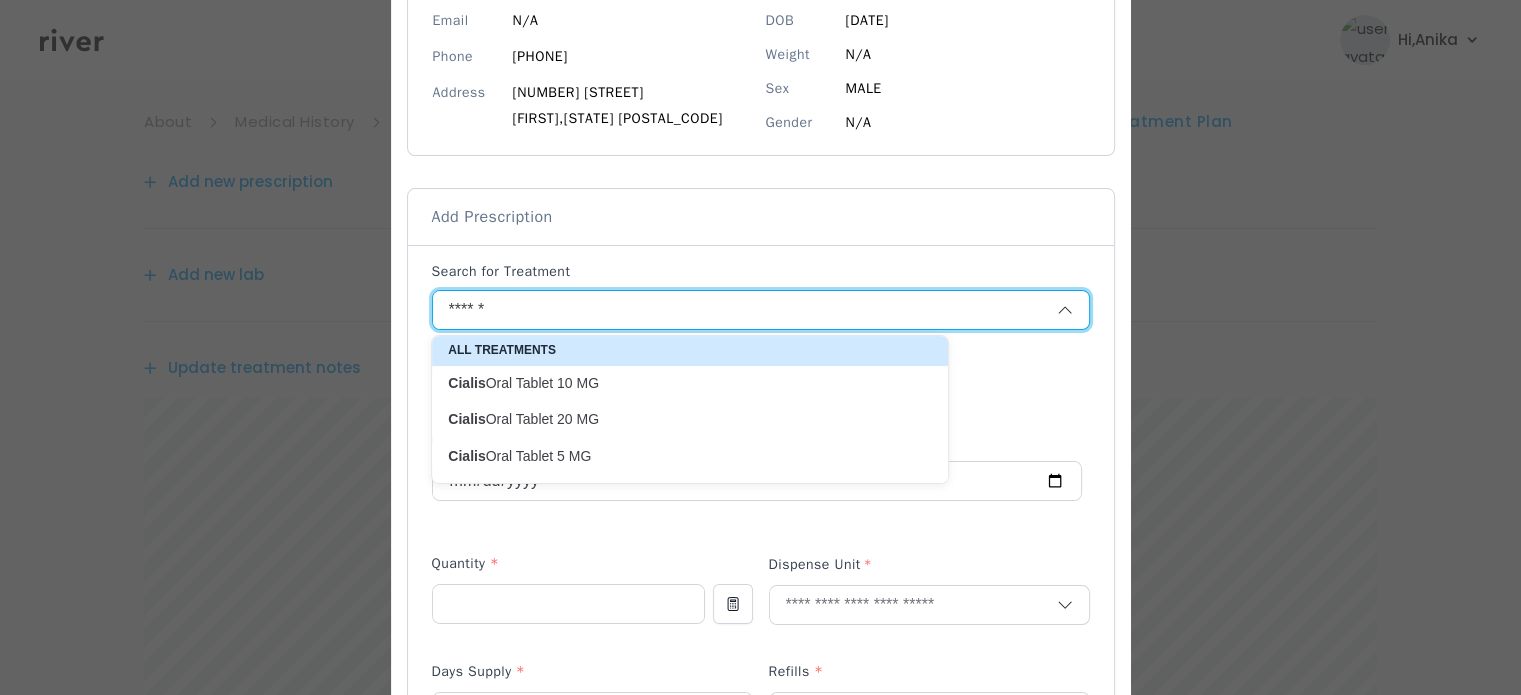 click on "Cialis  Oral Tablet 10 MG" at bounding box center (678, 383) 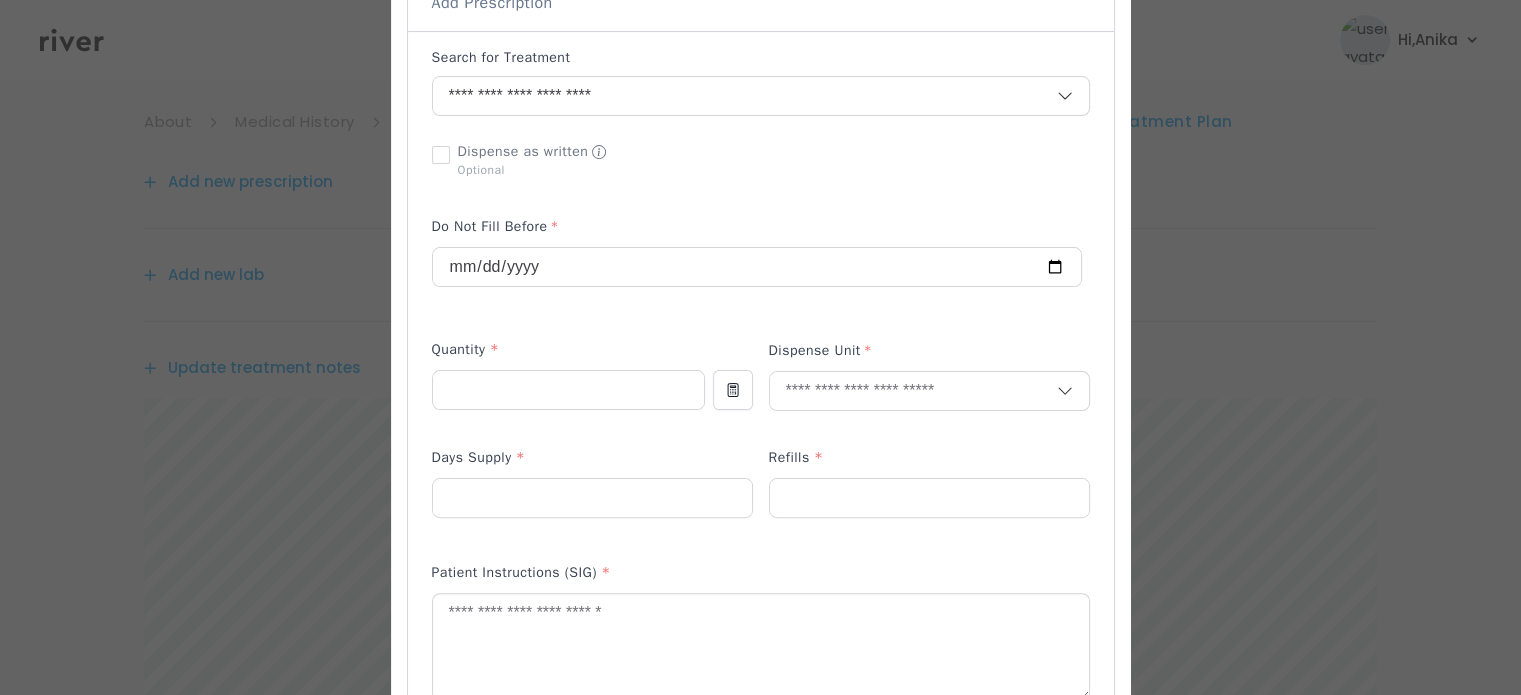 scroll, scrollTop: 518, scrollLeft: 0, axis: vertical 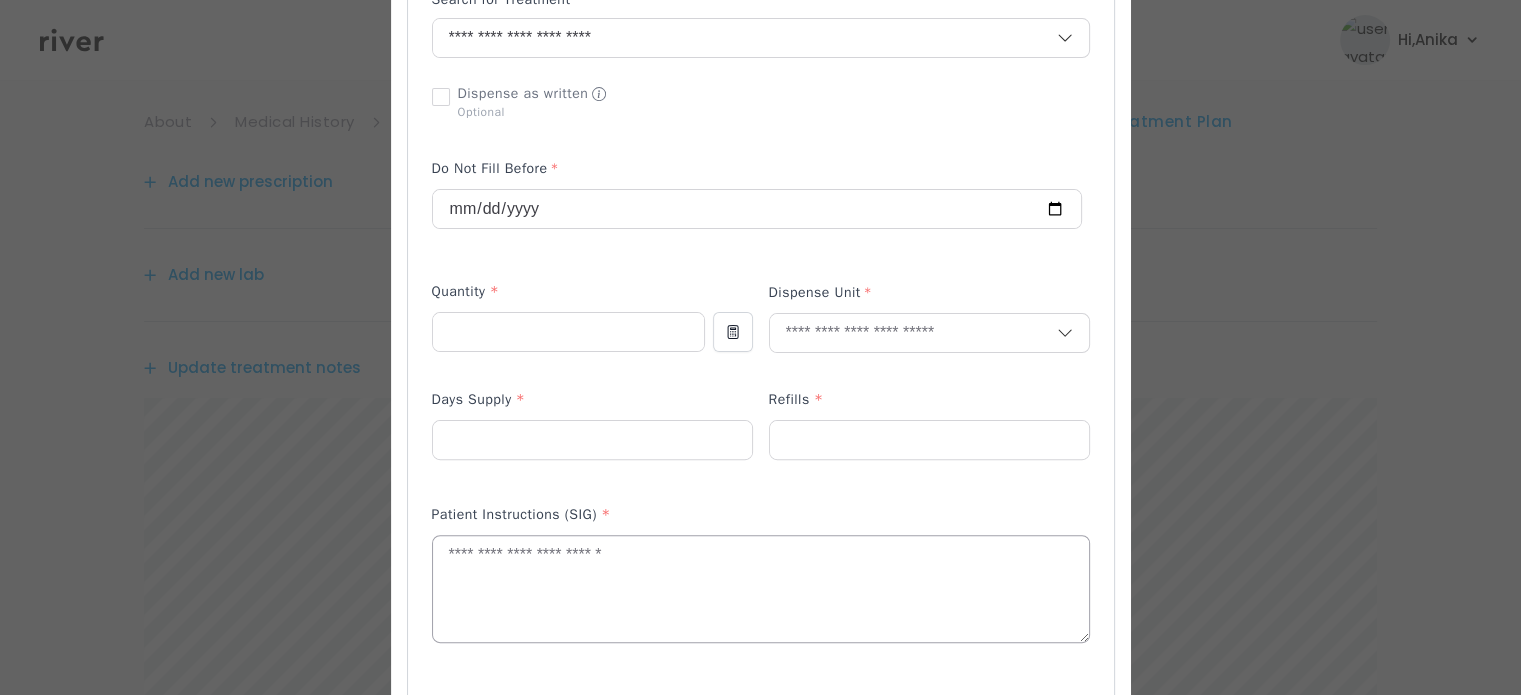 click at bounding box center (761, 589) 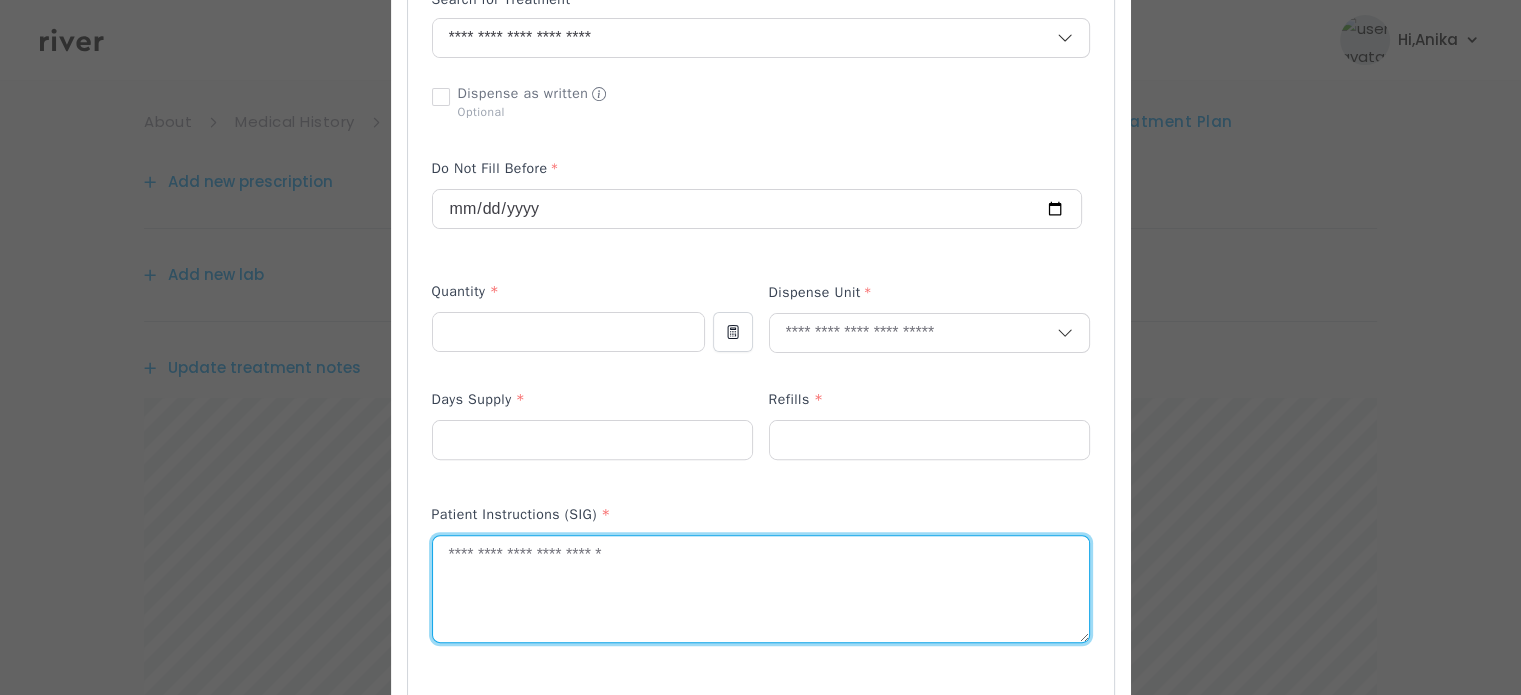 paste on "**********" 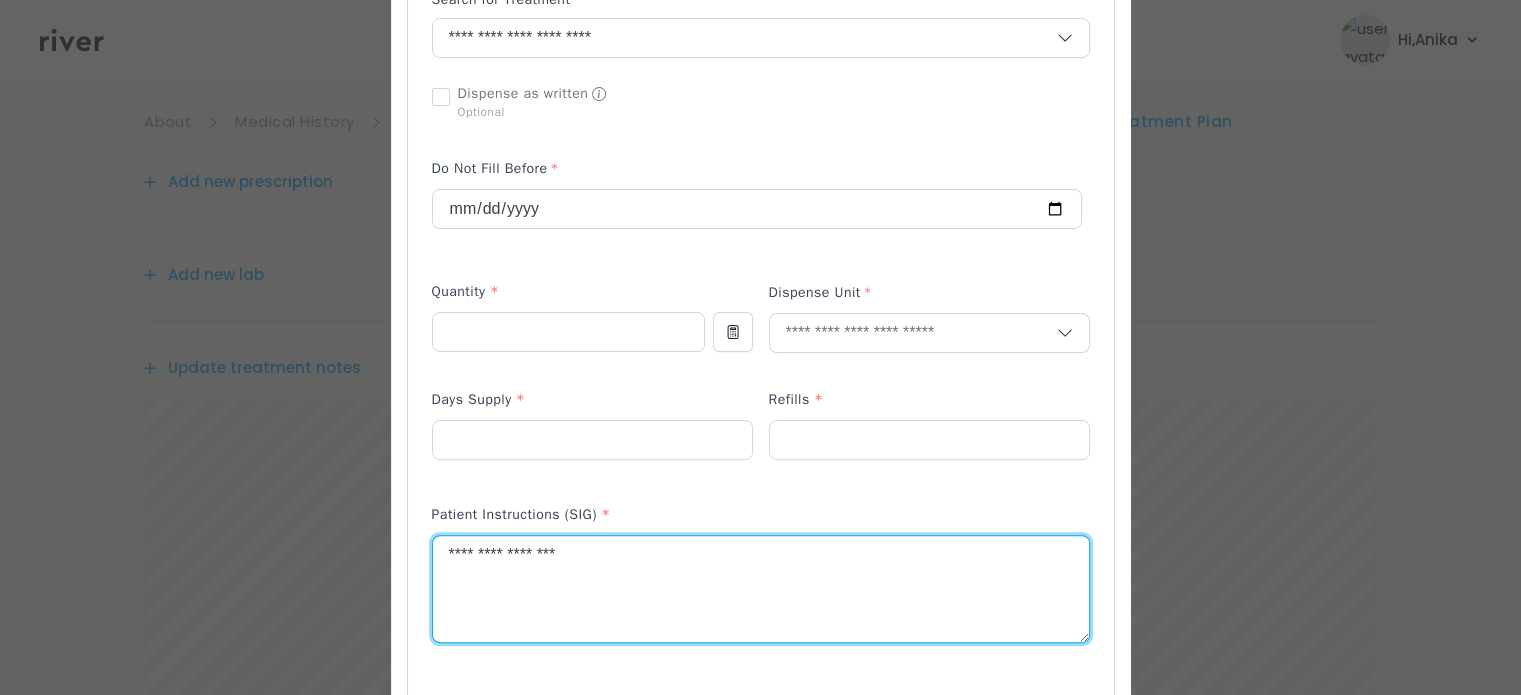 drag, startPoint x: 618, startPoint y: 547, endPoint x: 411, endPoint y: 539, distance: 207.15453 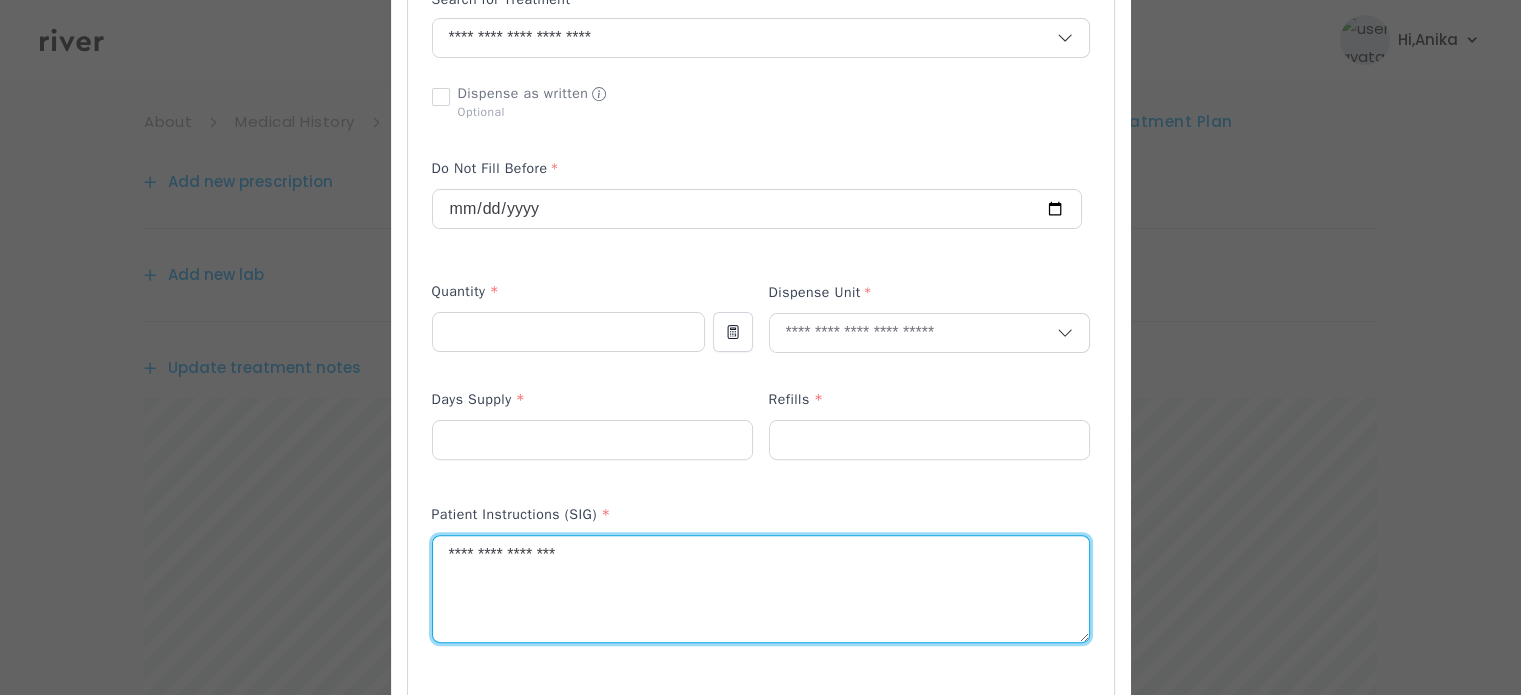 paste 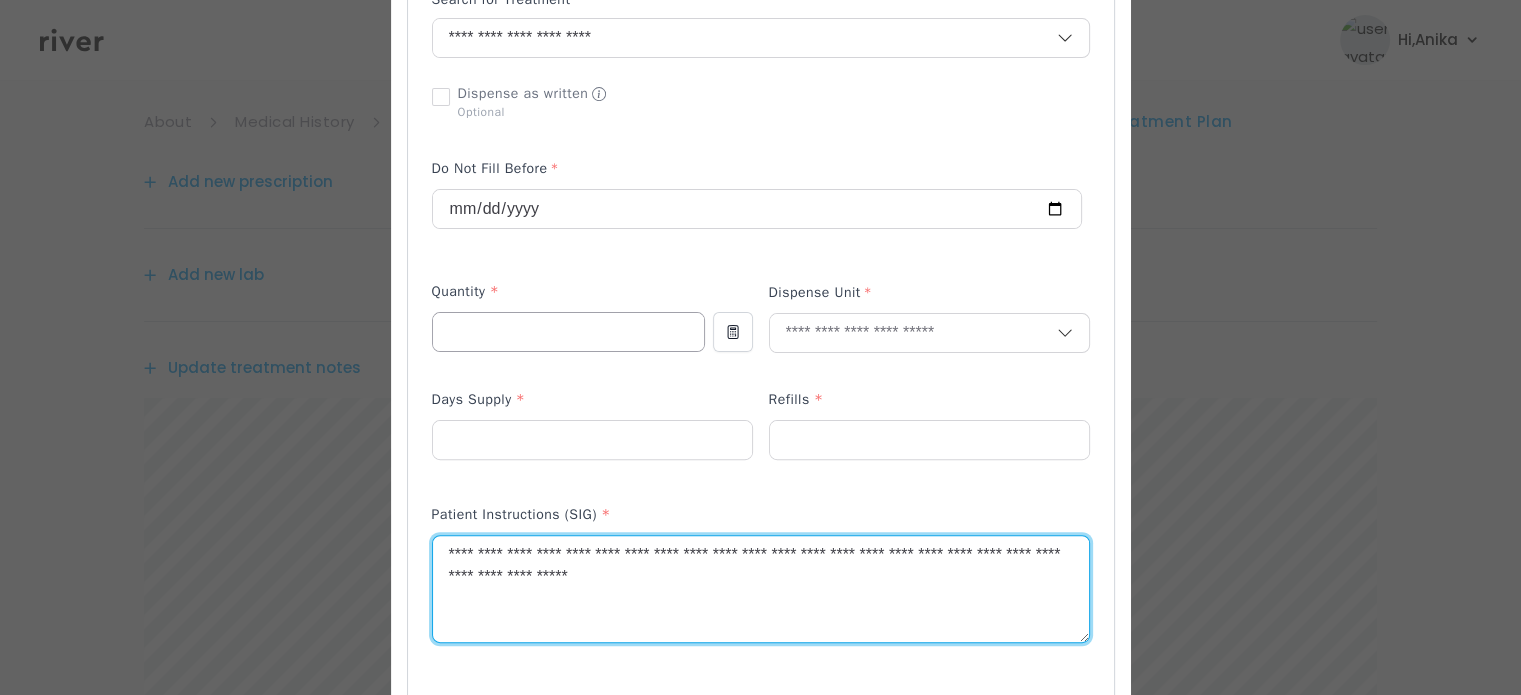 type on "**********" 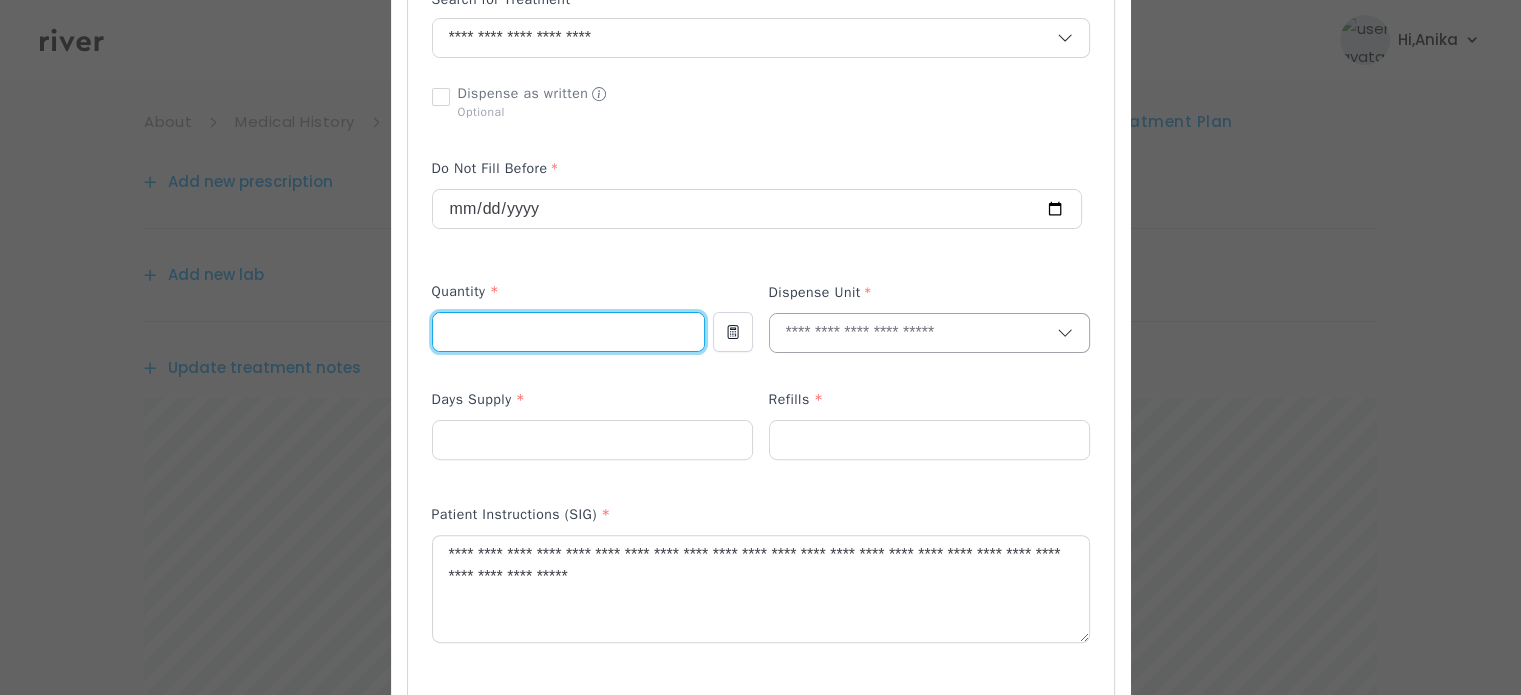 type on "**" 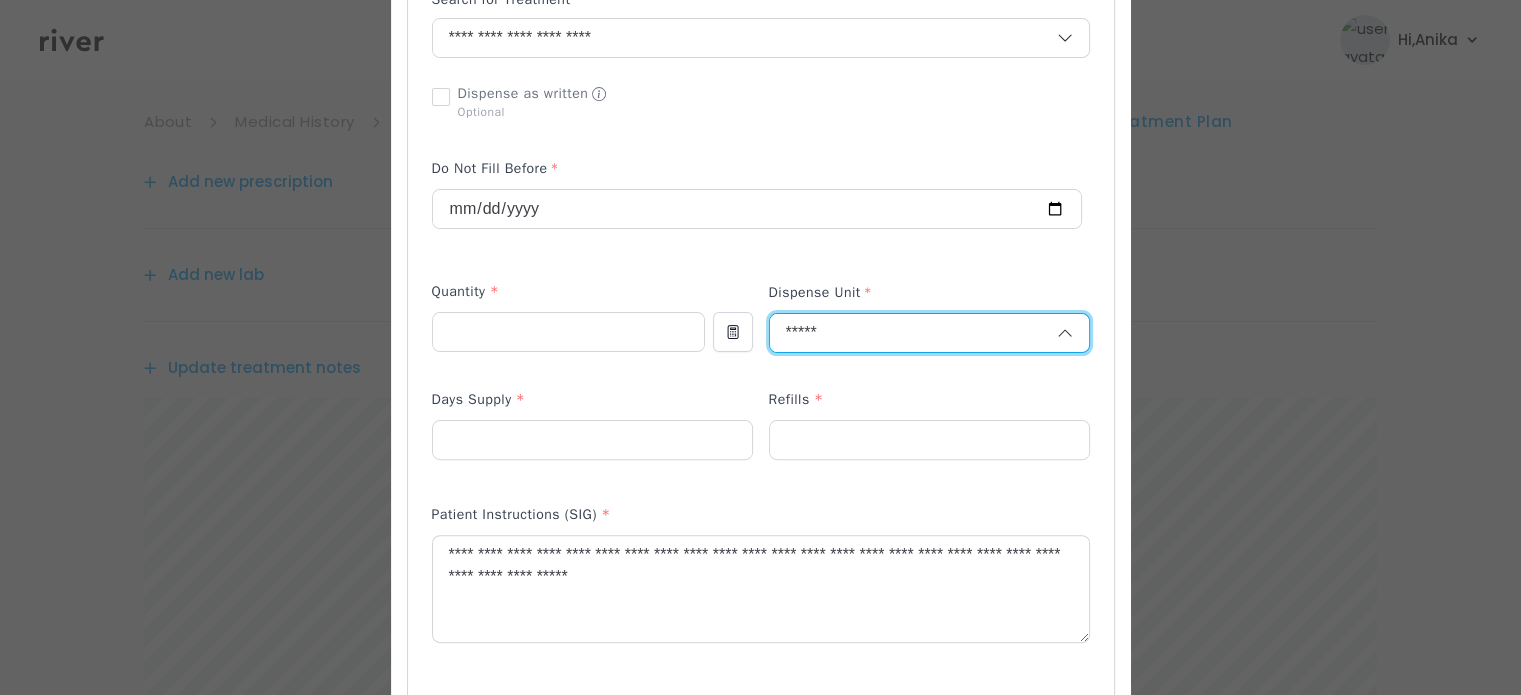 type on "******" 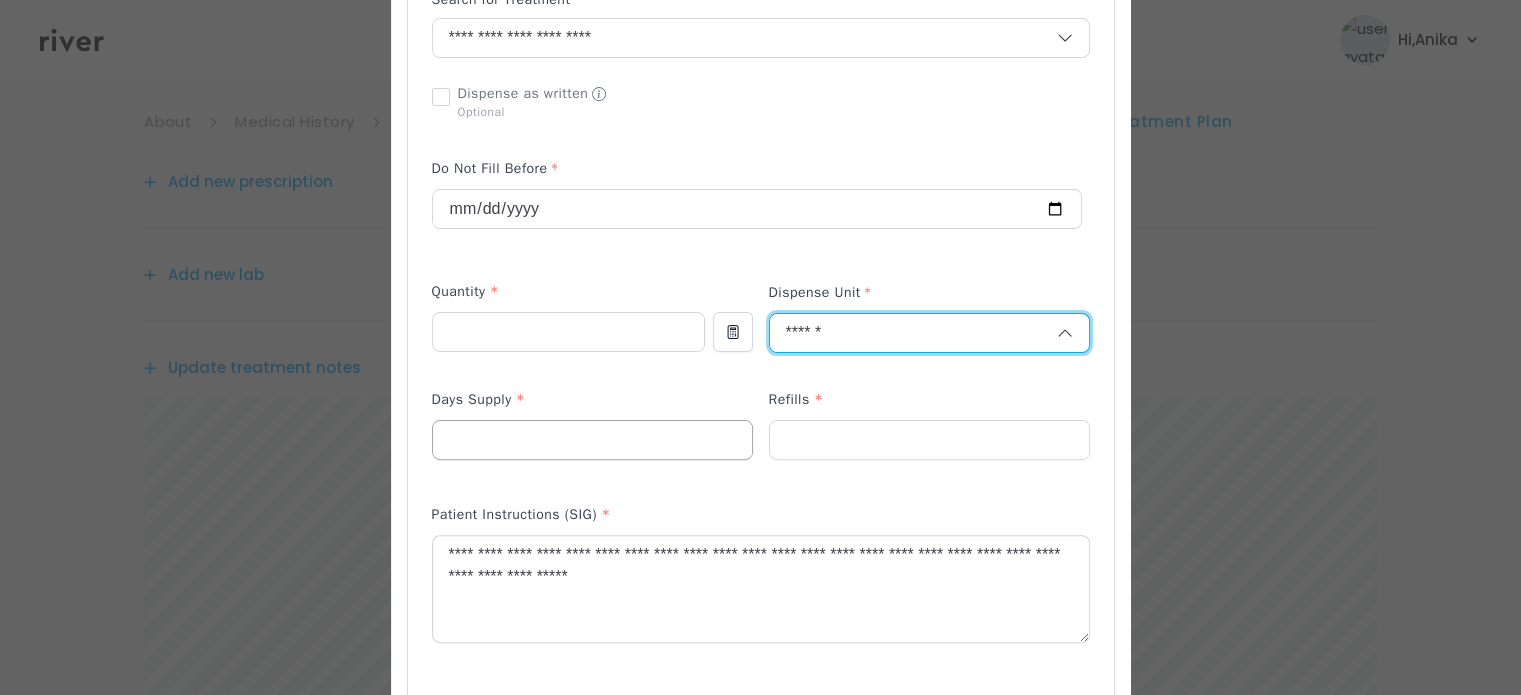 type 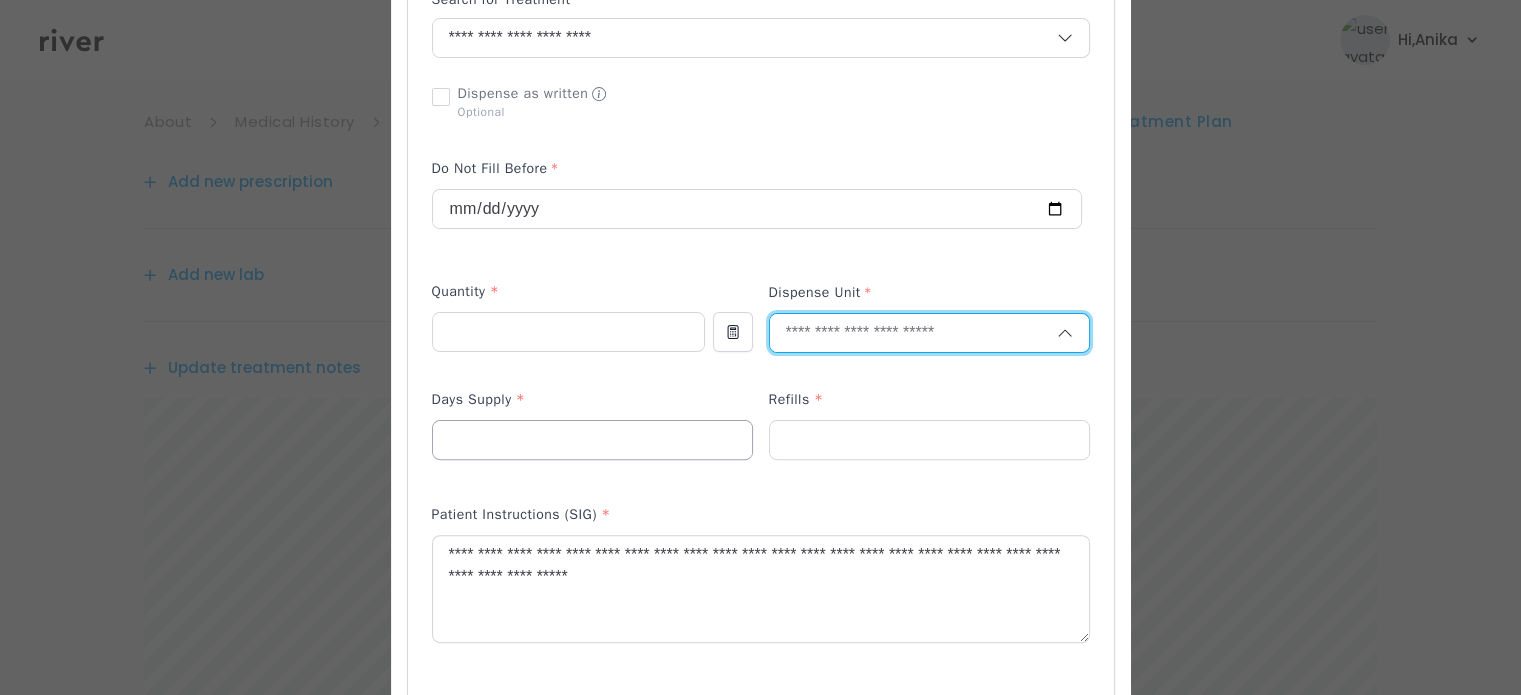 click at bounding box center [592, 440] 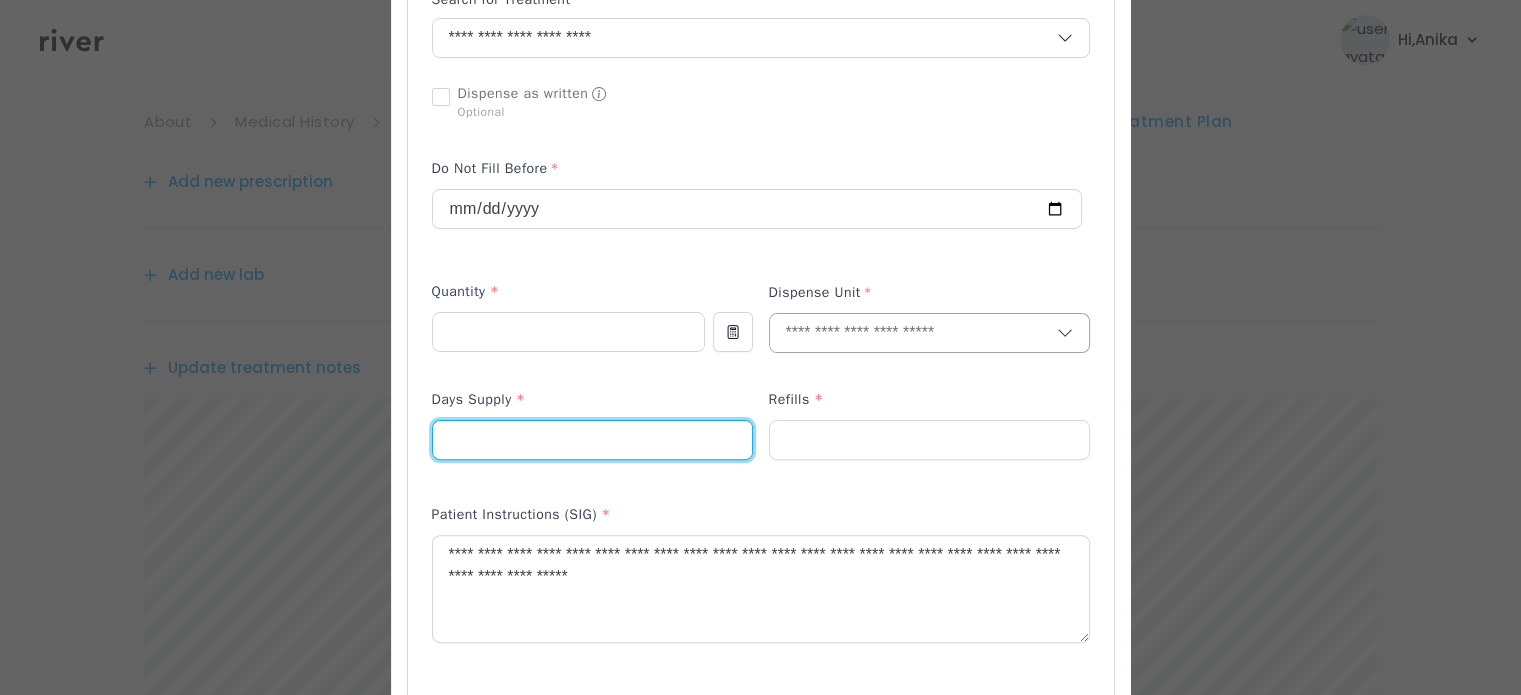 type 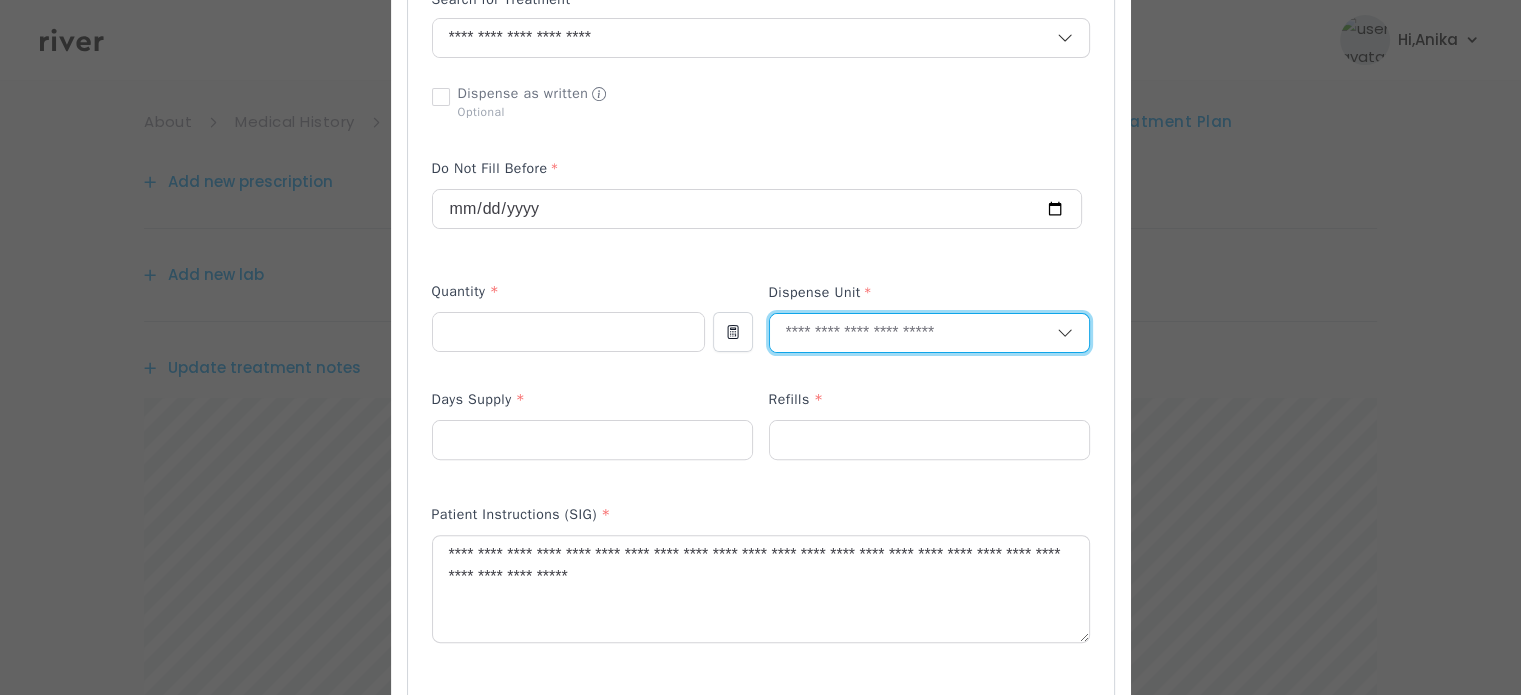 click at bounding box center [913, 333] 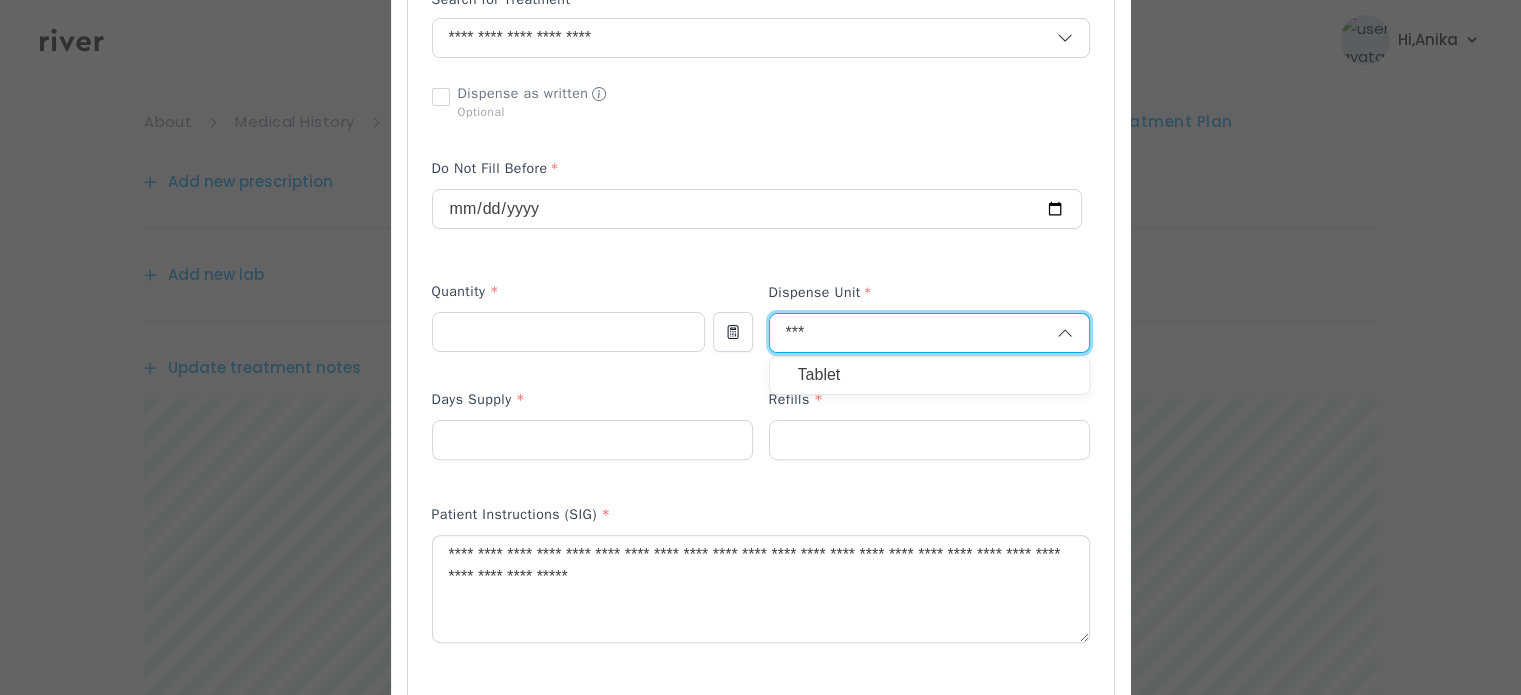 type on "***" 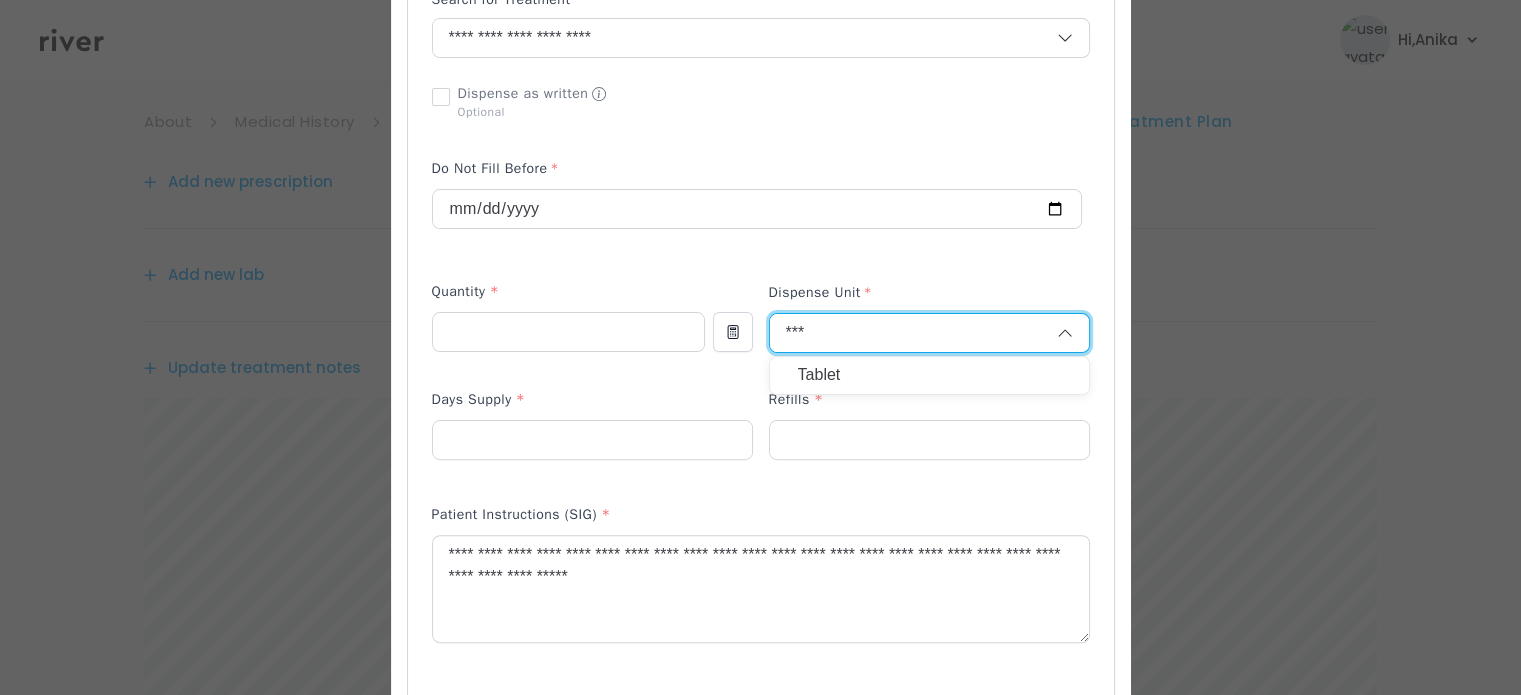 type 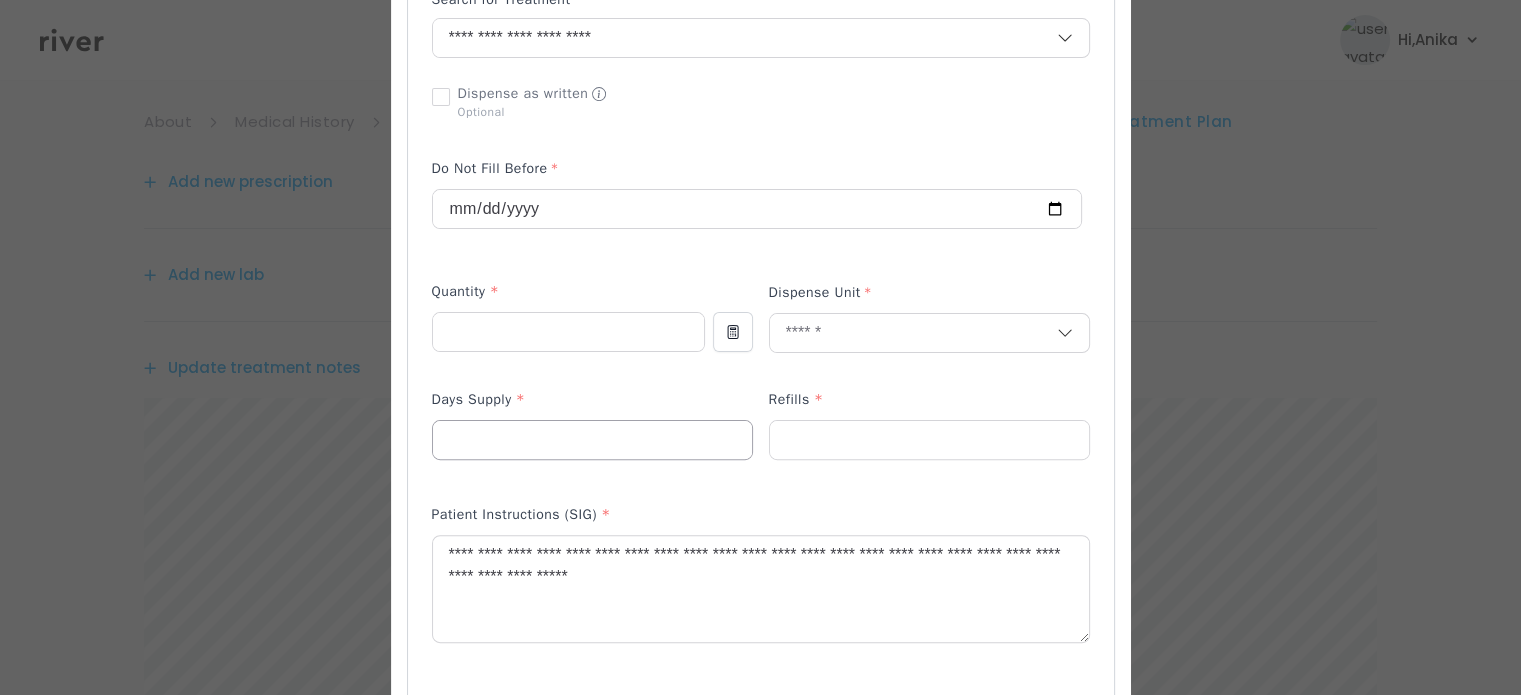 click at bounding box center [592, 440] 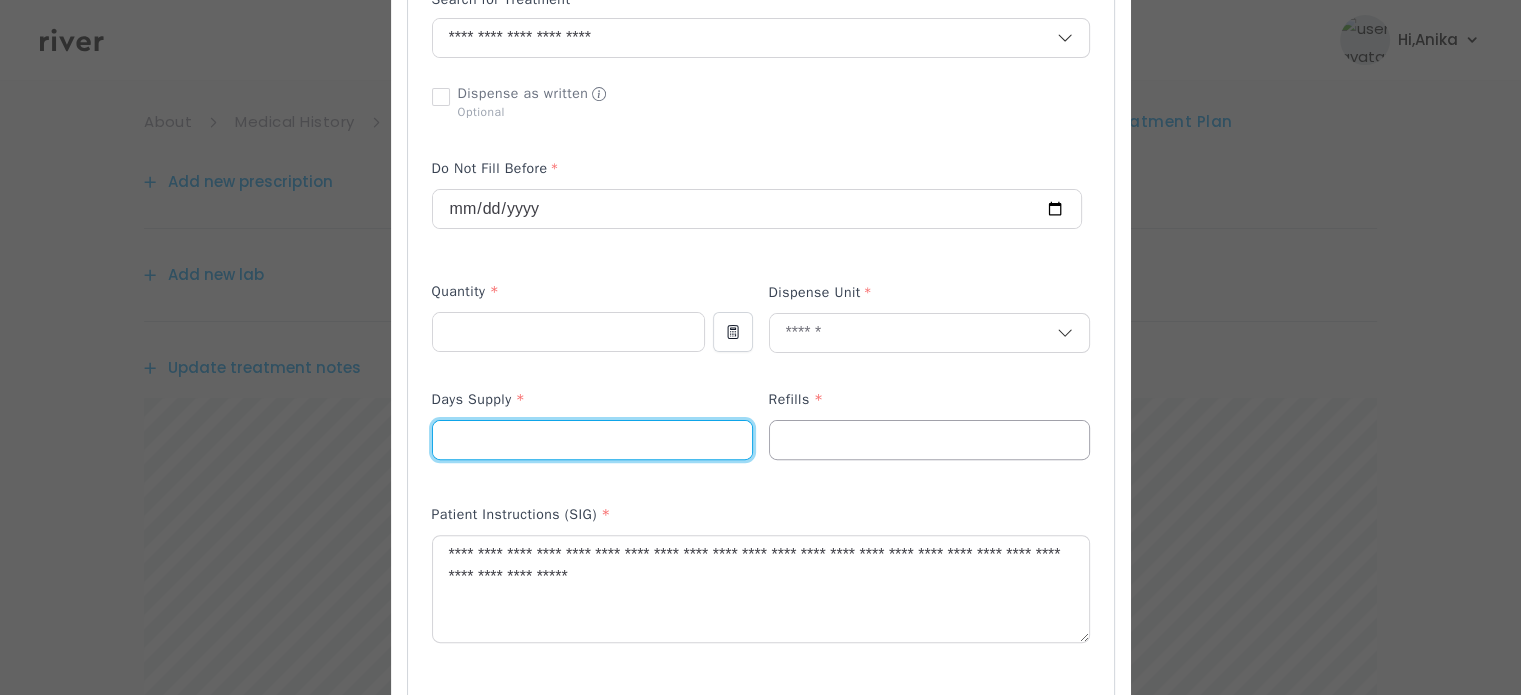 type on "**" 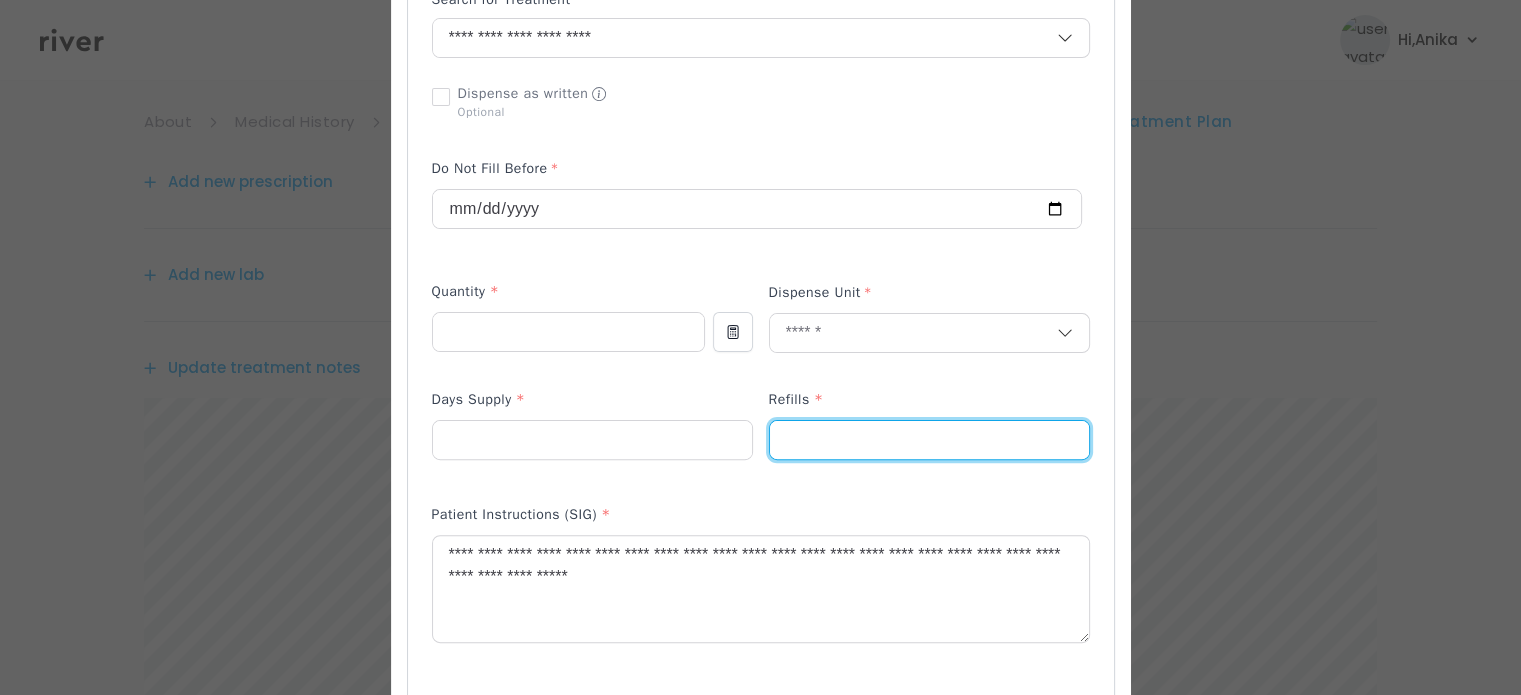 type on "*" 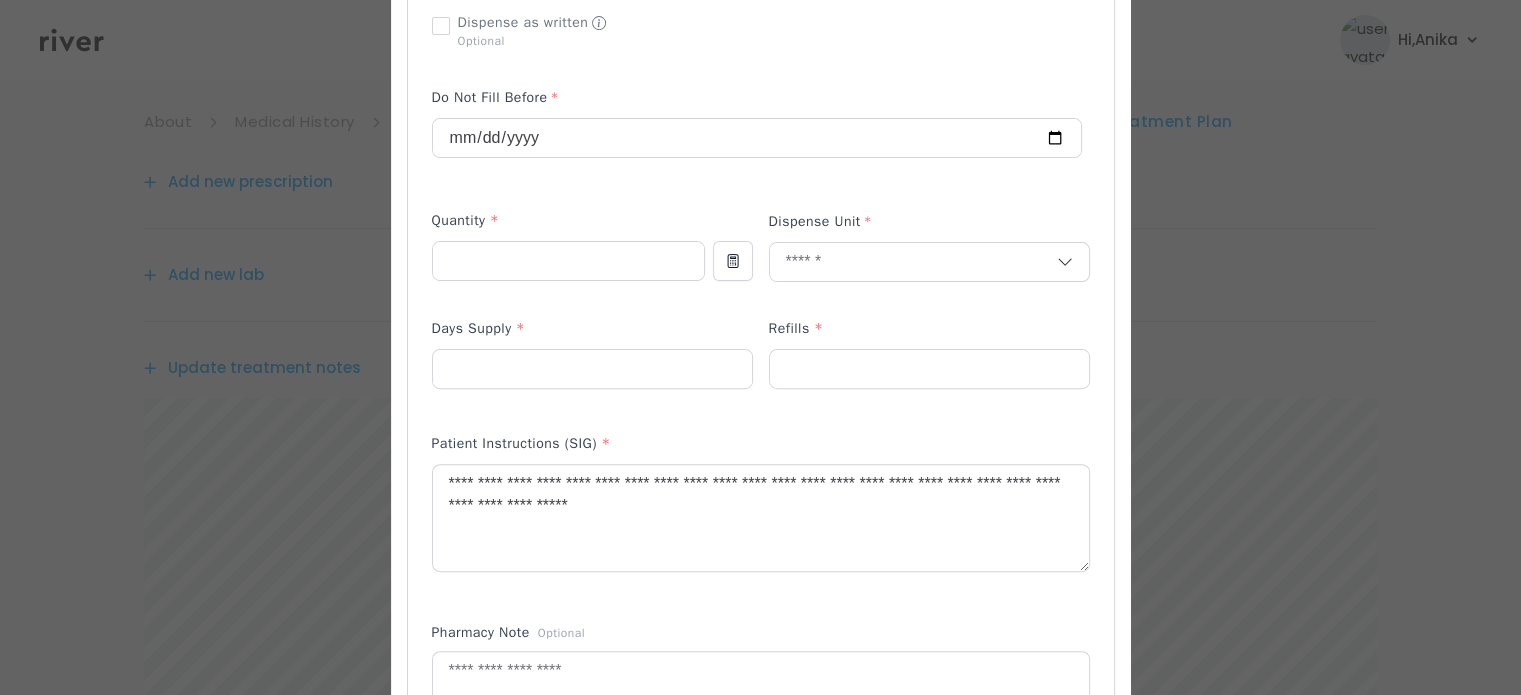 scroll, scrollTop: 591, scrollLeft: 0, axis: vertical 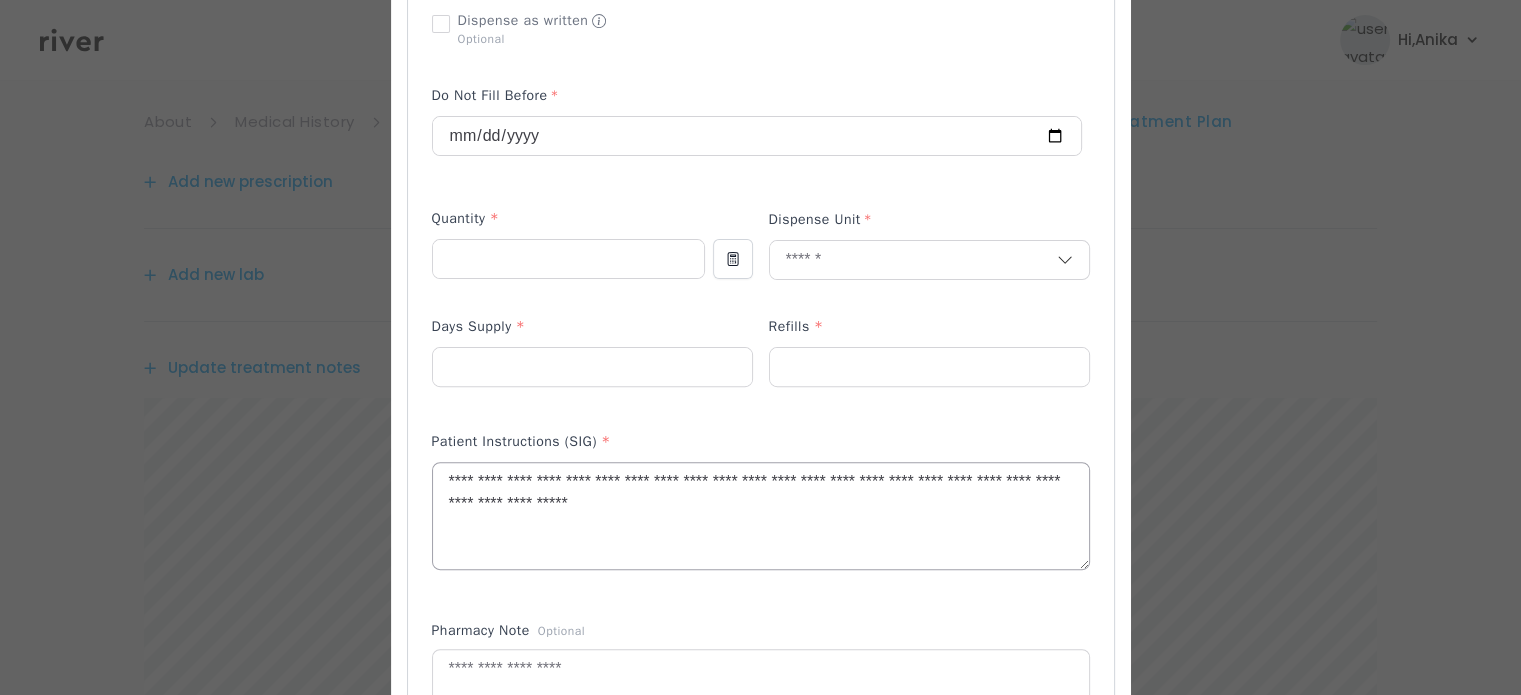 click on "**********" at bounding box center (761, 516) 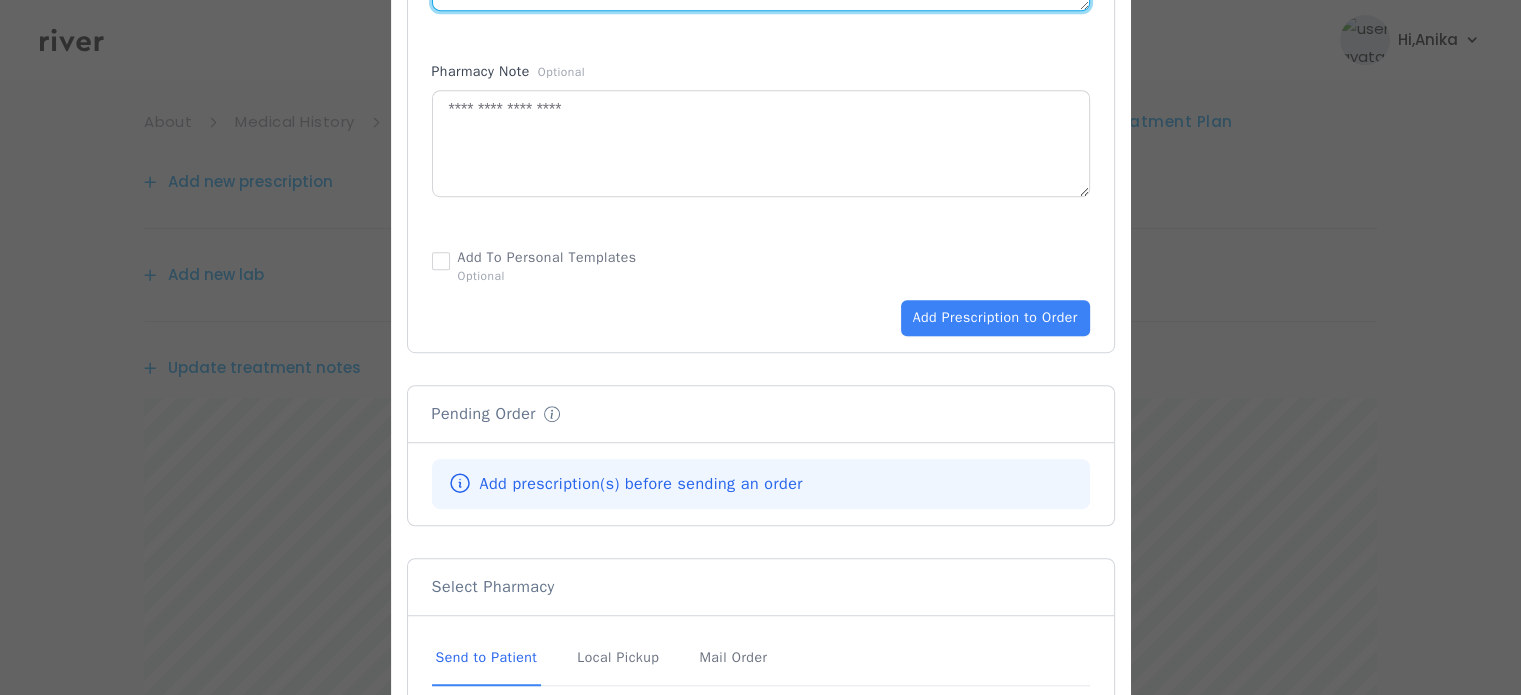 scroll, scrollTop: 1151, scrollLeft: 0, axis: vertical 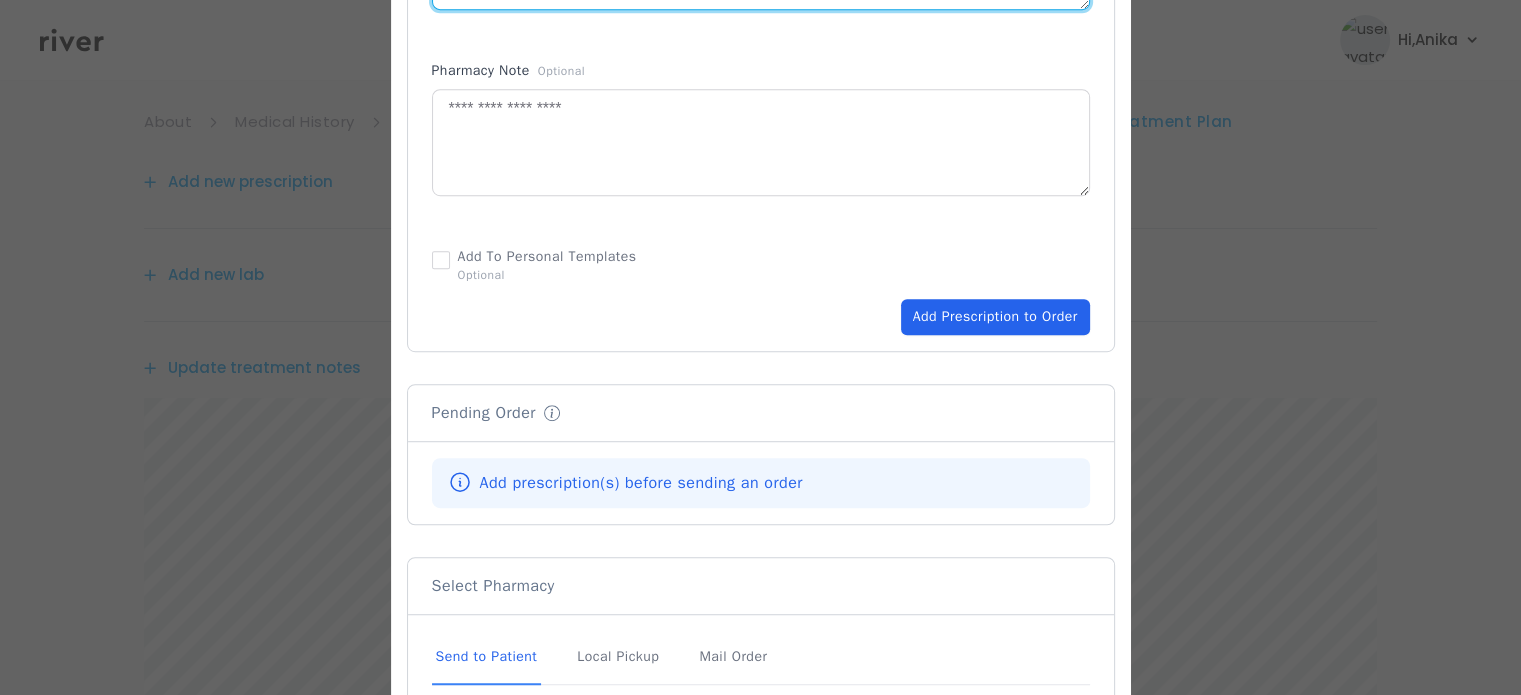 type on "**********" 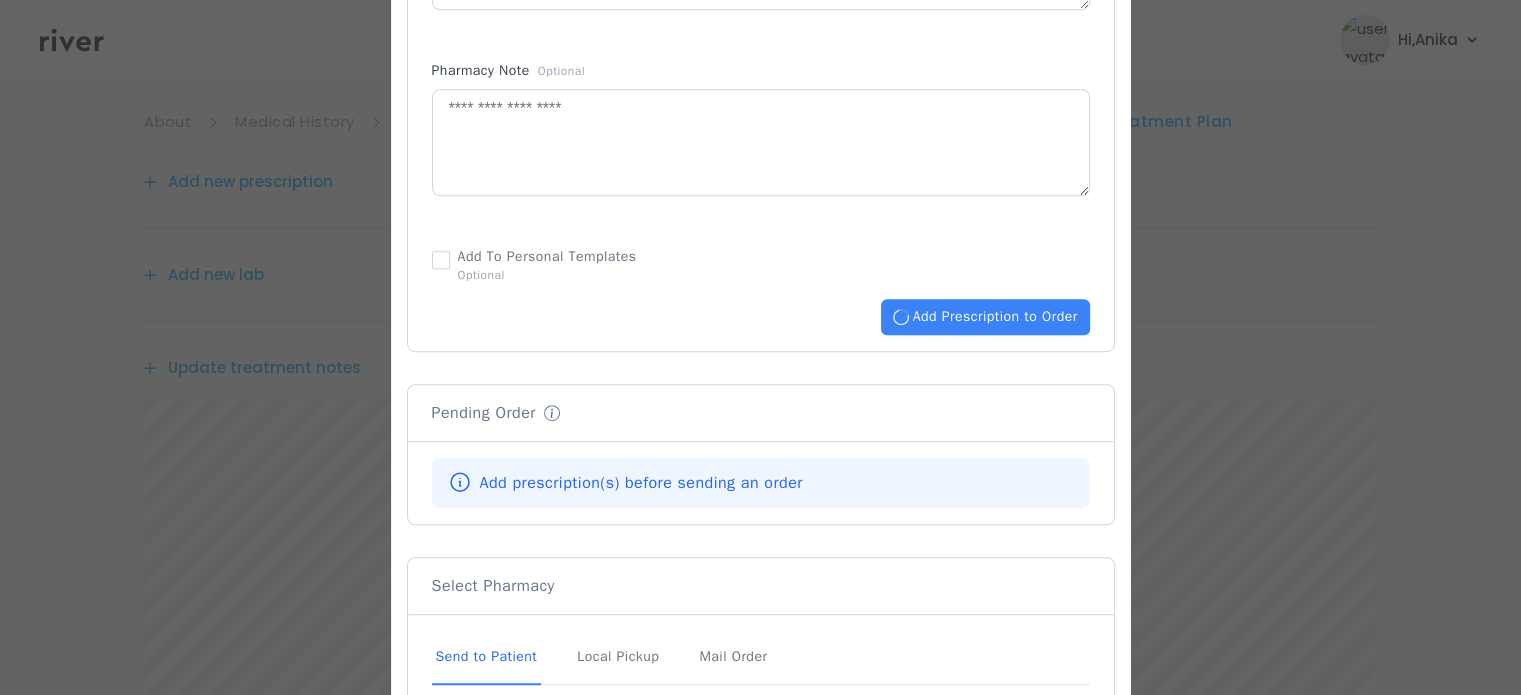 type 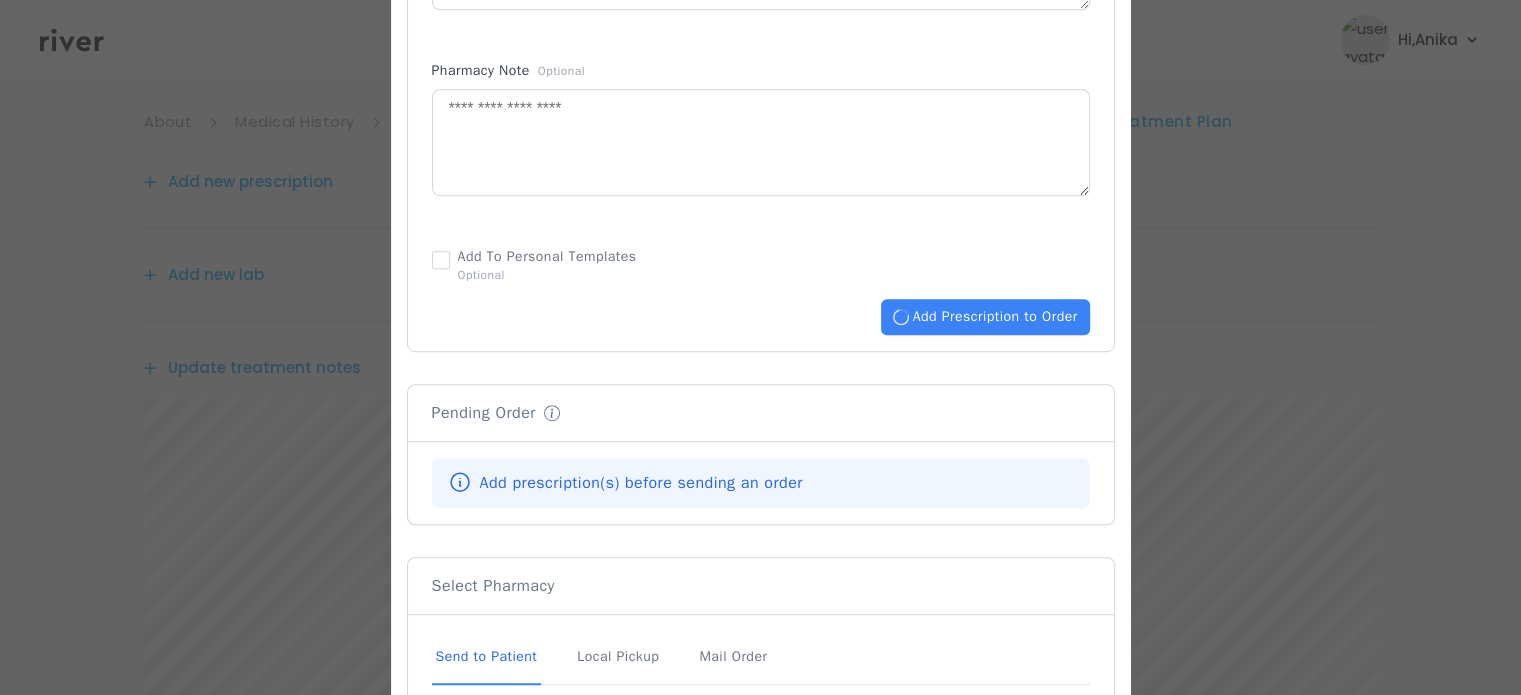 type 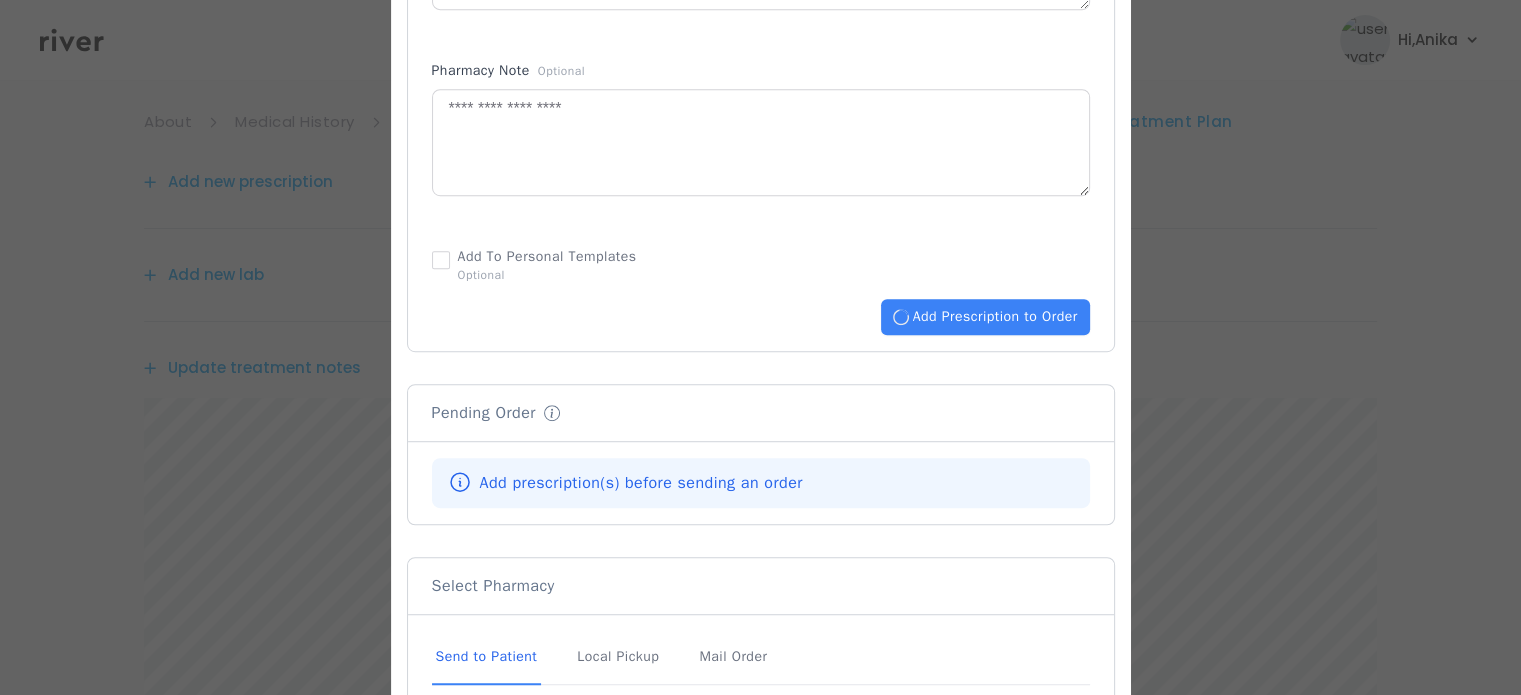 type 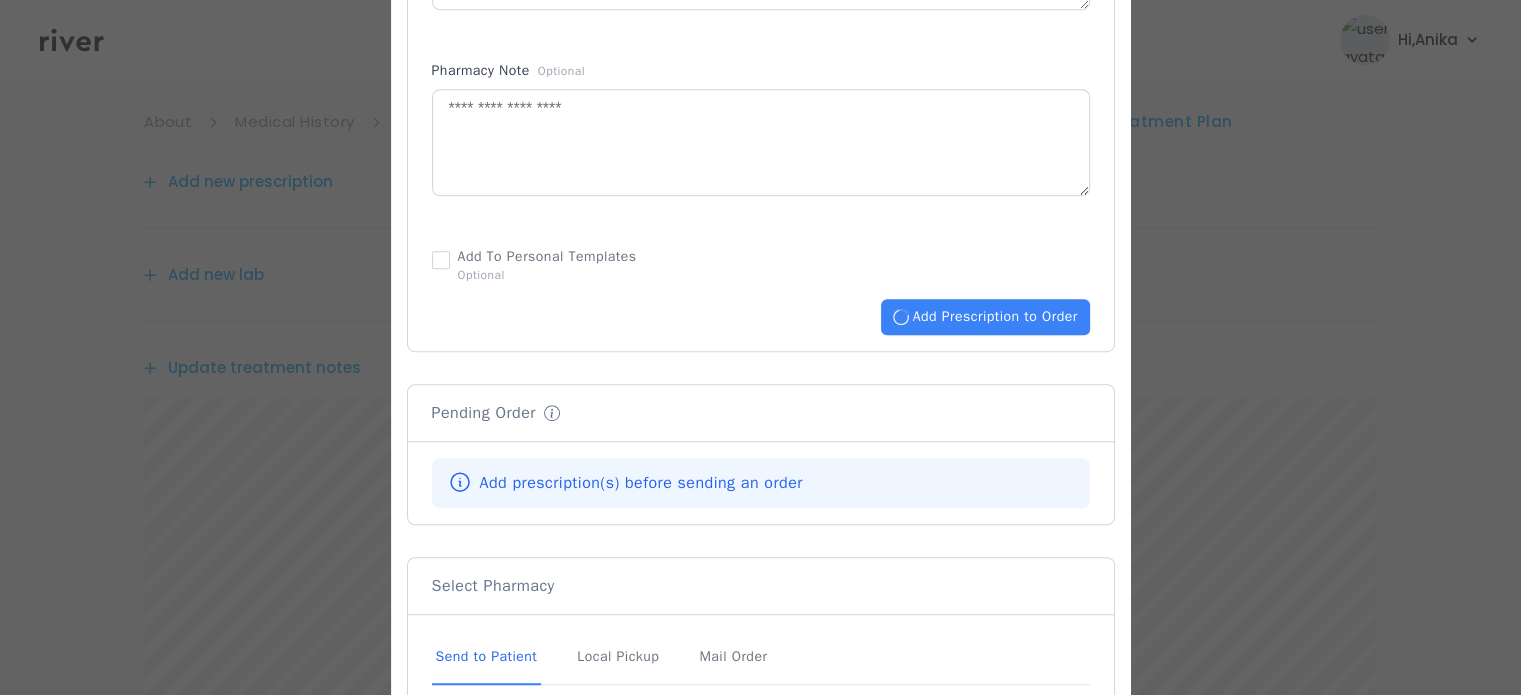 type 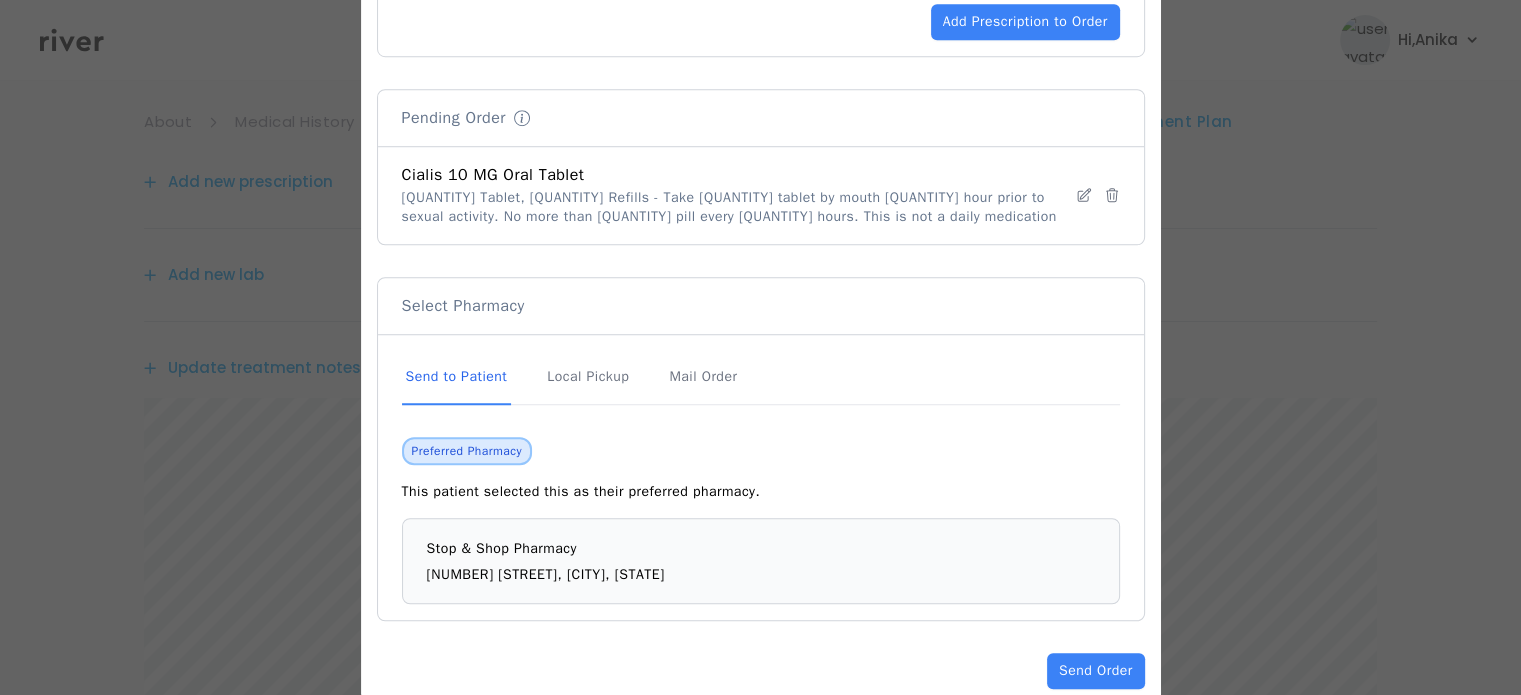 scroll, scrollTop: 1484, scrollLeft: 0, axis: vertical 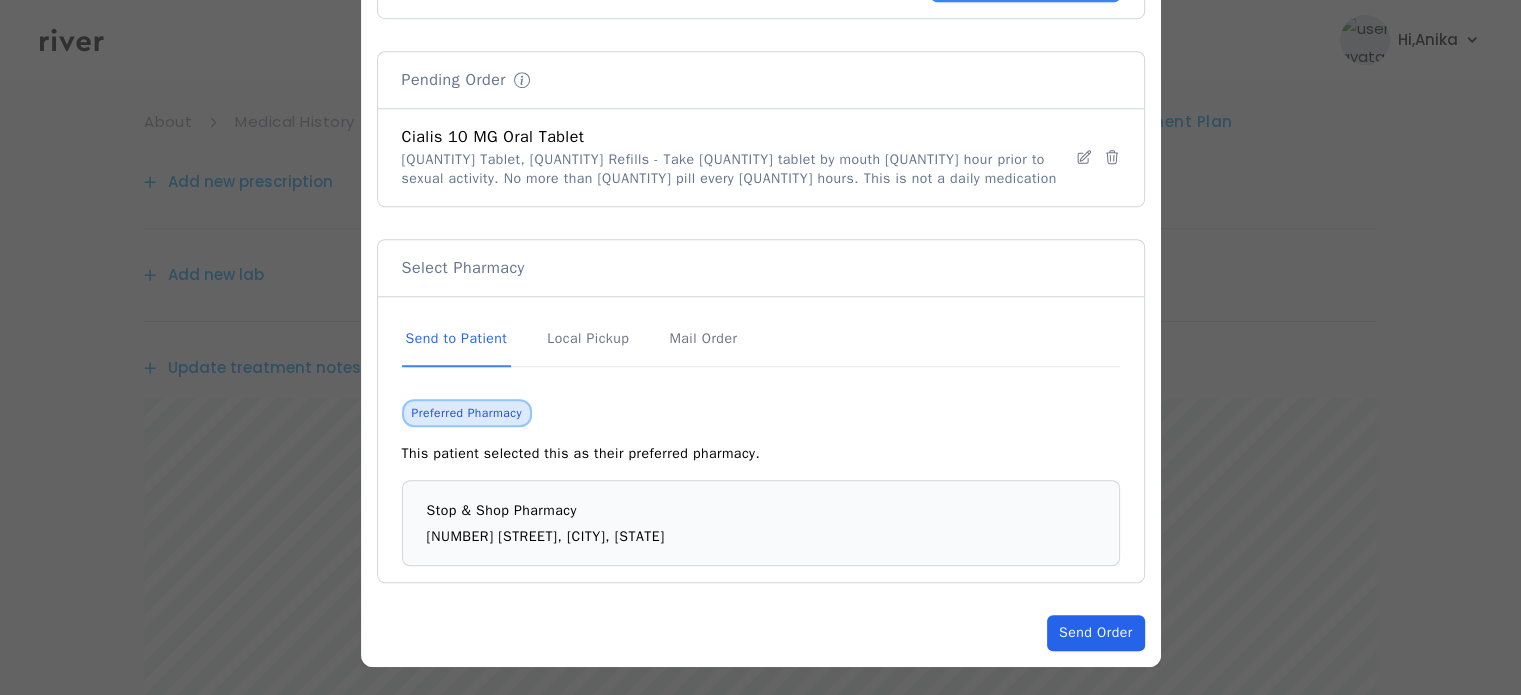 click on "Send Order" 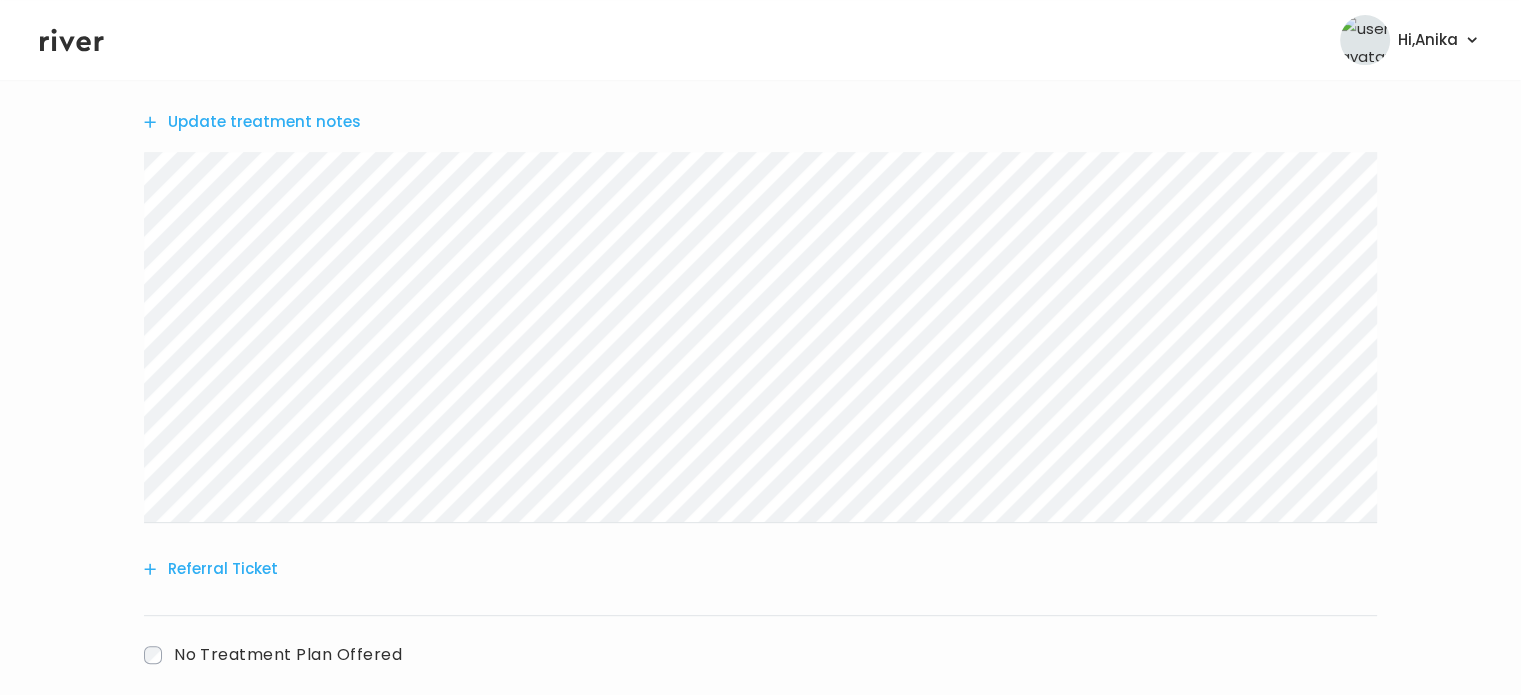 scroll, scrollTop: 744, scrollLeft: 0, axis: vertical 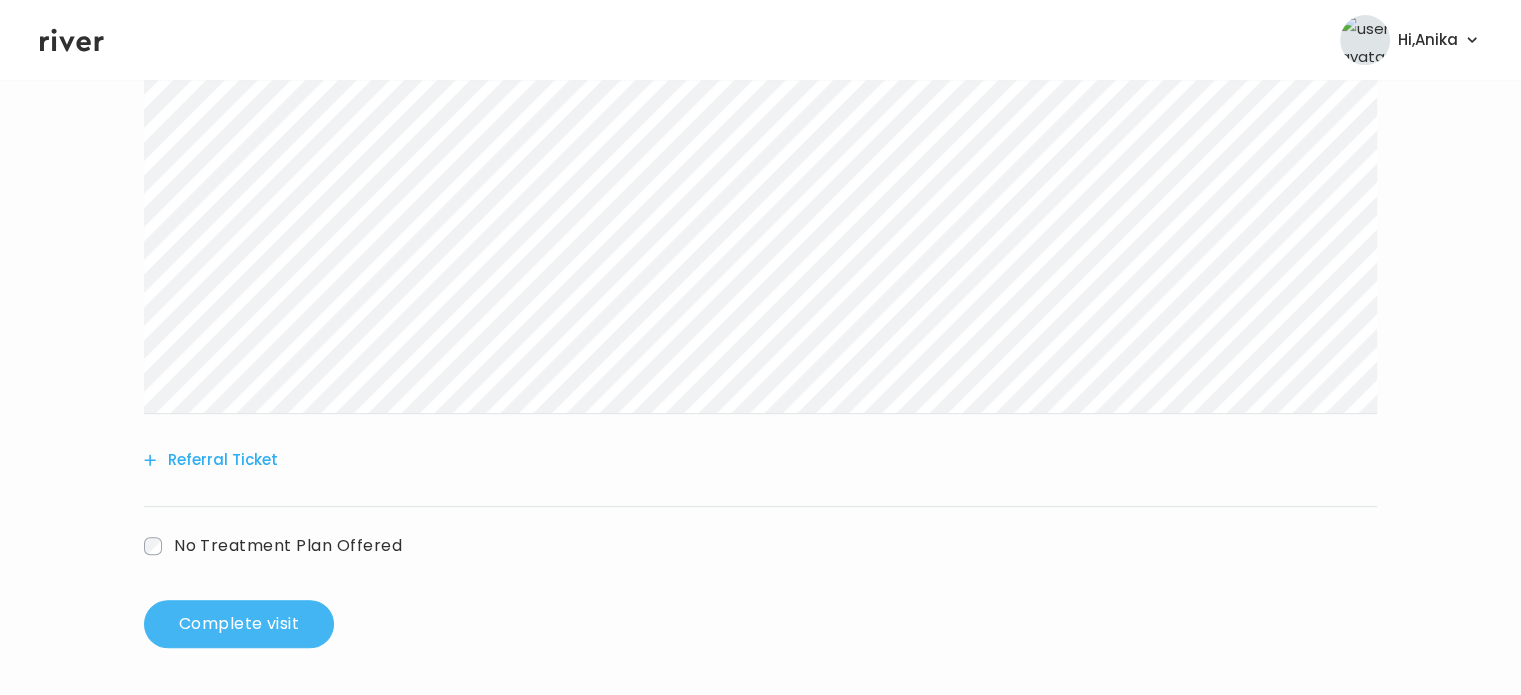 click on "Complete visit" at bounding box center (239, 624) 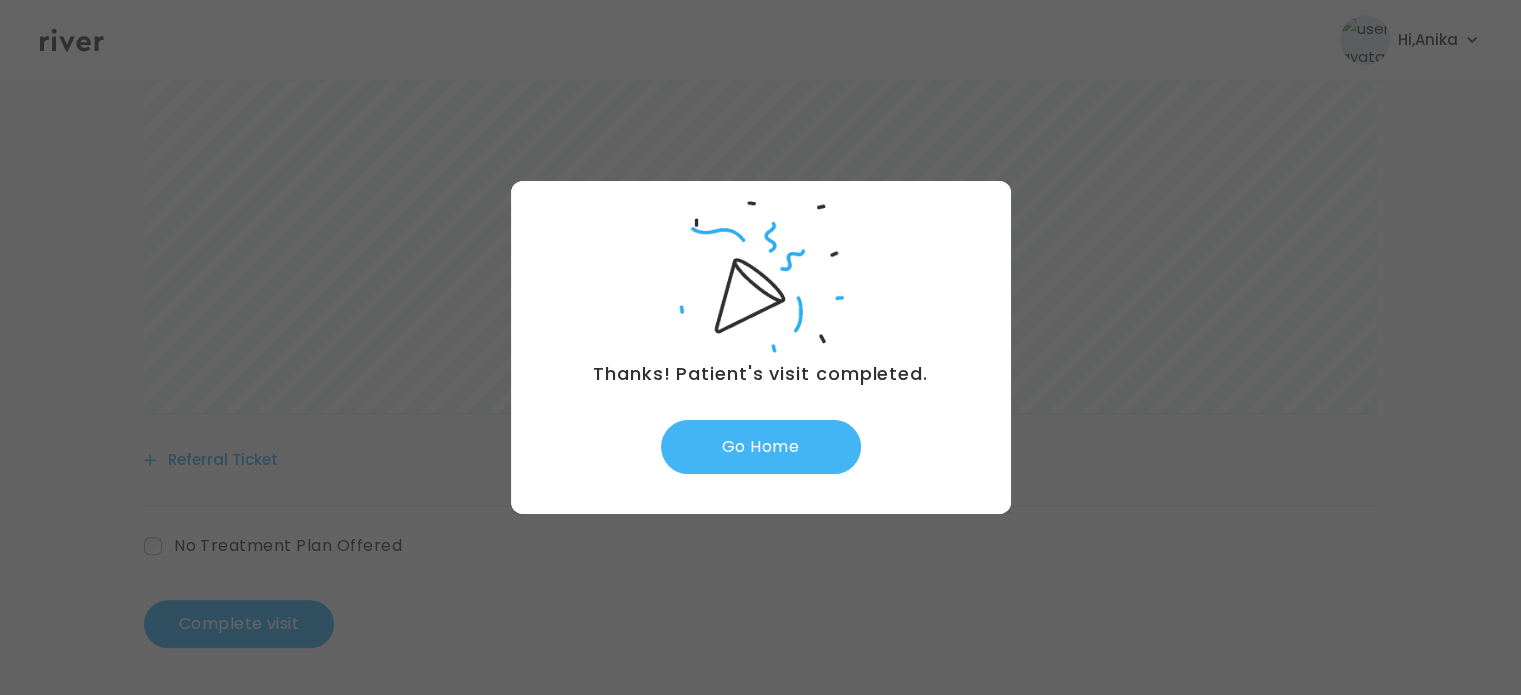 click on "Go Home" at bounding box center [761, 447] 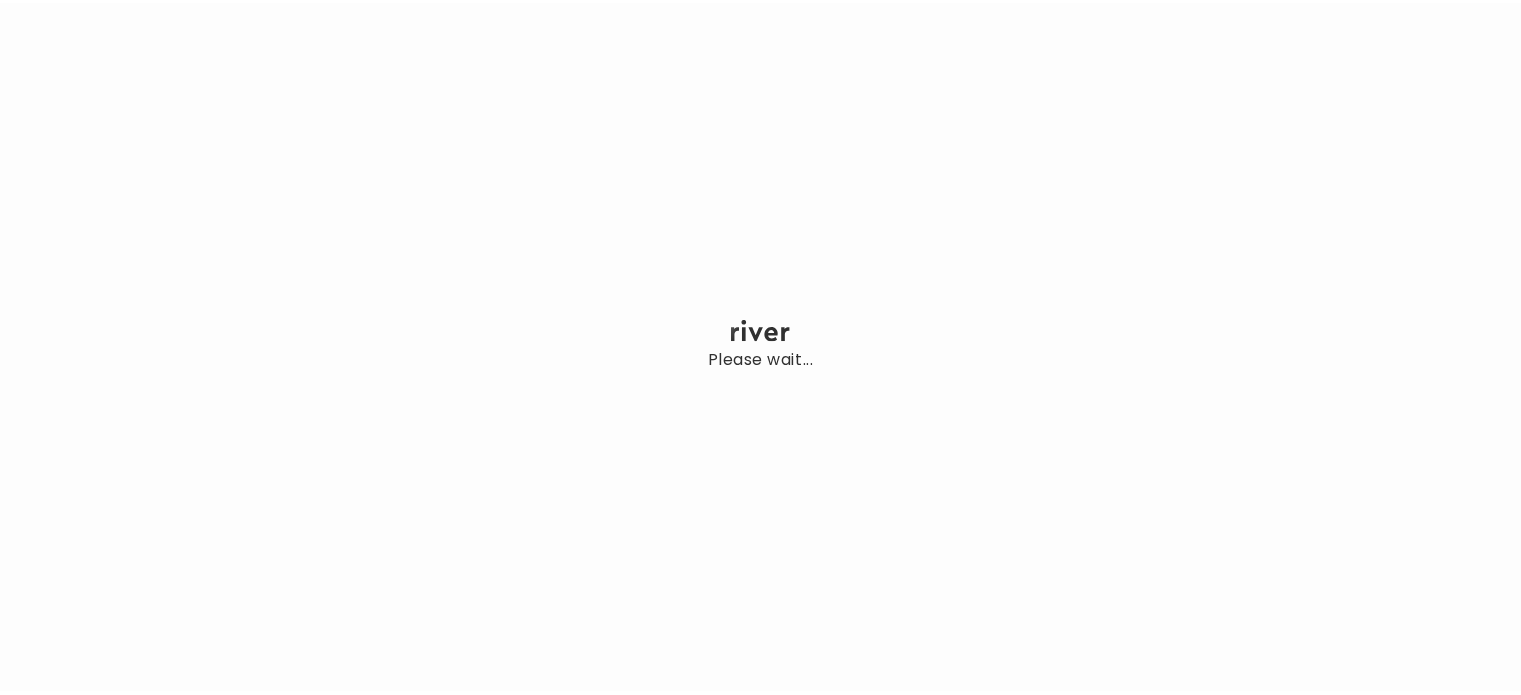 scroll, scrollTop: 0, scrollLeft: 0, axis: both 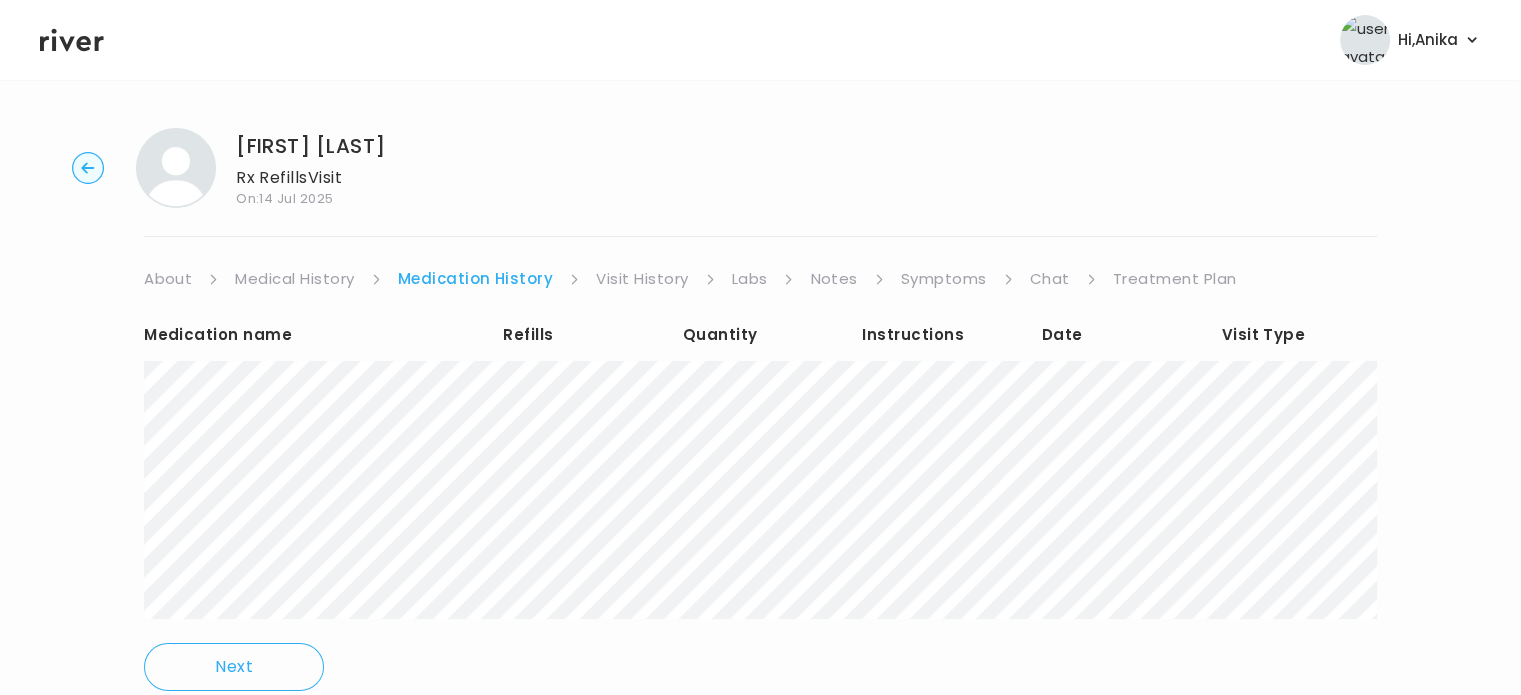 click 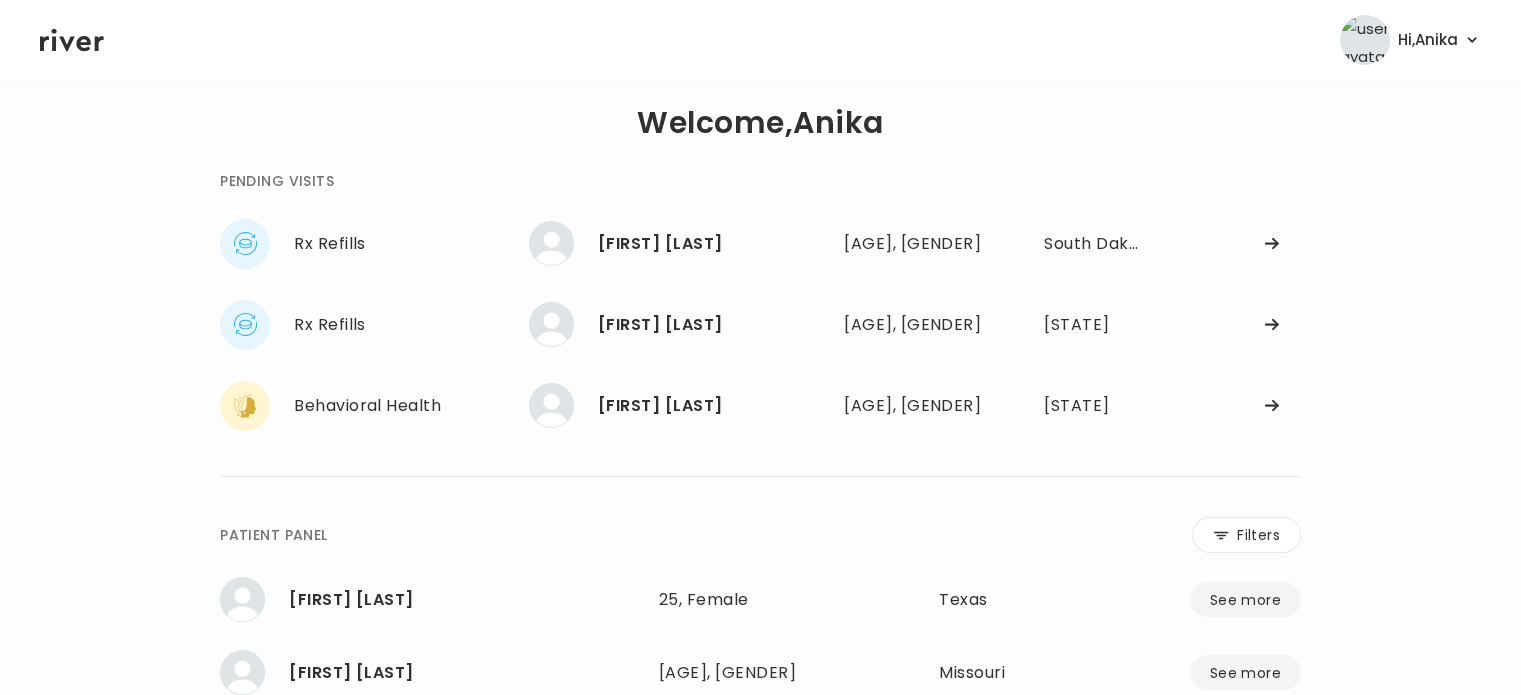 scroll, scrollTop: 12, scrollLeft: 0, axis: vertical 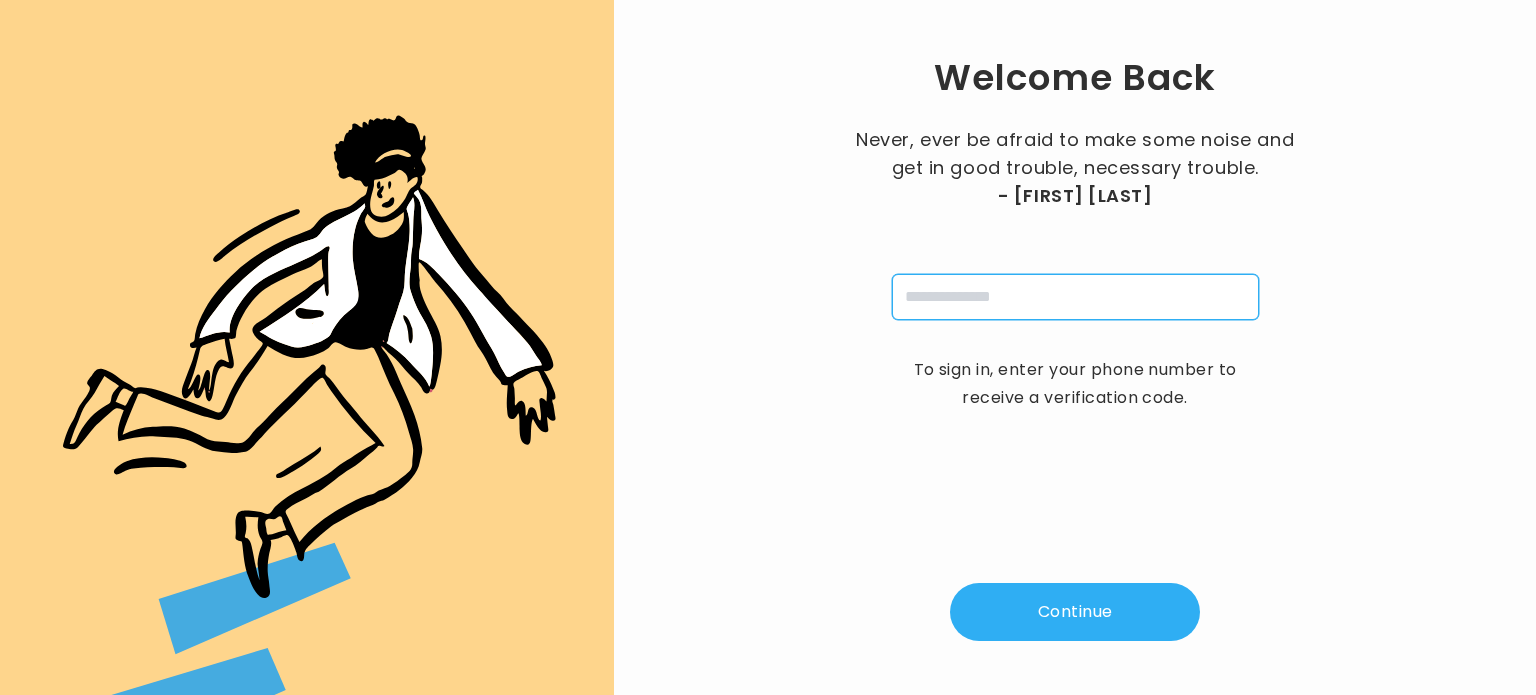 click at bounding box center (1075, 297) 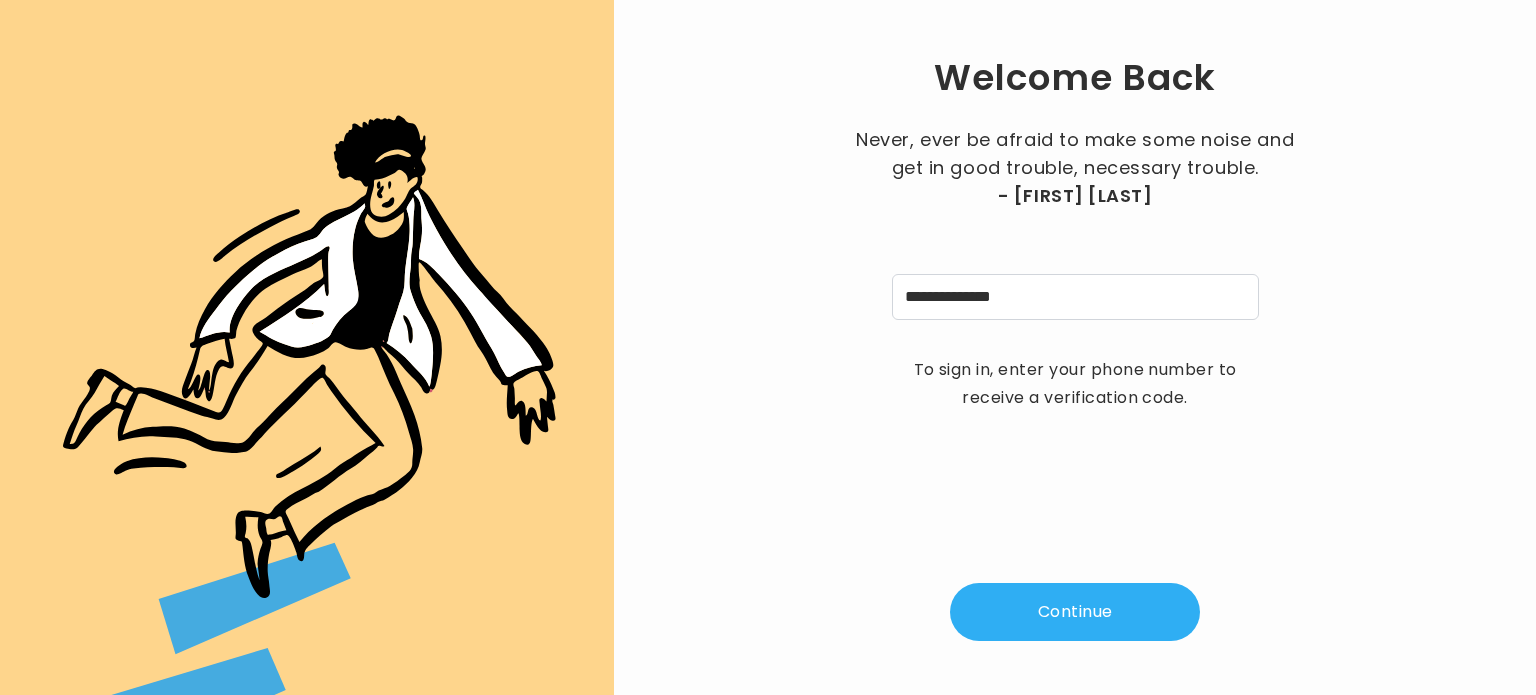 click on "Continue" at bounding box center (1075, 612) 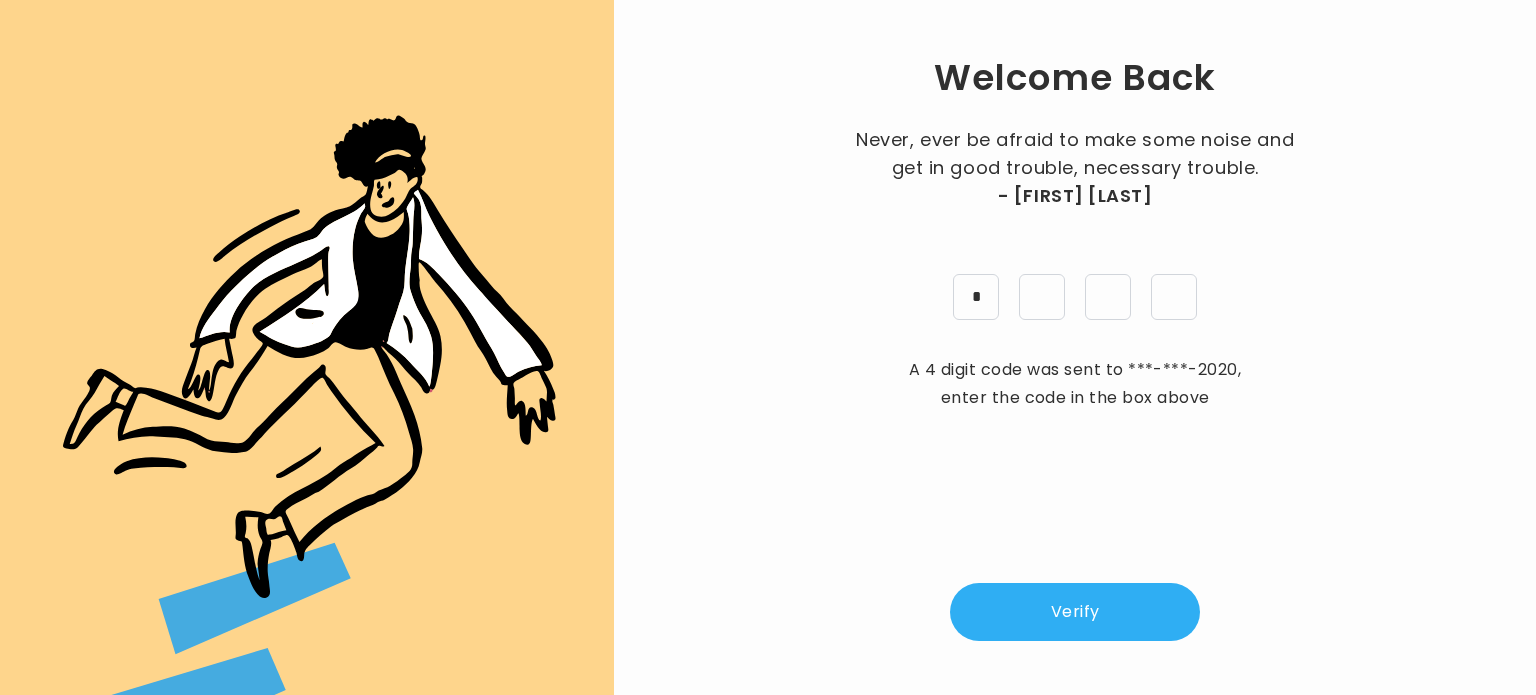 type on "*" 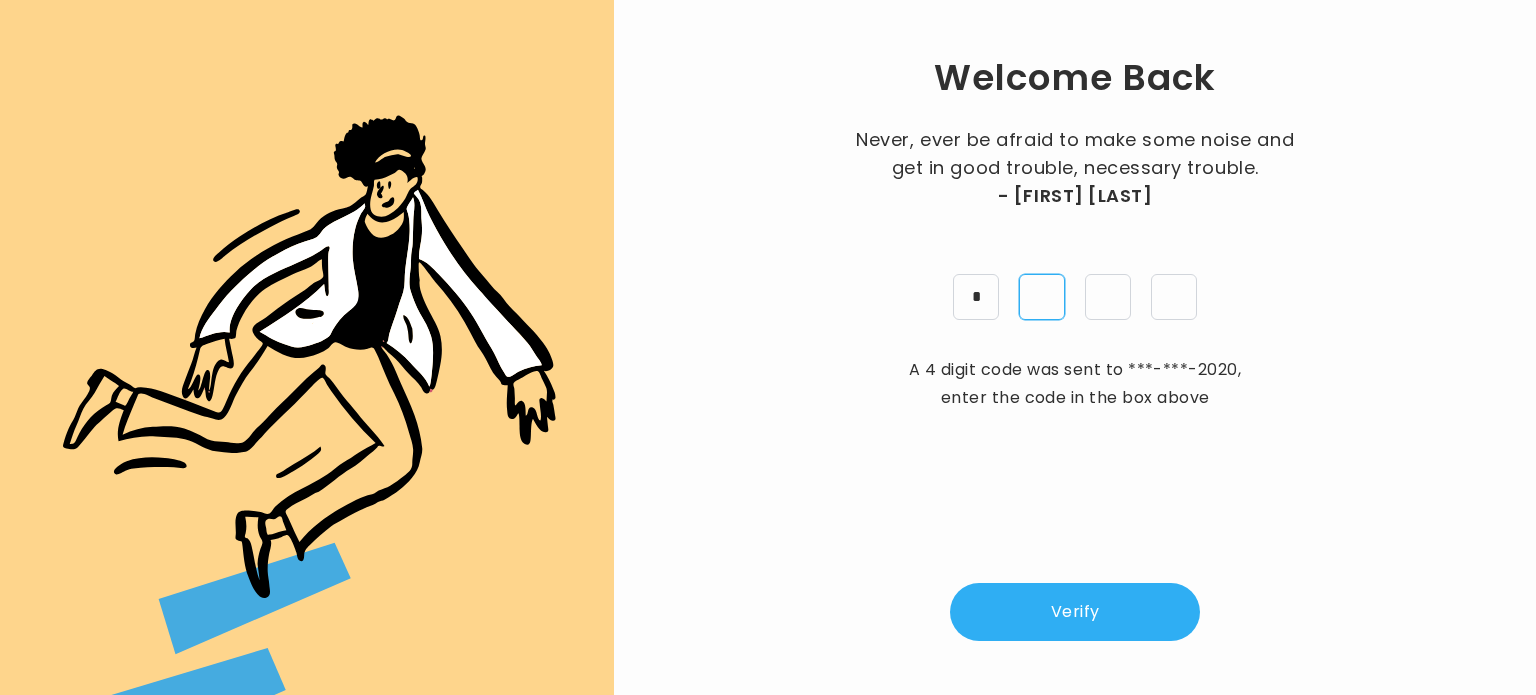 type on "*" 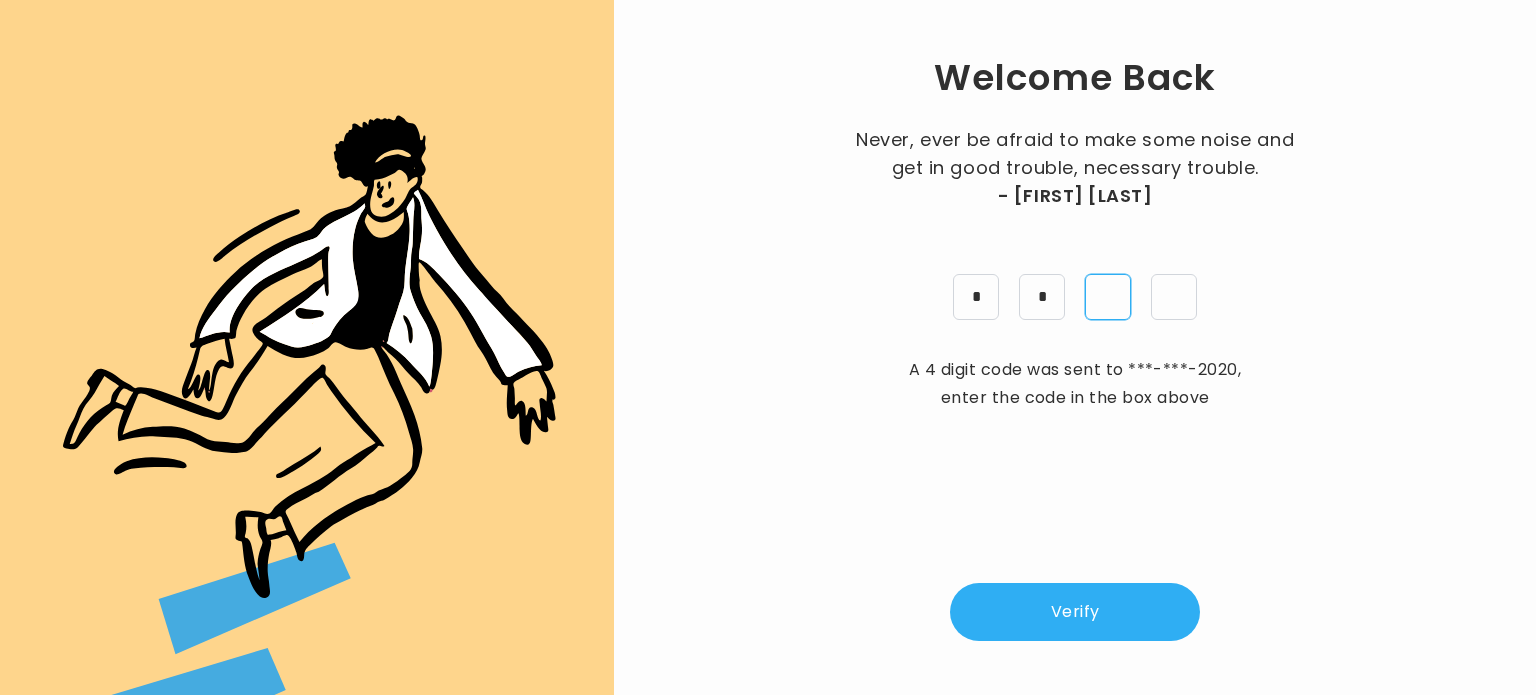type on "*" 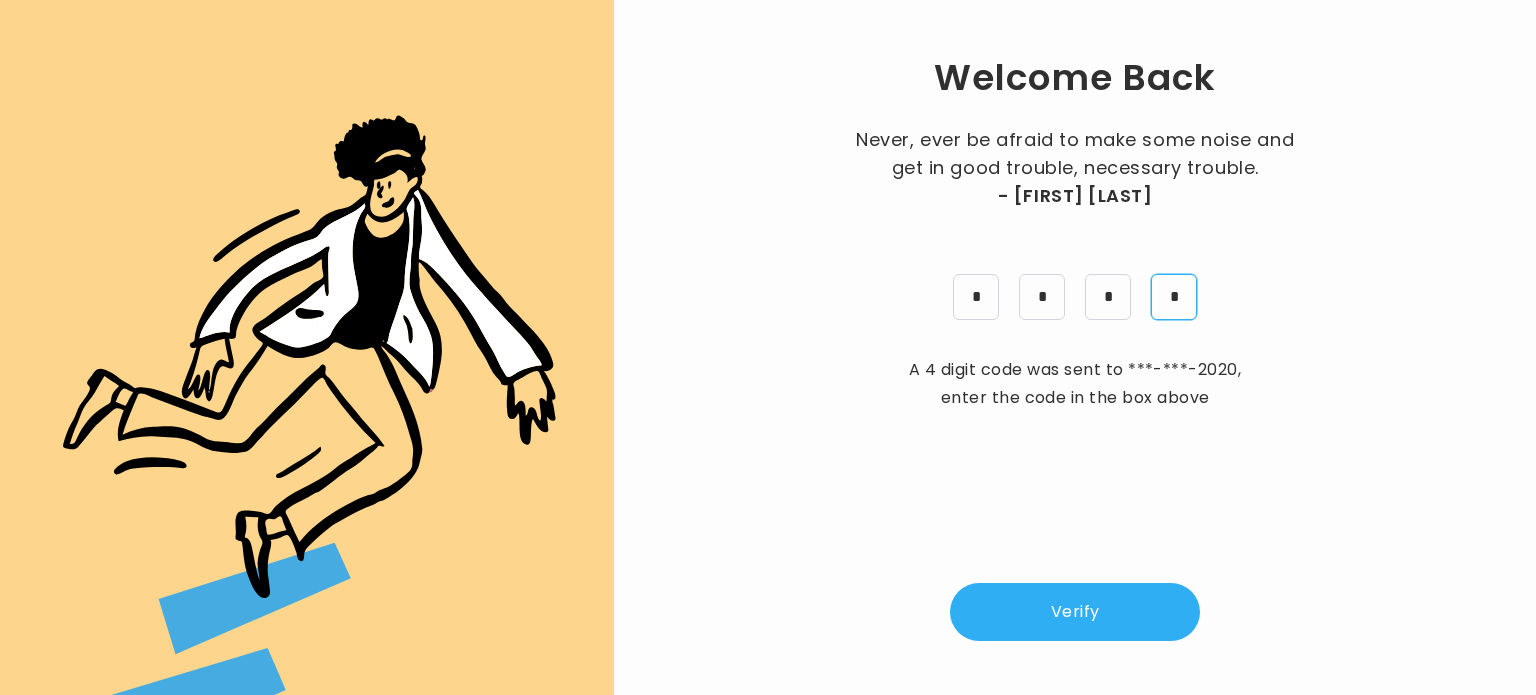 type on "*" 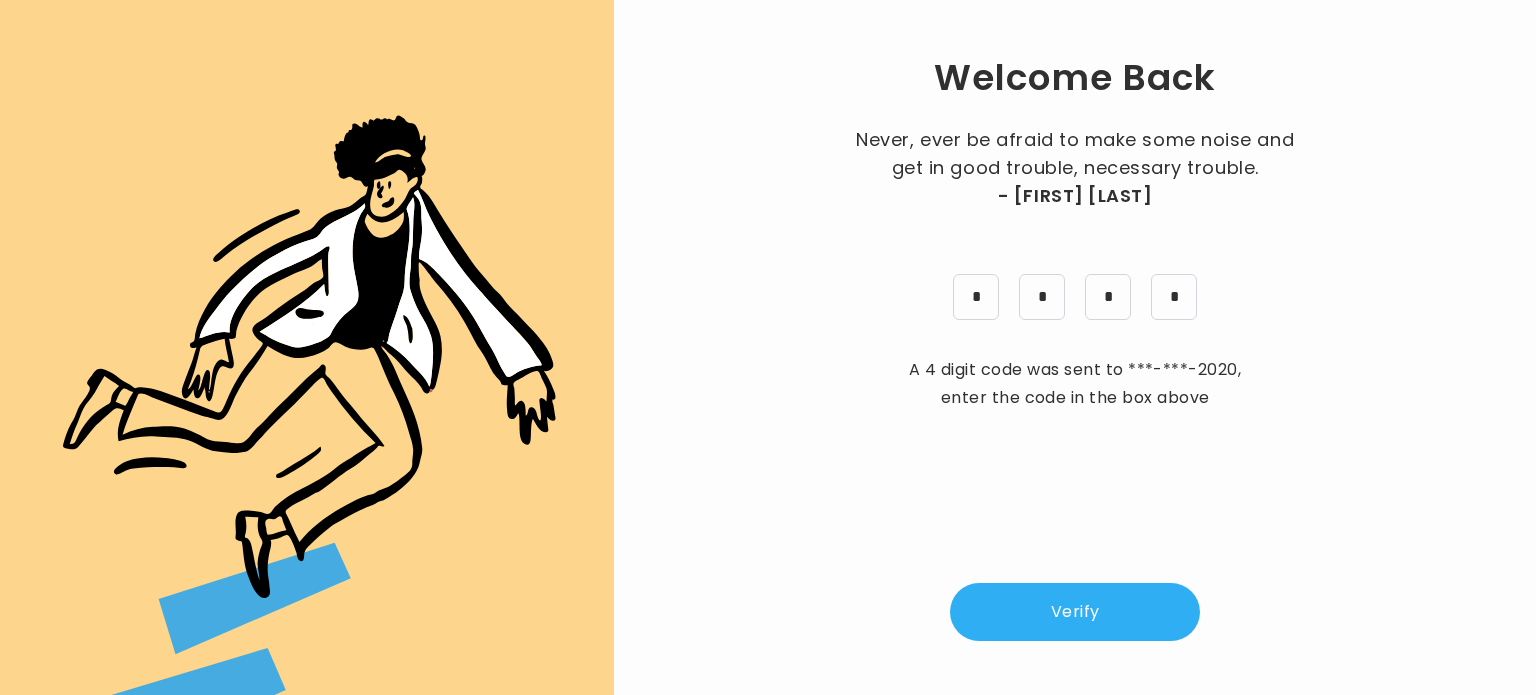 click on "Verify" at bounding box center (1075, 612) 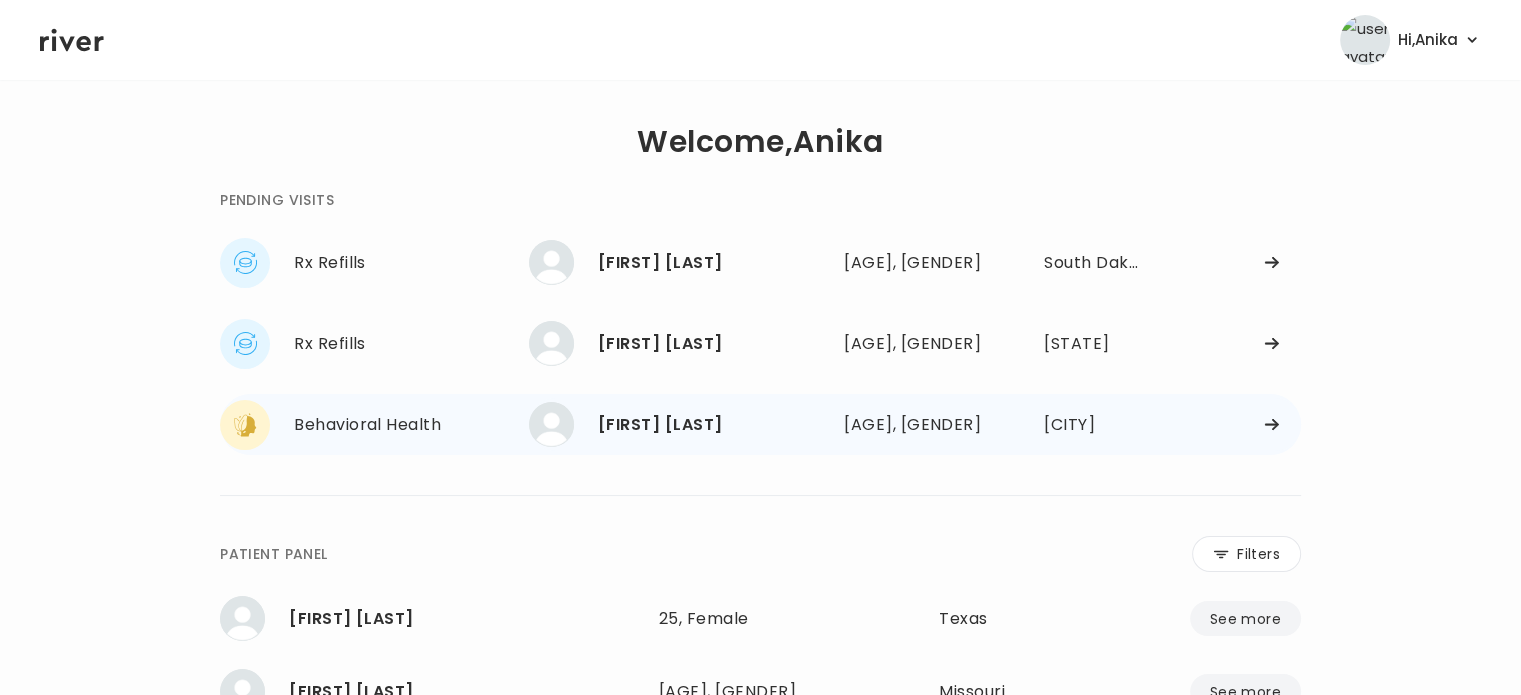 click on "[FIRST] [LAST]" at bounding box center (713, 425) 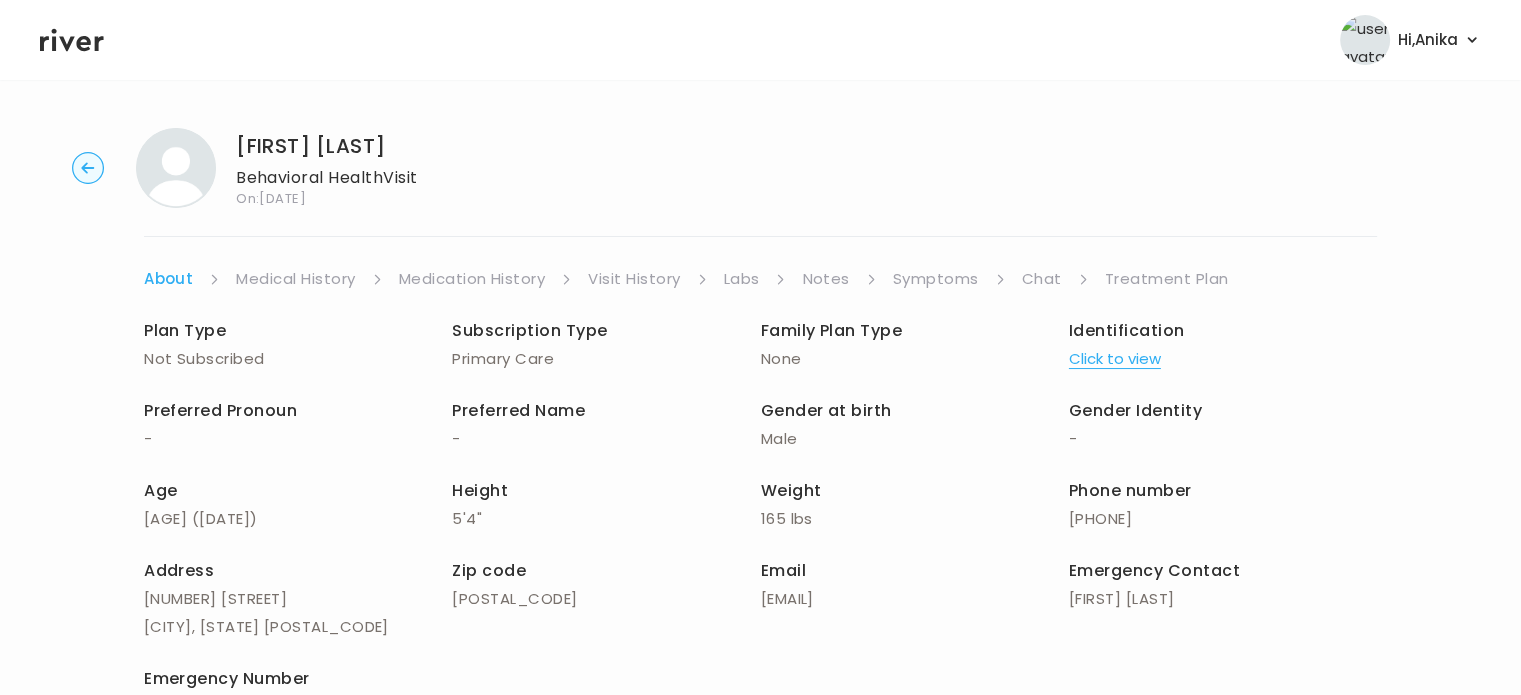 click on "Treatment Plan" at bounding box center [1167, 279] 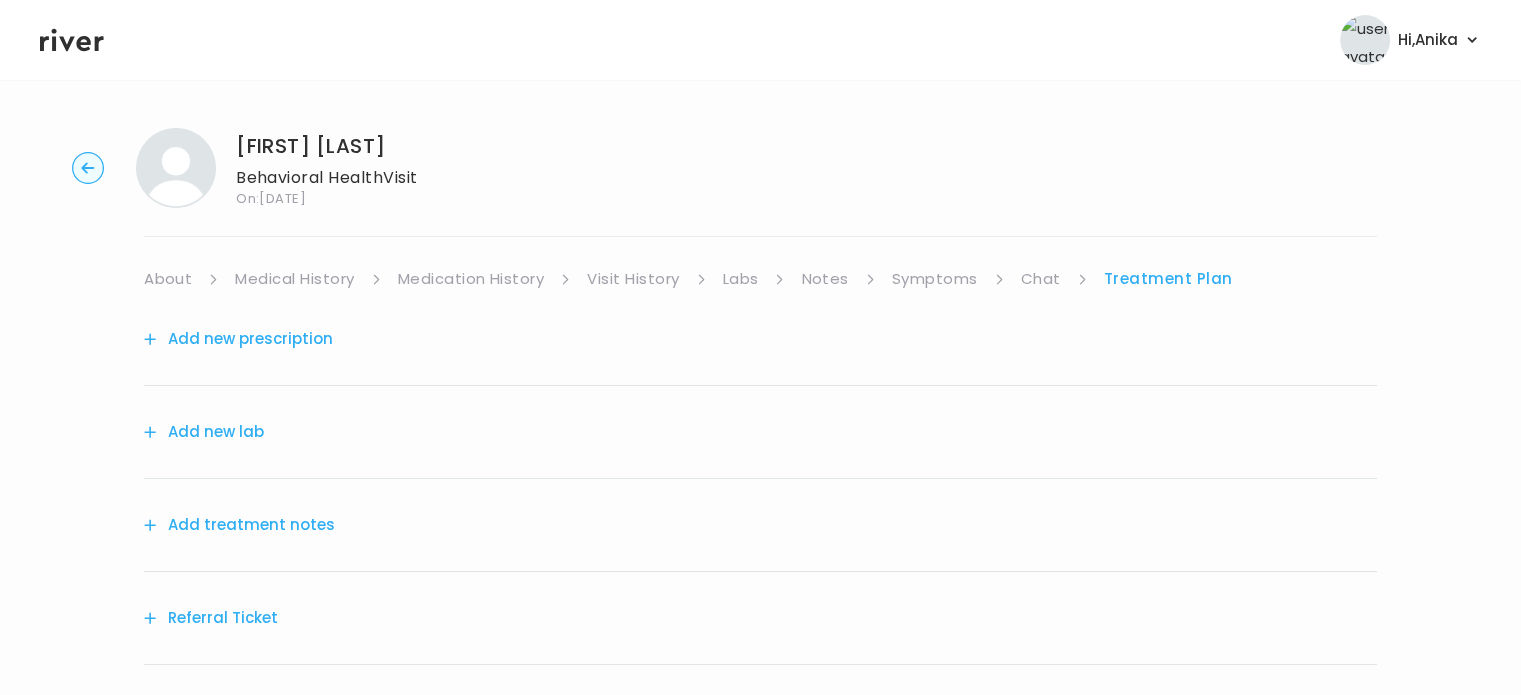 click on "Add treatment notes" at bounding box center [239, 525] 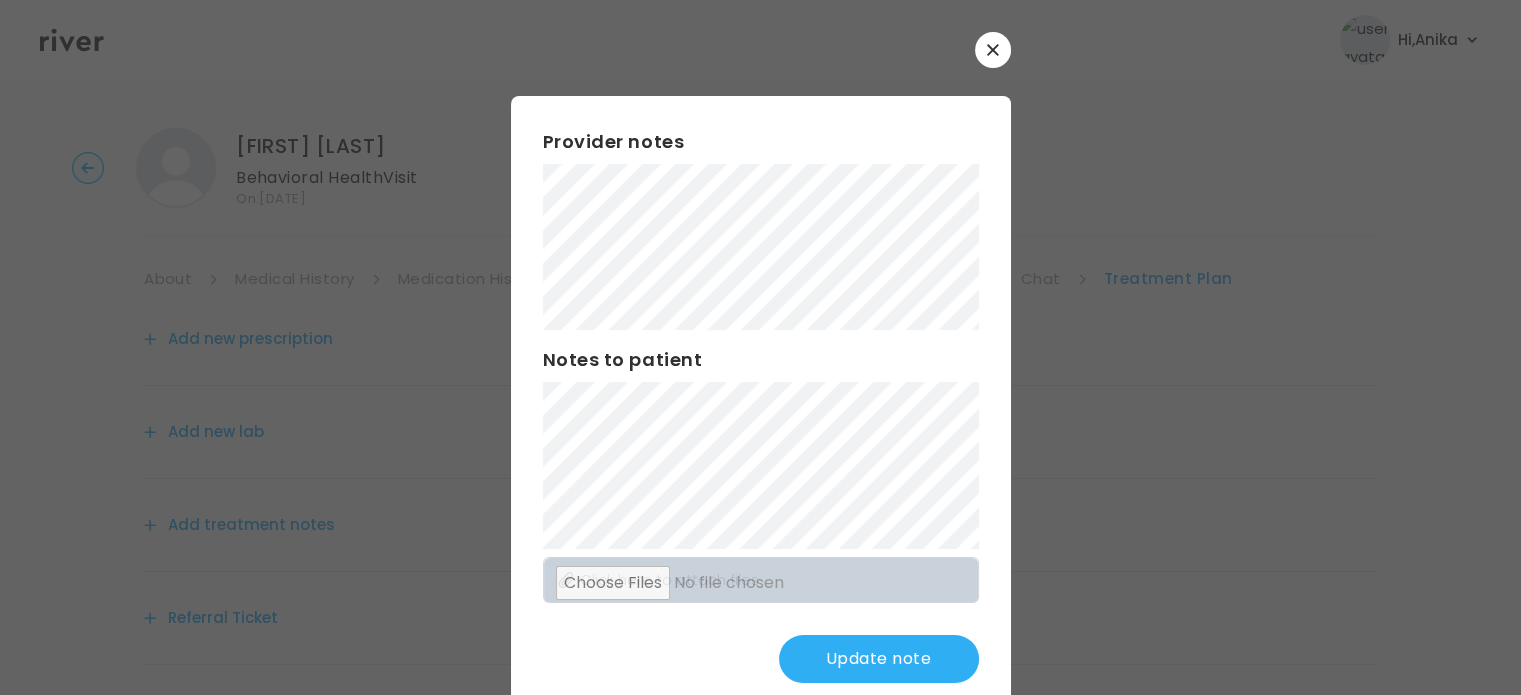 click on "Update note" at bounding box center [879, 659] 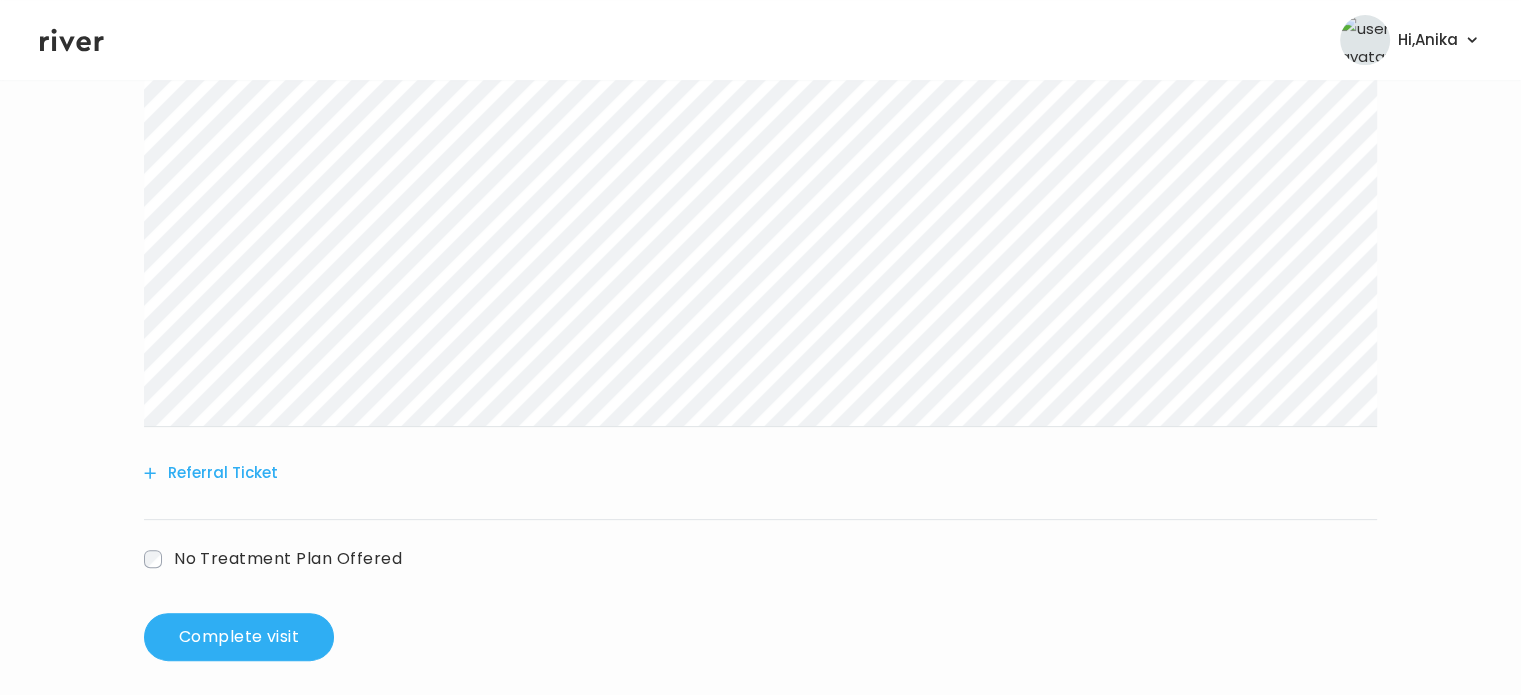 scroll, scrollTop: 512, scrollLeft: 0, axis: vertical 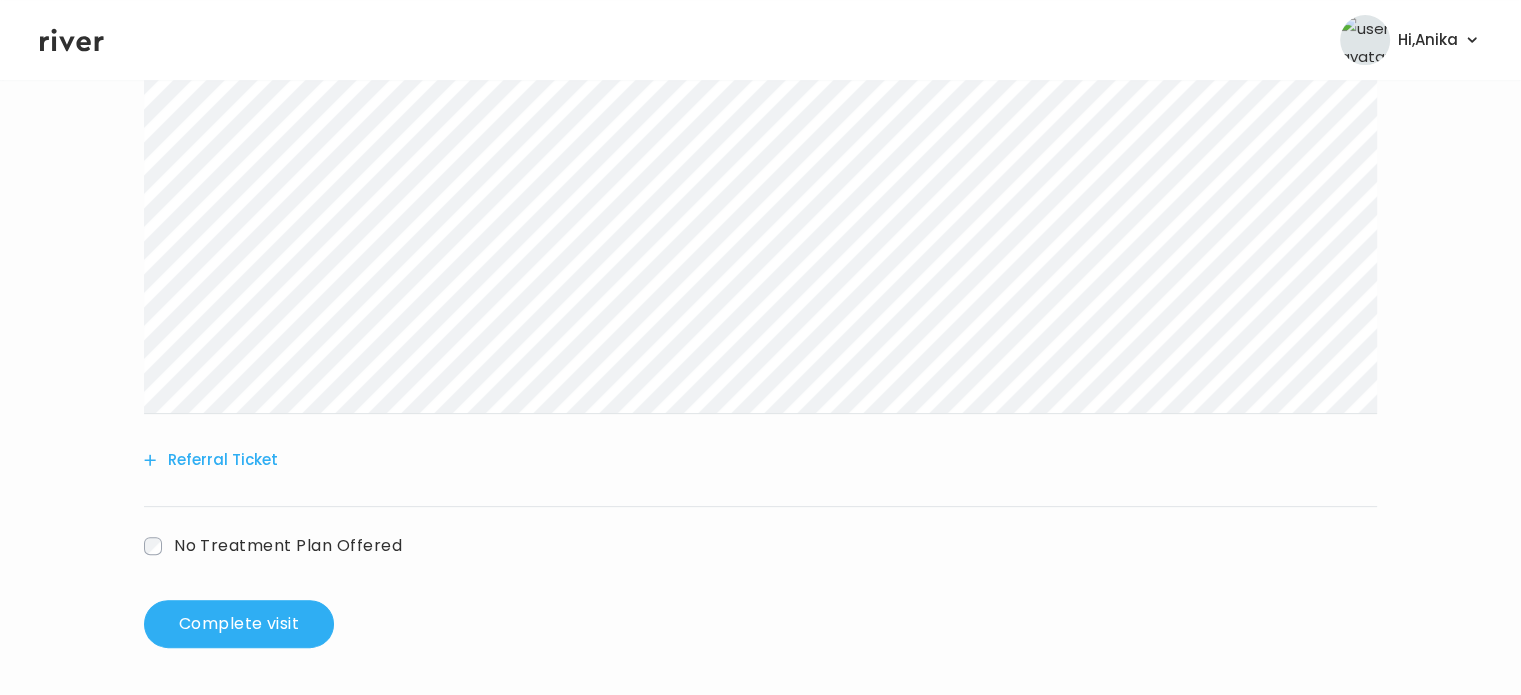 click on "No Treatment Plan Offered" at bounding box center (288, 545) 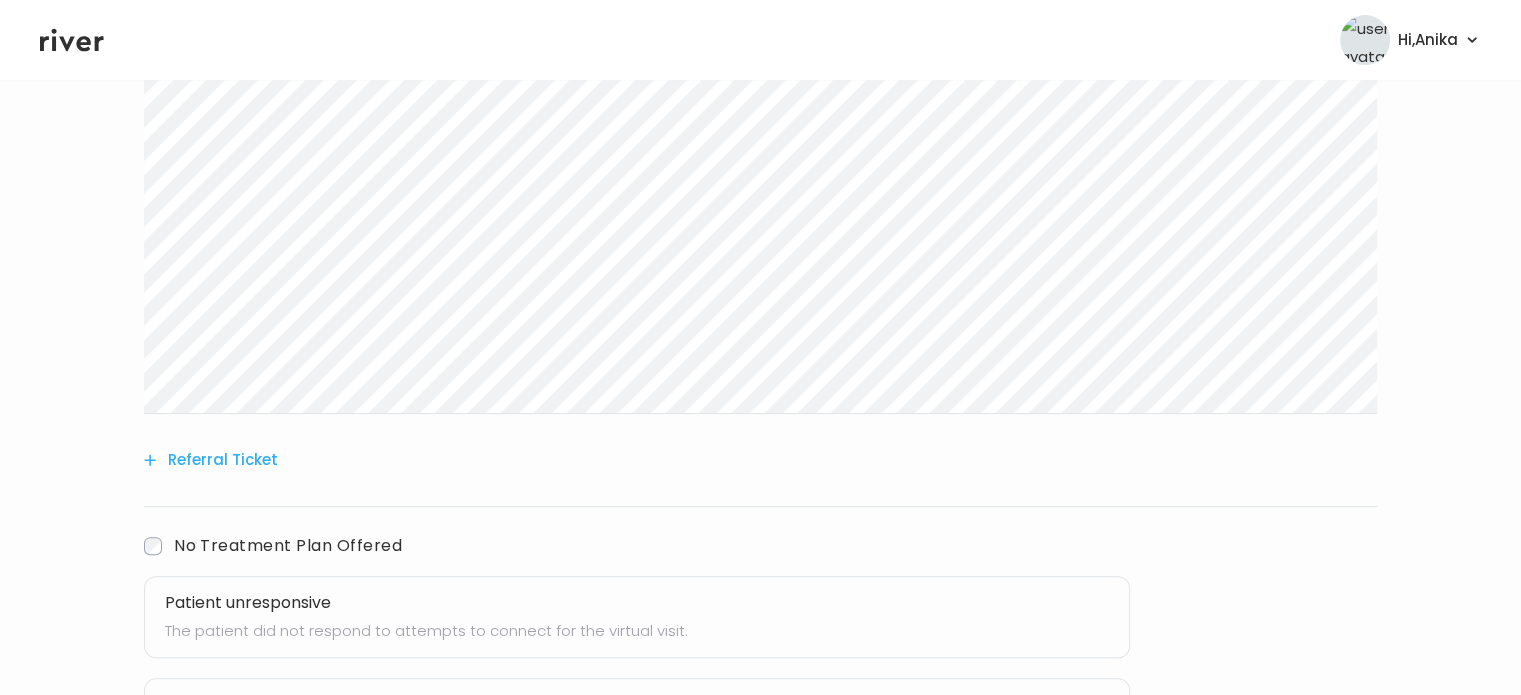 click on "Patient unresponsive" at bounding box center (637, 603) 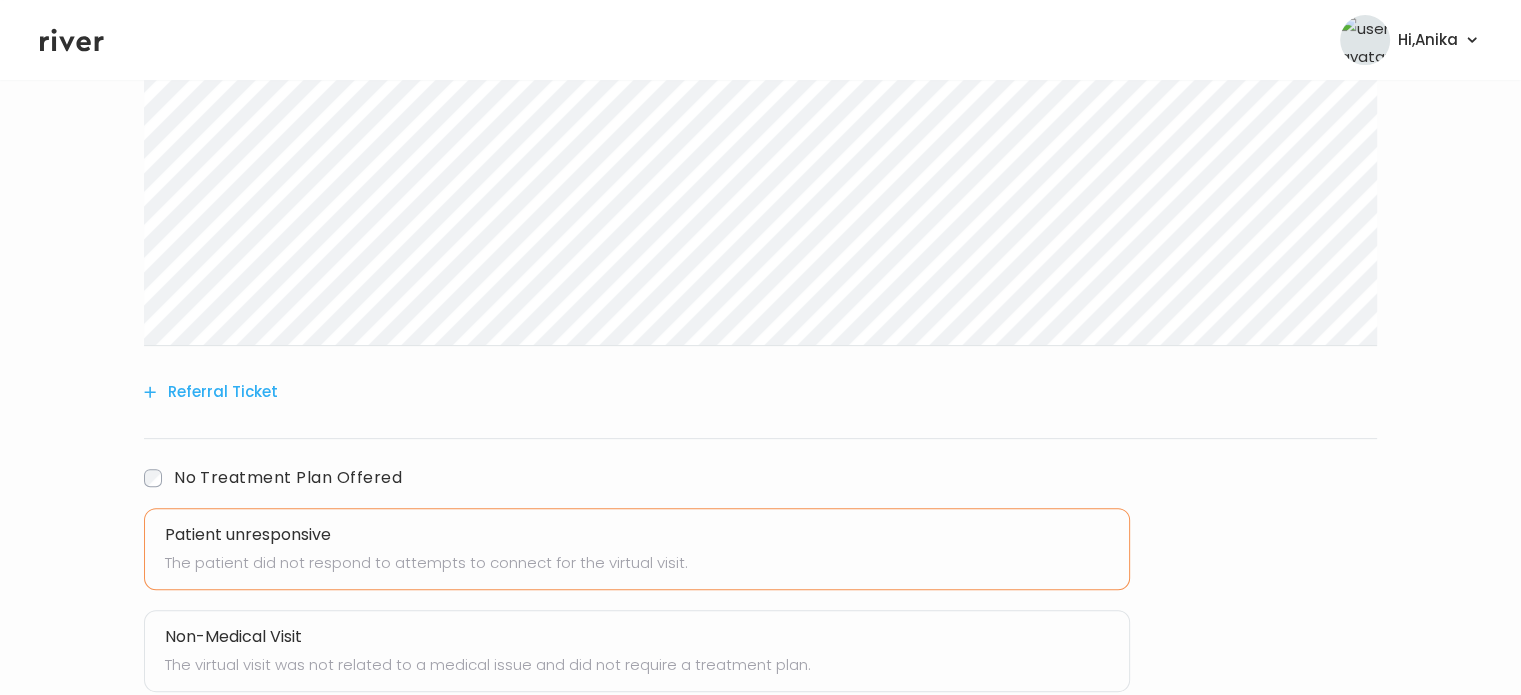 scroll, scrollTop: 711, scrollLeft: 0, axis: vertical 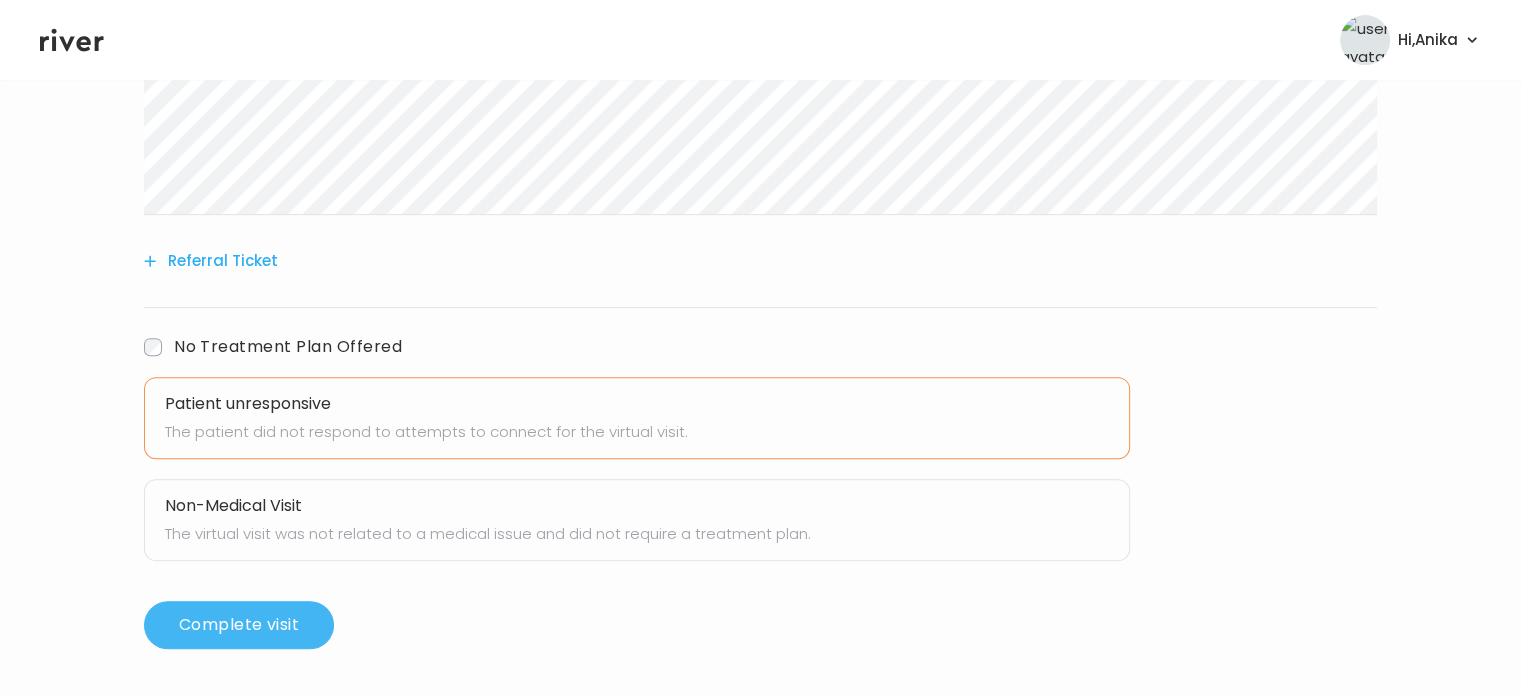 click on "Complete visit" at bounding box center (239, 625) 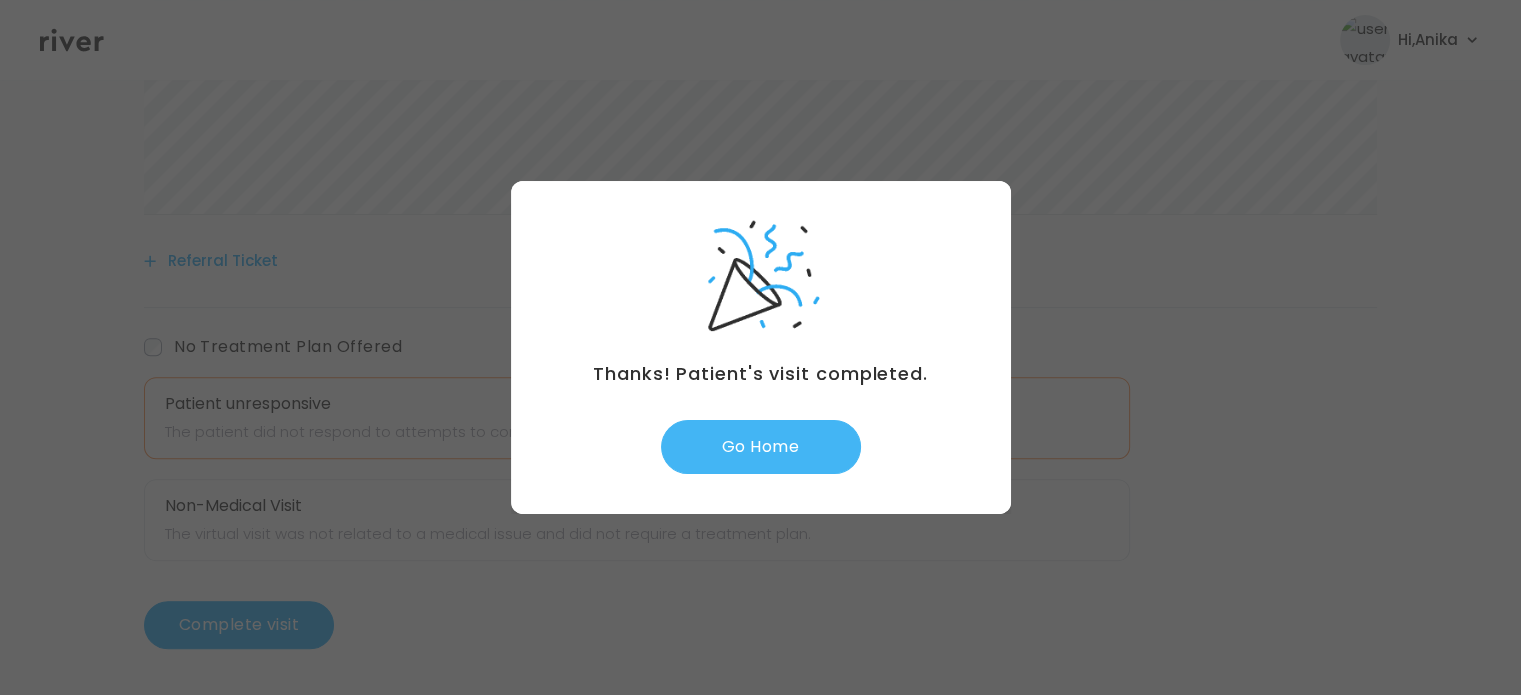 click on "Go Home" at bounding box center [761, 447] 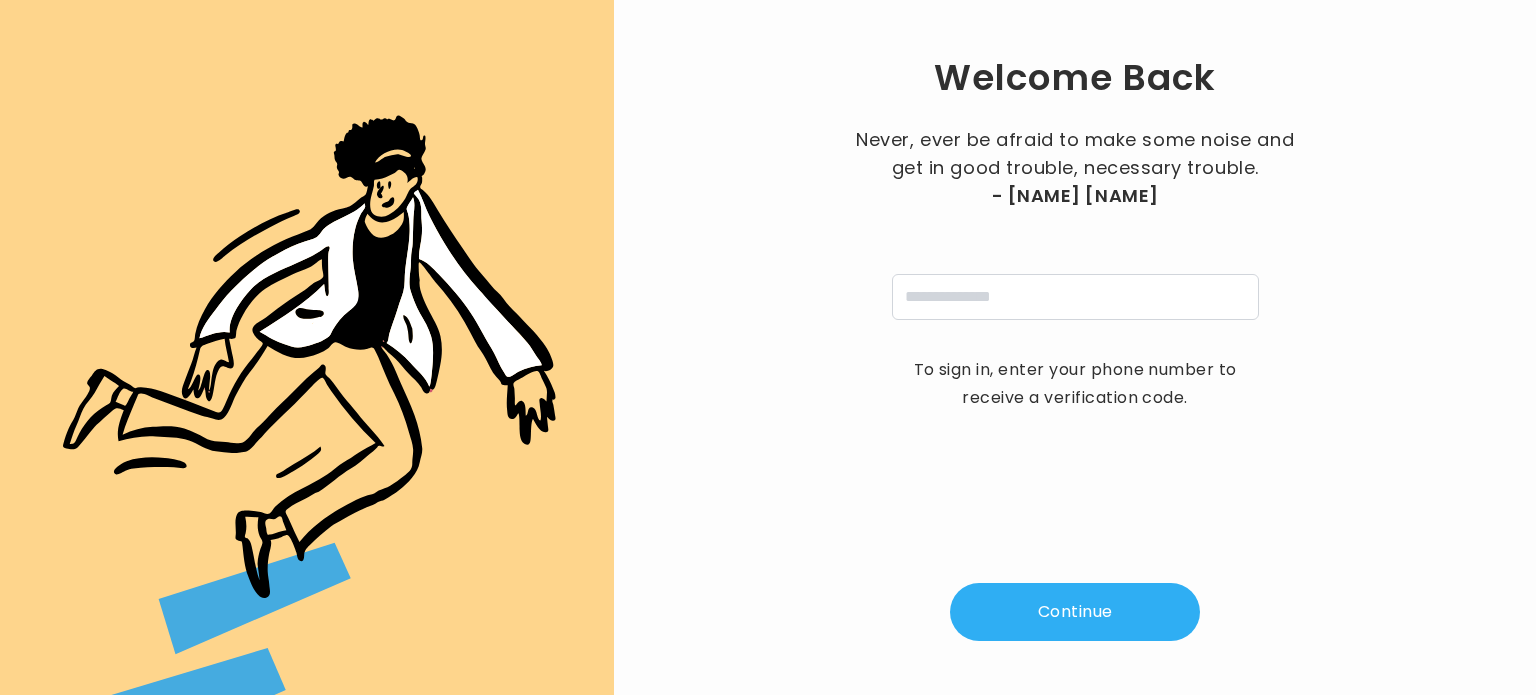 scroll, scrollTop: 0, scrollLeft: 0, axis: both 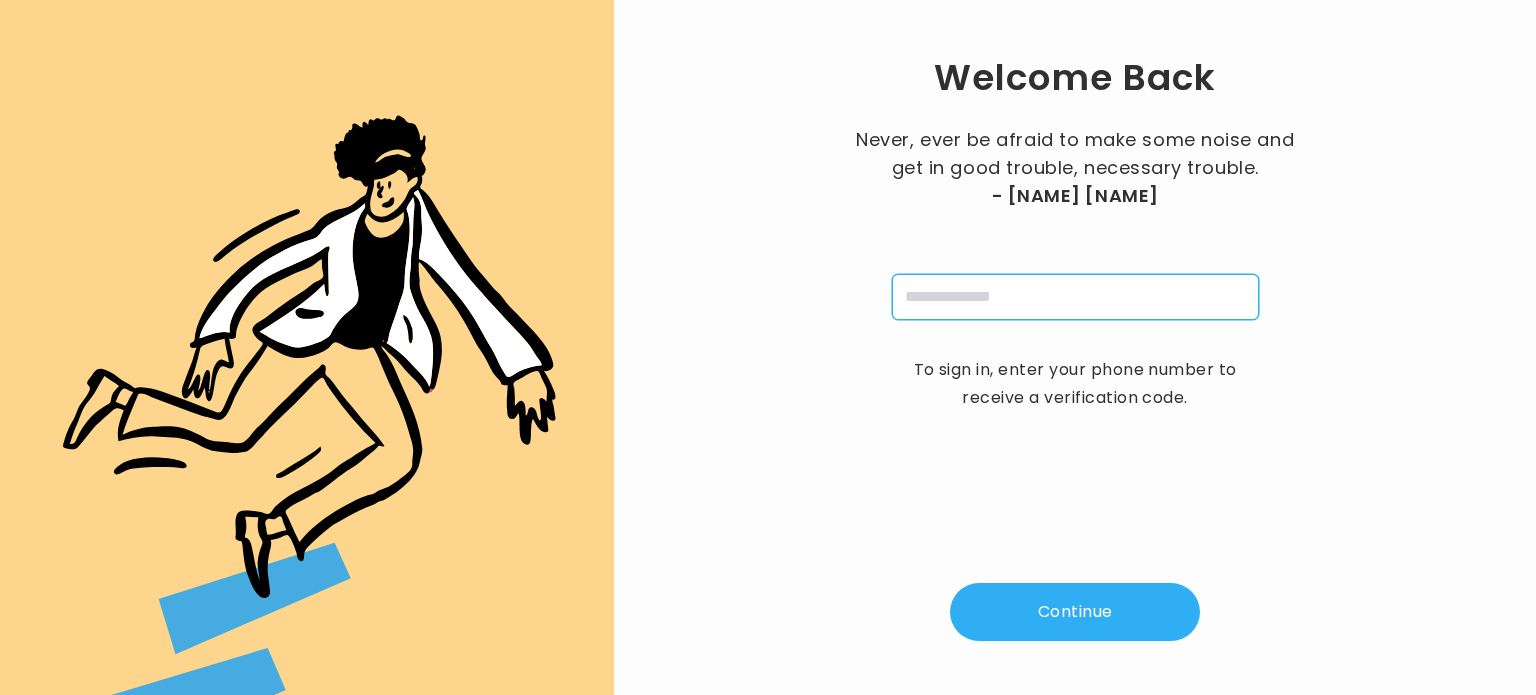 click at bounding box center (1075, 297) 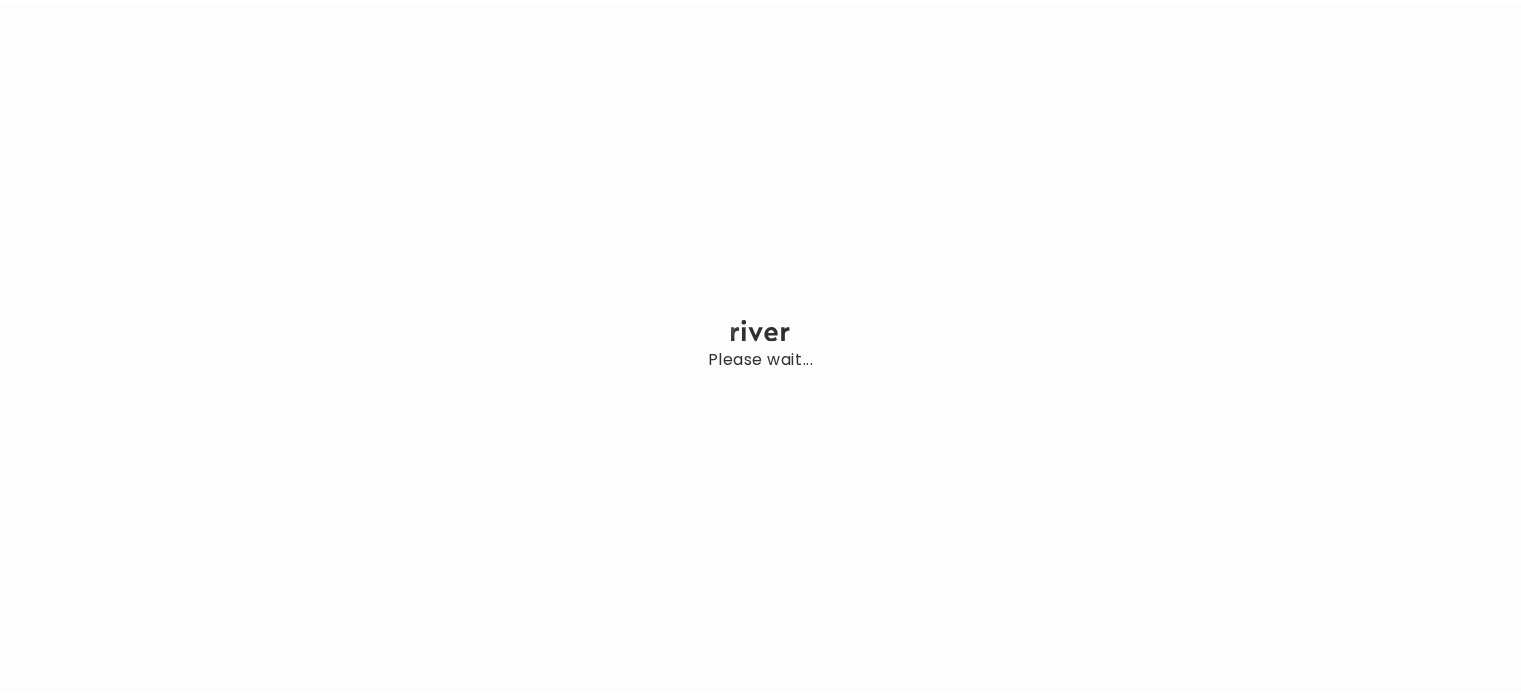 scroll, scrollTop: 0, scrollLeft: 0, axis: both 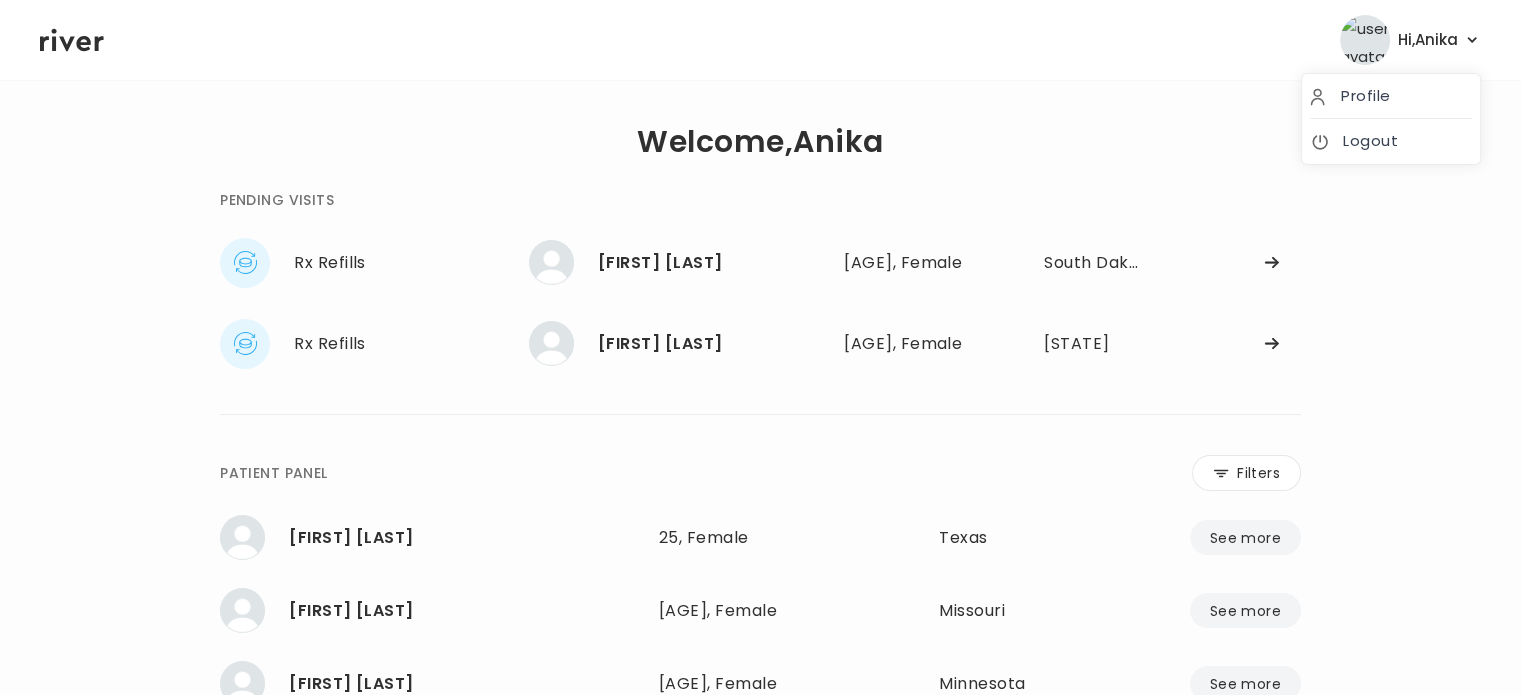 click on "Hi, [FIRST]" at bounding box center (1410, 40) 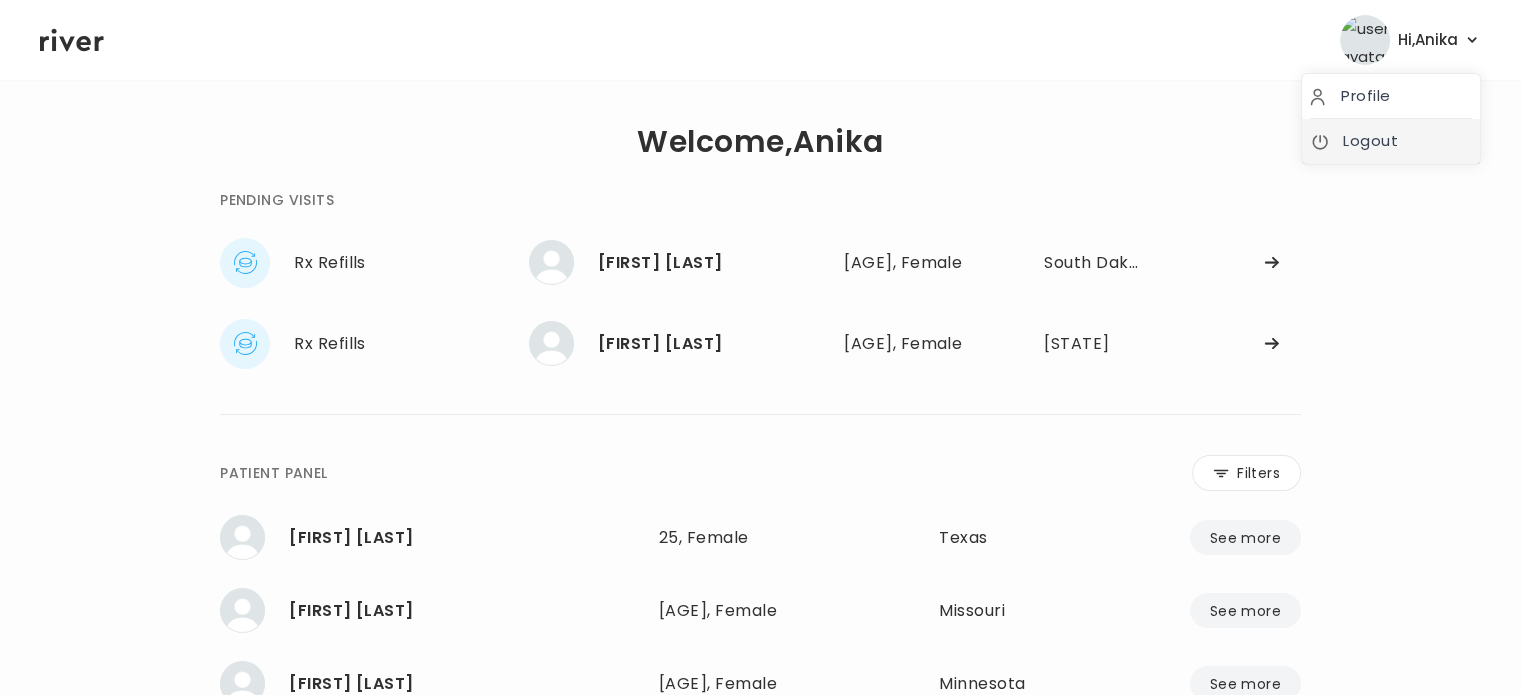 click on "Logout" at bounding box center [1391, 141] 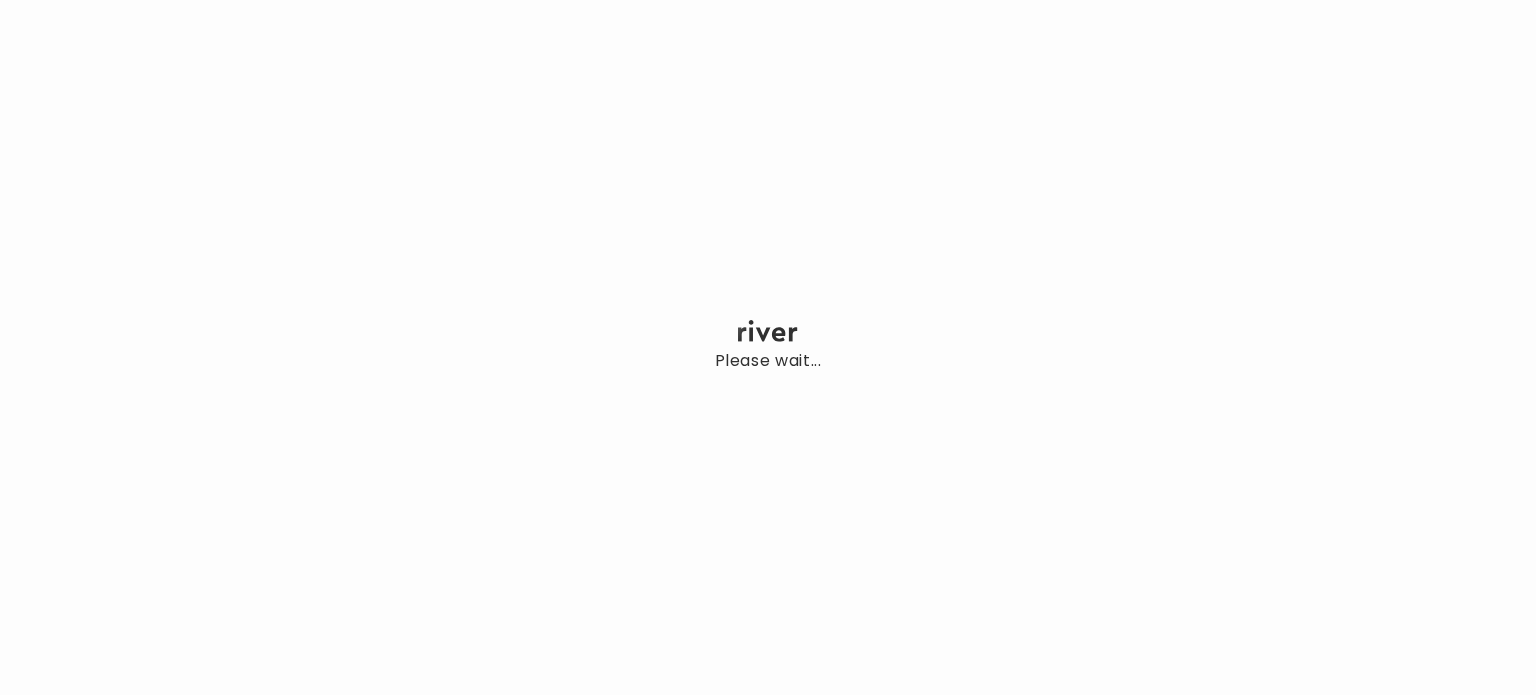 scroll, scrollTop: 0, scrollLeft: 0, axis: both 